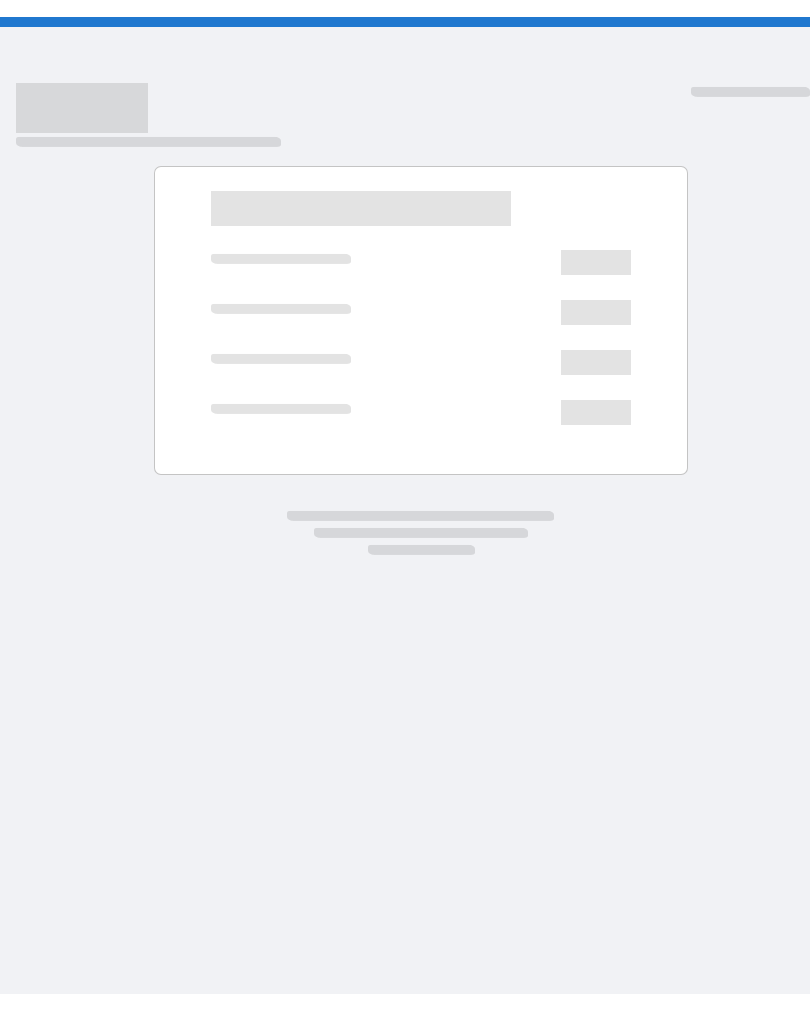 scroll, scrollTop: 0, scrollLeft: 0, axis: both 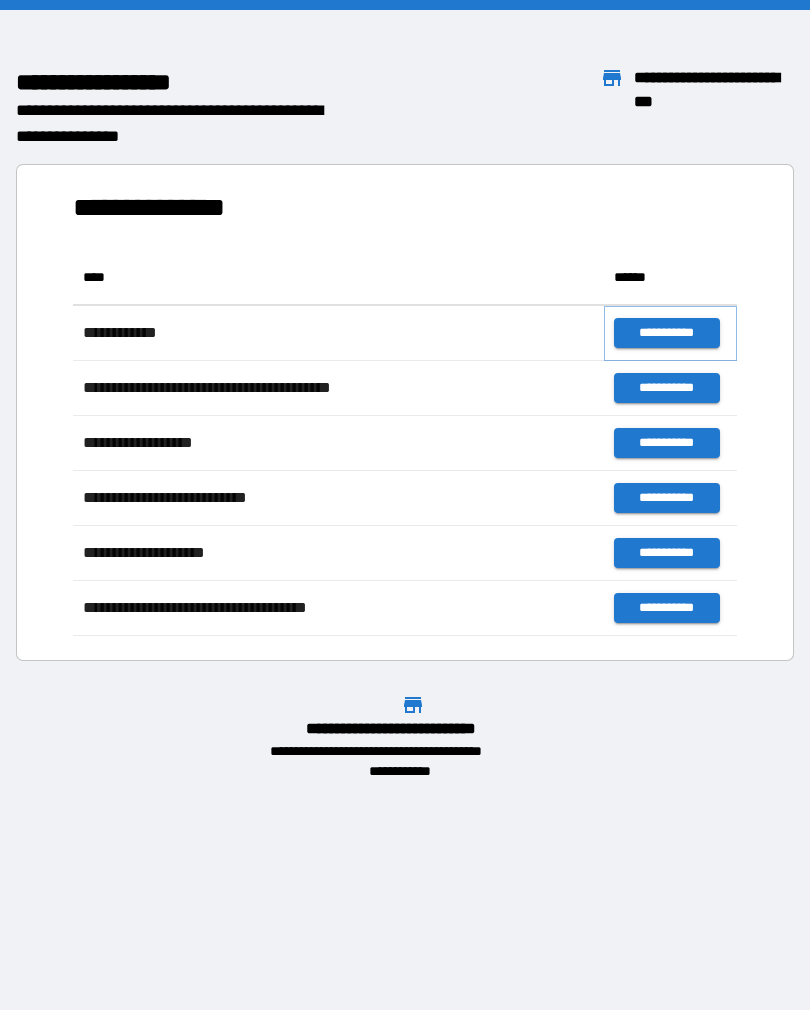click on "**********" at bounding box center [666, 333] 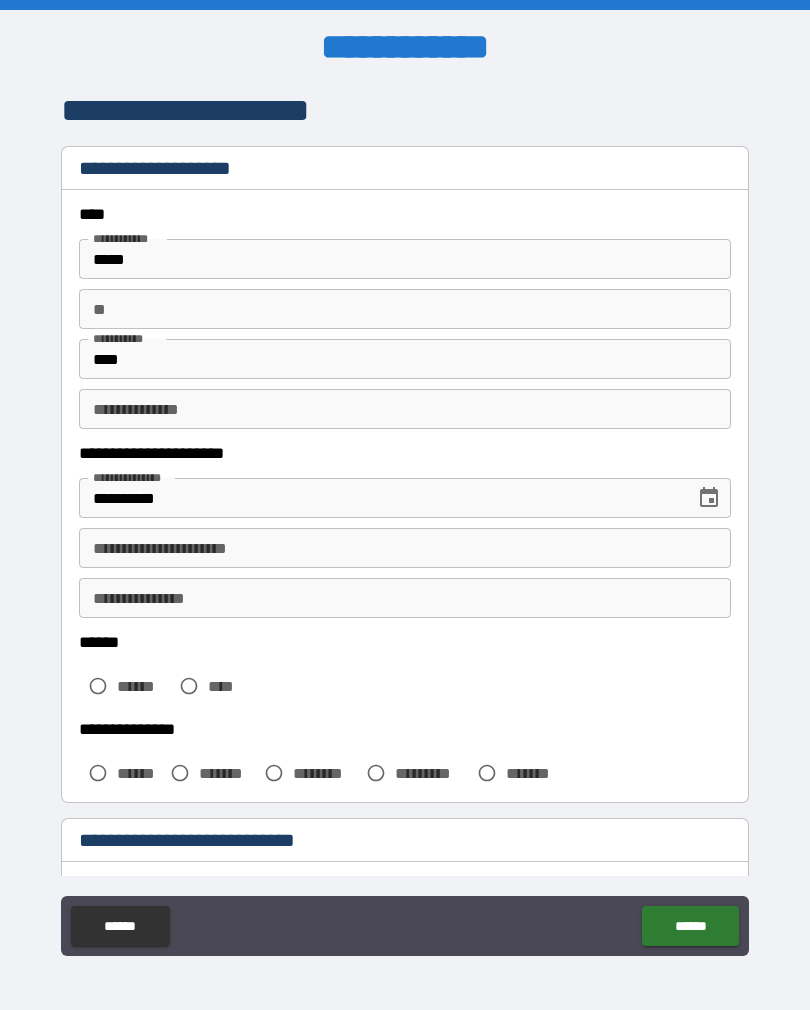 click on "**********" at bounding box center (405, 548) 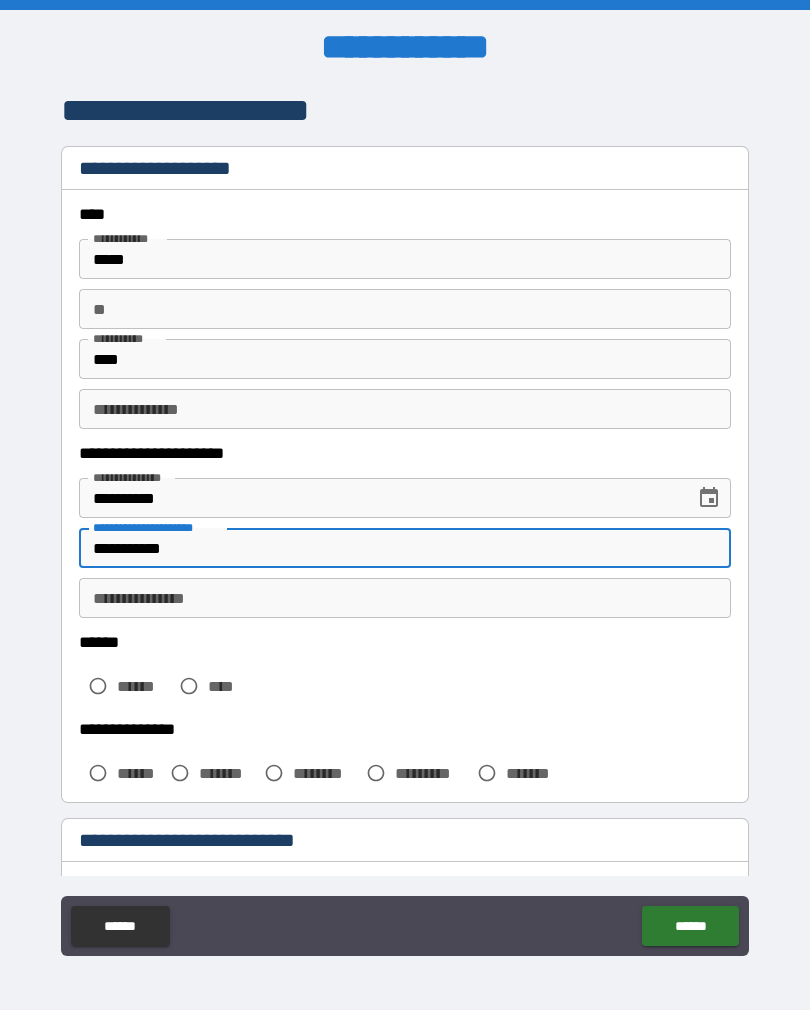 type on "**********" 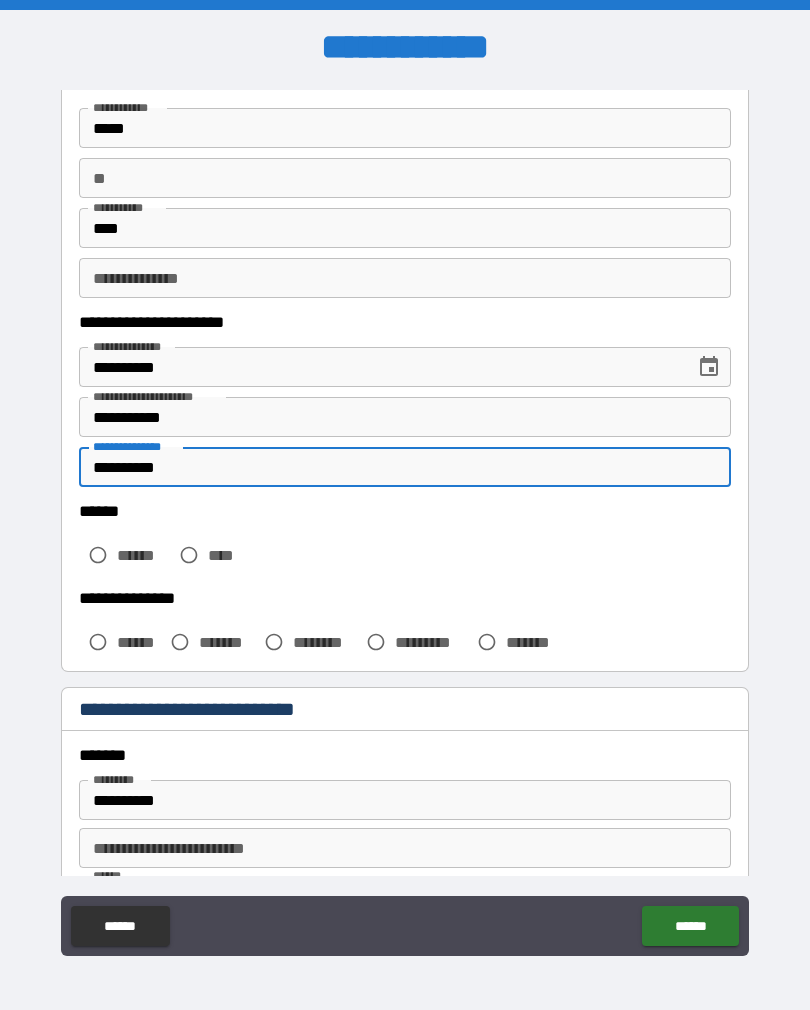 scroll, scrollTop: 147, scrollLeft: 0, axis: vertical 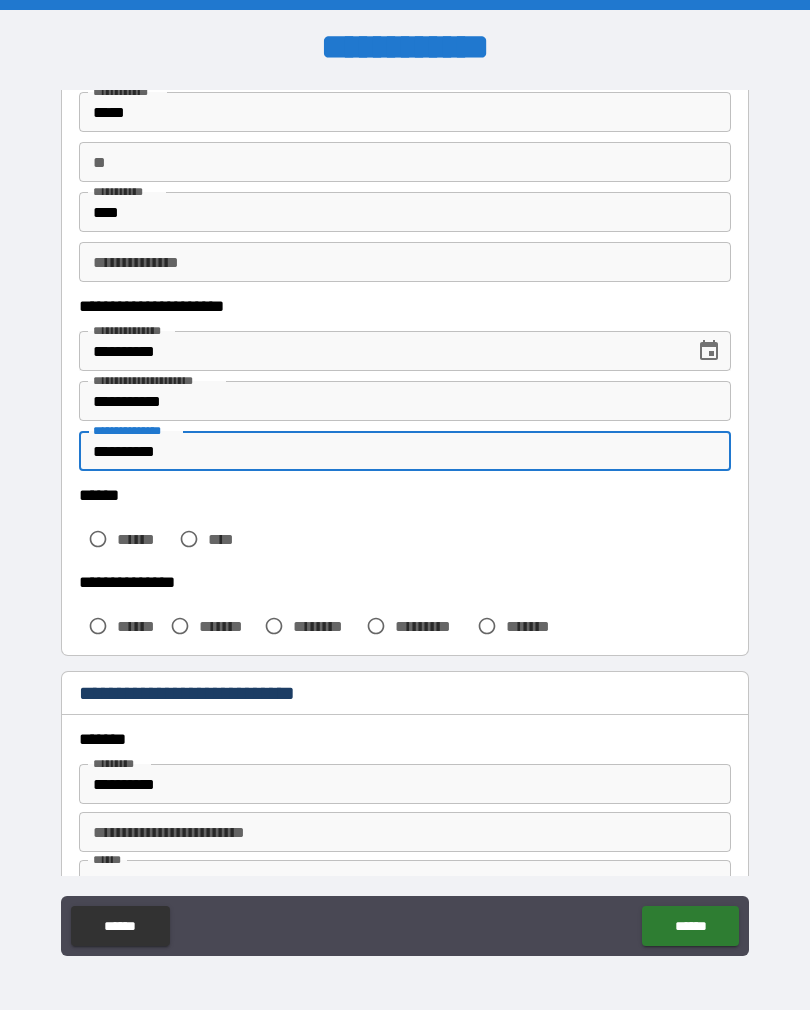 type on "**********" 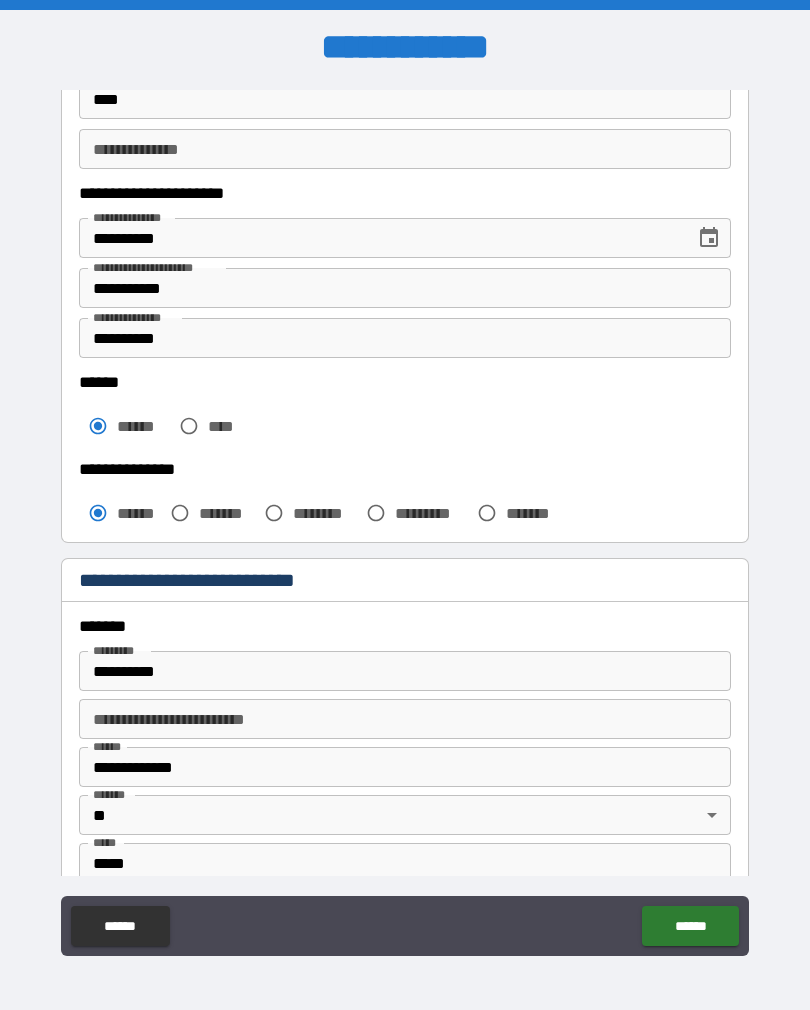 scroll, scrollTop: 290, scrollLeft: 0, axis: vertical 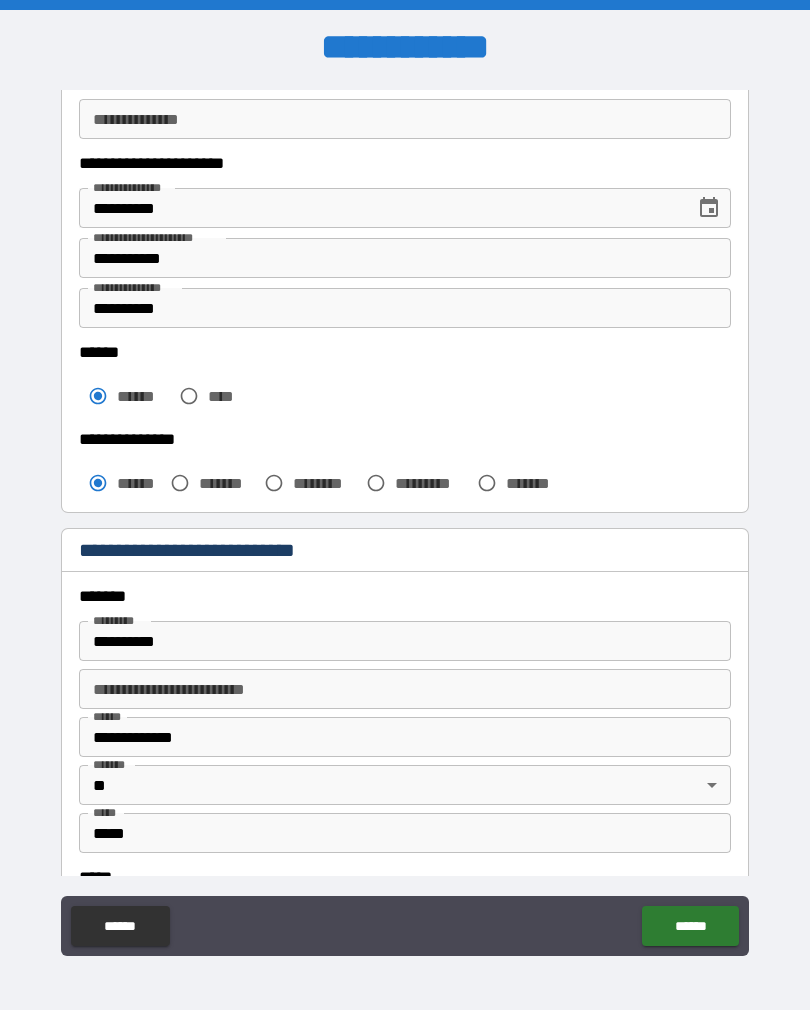 click on "**********" at bounding box center [405, 641] 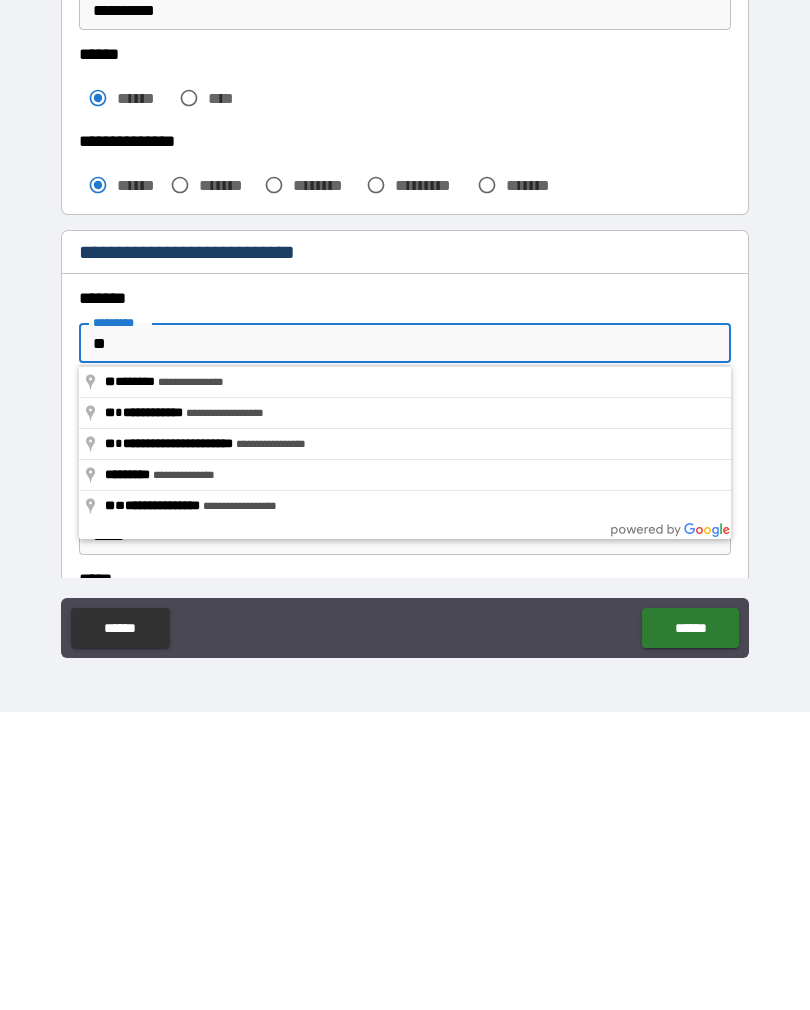 type on "*" 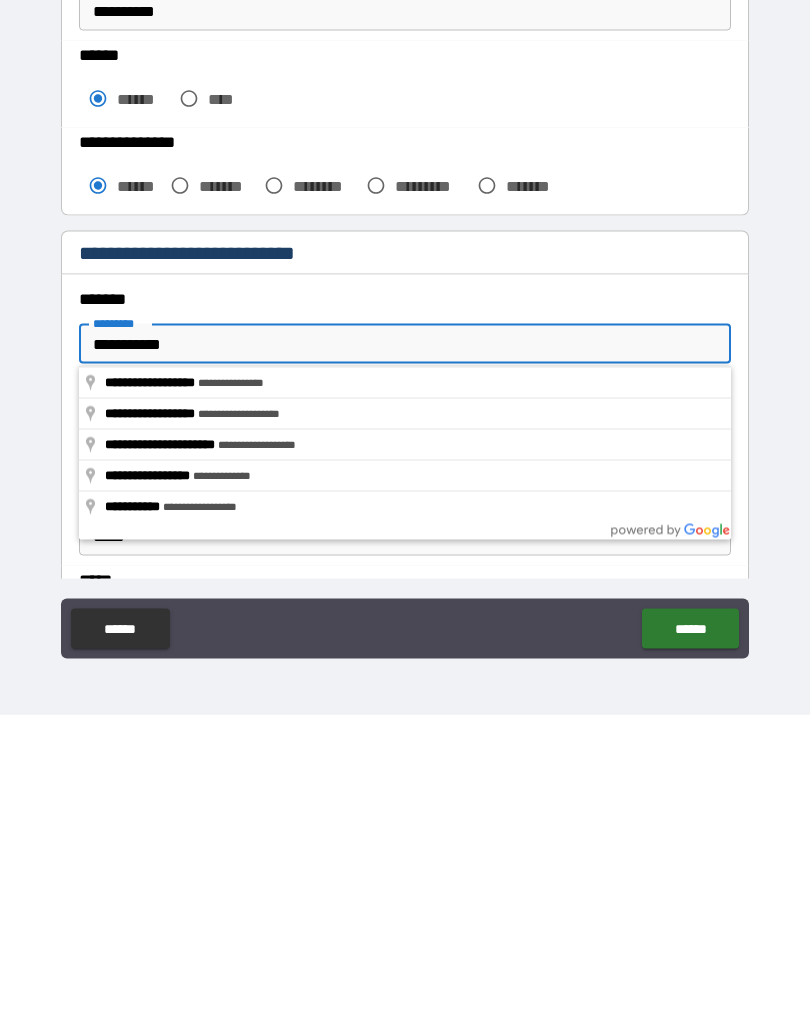 scroll, scrollTop: 31, scrollLeft: 0, axis: vertical 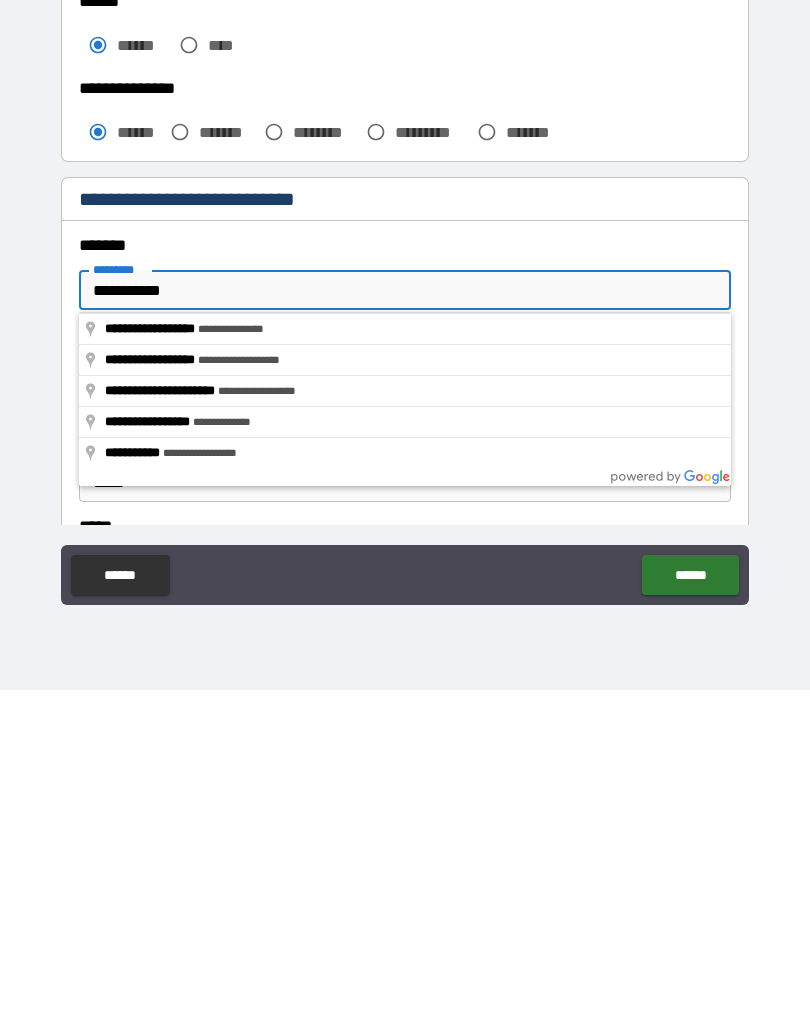 type on "**********" 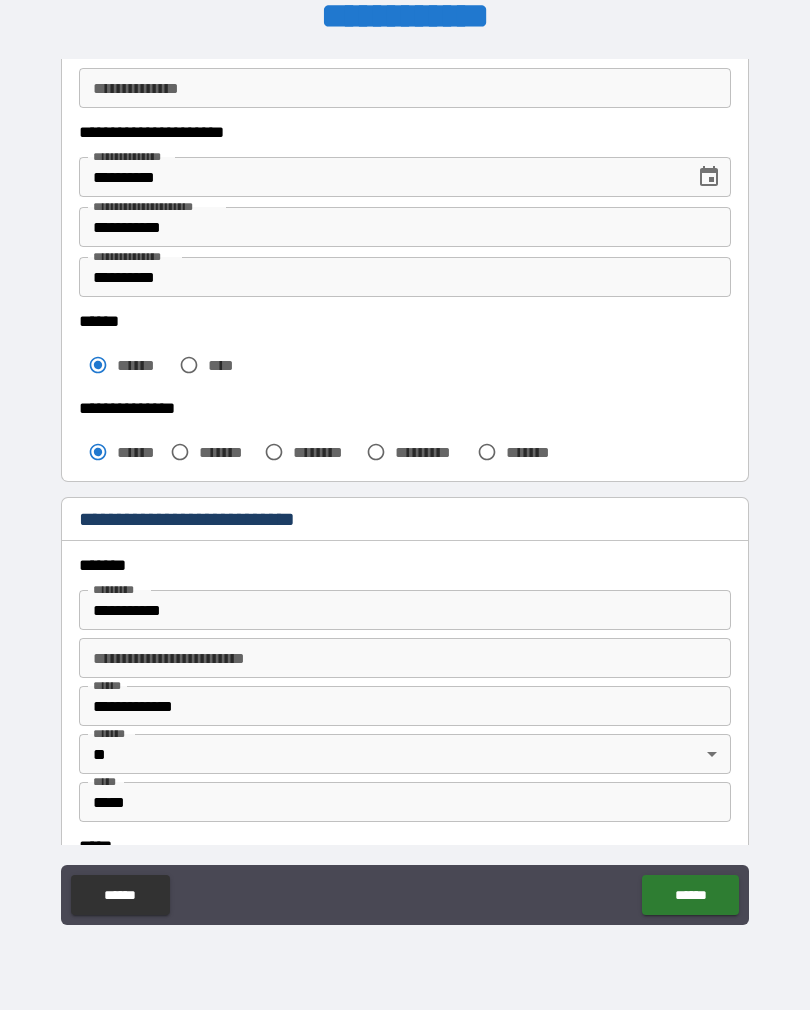 click on "**********" at bounding box center (405, 706) 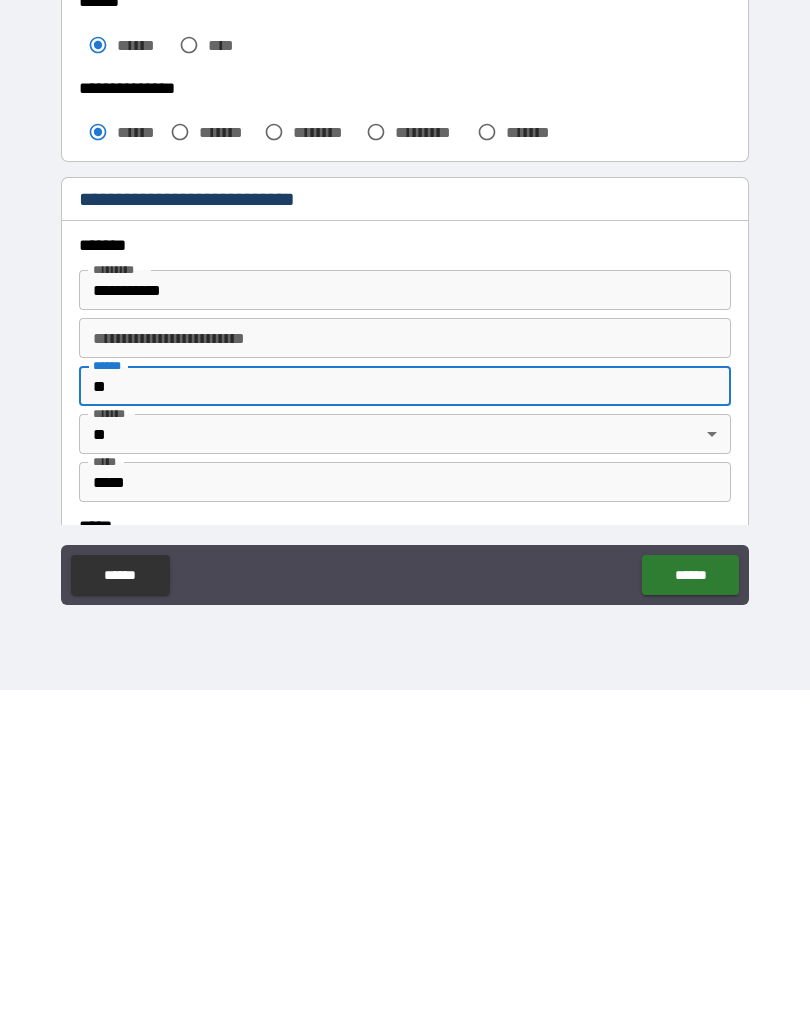 type on "*" 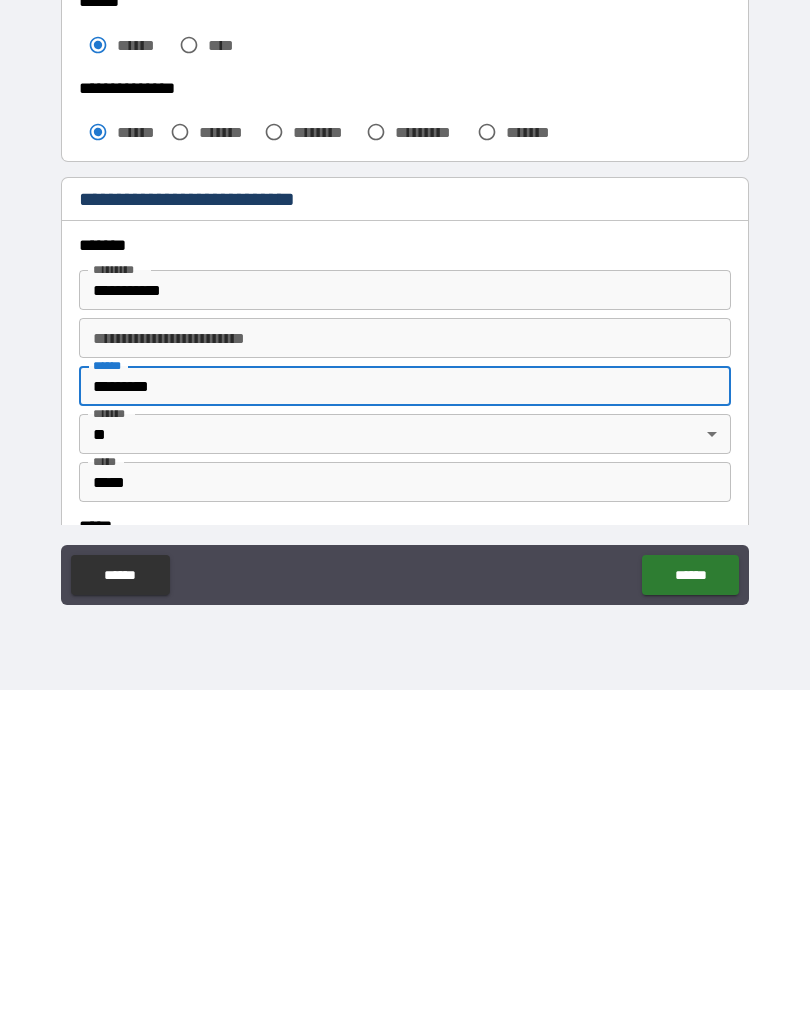 type on "*********" 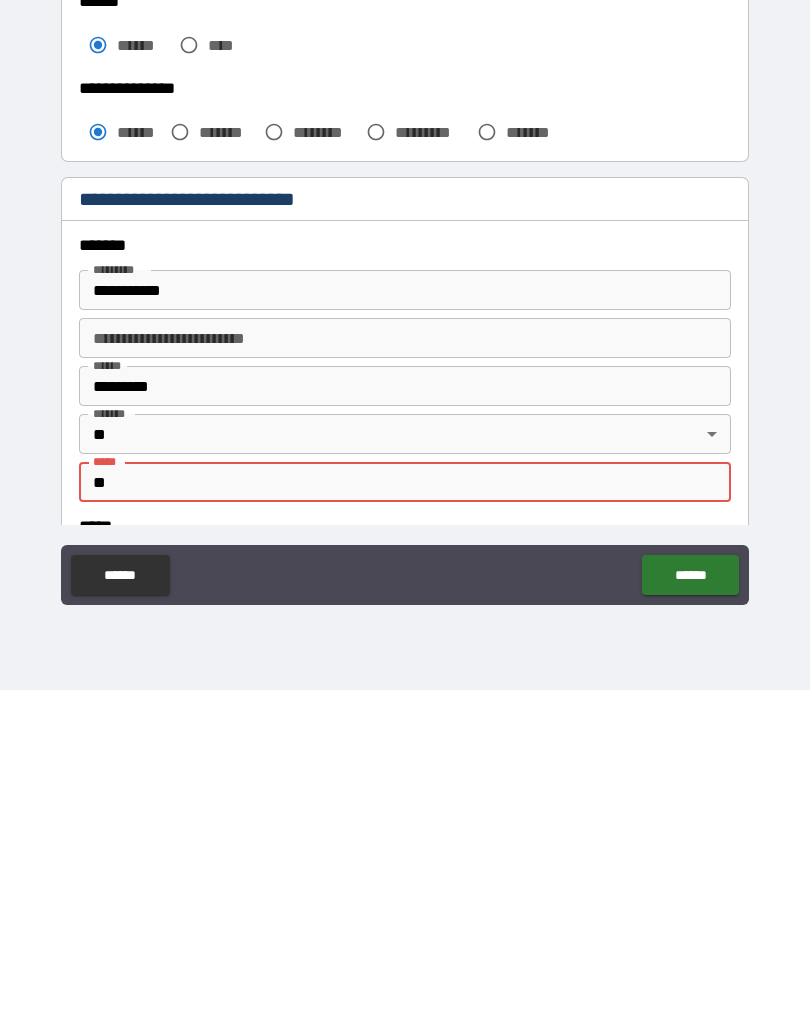 type on "*" 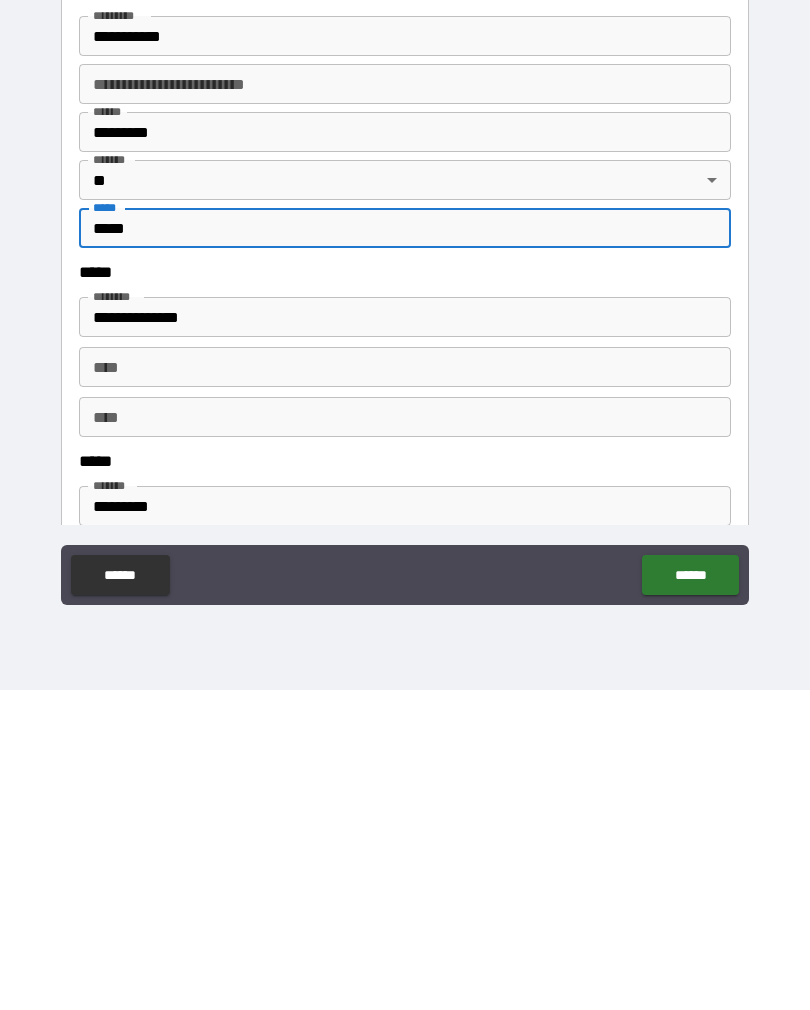scroll, scrollTop: 548, scrollLeft: 0, axis: vertical 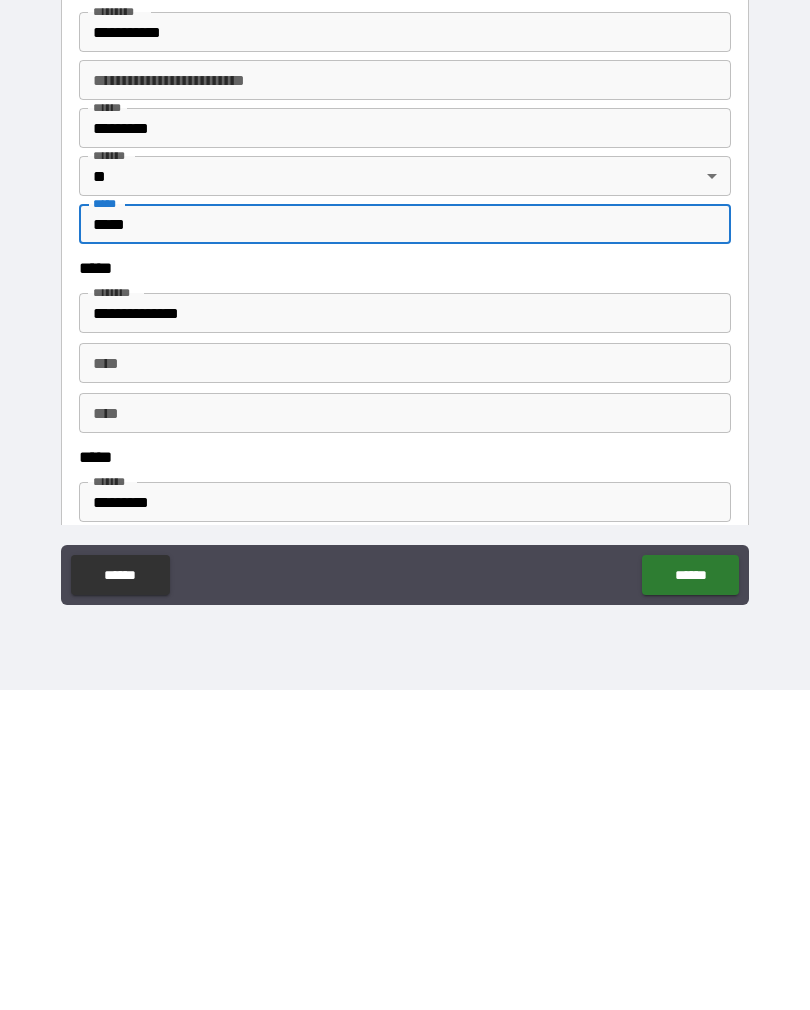 type on "*****" 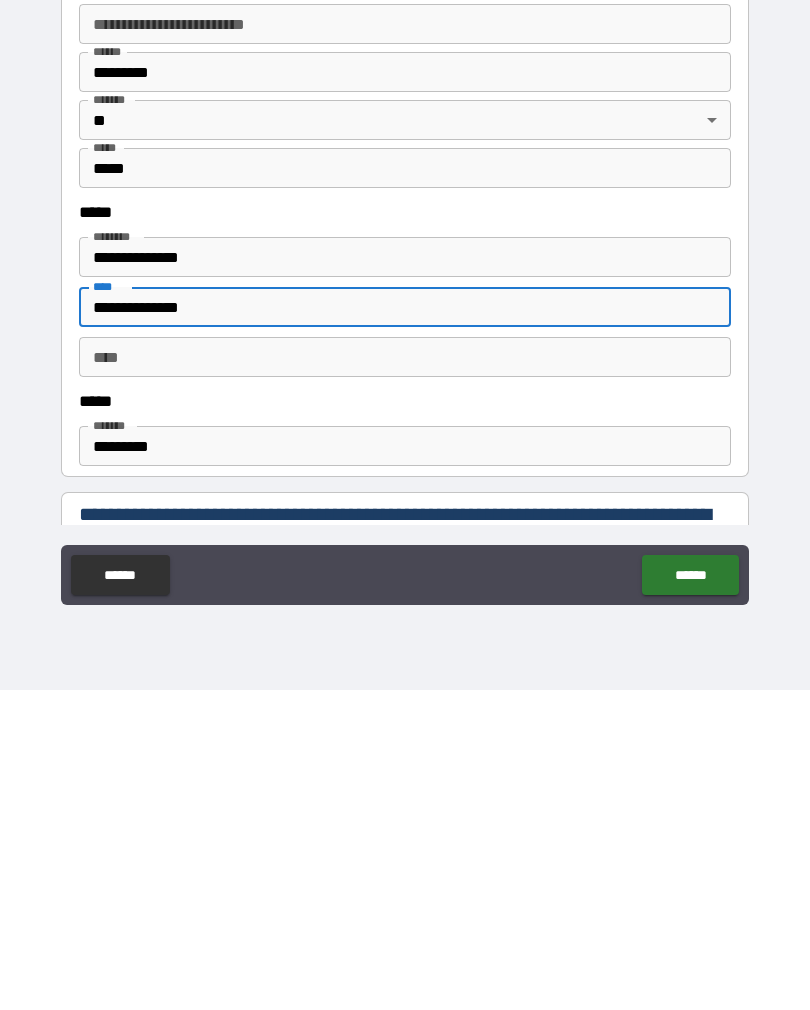 scroll, scrollTop: 606, scrollLeft: 0, axis: vertical 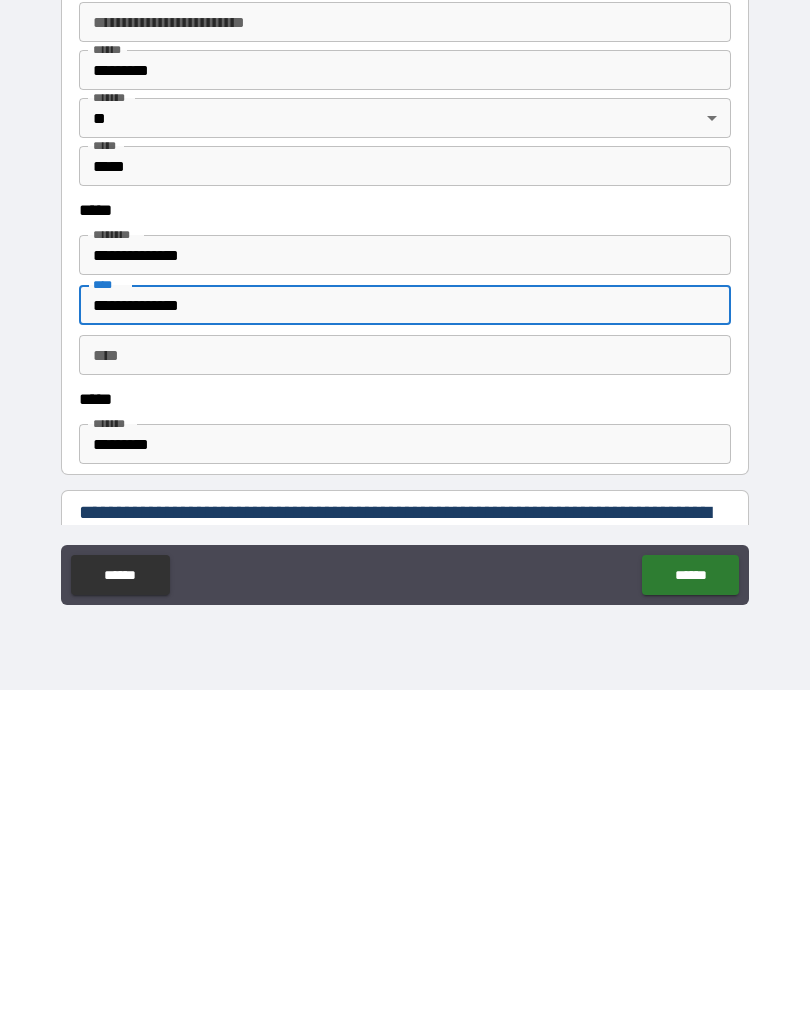 type on "**********" 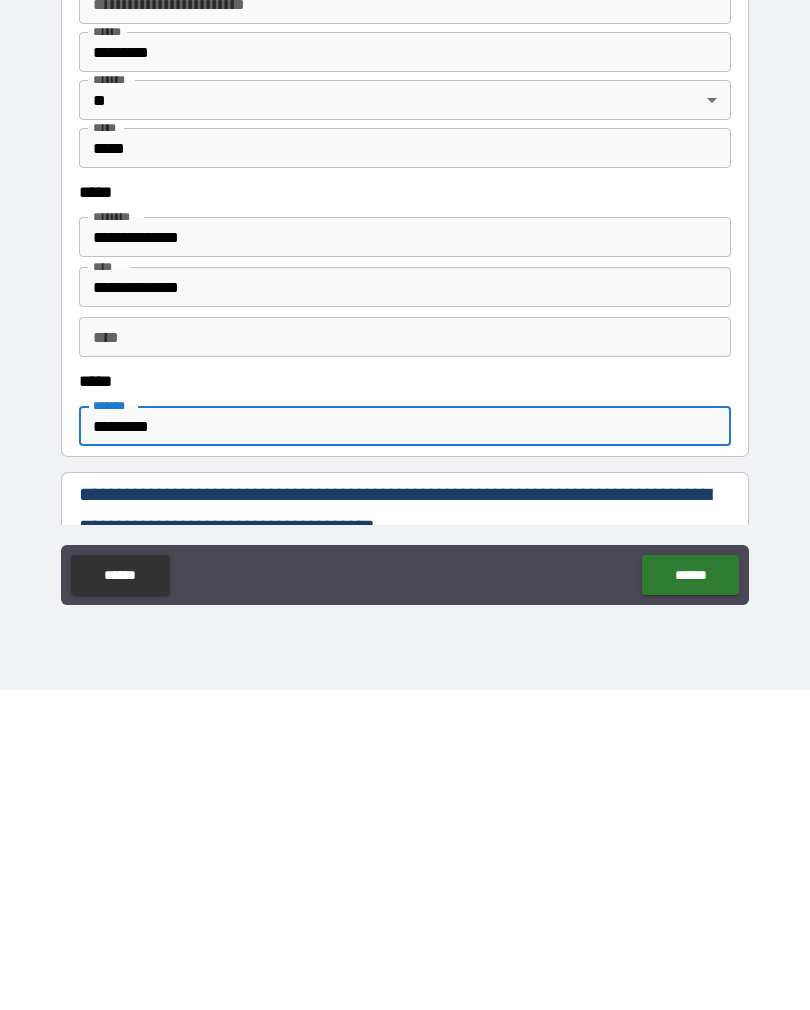 scroll, scrollTop: 647, scrollLeft: 0, axis: vertical 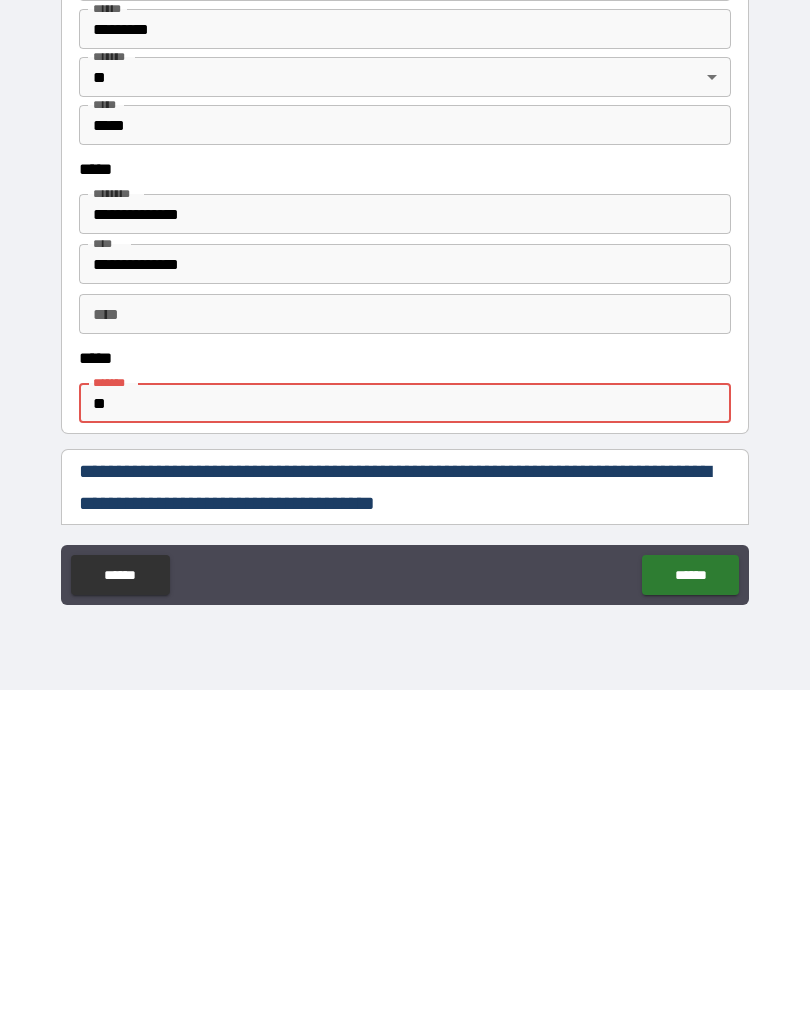 type on "*" 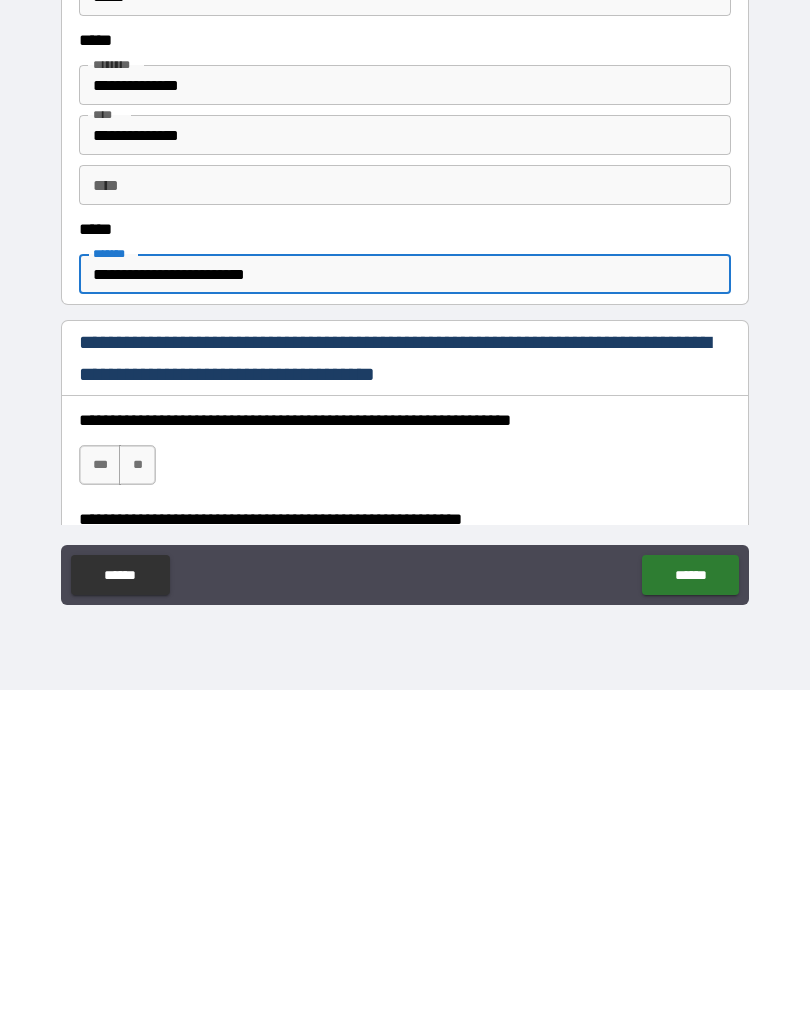 scroll, scrollTop: 793, scrollLeft: 0, axis: vertical 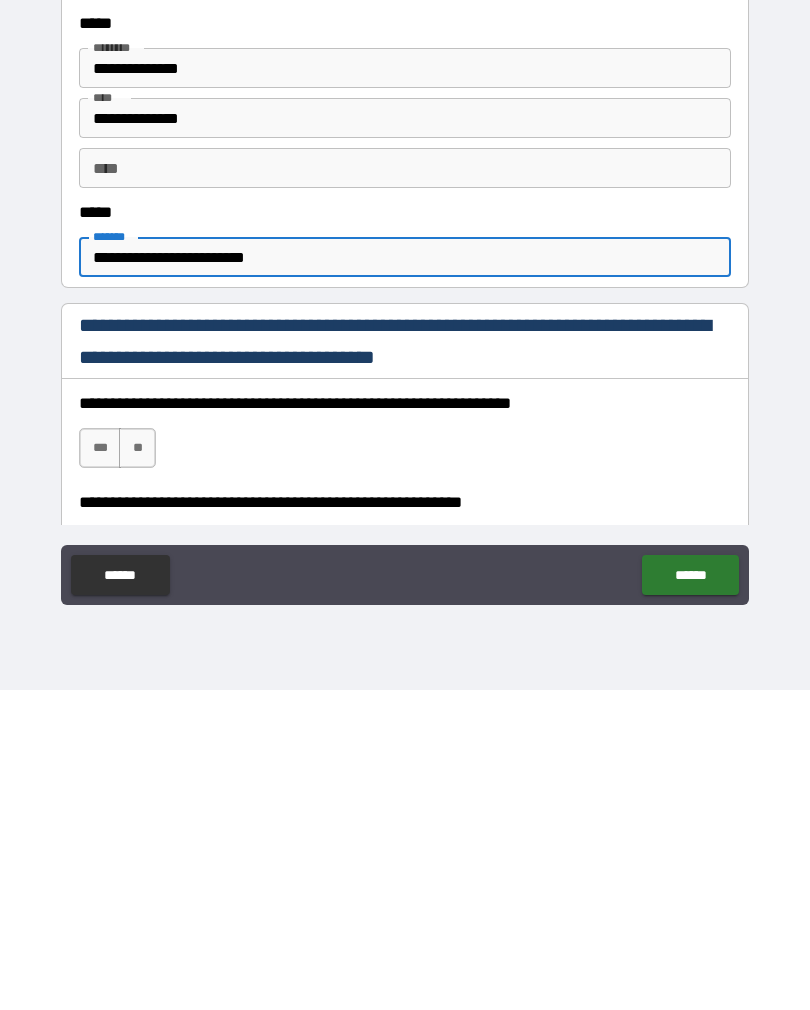 type on "**********" 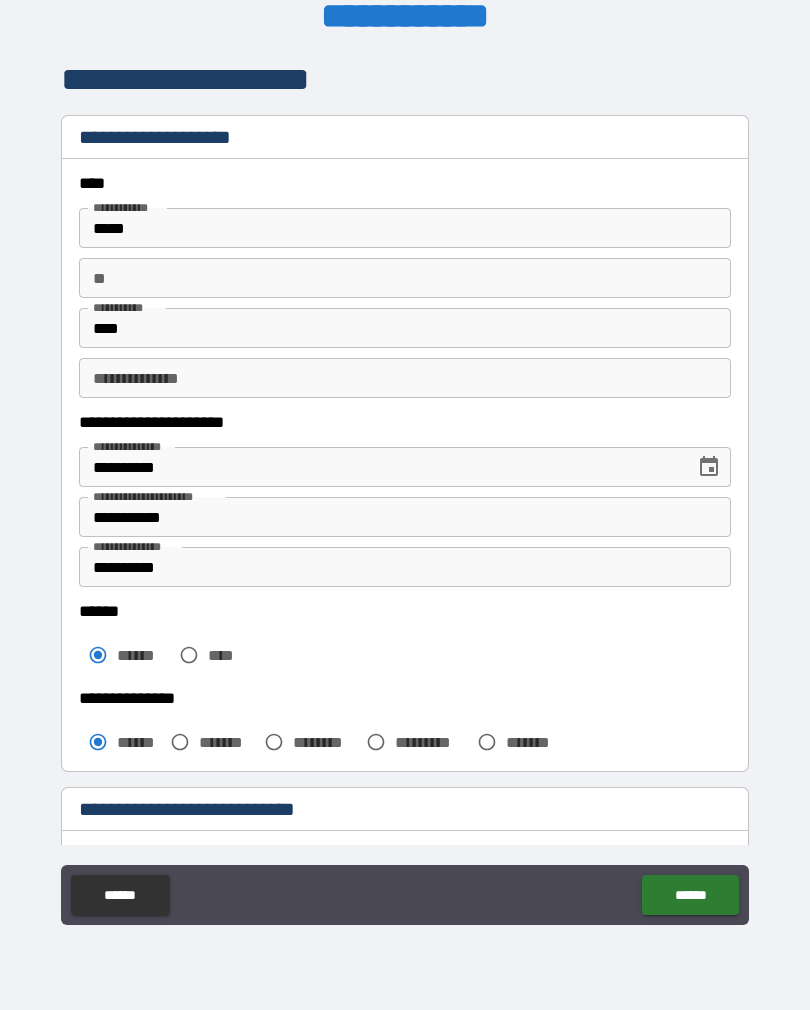 scroll, scrollTop: 0, scrollLeft: 0, axis: both 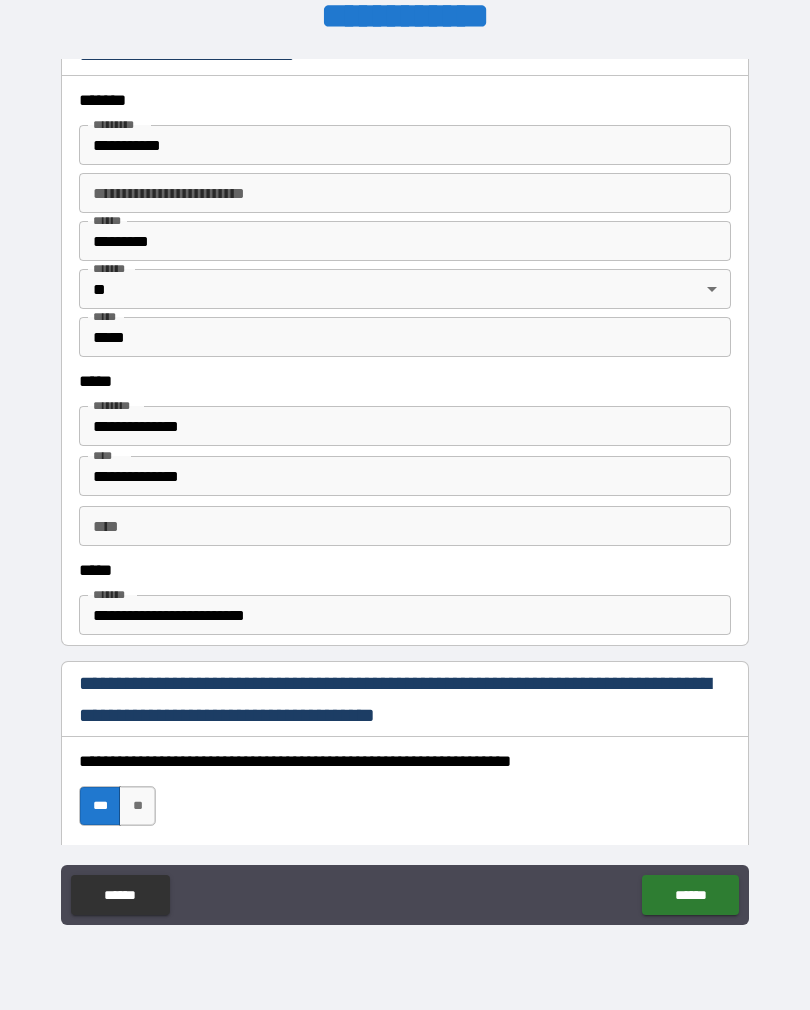 type on "*********" 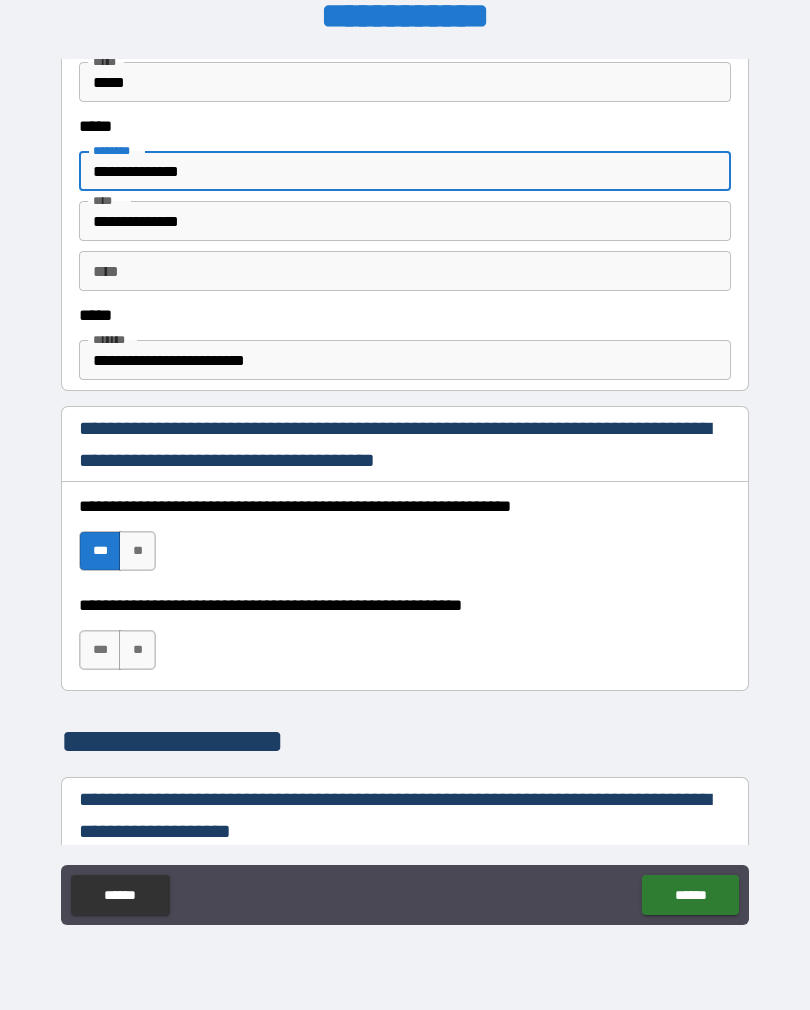 scroll, scrollTop: 1111, scrollLeft: 0, axis: vertical 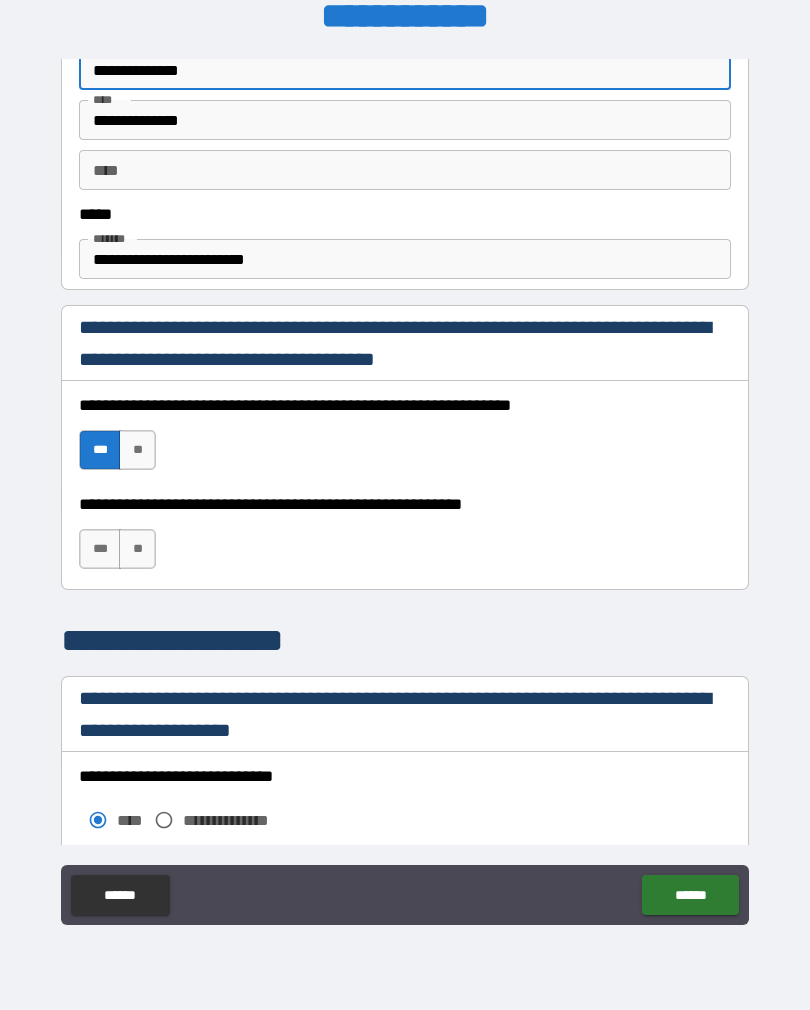 type on "**********" 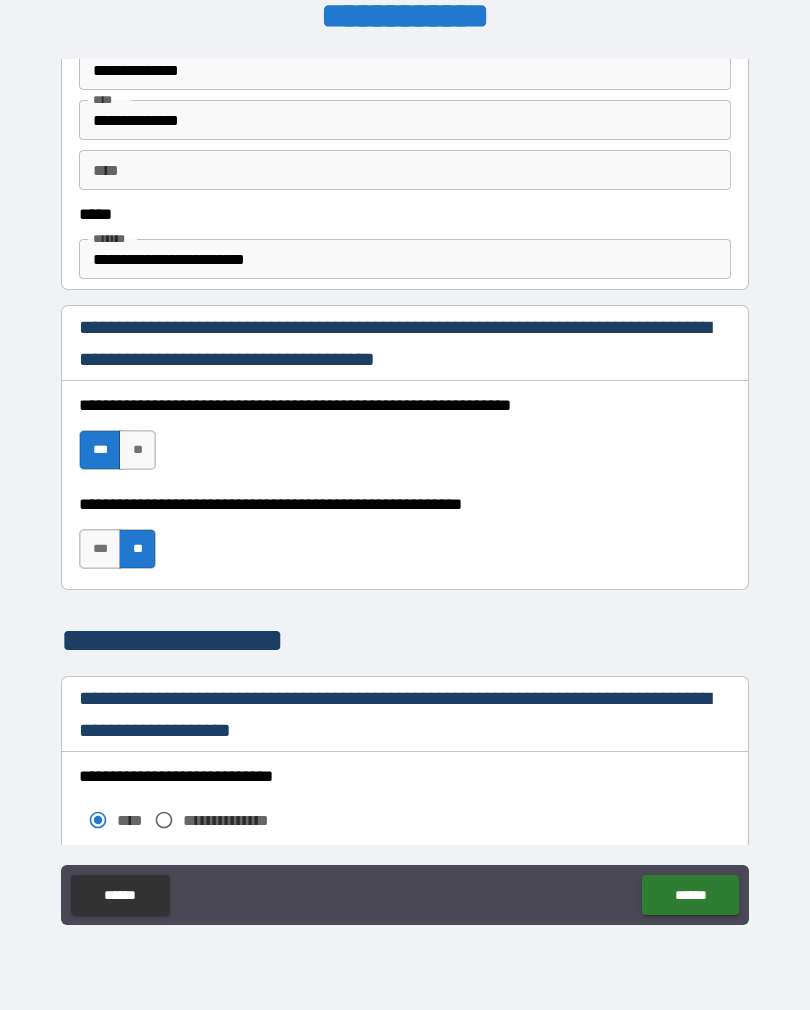 click on "***" at bounding box center [100, 549] 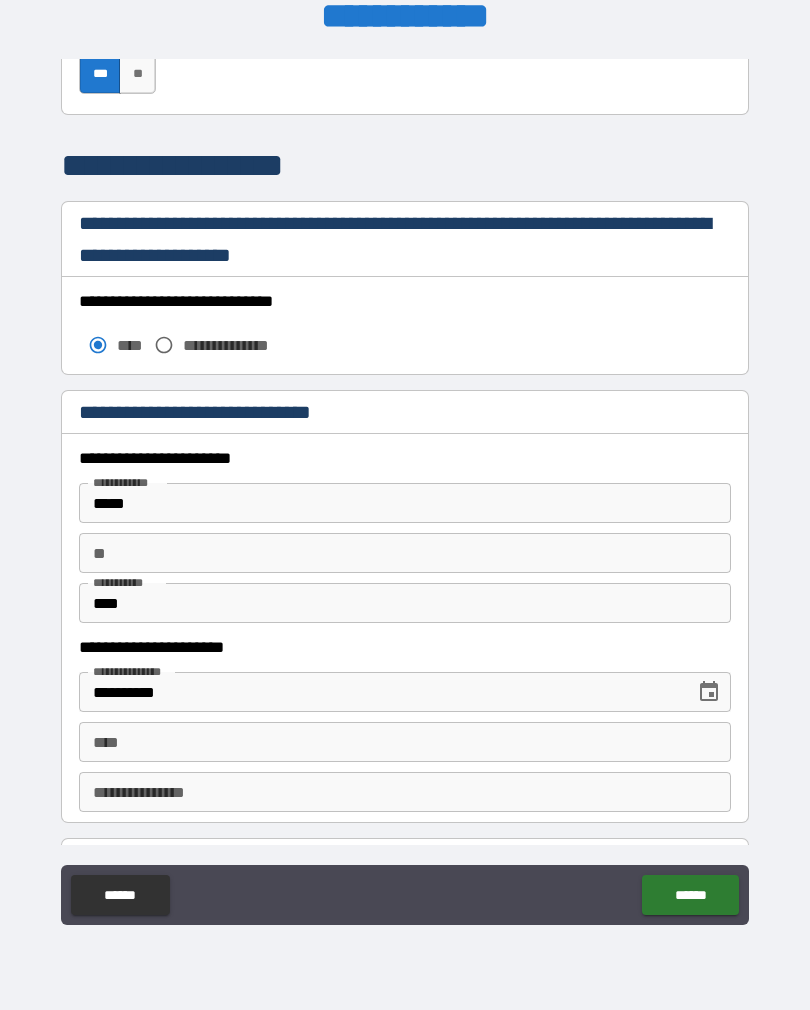 scroll, scrollTop: 1597, scrollLeft: 0, axis: vertical 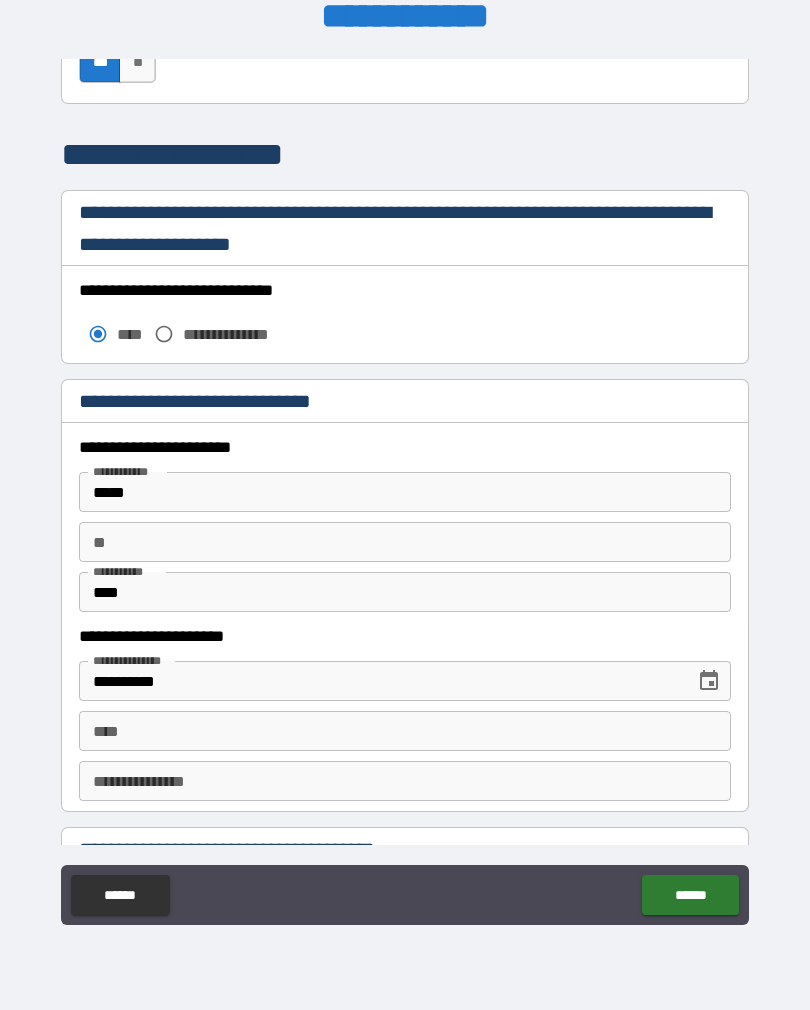 click on "****" at bounding box center [405, 731] 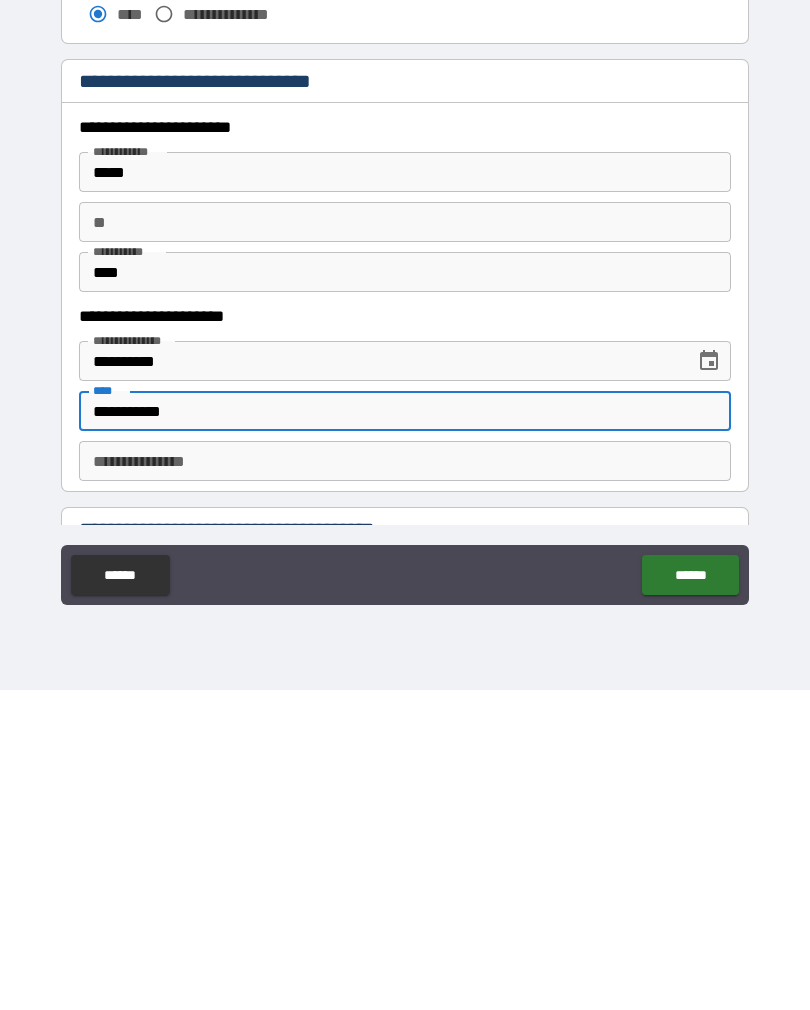 type on "**********" 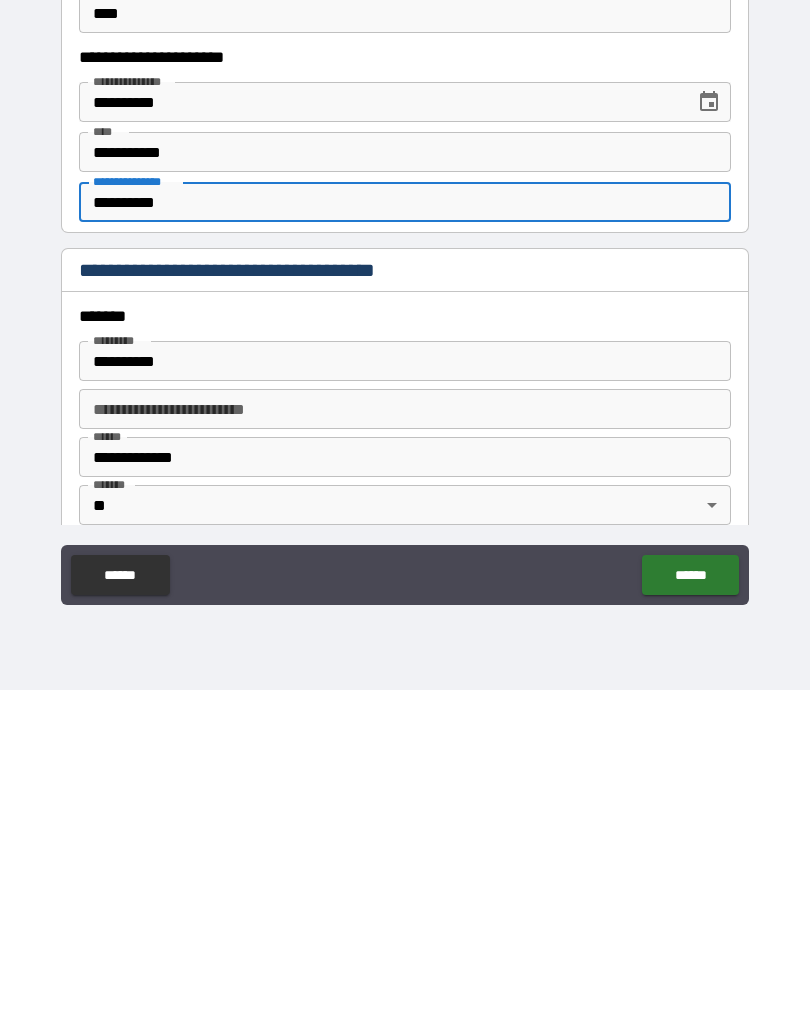 scroll, scrollTop: 1857, scrollLeft: 0, axis: vertical 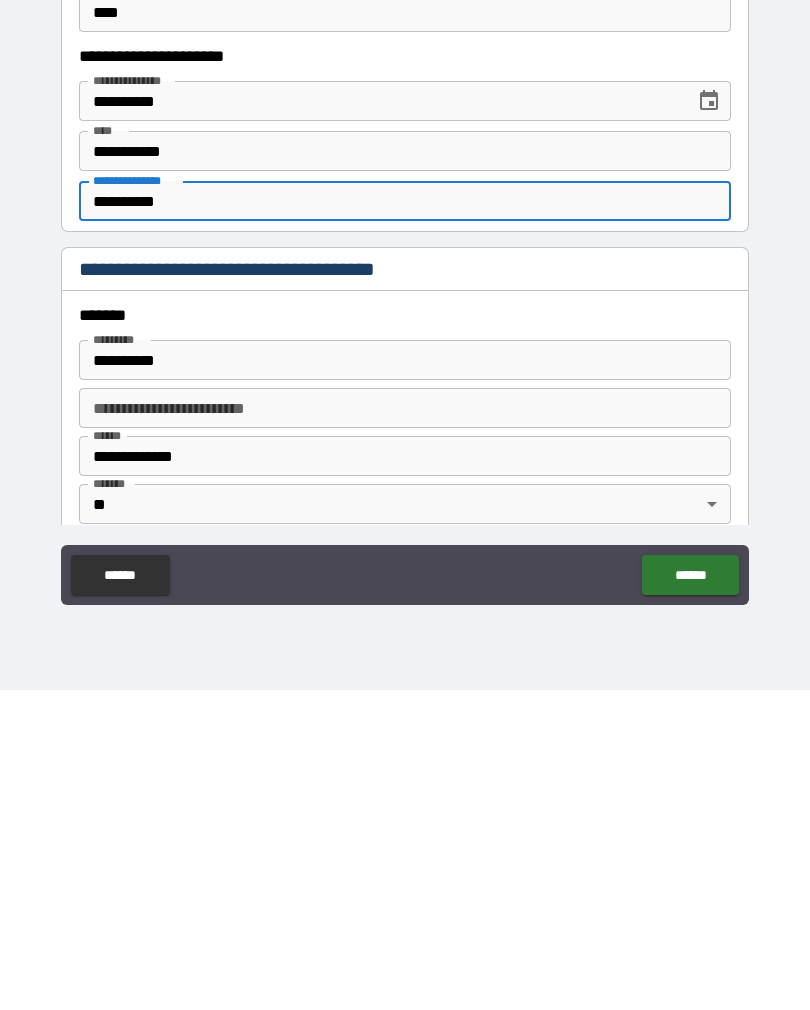 type on "**********" 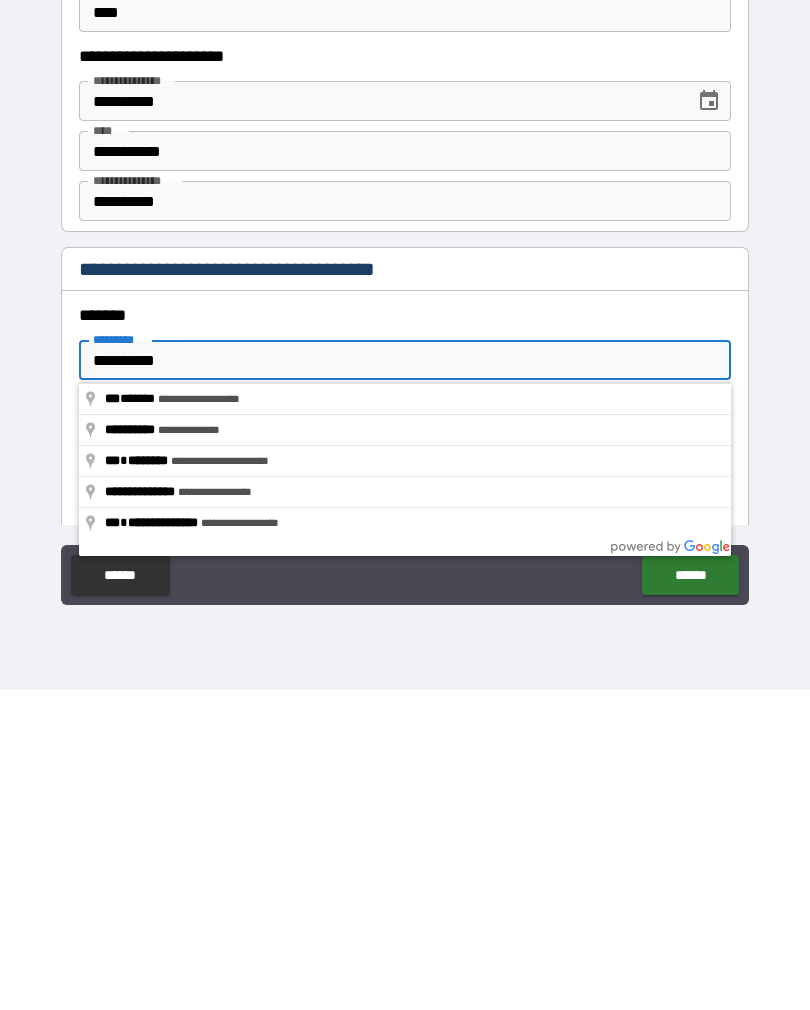 click on "**********" at bounding box center (405, 680) 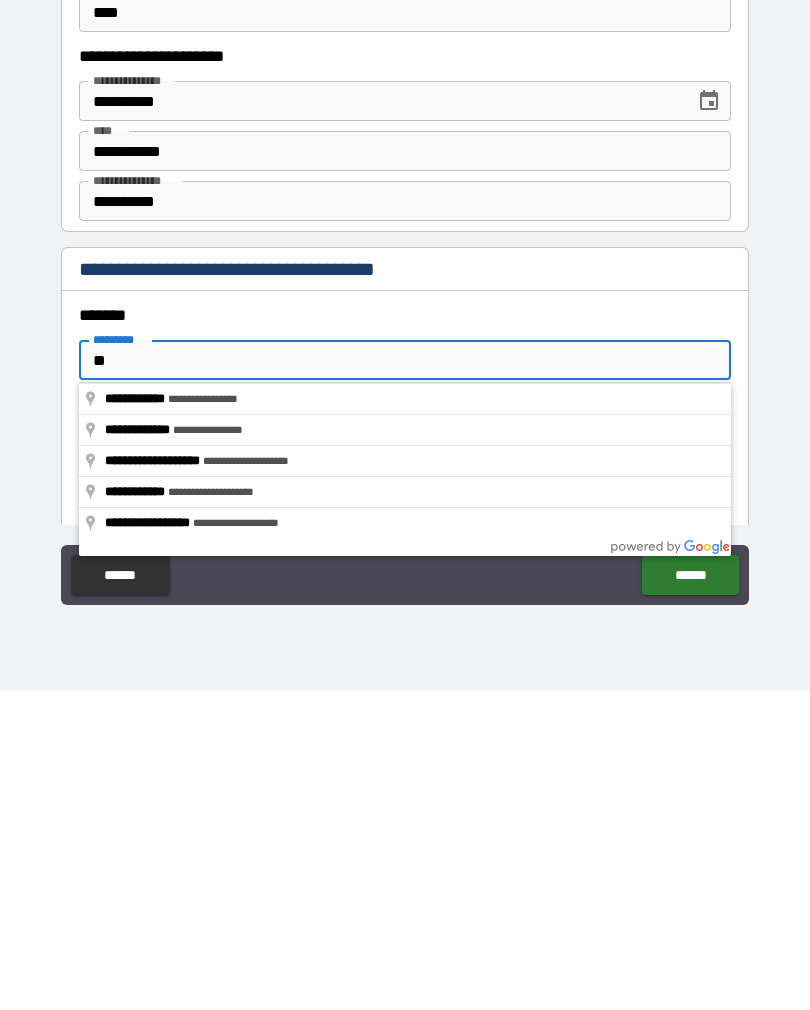 type on "*" 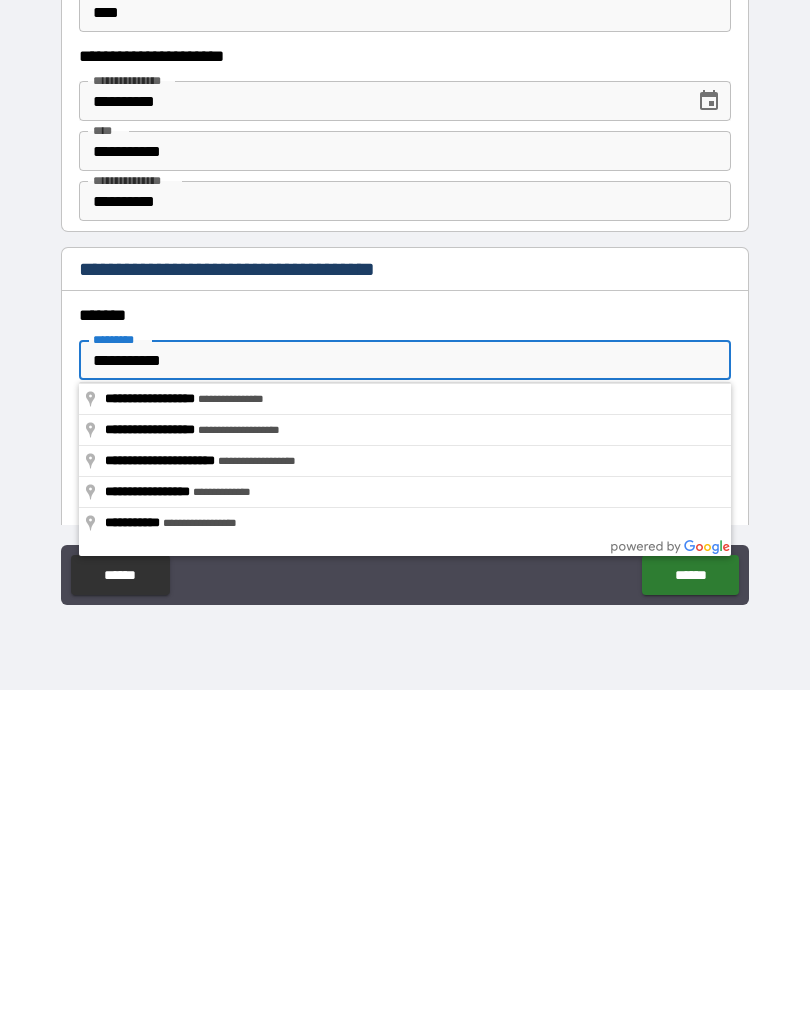 type on "**********" 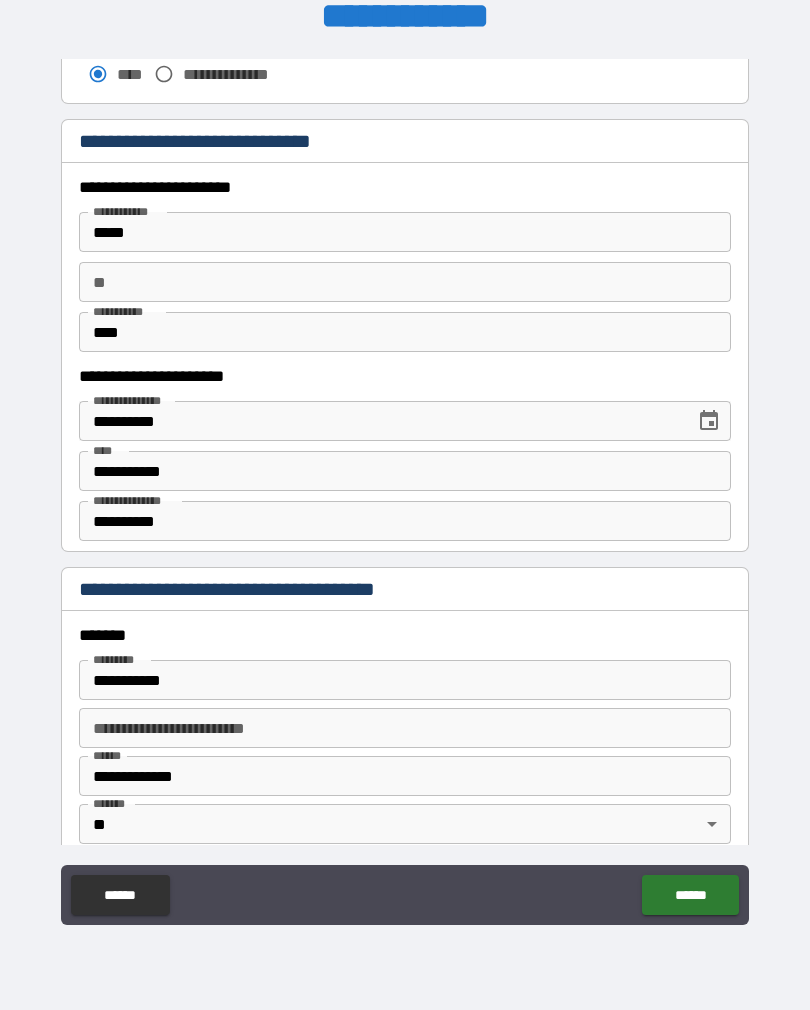 click on "**********" at bounding box center (405, 776) 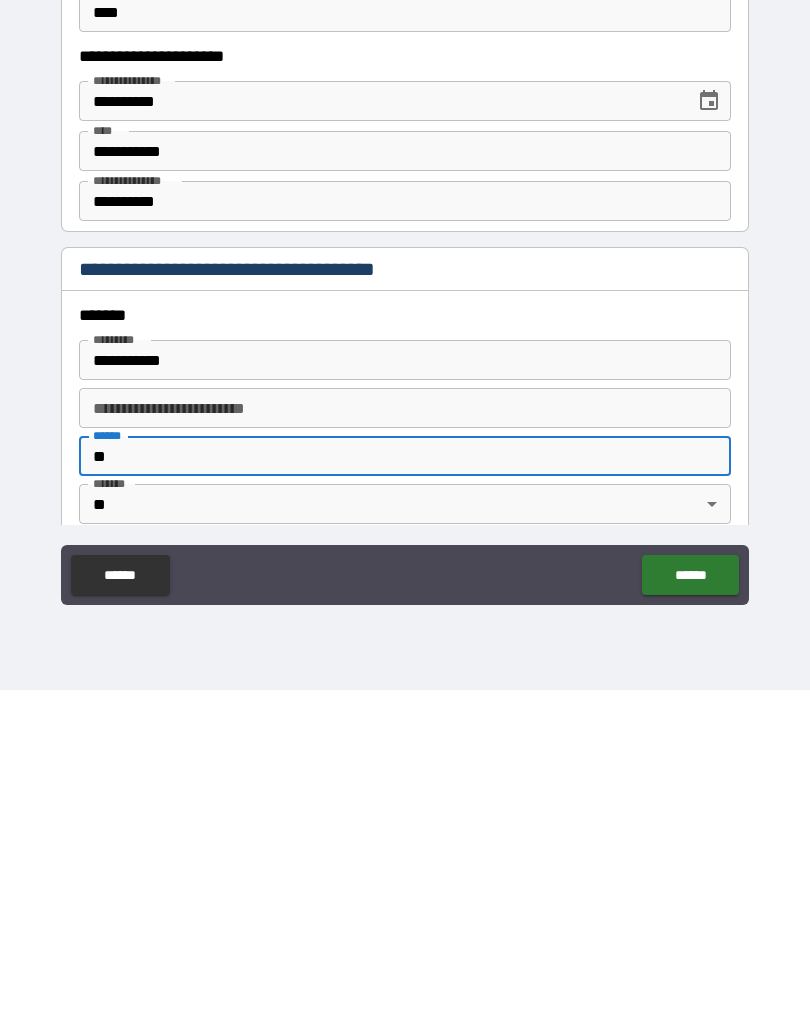 type on "*" 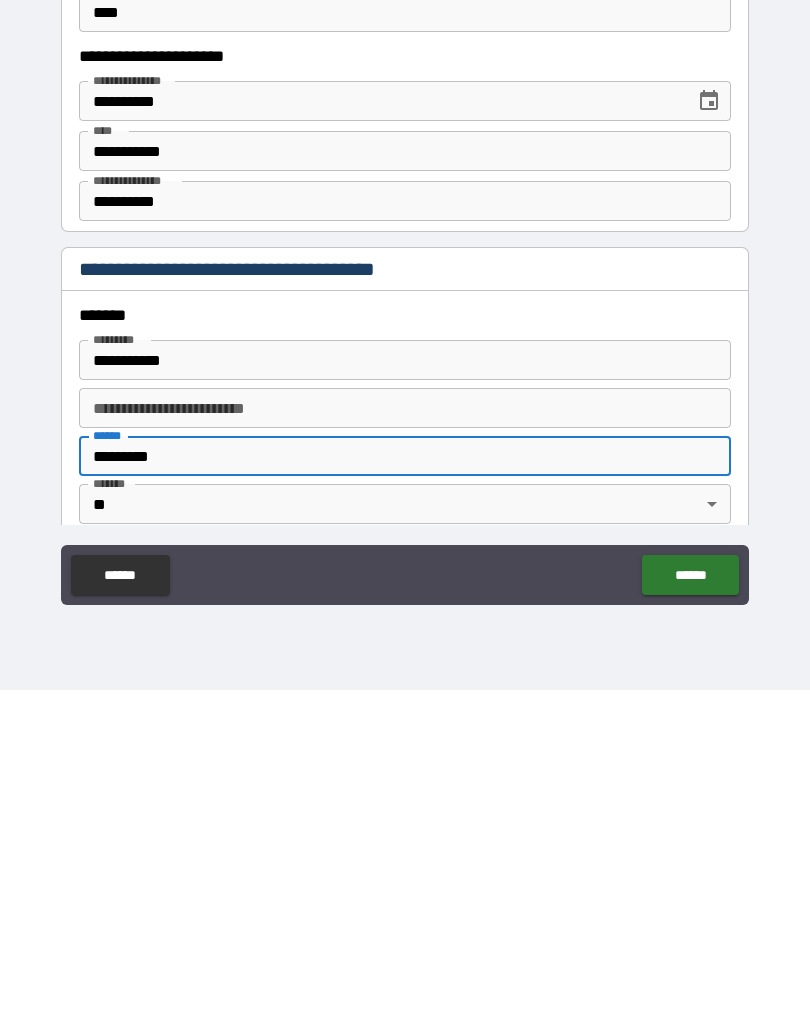 type on "*********" 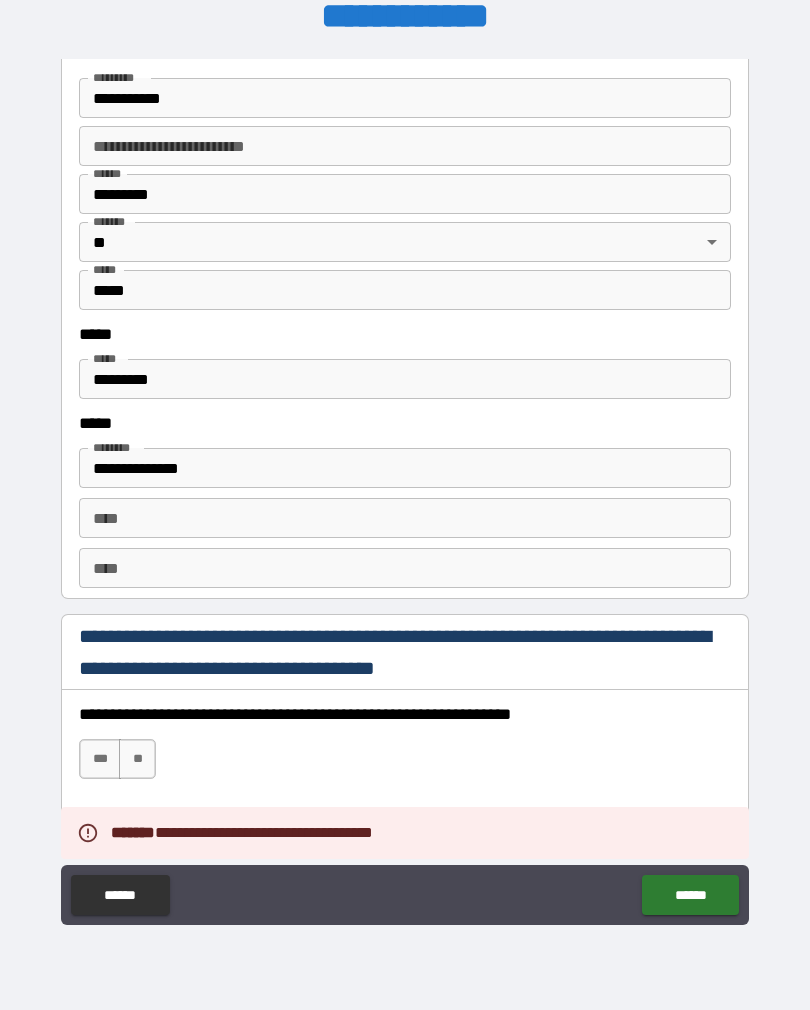 scroll, scrollTop: 2420, scrollLeft: 0, axis: vertical 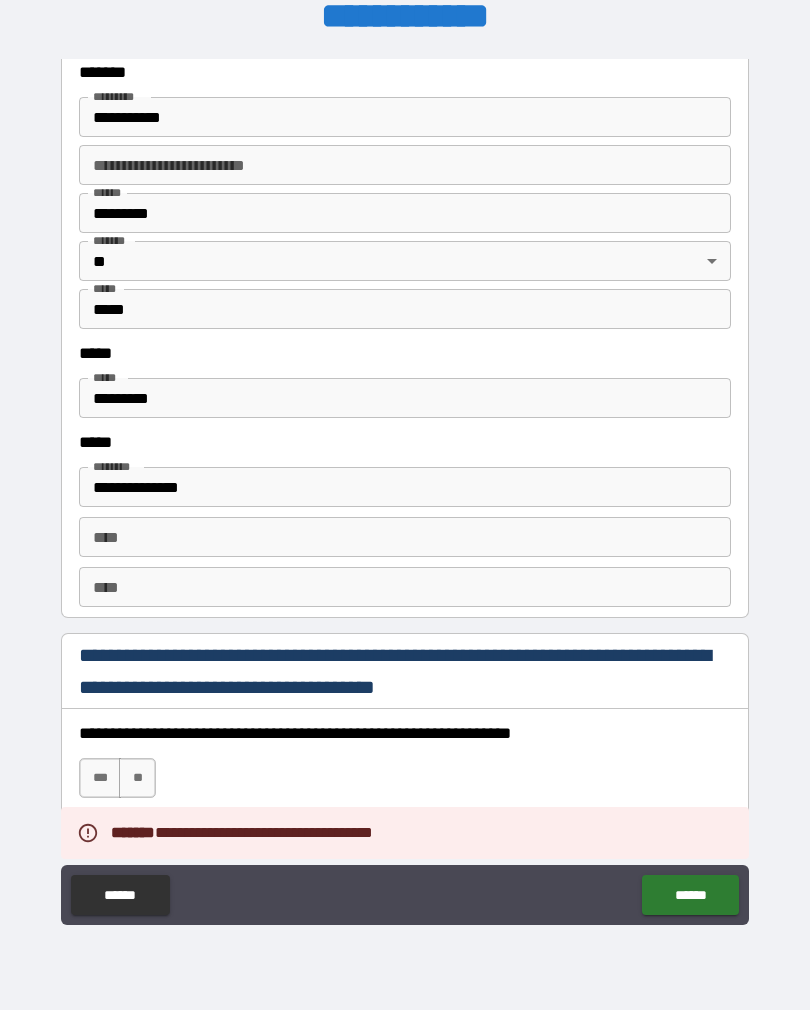 click on "*********" at bounding box center (405, 398) 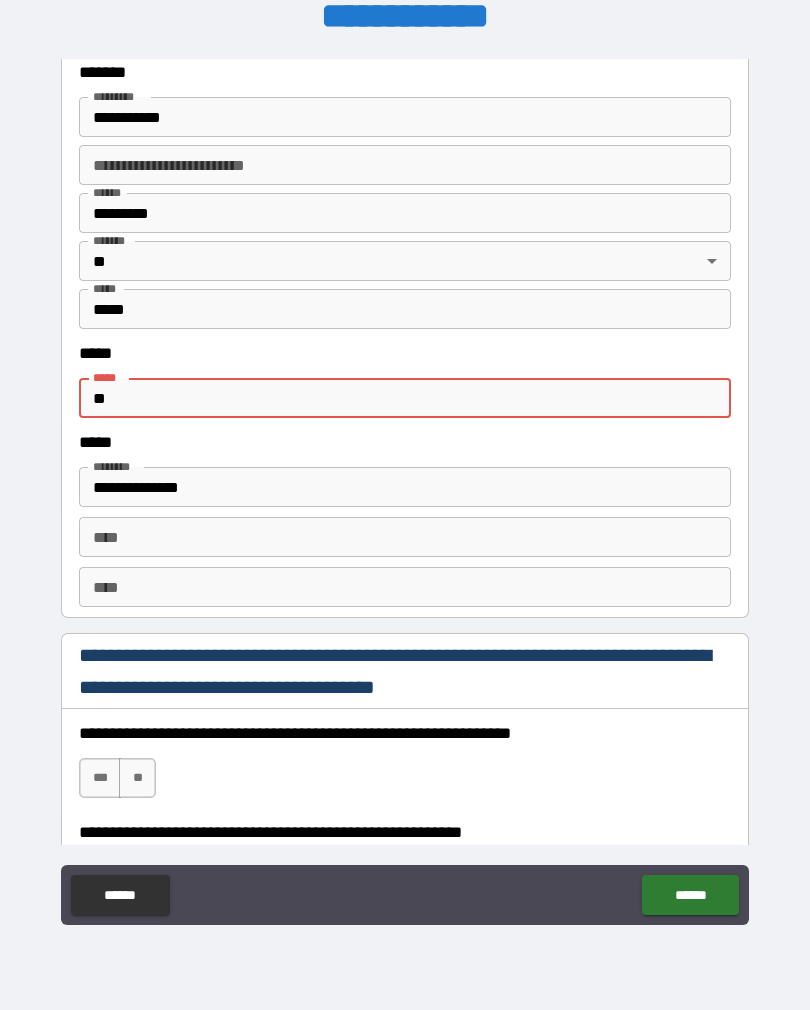 type on "*" 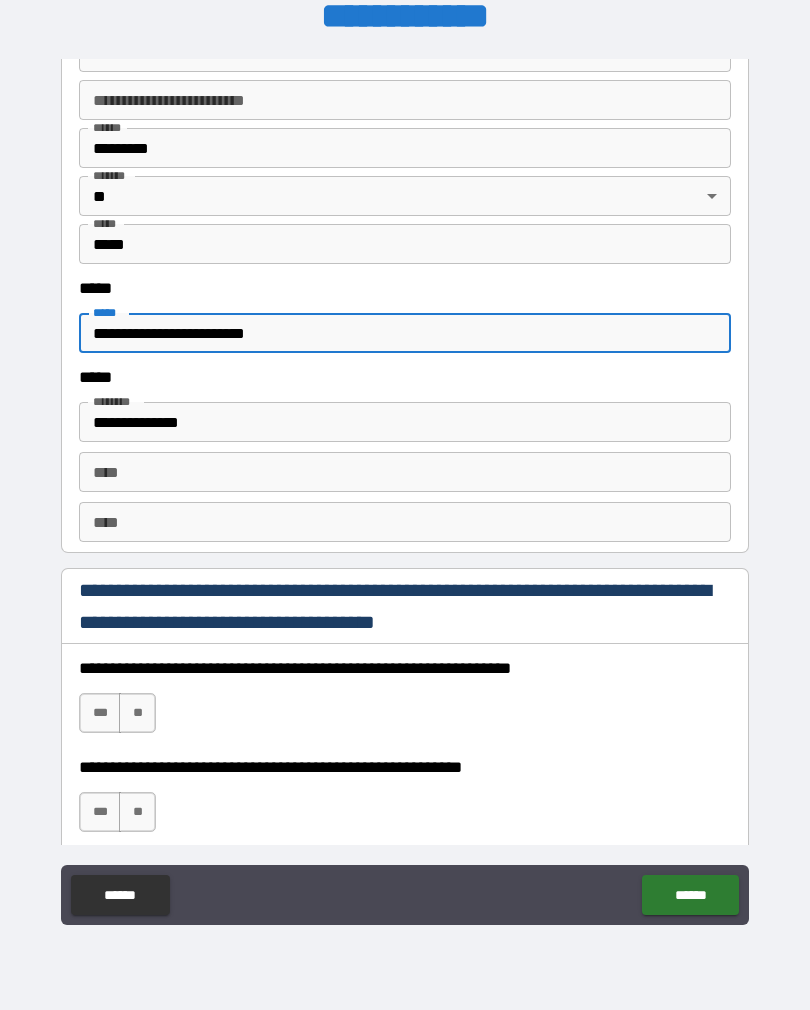 scroll, scrollTop: 2487, scrollLeft: 0, axis: vertical 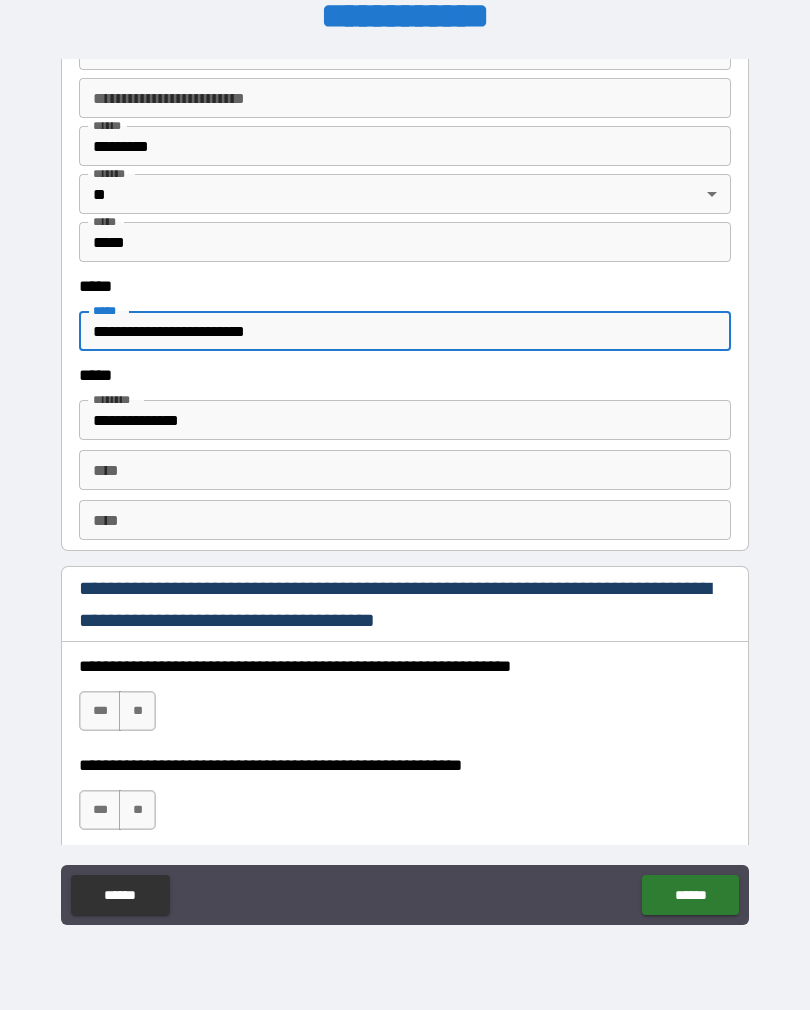 type on "**********" 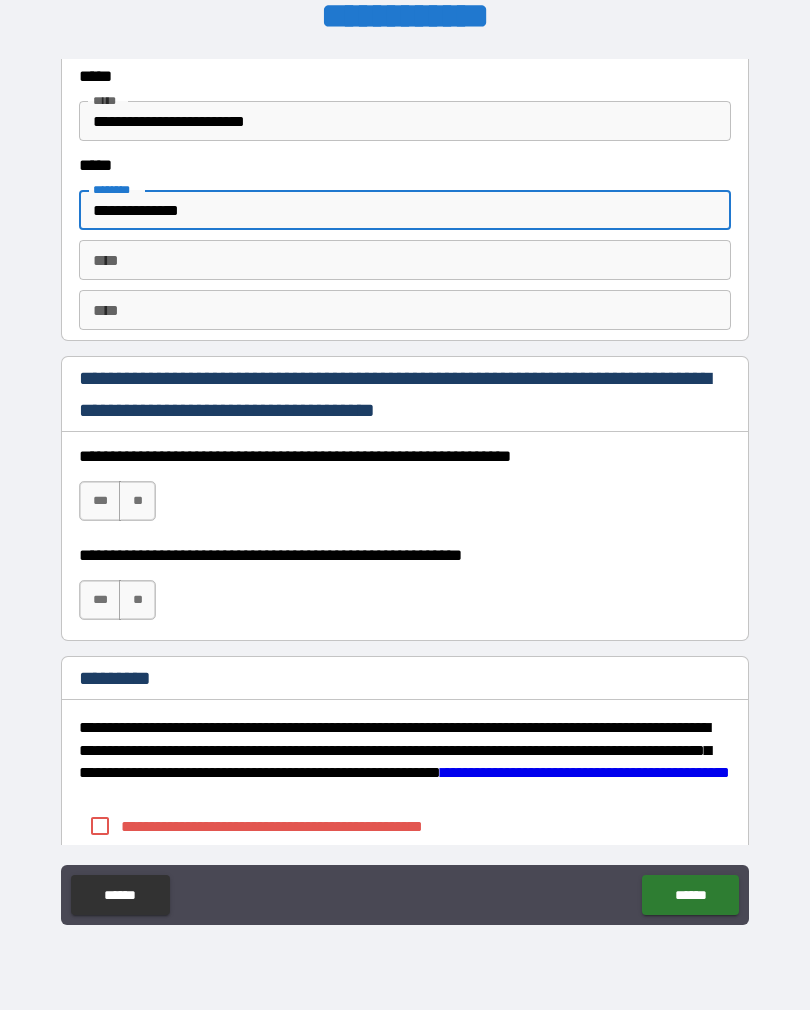 scroll, scrollTop: 2712, scrollLeft: 0, axis: vertical 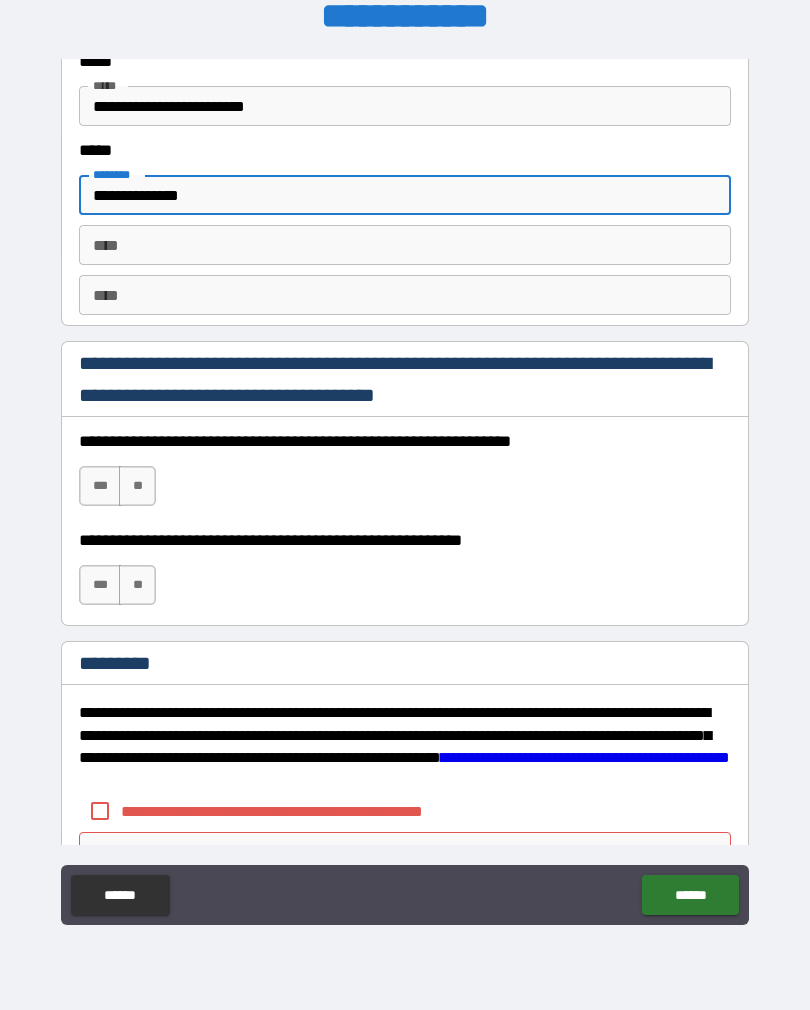 type on "**********" 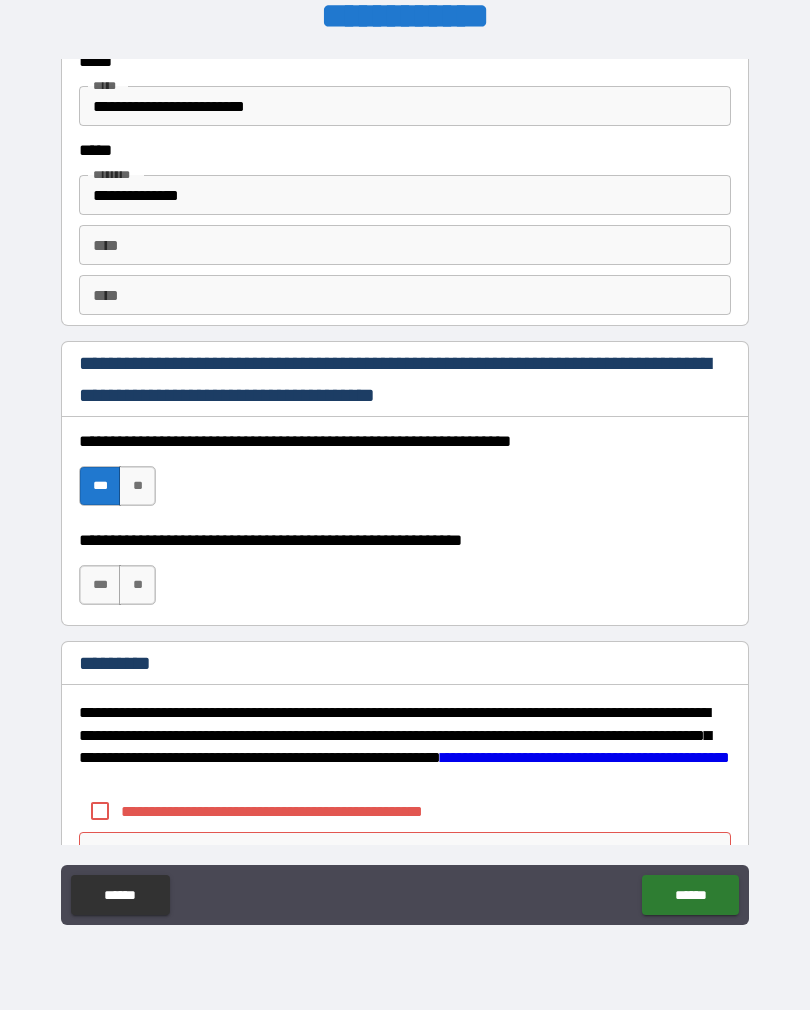 click on "***" at bounding box center [100, 585] 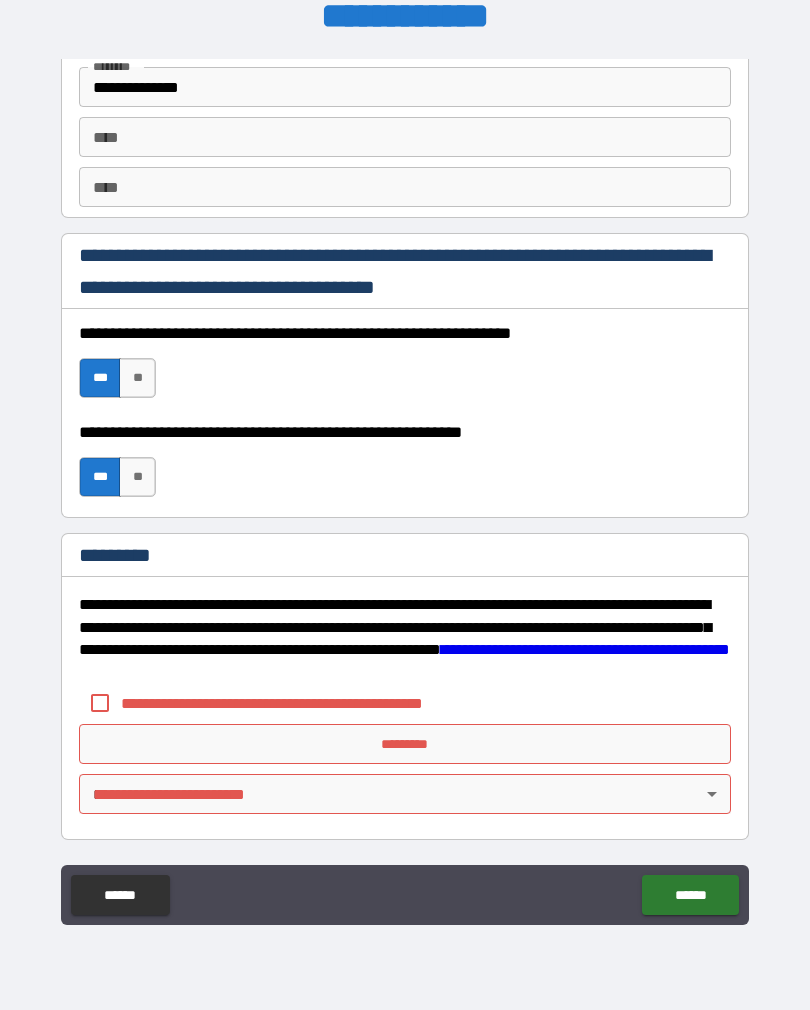 scroll, scrollTop: 2820, scrollLeft: 0, axis: vertical 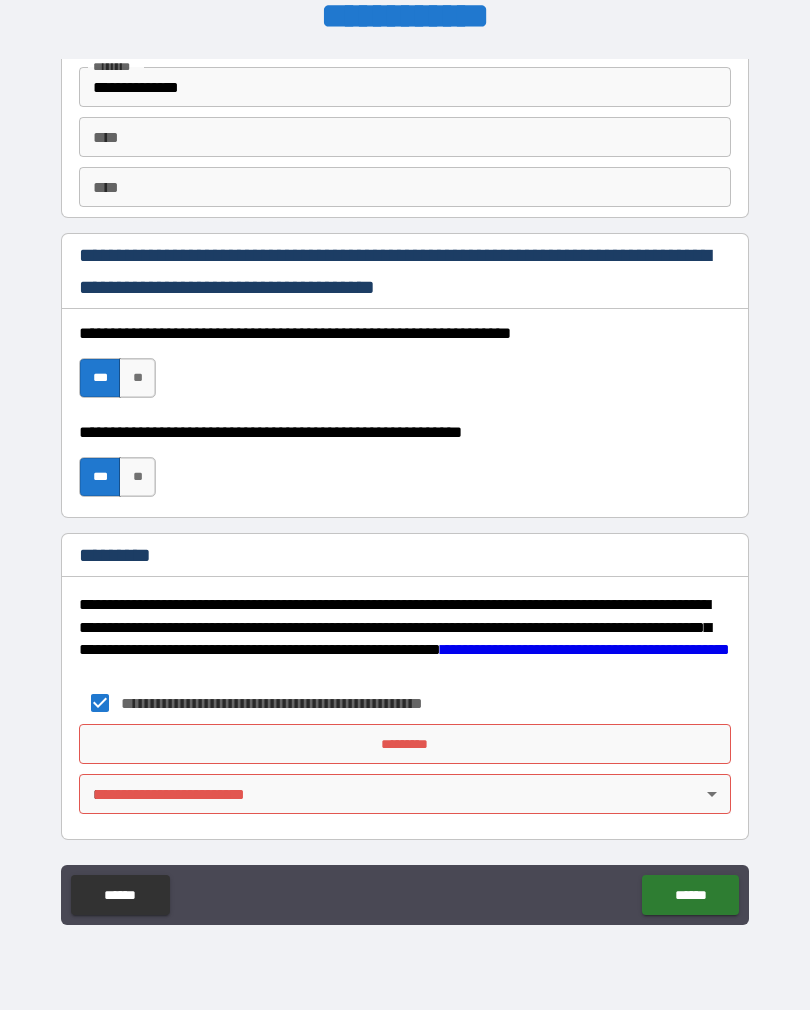 click on "[FIRST] [LAST] [CITY] [STATE] [ZIP] [STREET] [NUMBER] [APT] [COUNTRY] [PHONE] [EMAIL]" at bounding box center [405, 489] 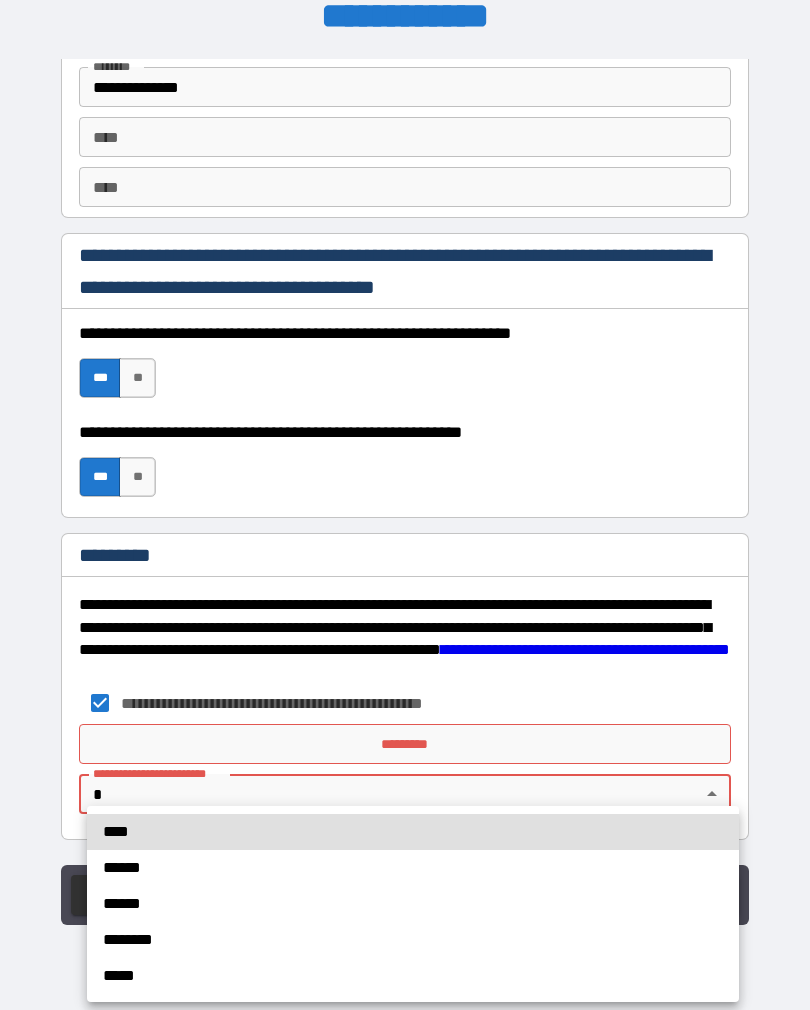 click on "****" at bounding box center [413, 832] 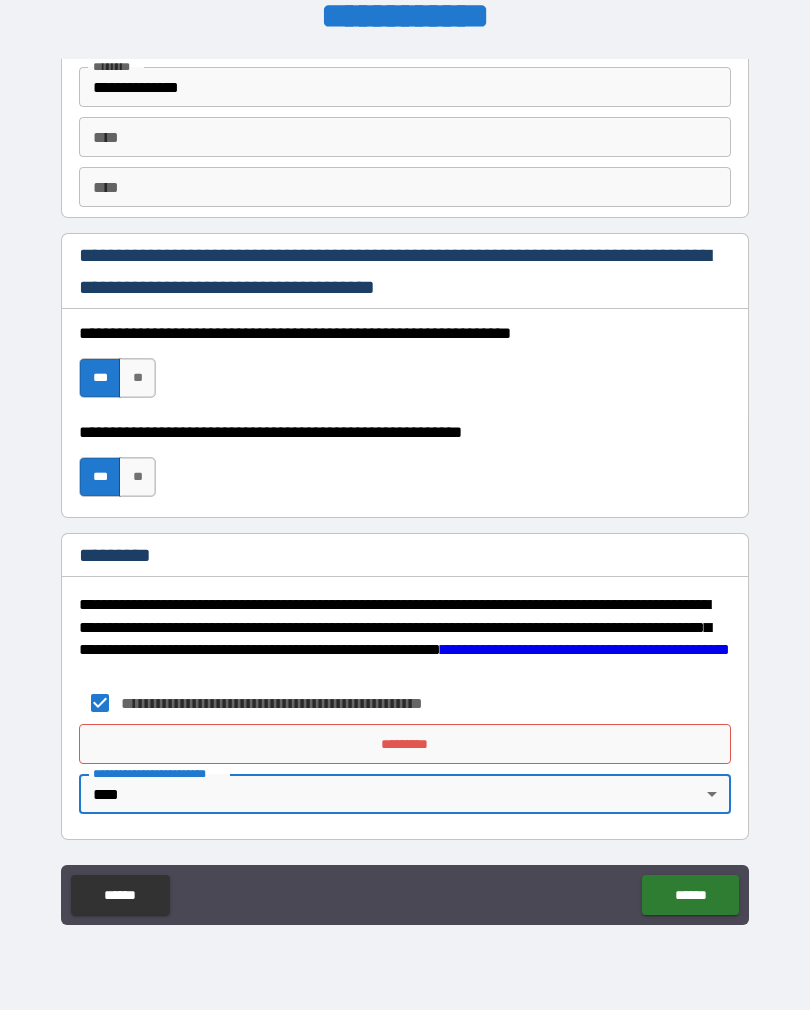 click on "*********" at bounding box center (405, 744) 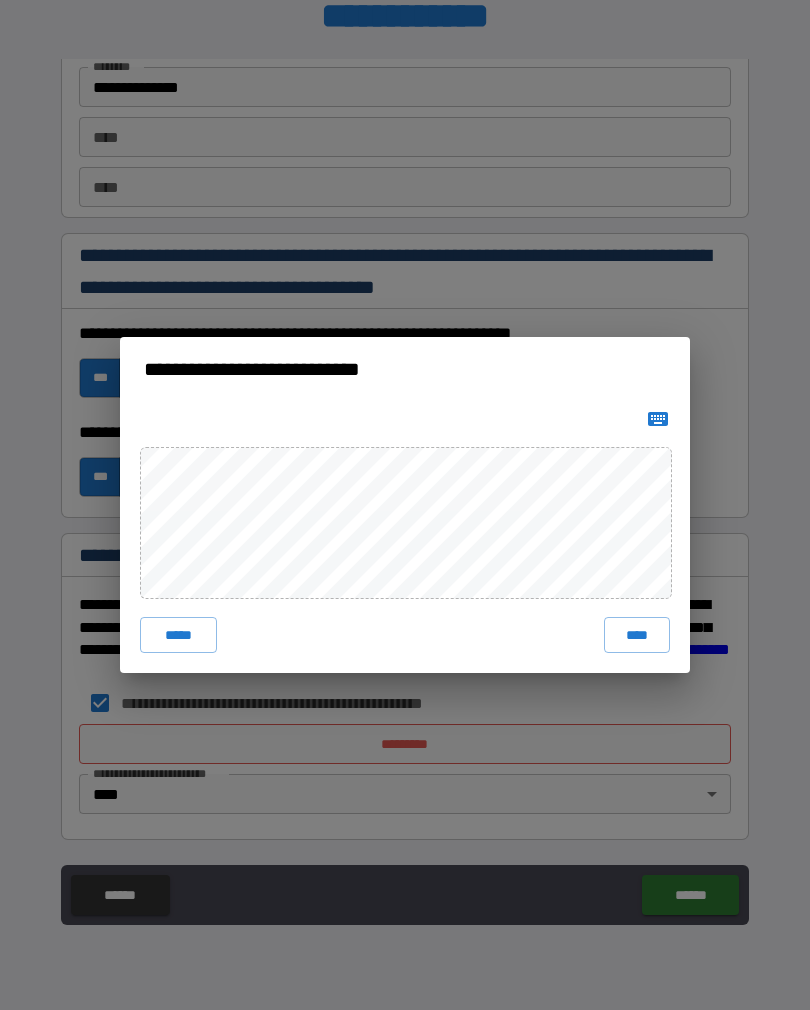 click on "****" at bounding box center (637, 635) 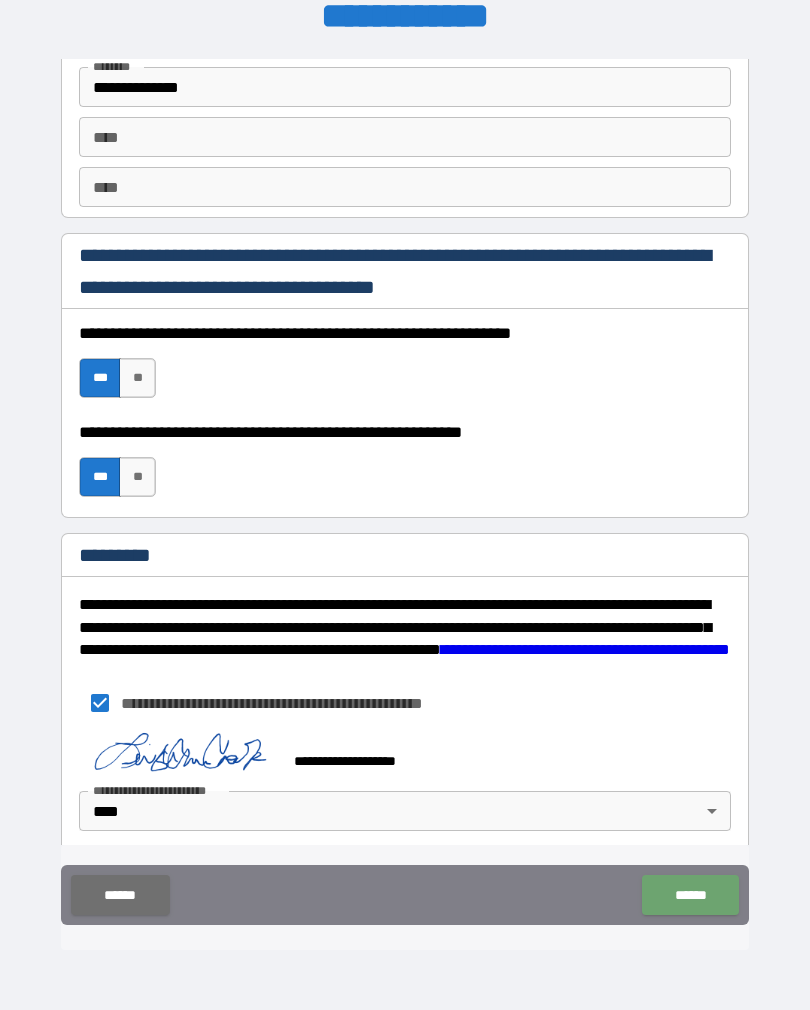 click on "******" at bounding box center (690, 895) 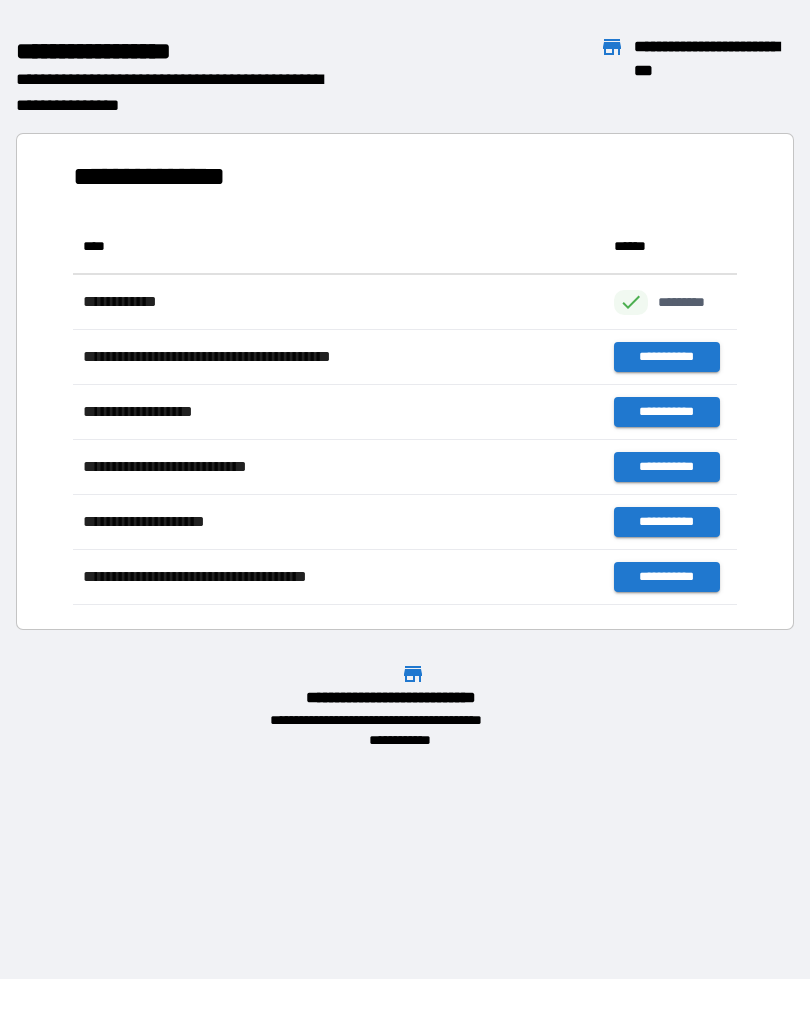 scroll, scrollTop: 1, scrollLeft: 1, axis: both 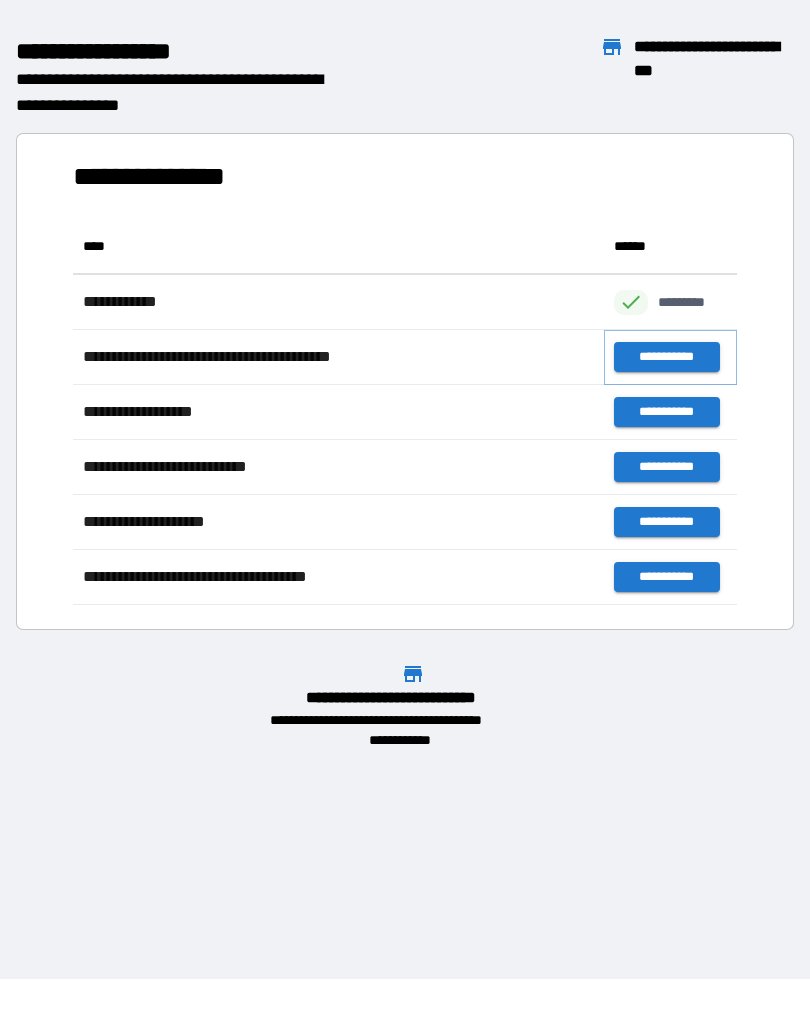 click on "**********" at bounding box center (666, 357) 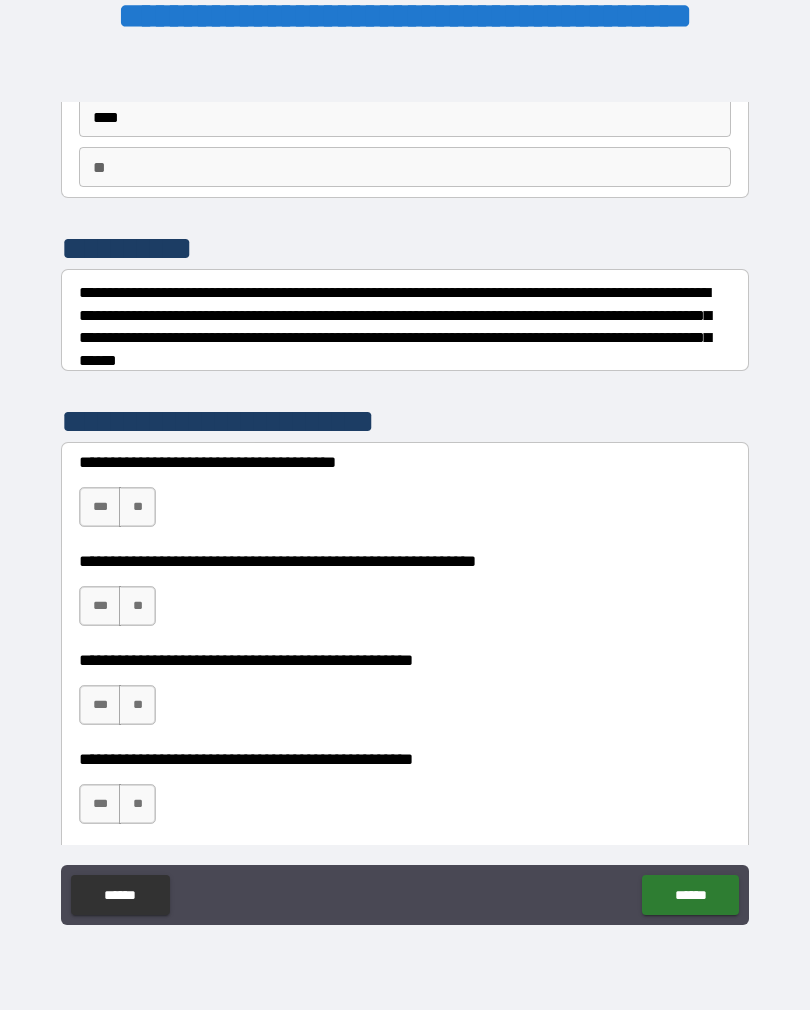 scroll, scrollTop: 150, scrollLeft: 0, axis: vertical 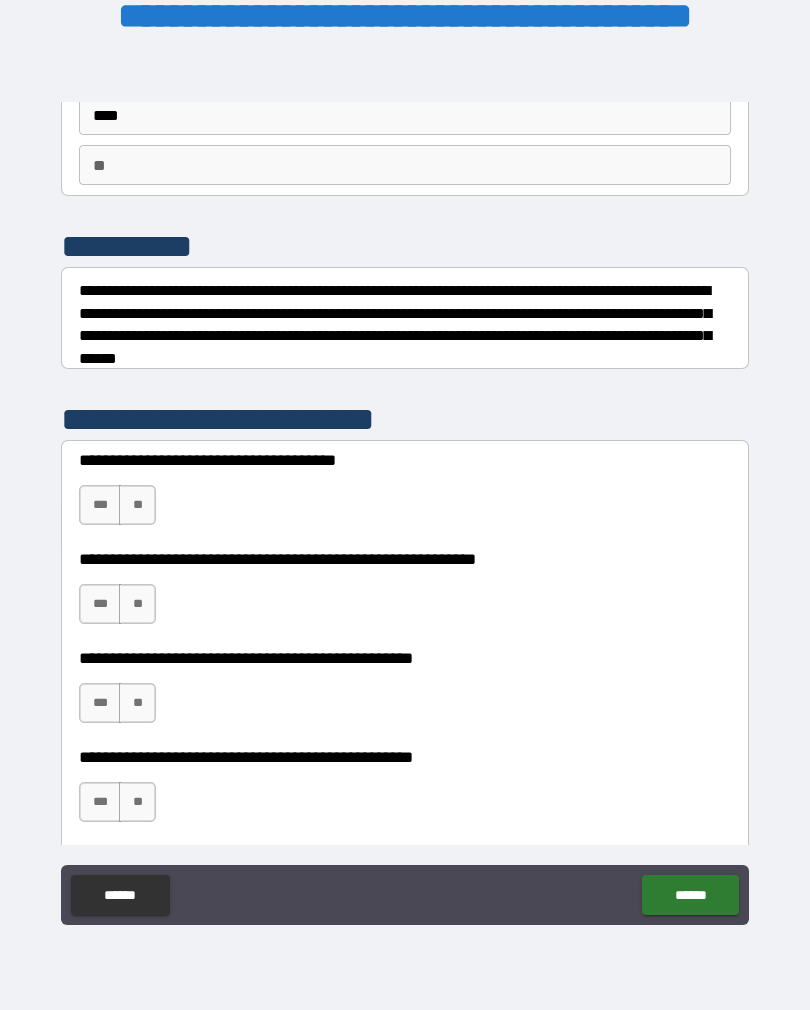 click on "***" at bounding box center (100, 802) 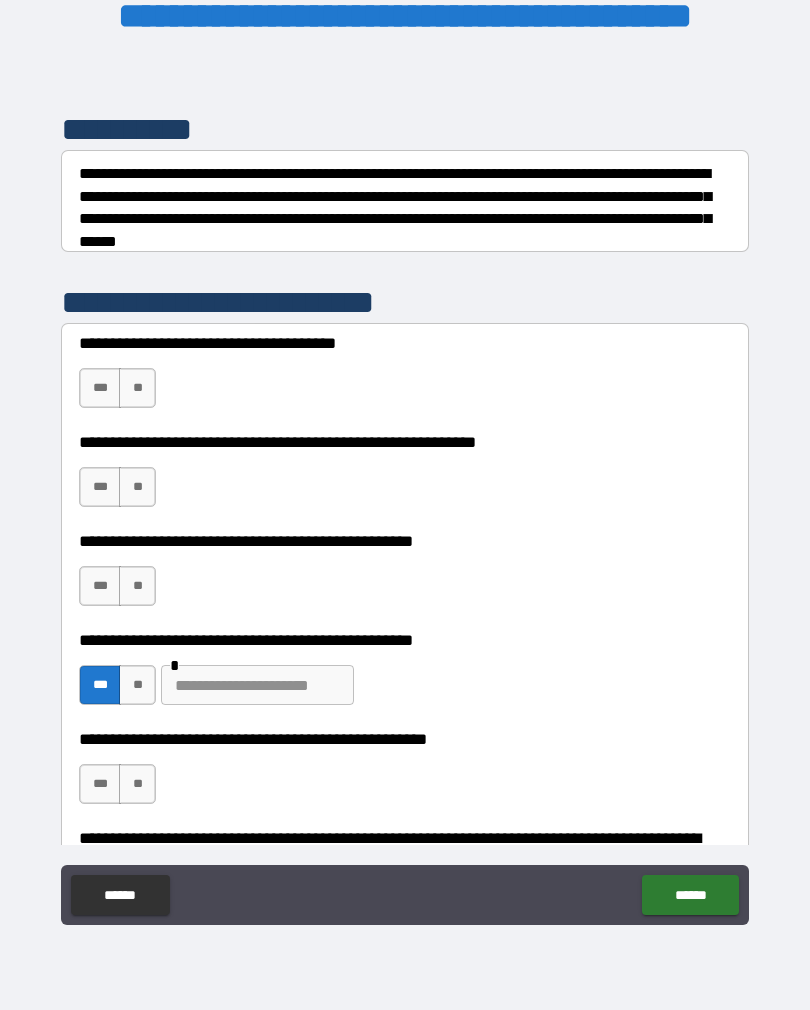 scroll, scrollTop: 274, scrollLeft: 0, axis: vertical 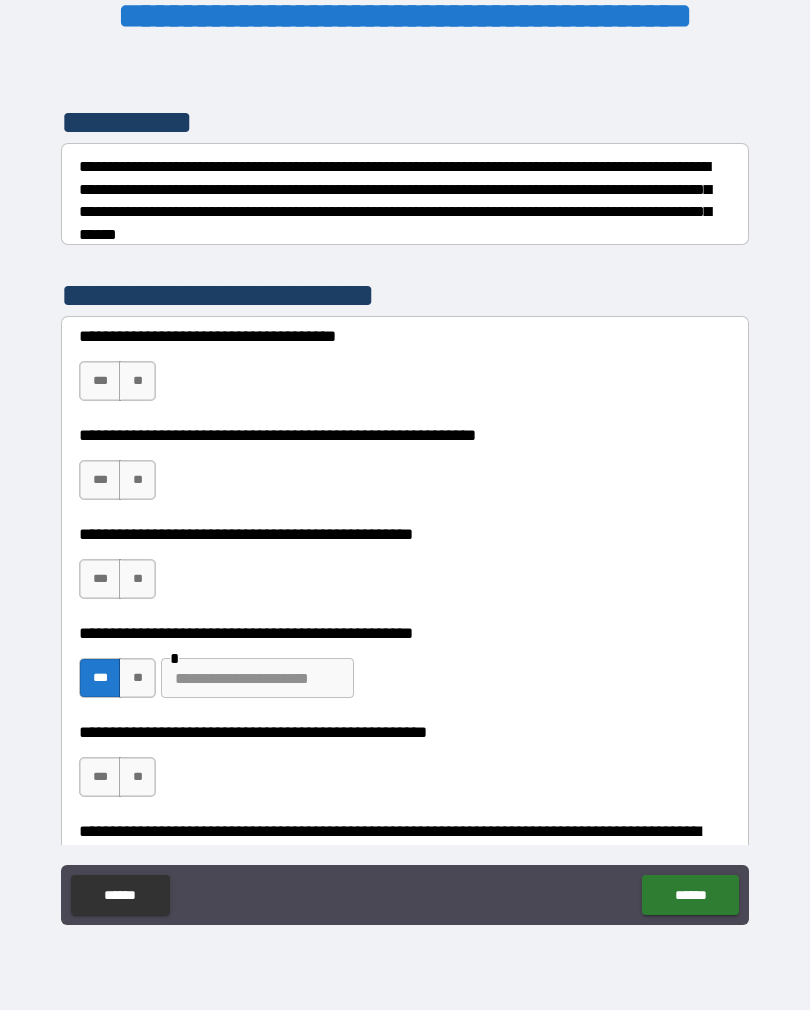 click at bounding box center [257, 678] 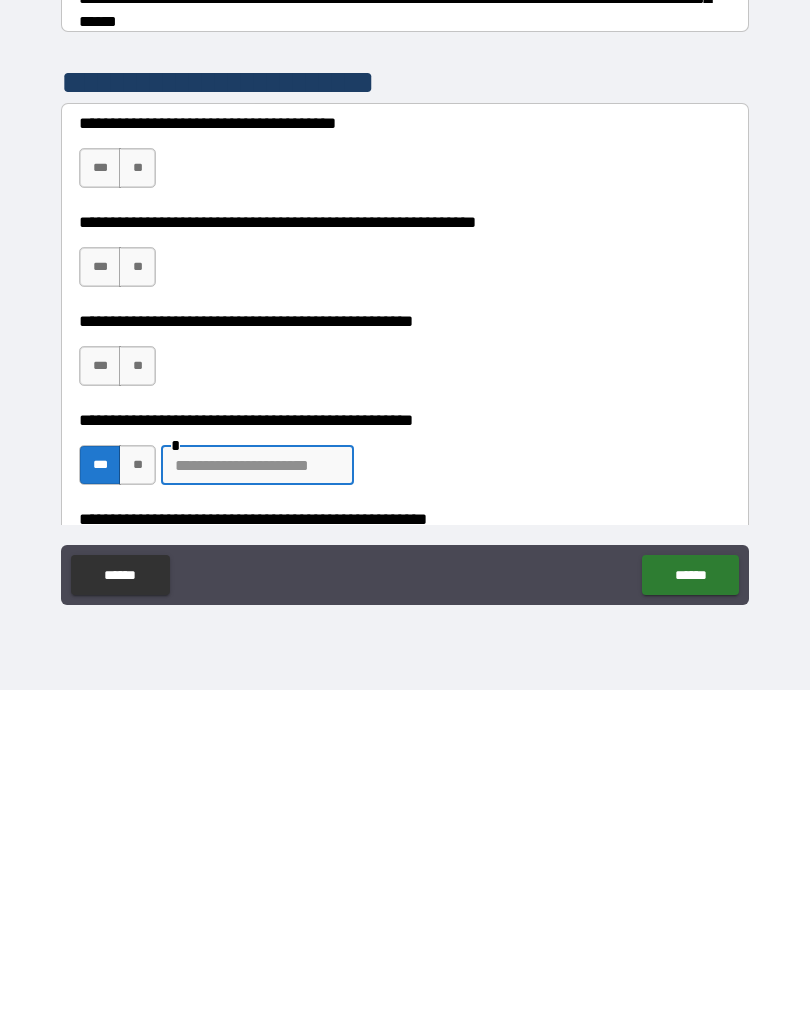 scroll, scrollTop: 162, scrollLeft: 0, axis: vertical 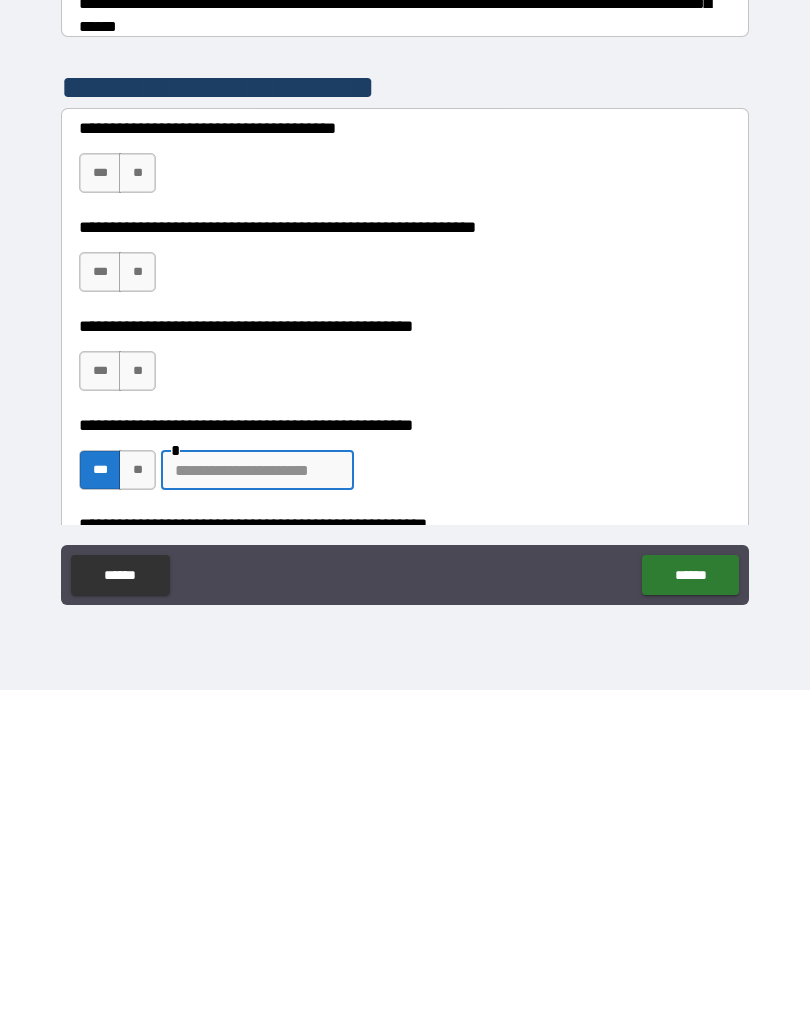 click on "**" at bounding box center (137, 493) 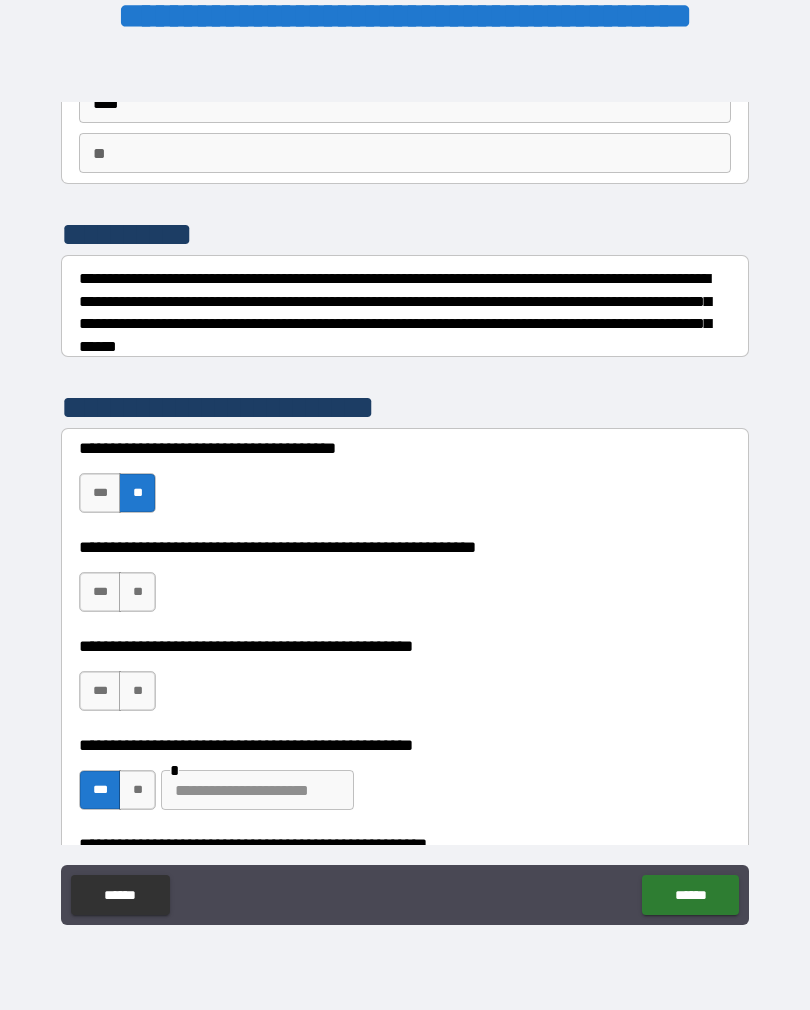 click on "**" at bounding box center (137, 592) 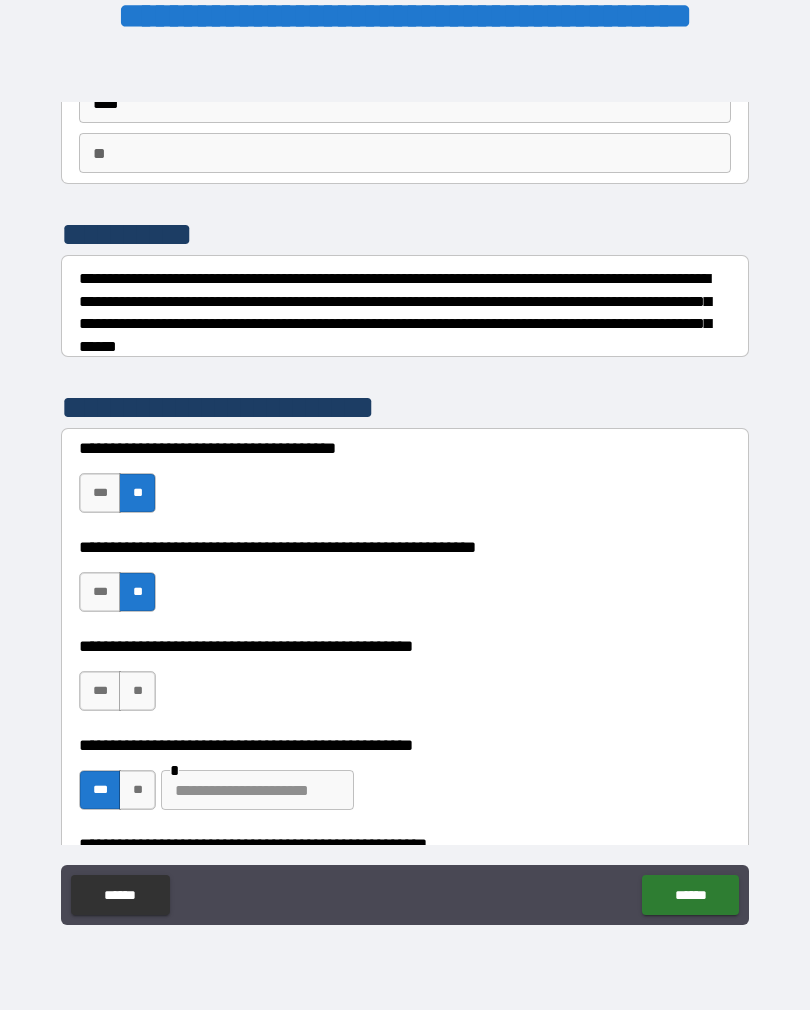 click on "**" at bounding box center (137, 691) 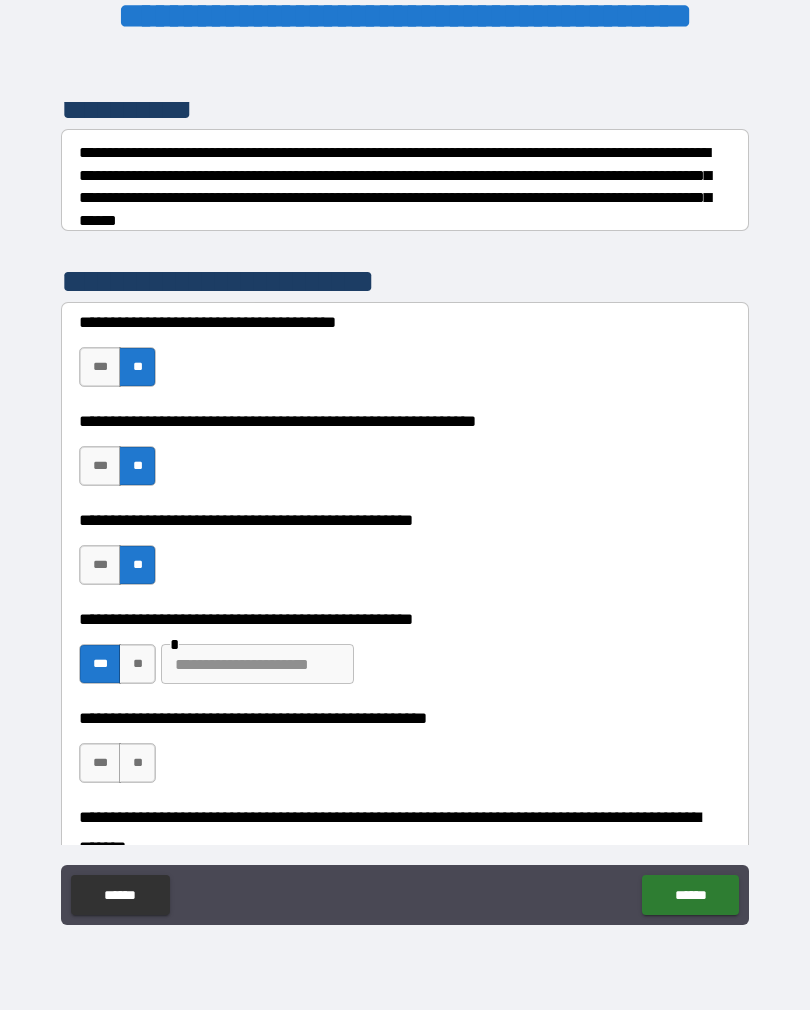 scroll, scrollTop: 291, scrollLeft: 0, axis: vertical 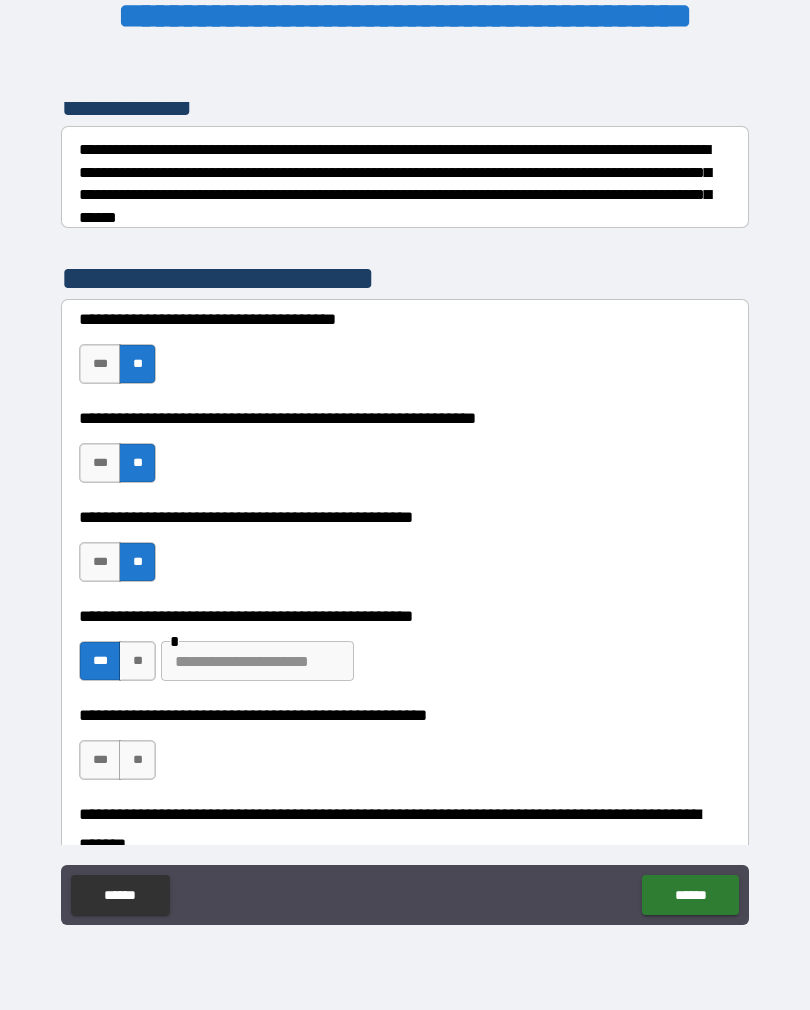click at bounding box center [257, 661] 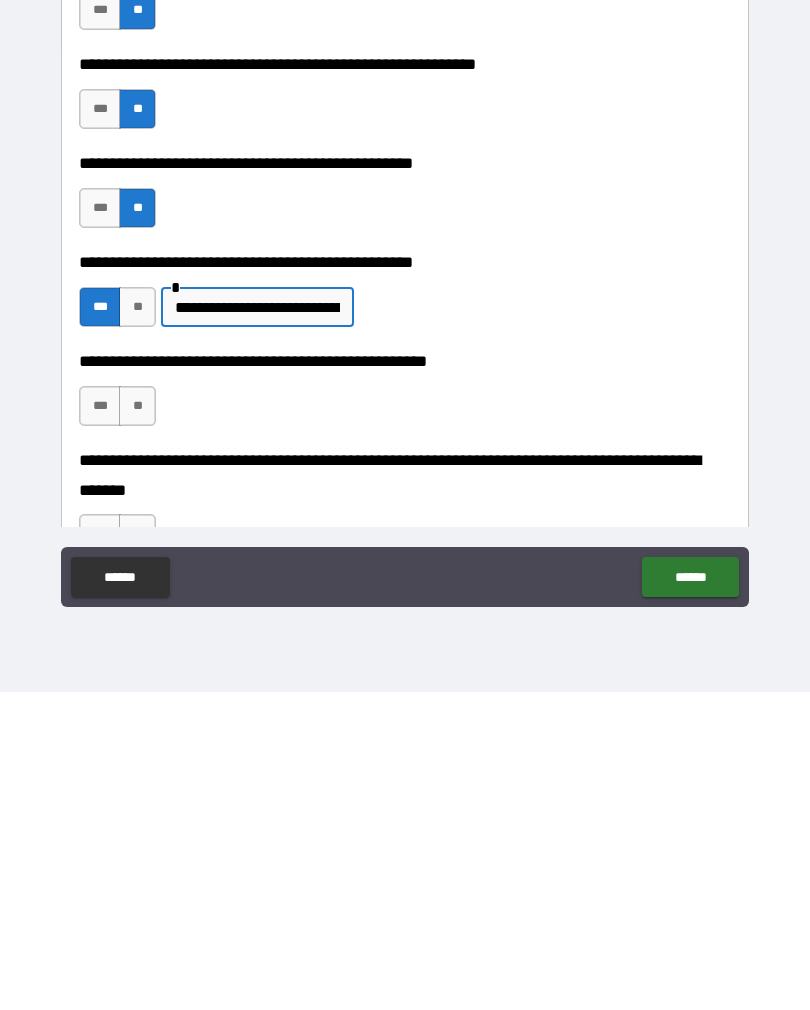 scroll, scrollTop: 337, scrollLeft: 0, axis: vertical 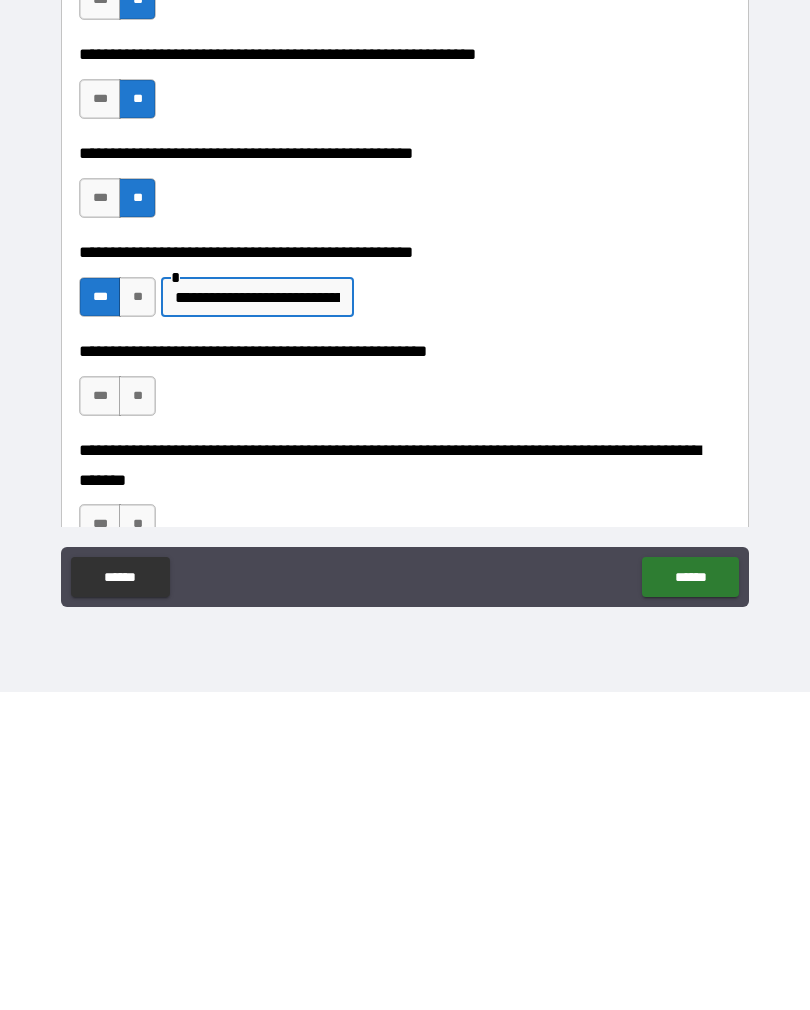 type on "**********" 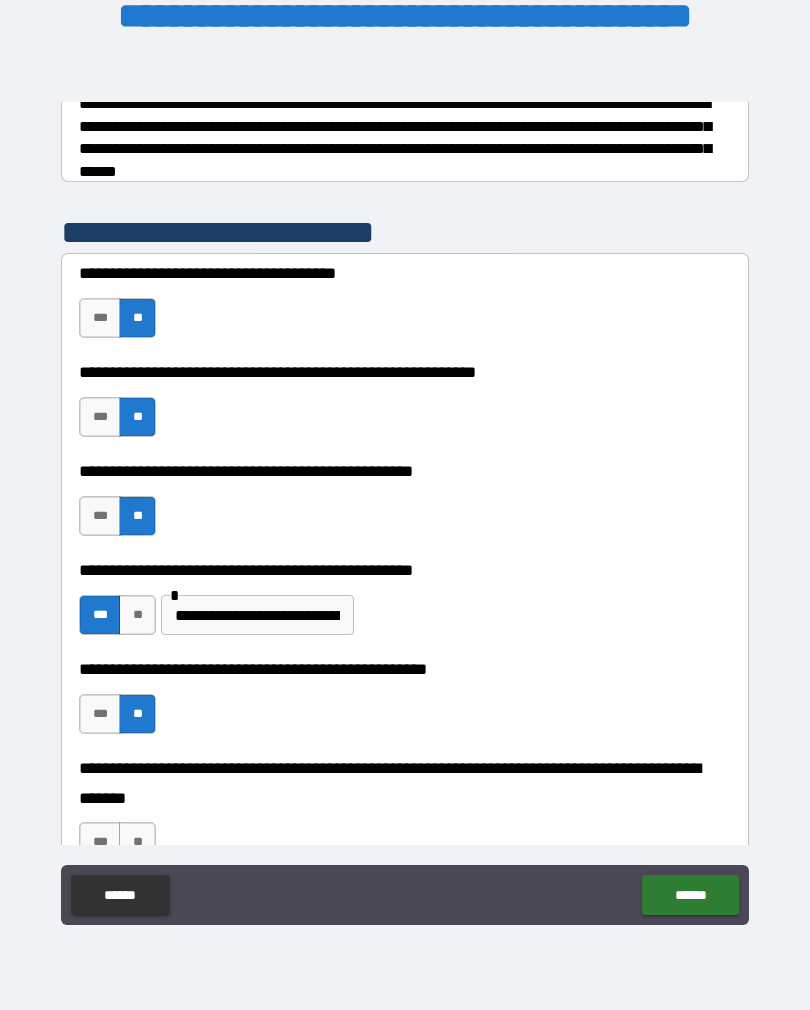 click on "**" at bounding box center [137, 842] 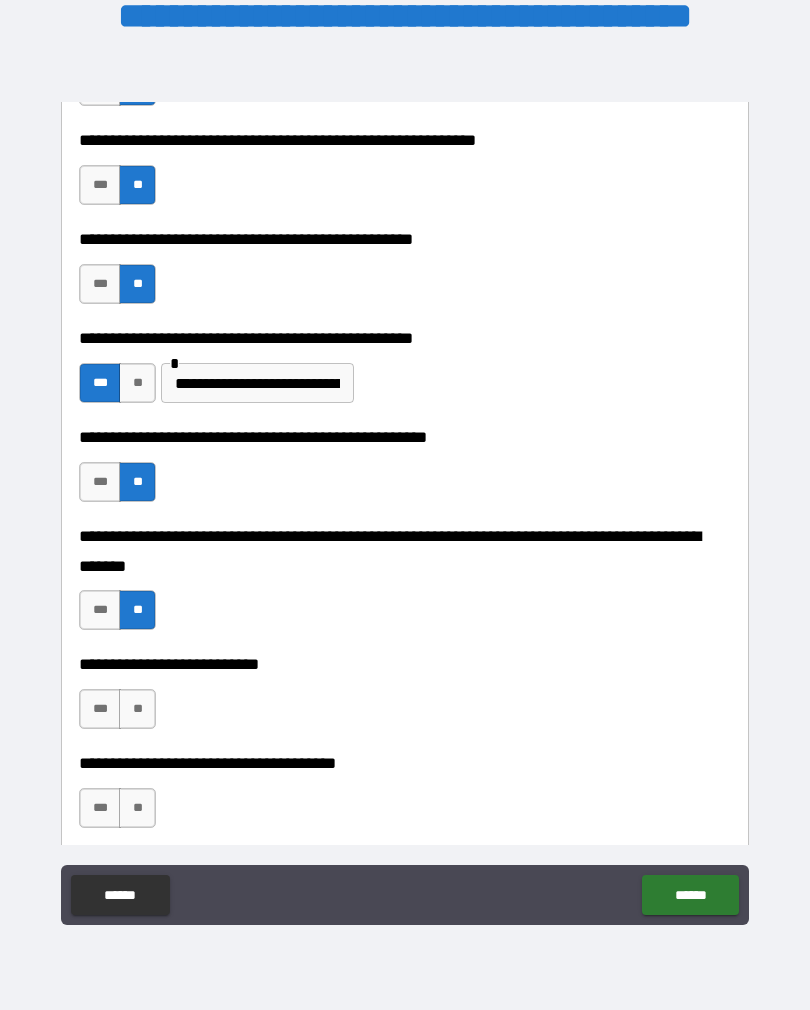 scroll, scrollTop: 566, scrollLeft: 0, axis: vertical 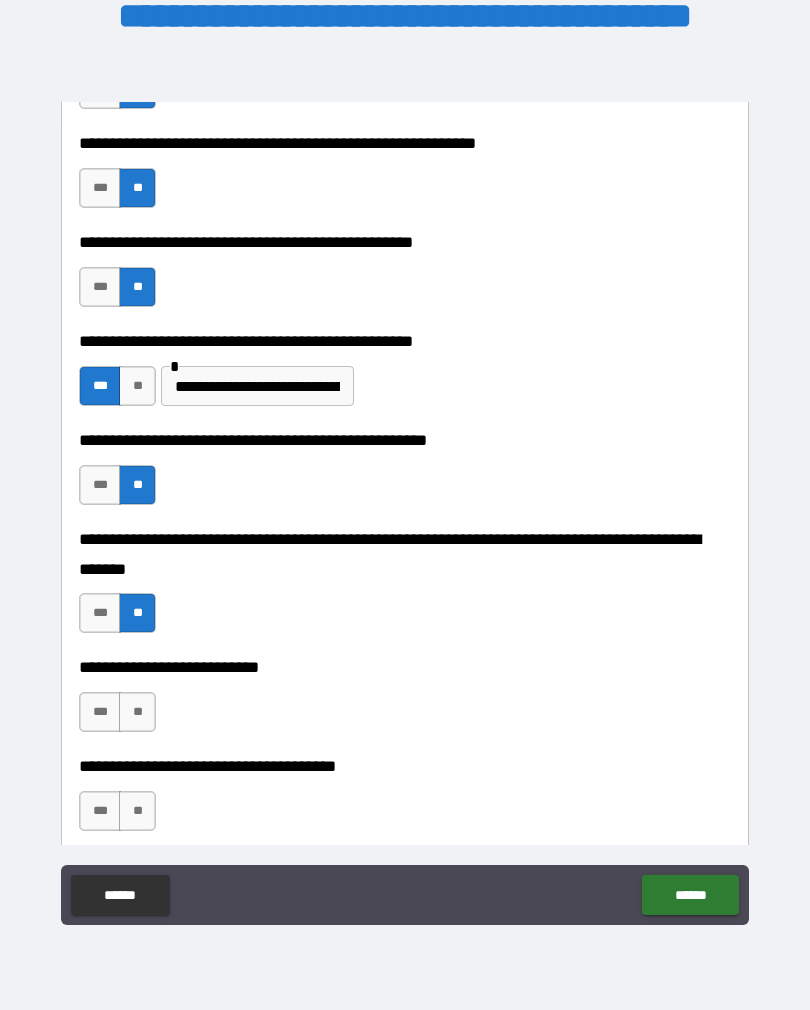 click on "**" at bounding box center [137, 712] 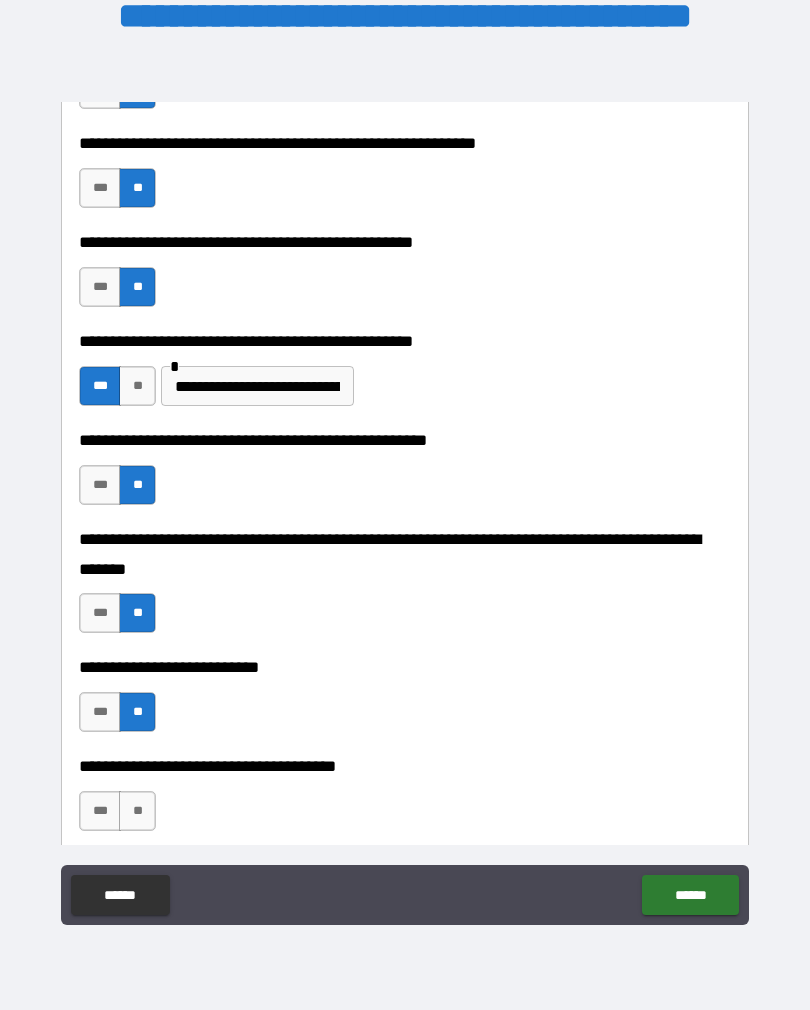 click on "**" at bounding box center [137, 811] 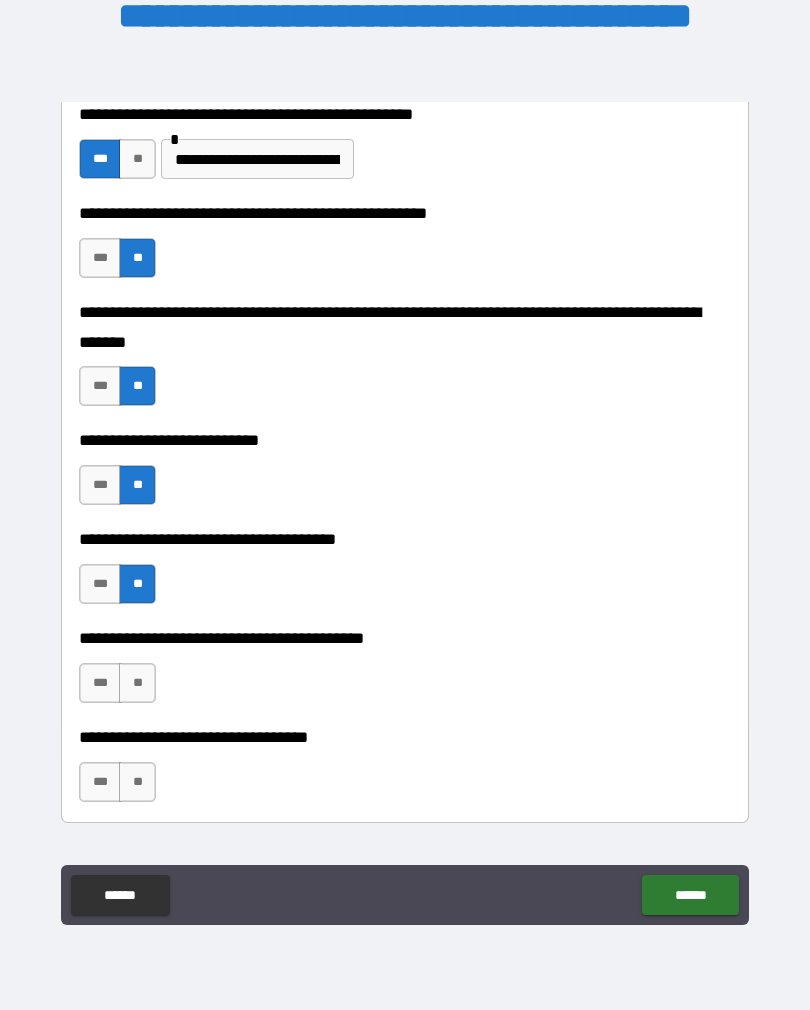 scroll, scrollTop: 798, scrollLeft: 0, axis: vertical 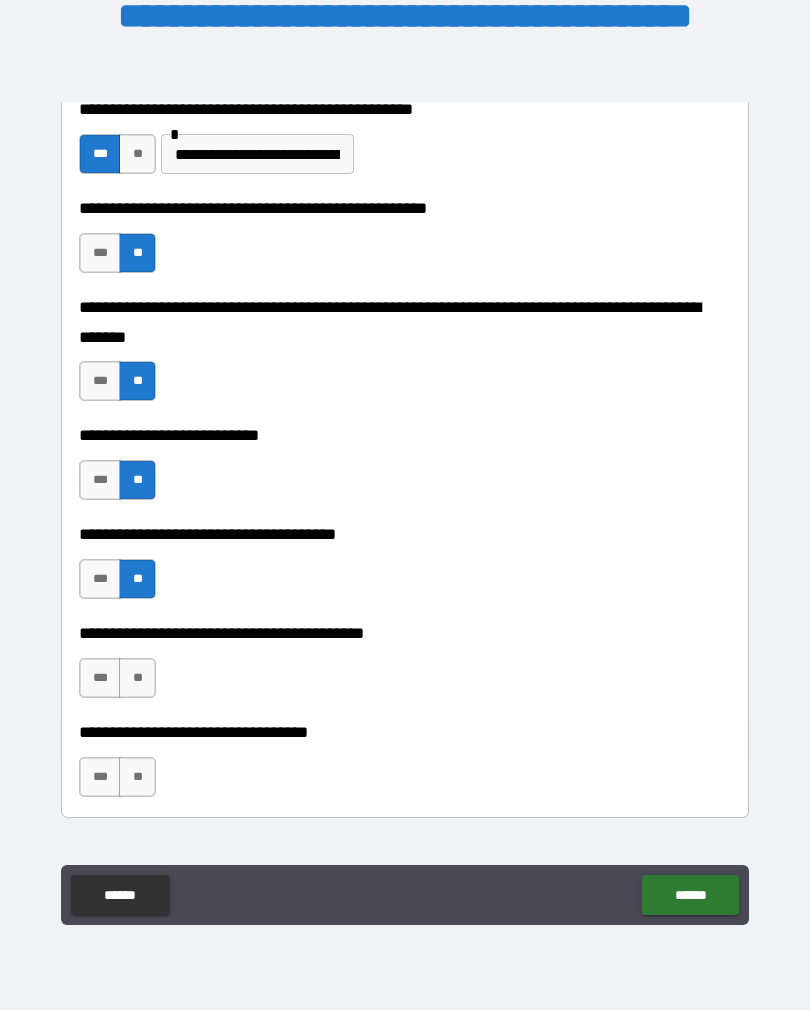 click on "**" at bounding box center (137, 678) 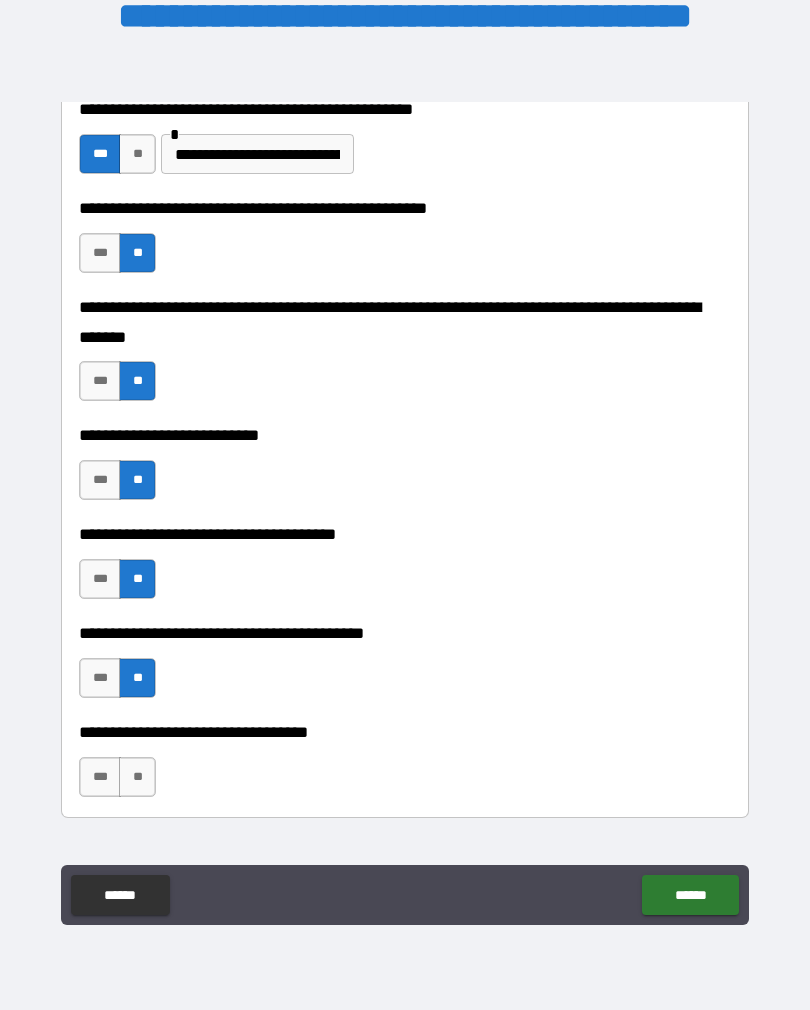 click on "**" at bounding box center (137, 777) 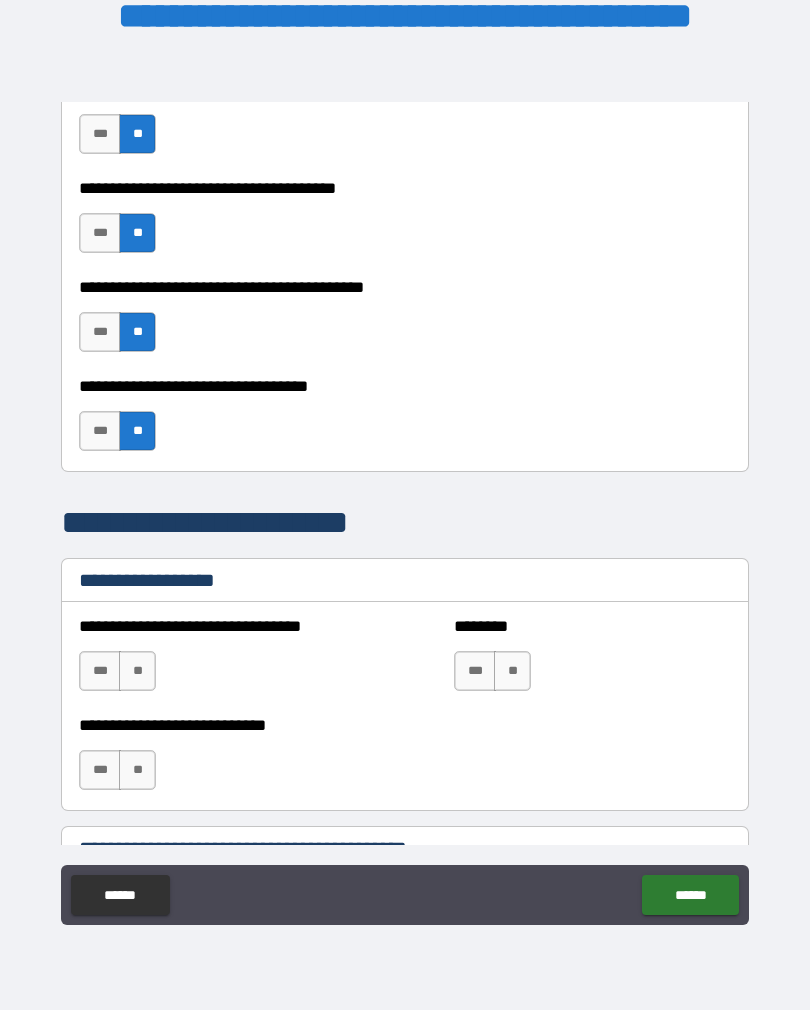scroll, scrollTop: 1184, scrollLeft: 0, axis: vertical 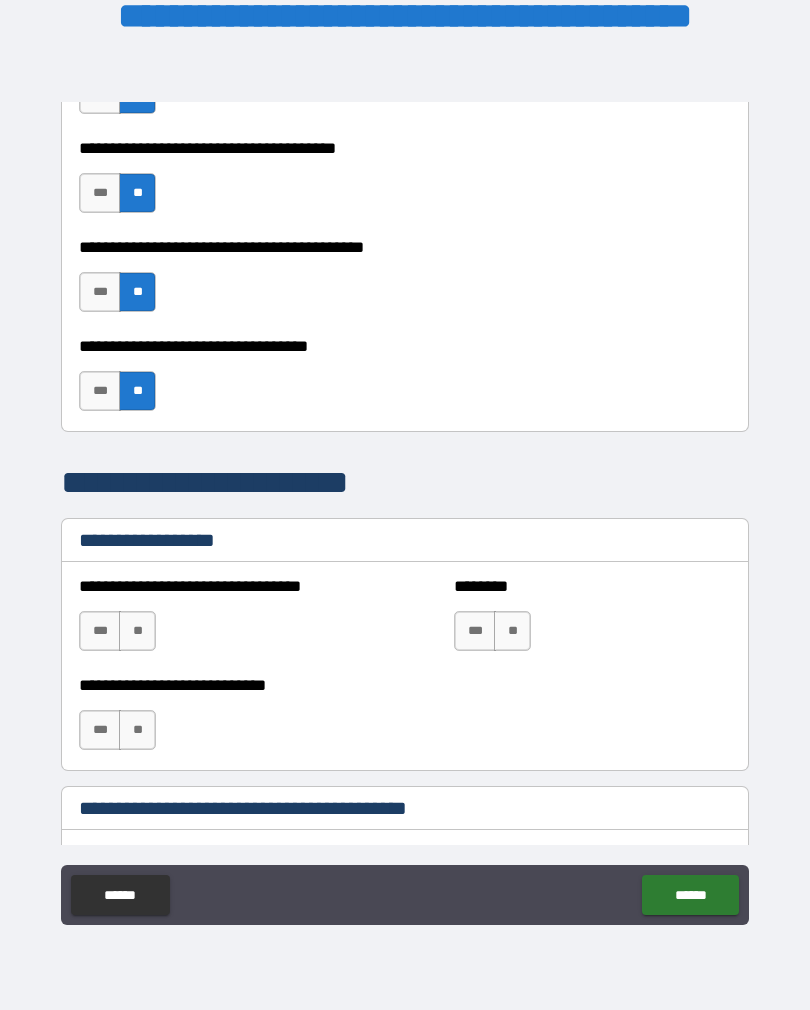 click on "**" at bounding box center (137, 631) 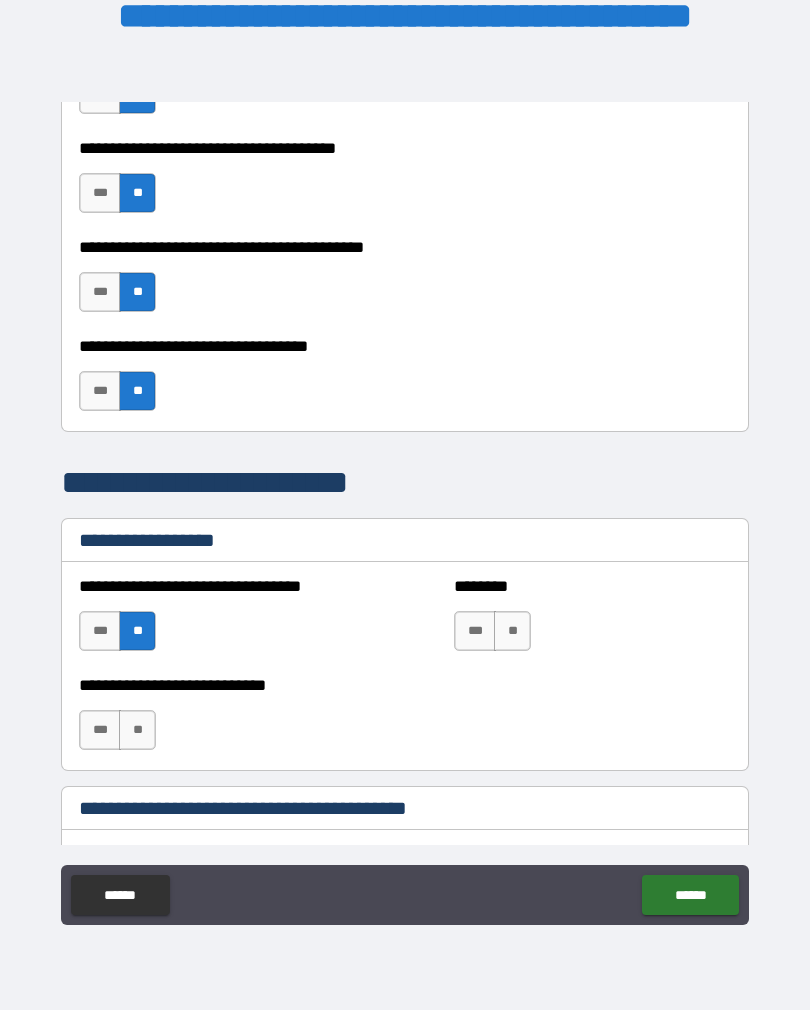 click on "**" at bounding box center [512, 631] 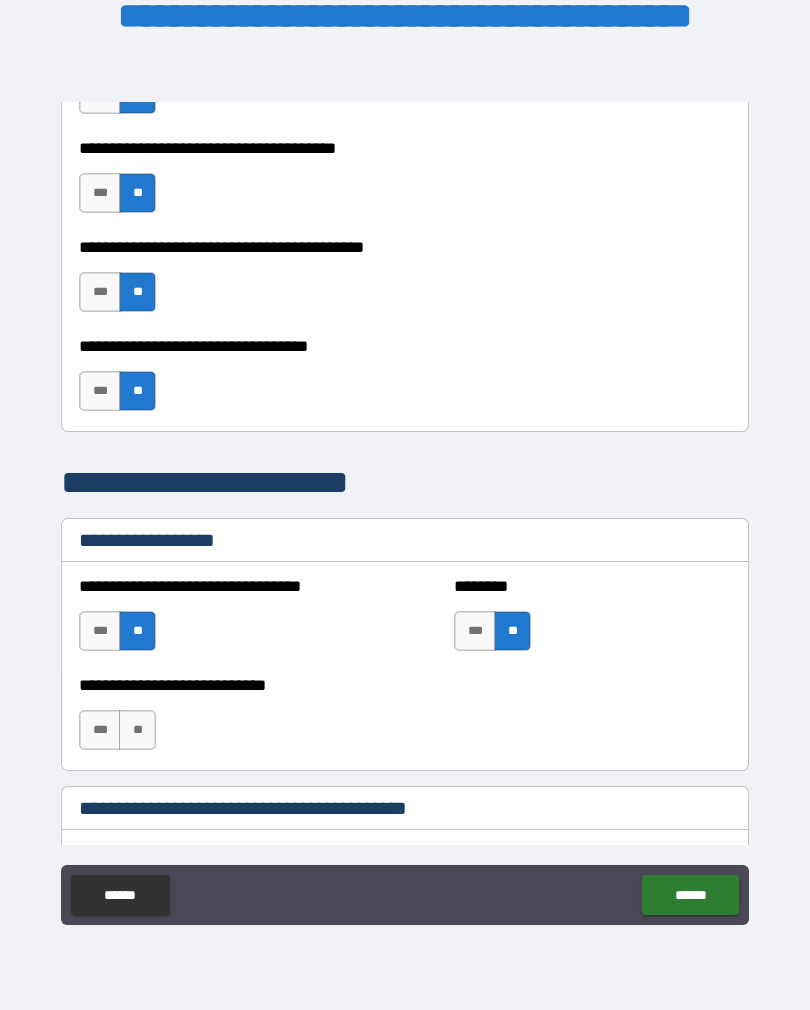 click on "**" at bounding box center [137, 730] 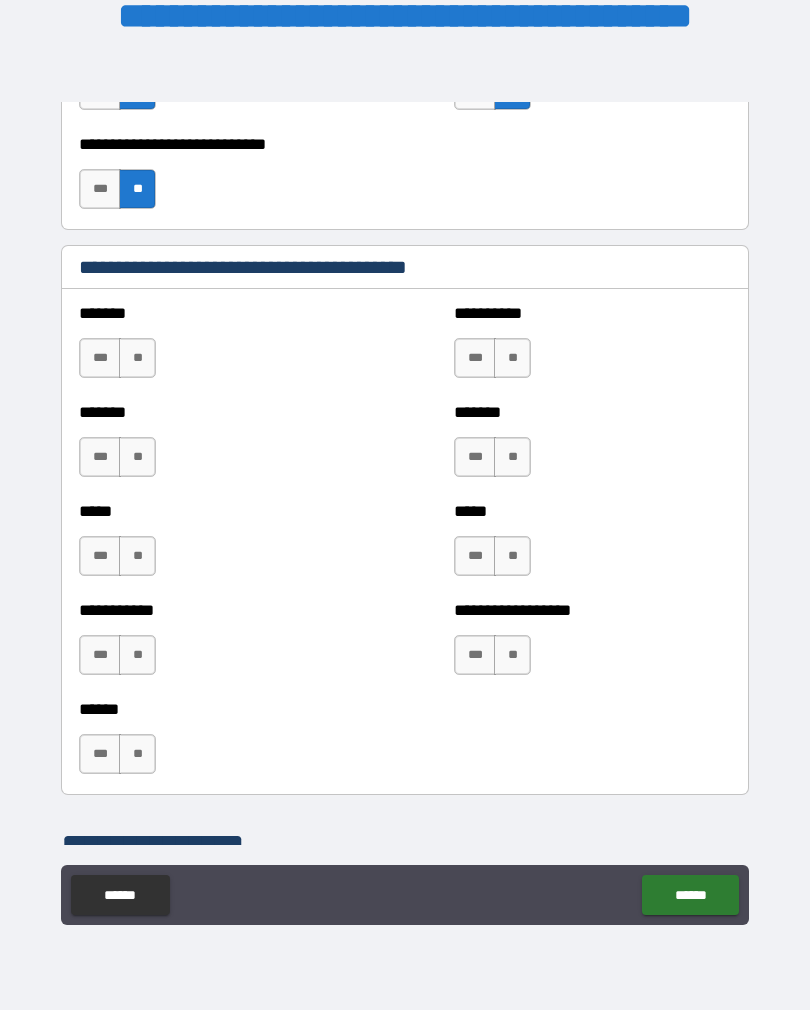 scroll, scrollTop: 1730, scrollLeft: 0, axis: vertical 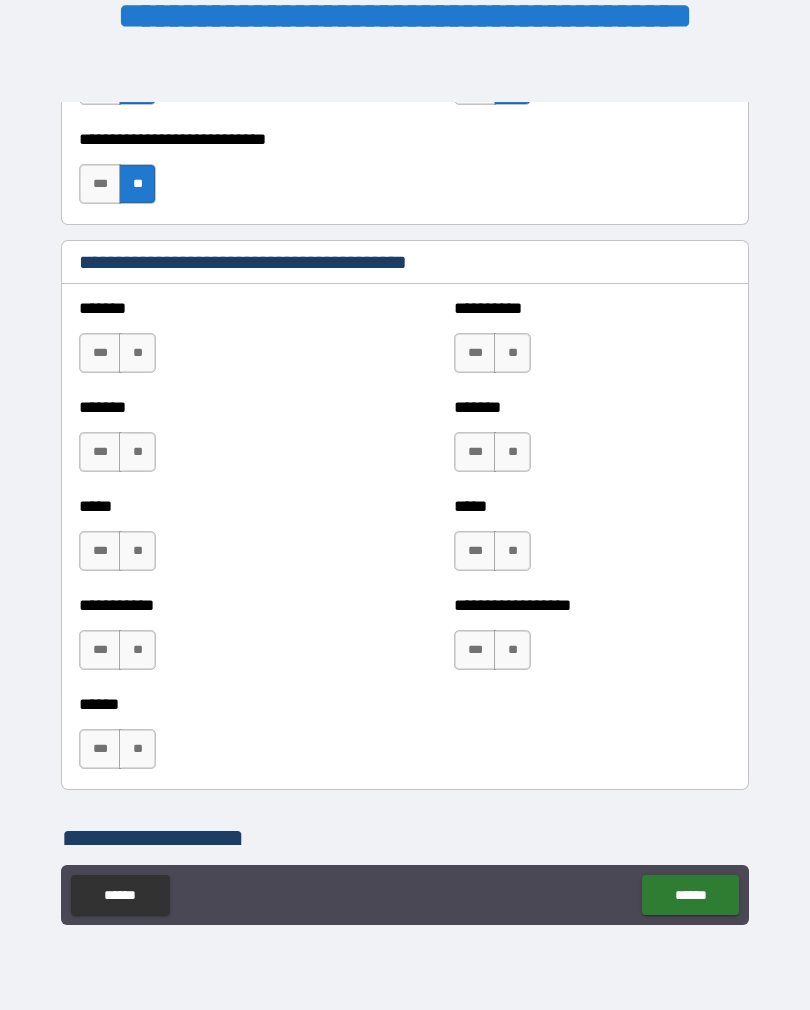 click on "****** *** **" at bounding box center (405, 740) 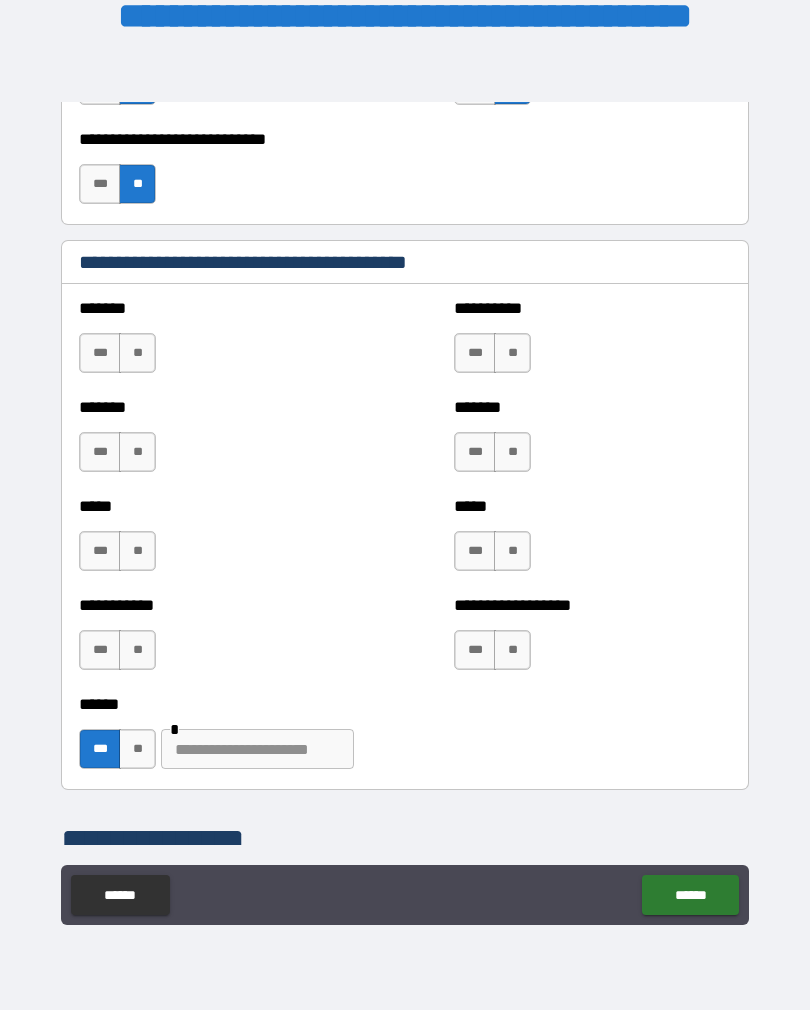 click at bounding box center (257, 749) 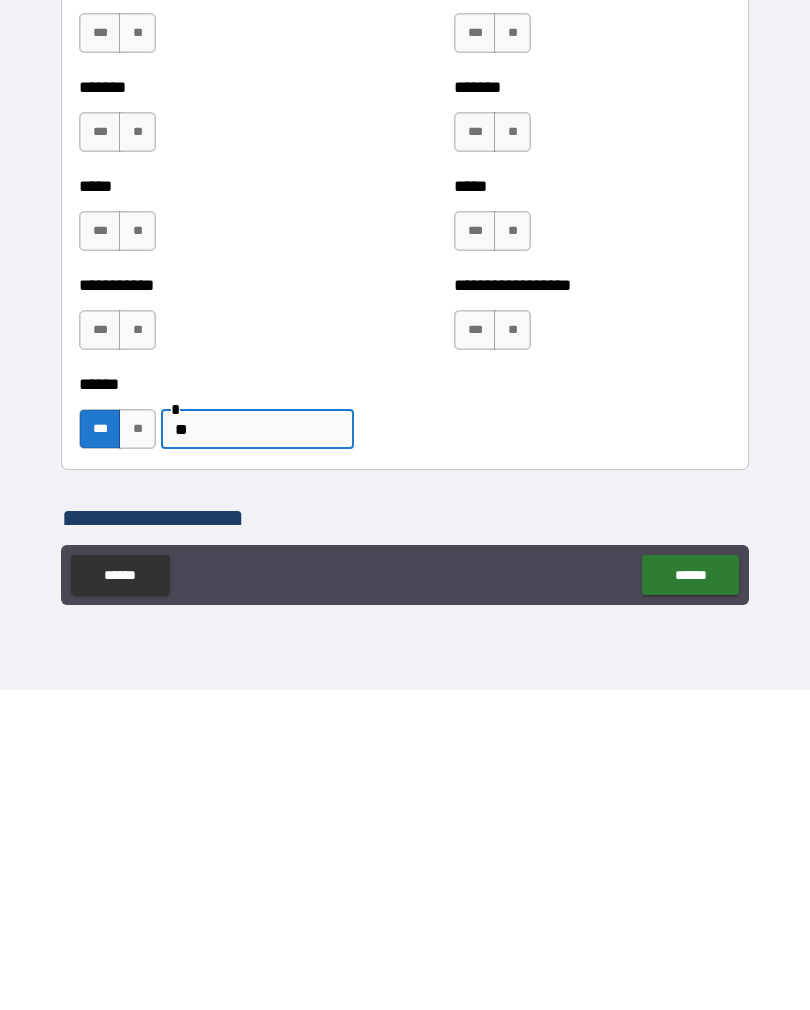 type on "*" 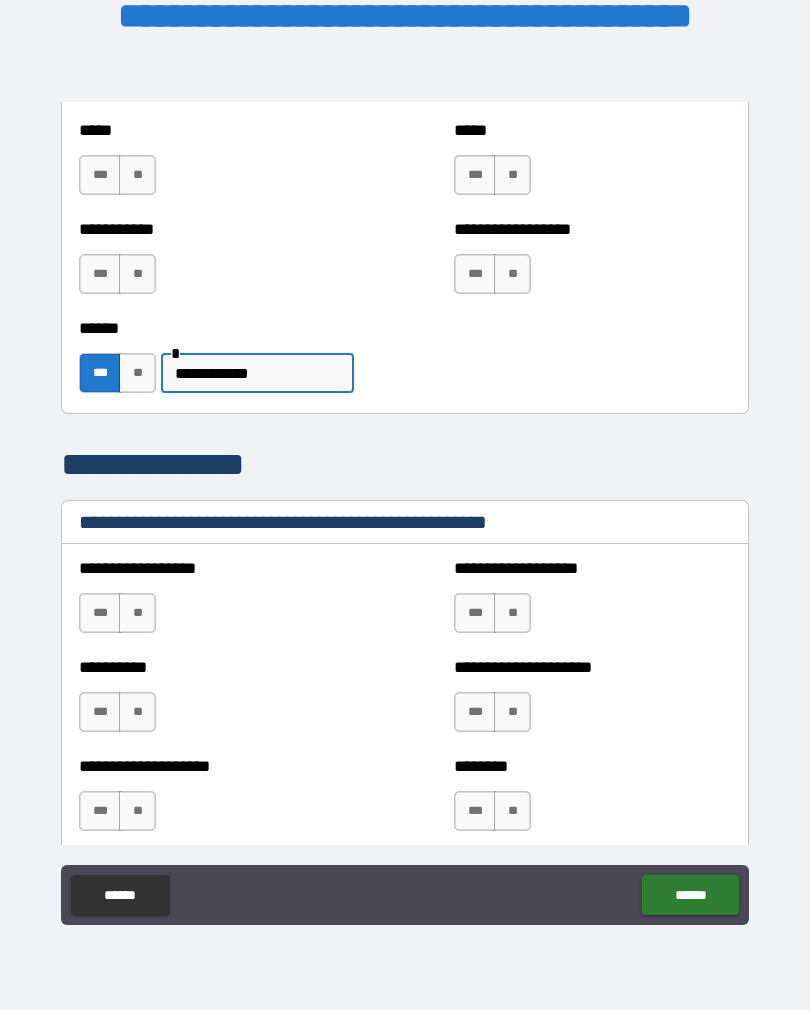 scroll, scrollTop: 2108, scrollLeft: 0, axis: vertical 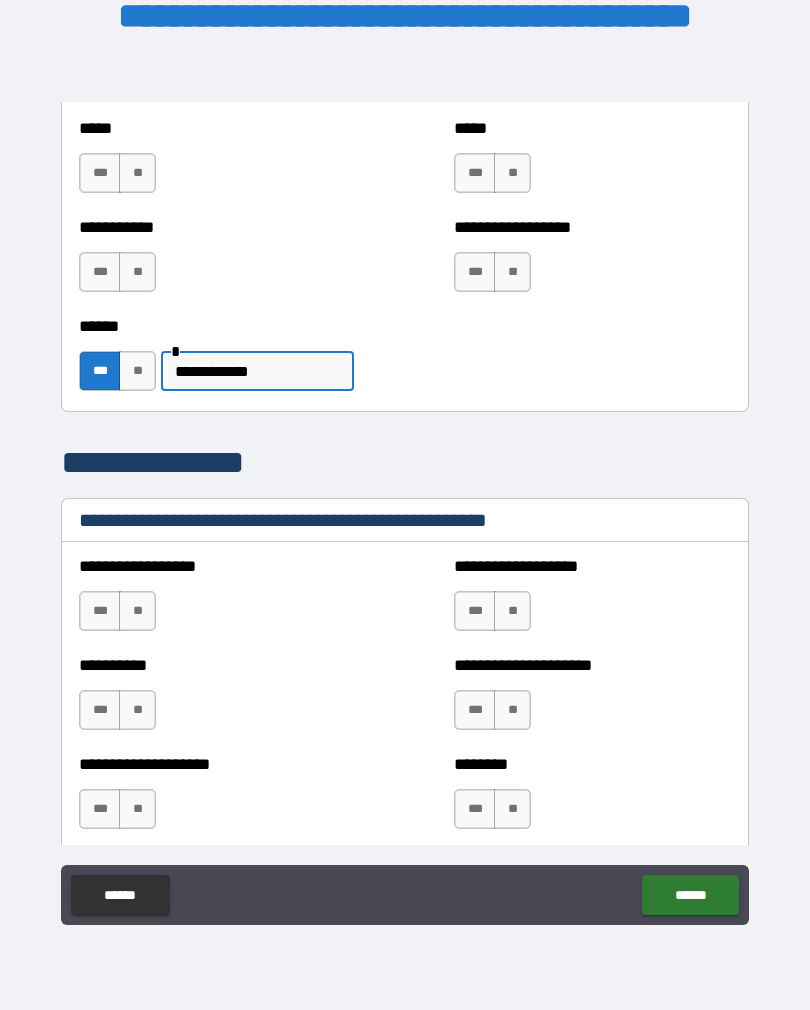 type on "**********" 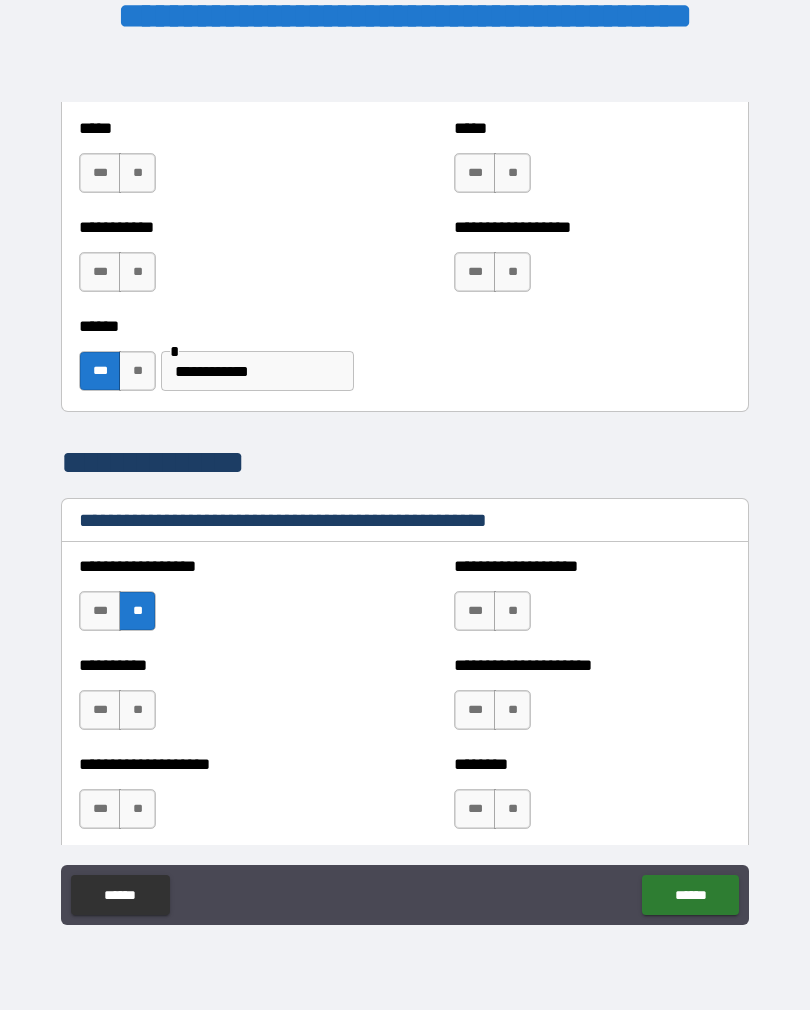 click on "**" at bounding box center [137, 710] 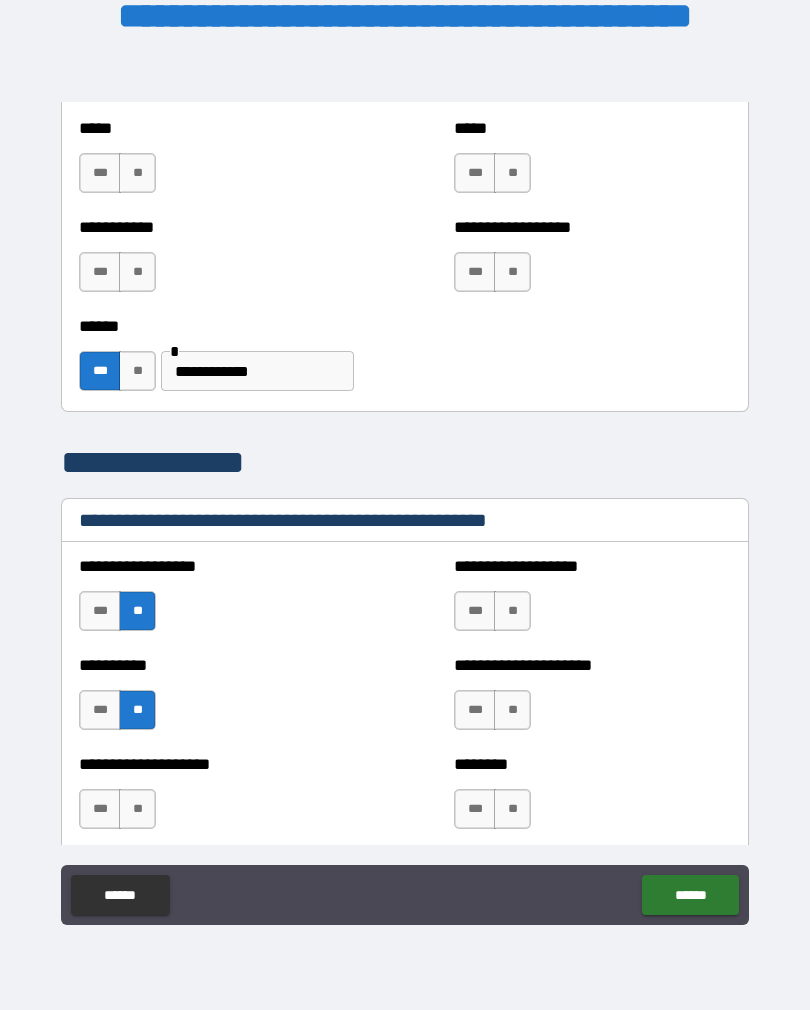 click on "**" at bounding box center [137, 809] 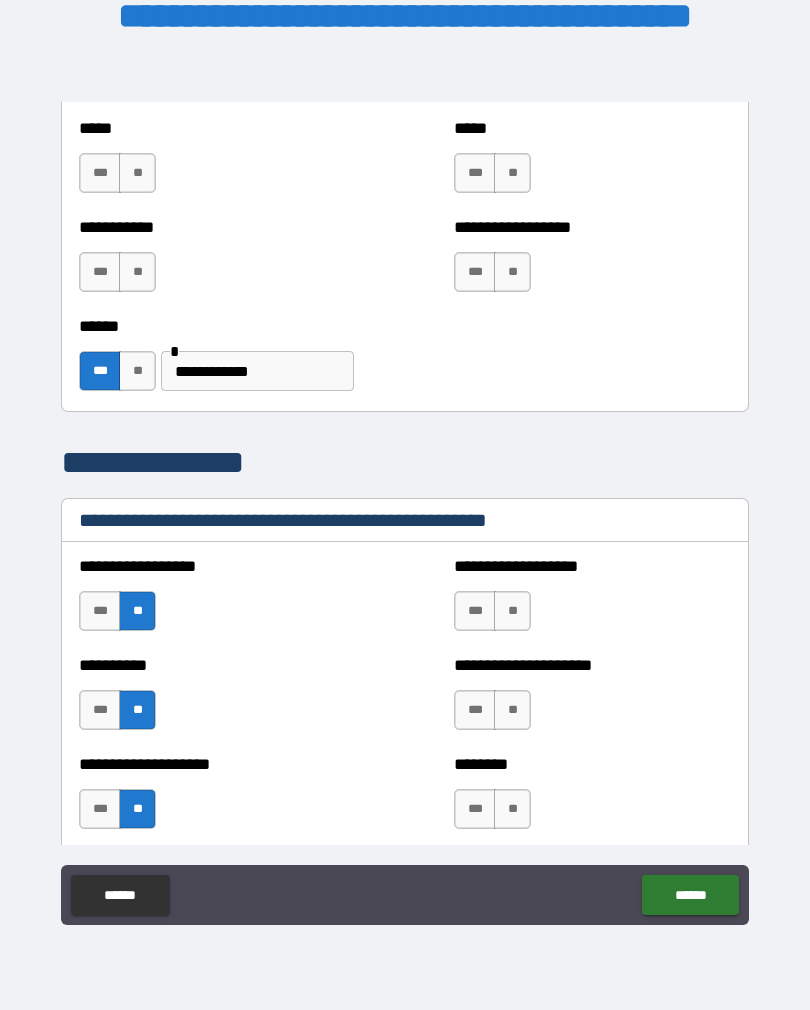 click on "**" at bounding box center [512, 611] 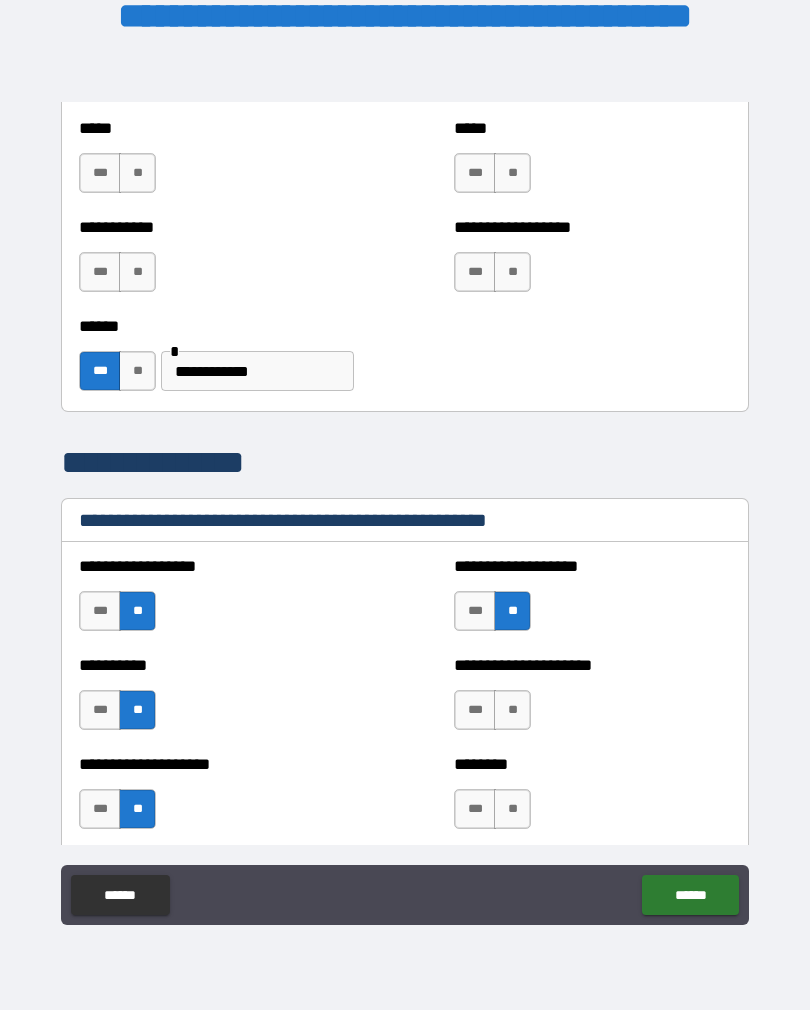 click on "**" at bounding box center [512, 710] 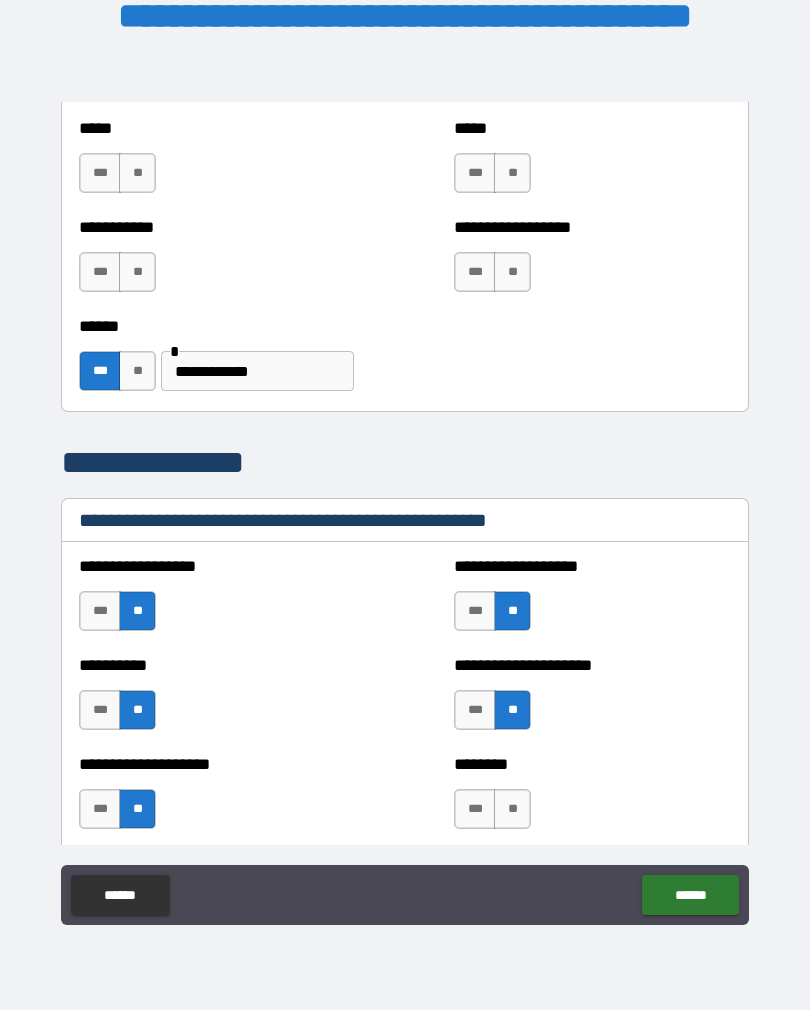 click on "**" at bounding box center [512, 809] 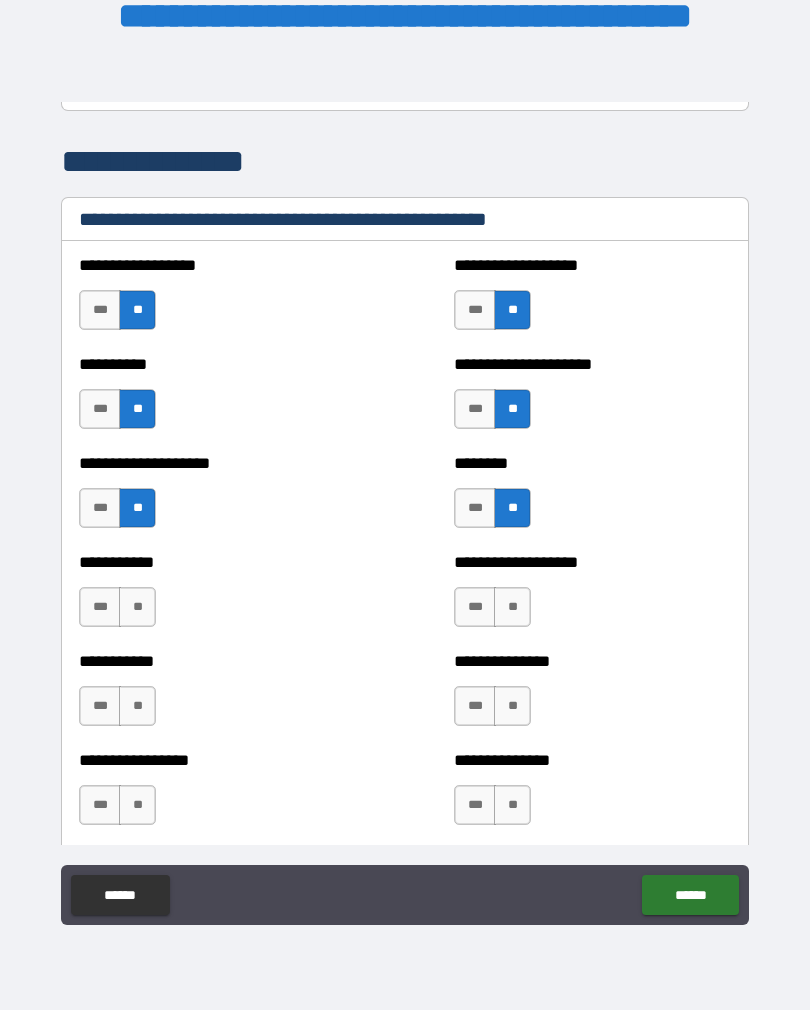 scroll, scrollTop: 2411, scrollLeft: 0, axis: vertical 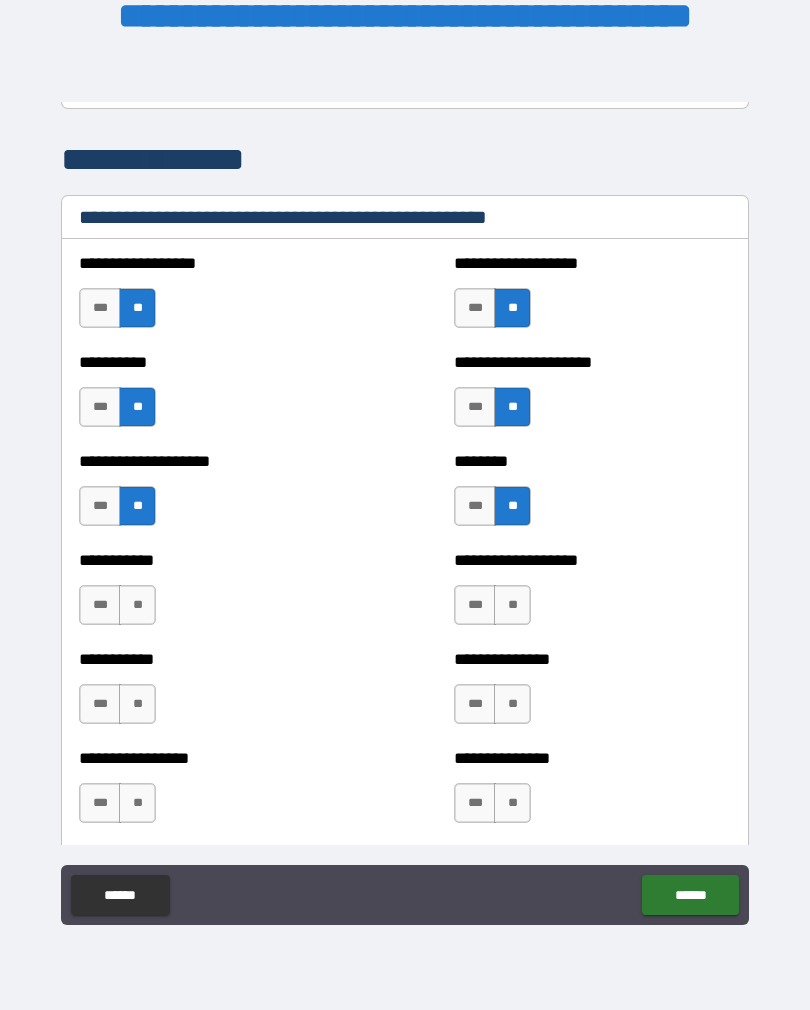 click on "**" at bounding box center (512, 605) 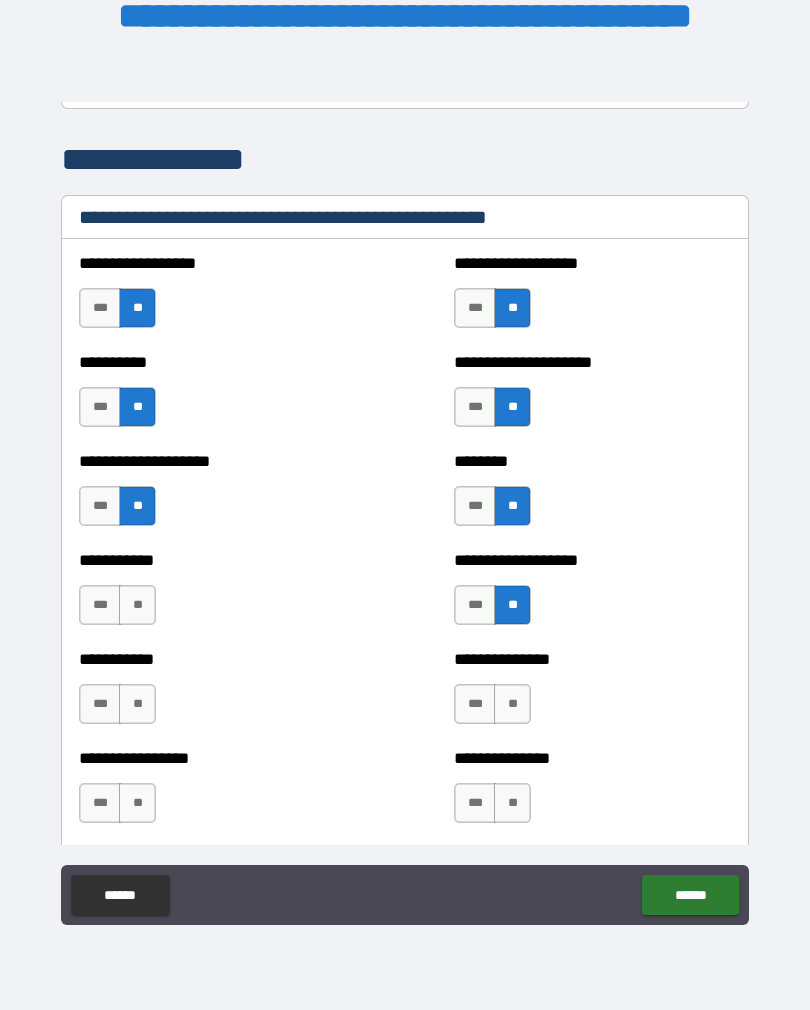 click on "**" at bounding box center (137, 605) 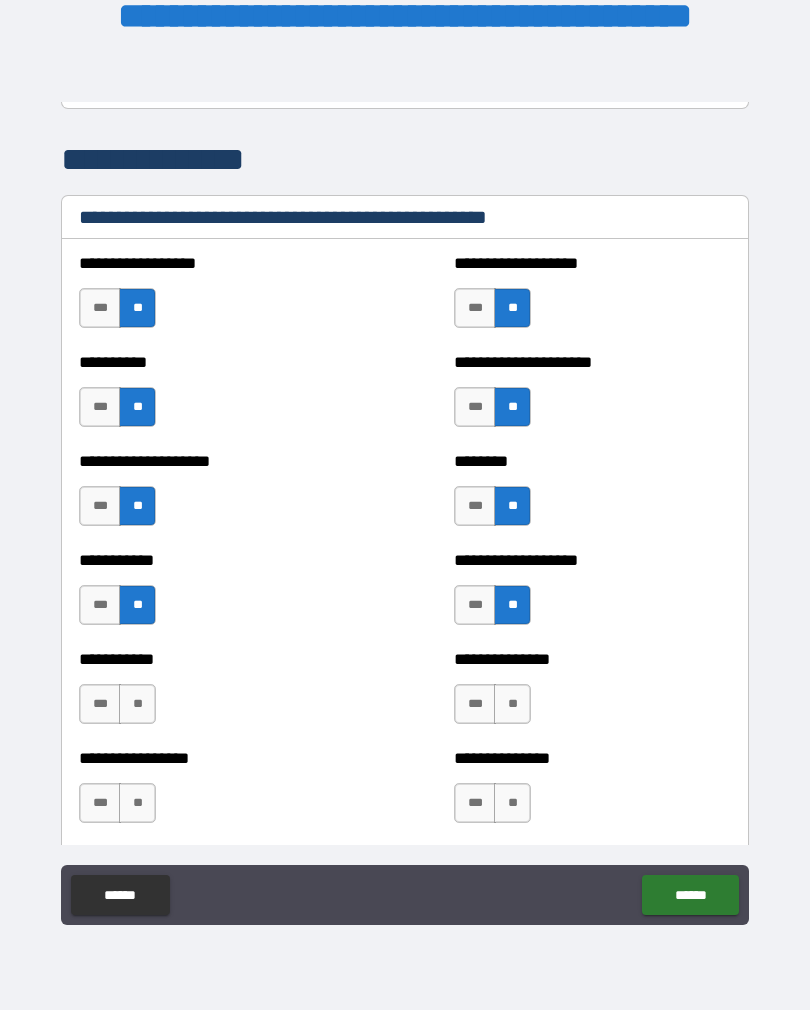 click on "**" at bounding box center [512, 704] 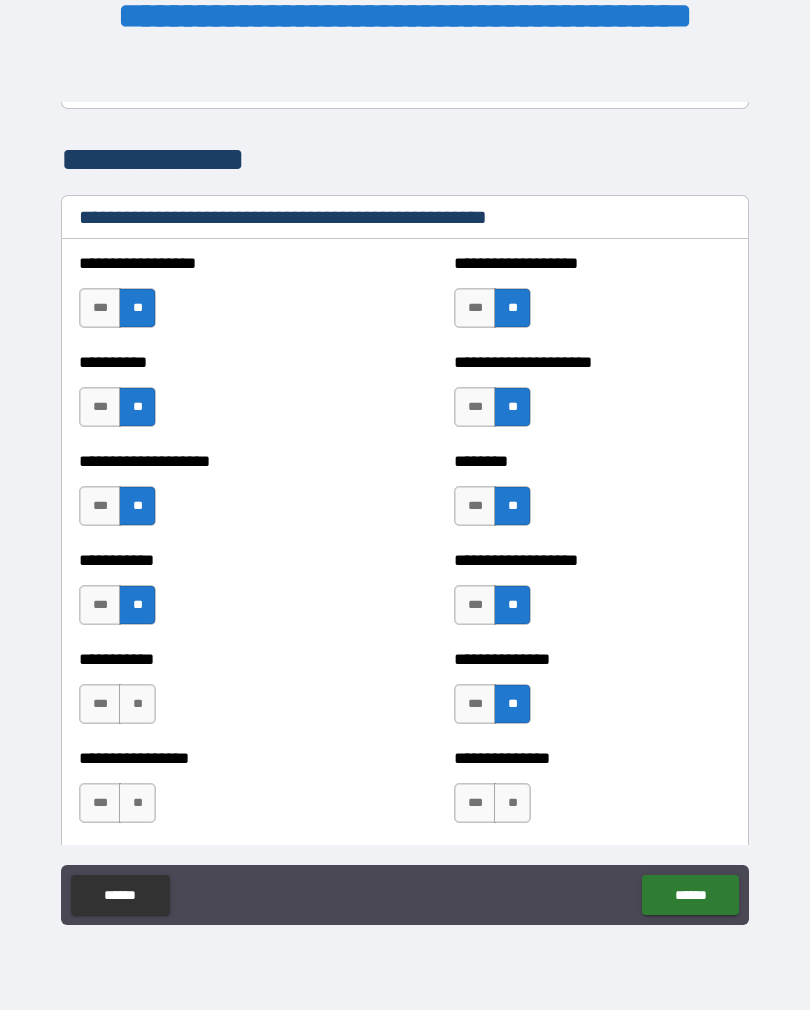 click on "**" at bounding box center (137, 704) 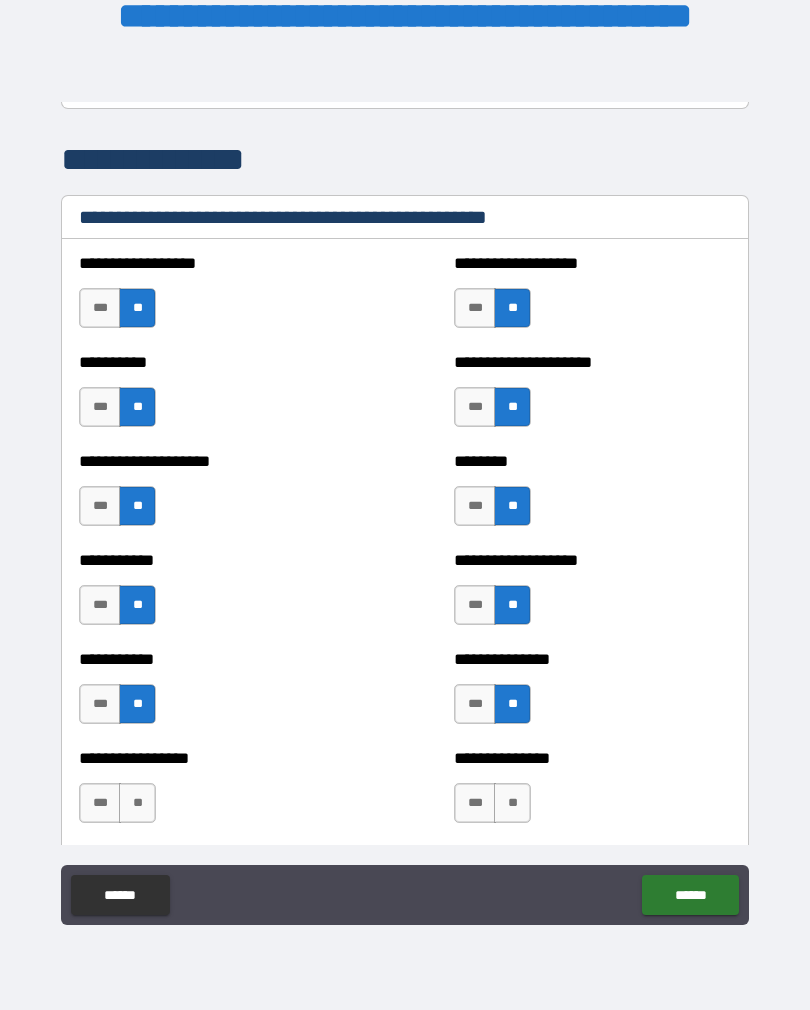 click on "**" at bounding box center (137, 803) 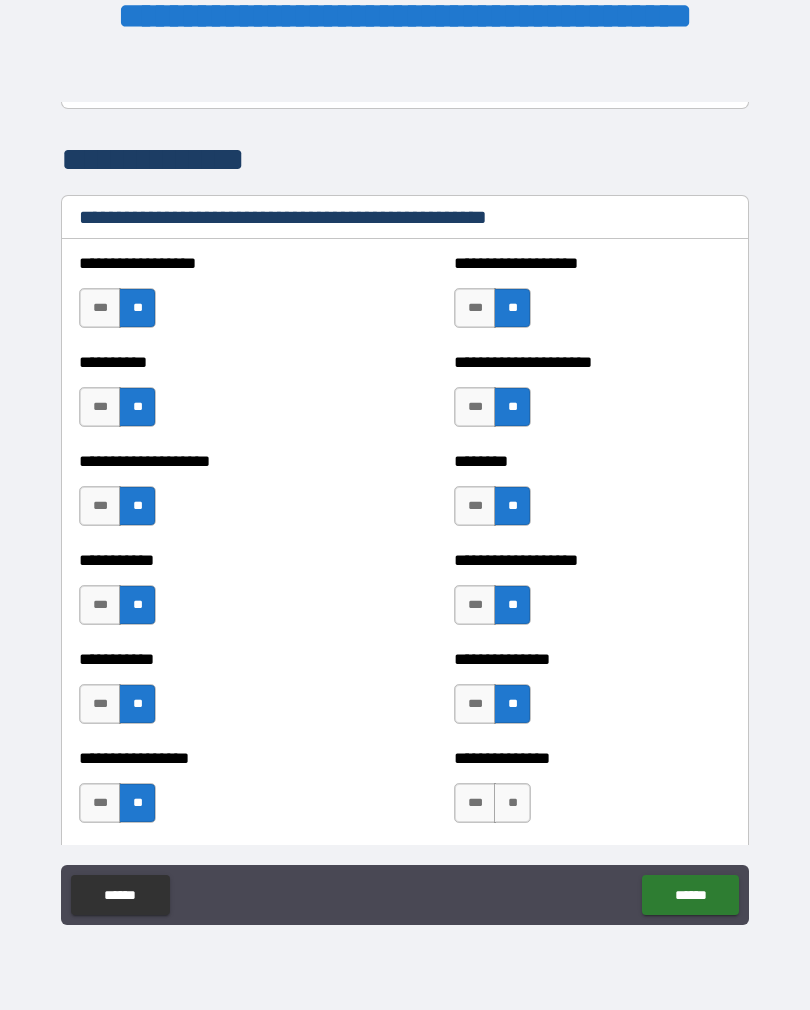 click on "**" at bounding box center [512, 803] 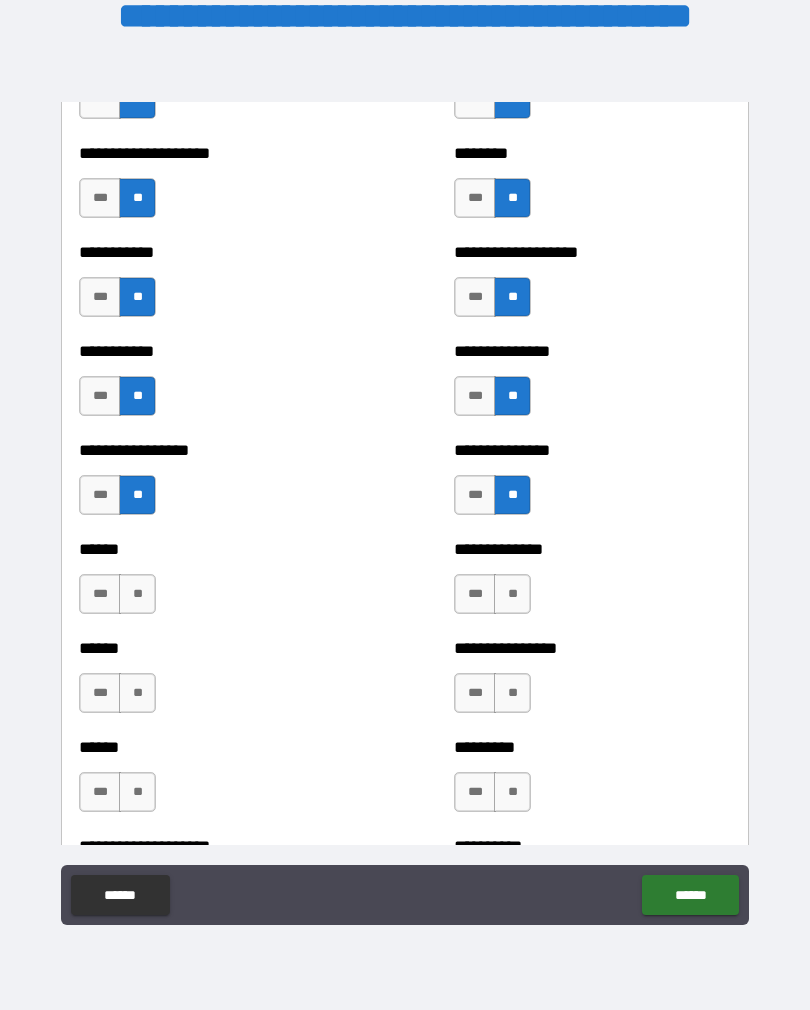 scroll, scrollTop: 2719, scrollLeft: 0, axis: vertical 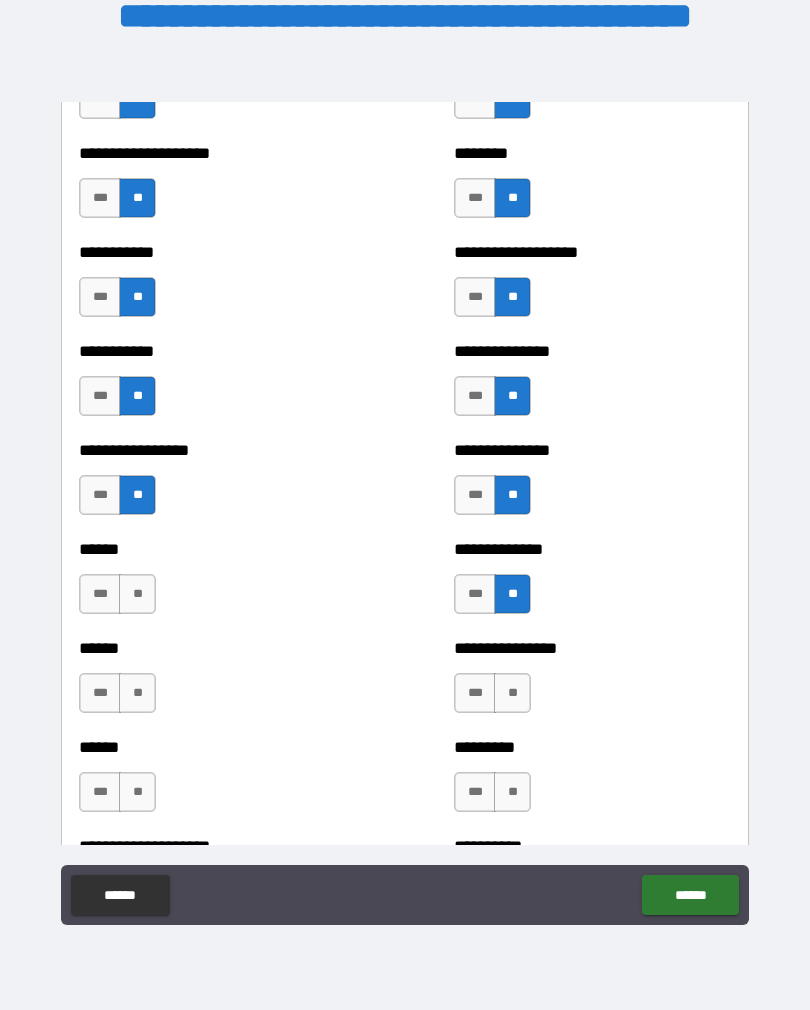 click on "***" at bounding box center [100, 594] 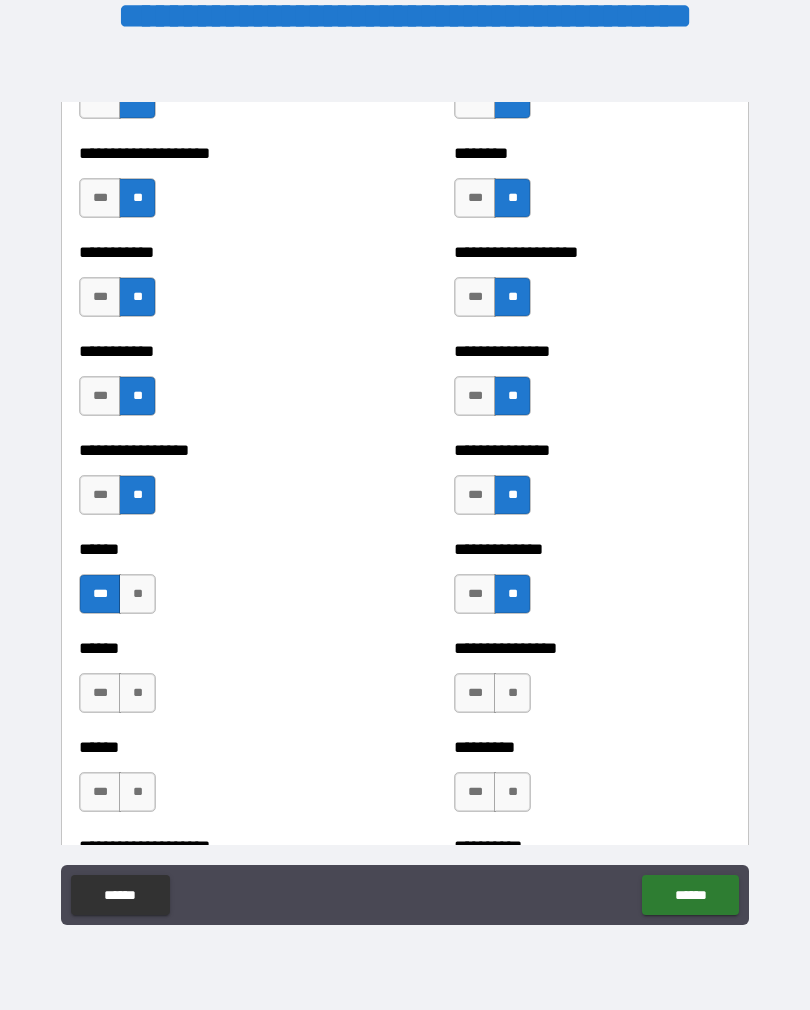 click on "**" at bounding box center [137, 594] 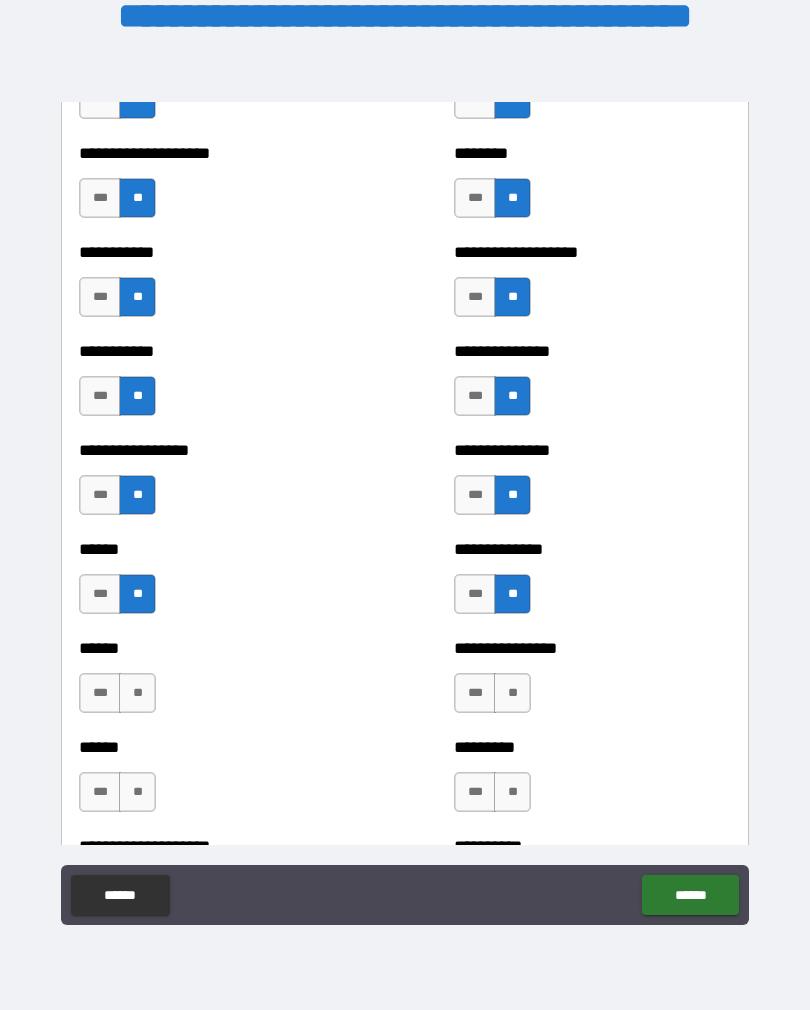click on "**" at bounding box center (137, 693) 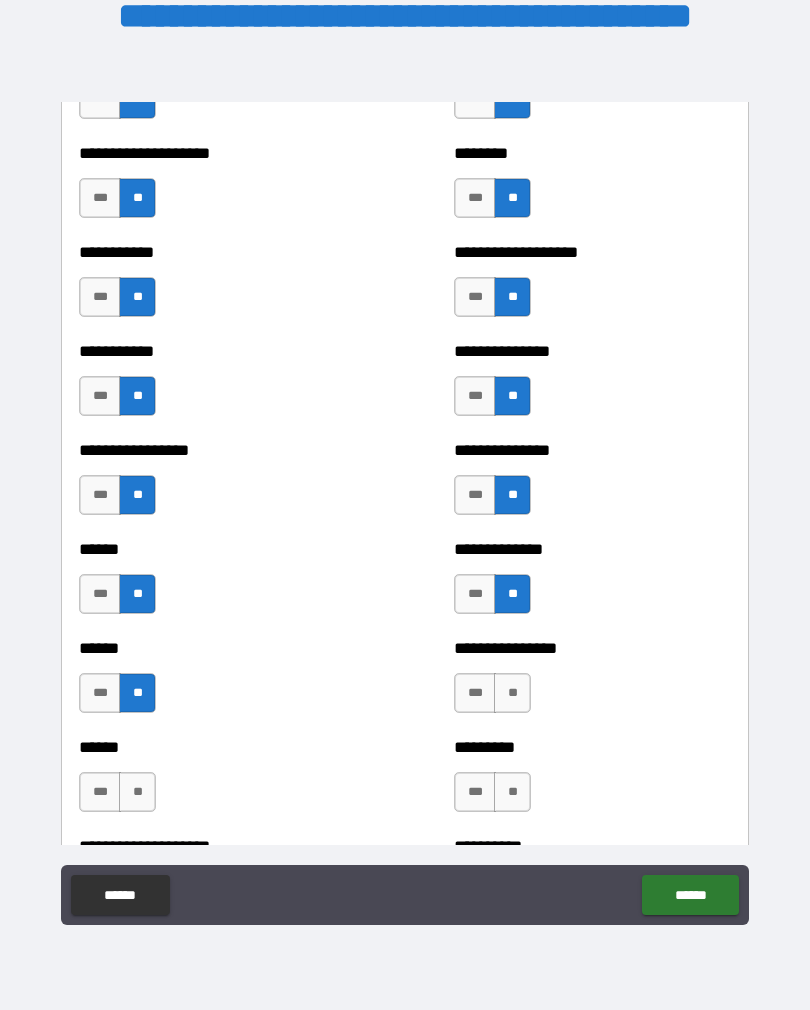 click on "**" at bounding box center [512, 693] 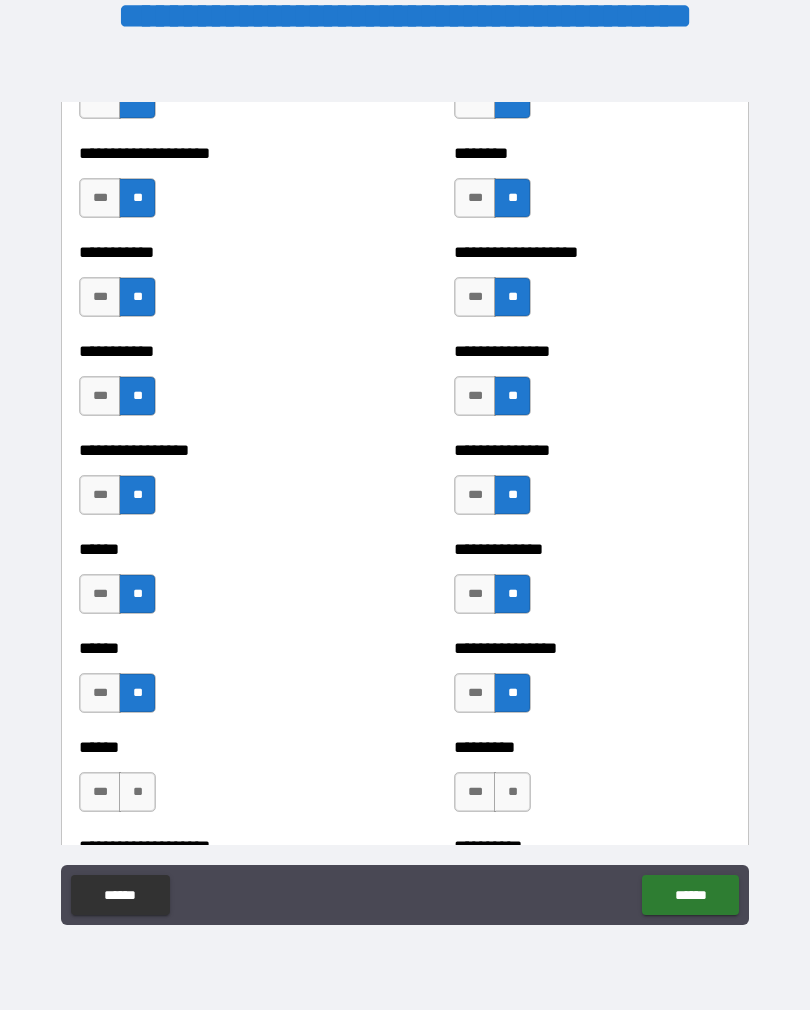 click on "**" at bounding box center (512, 792) 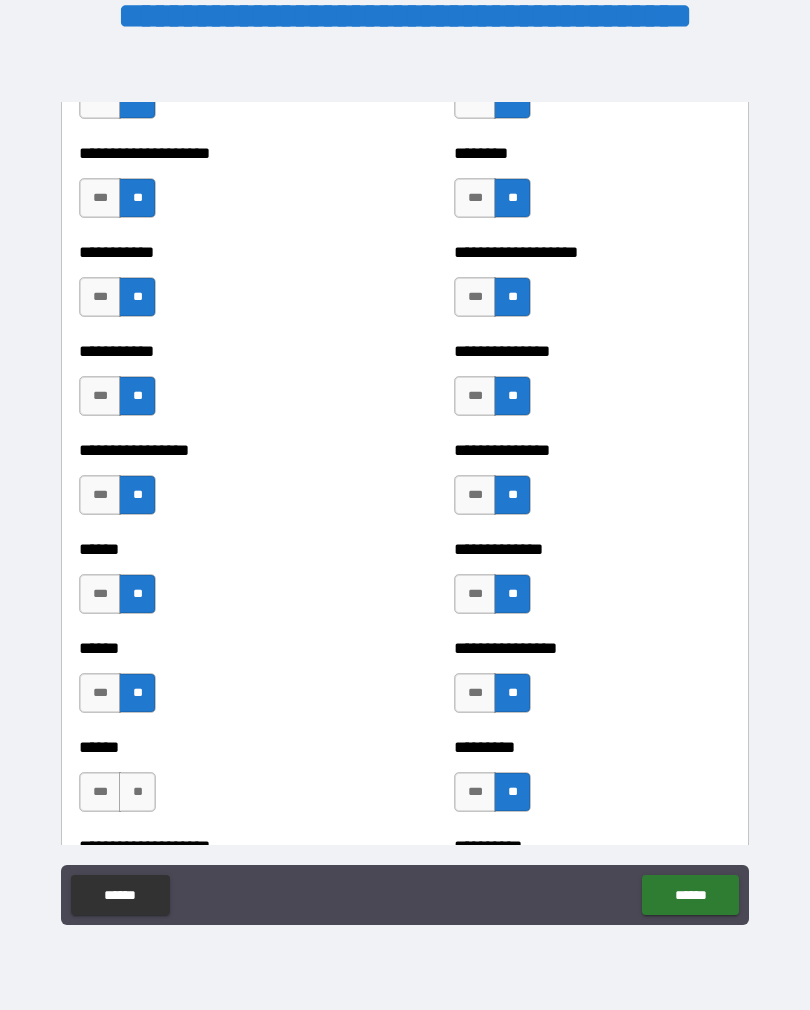 click on "**" at bounding box center [137, 792] 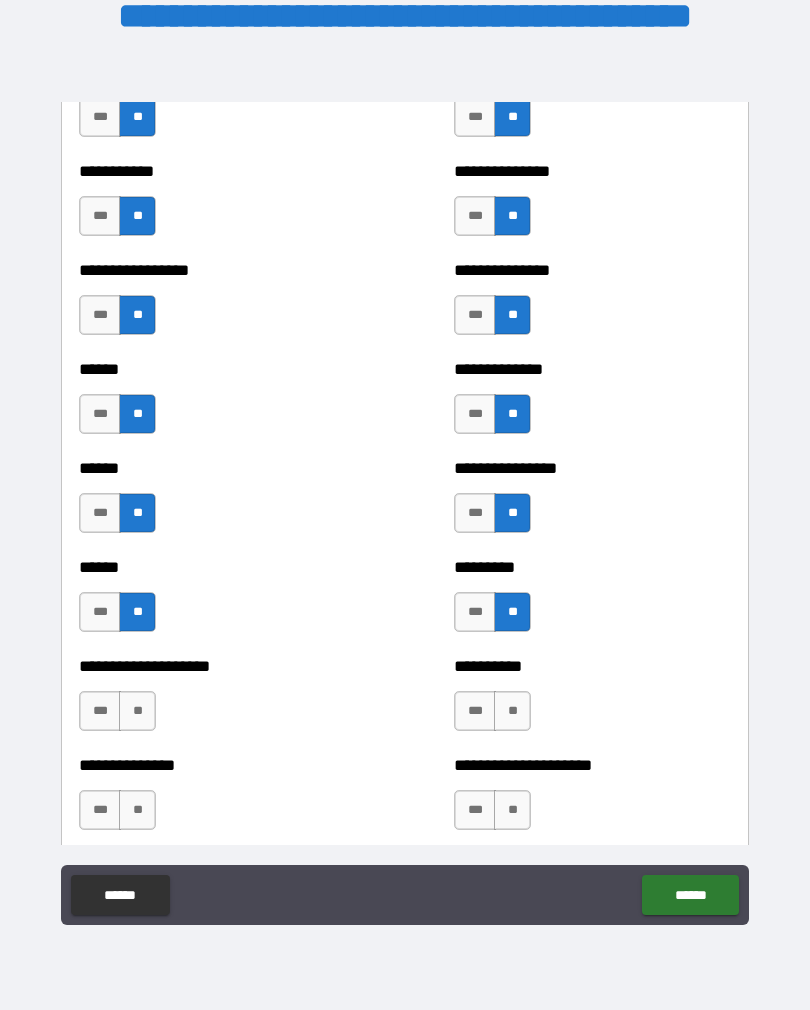 scroll, scrollTop: 2927, scrollLeft: 0, axis: vertical 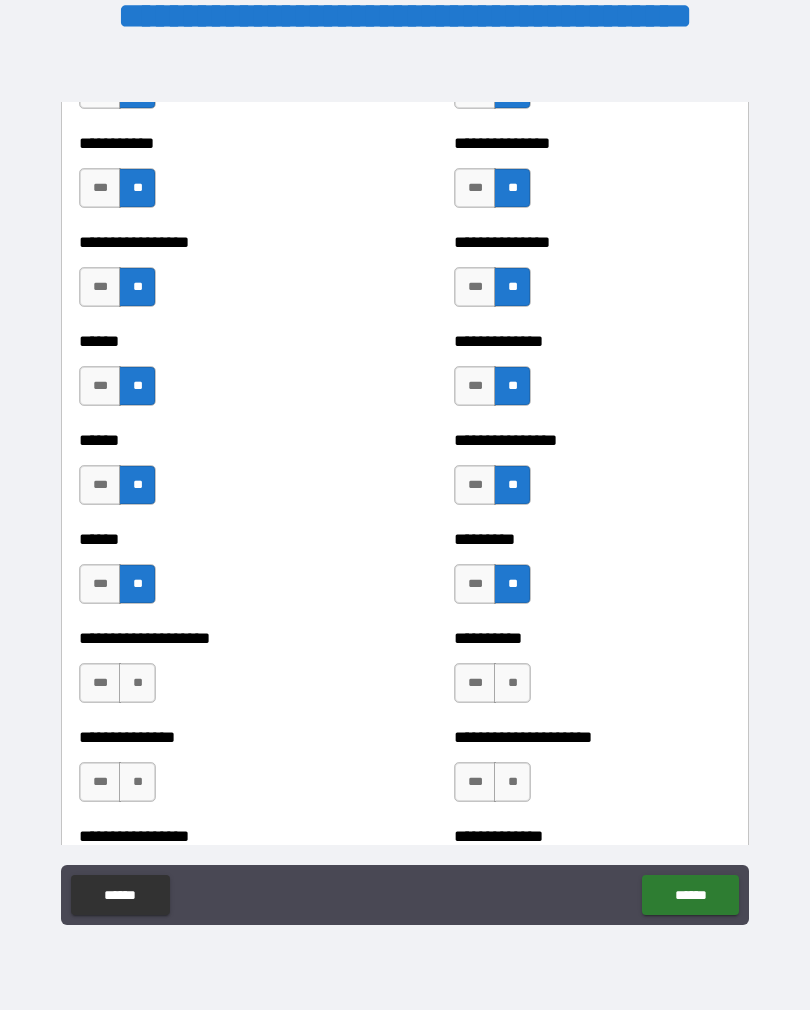 click on "**" at bounding box center (512, 683) 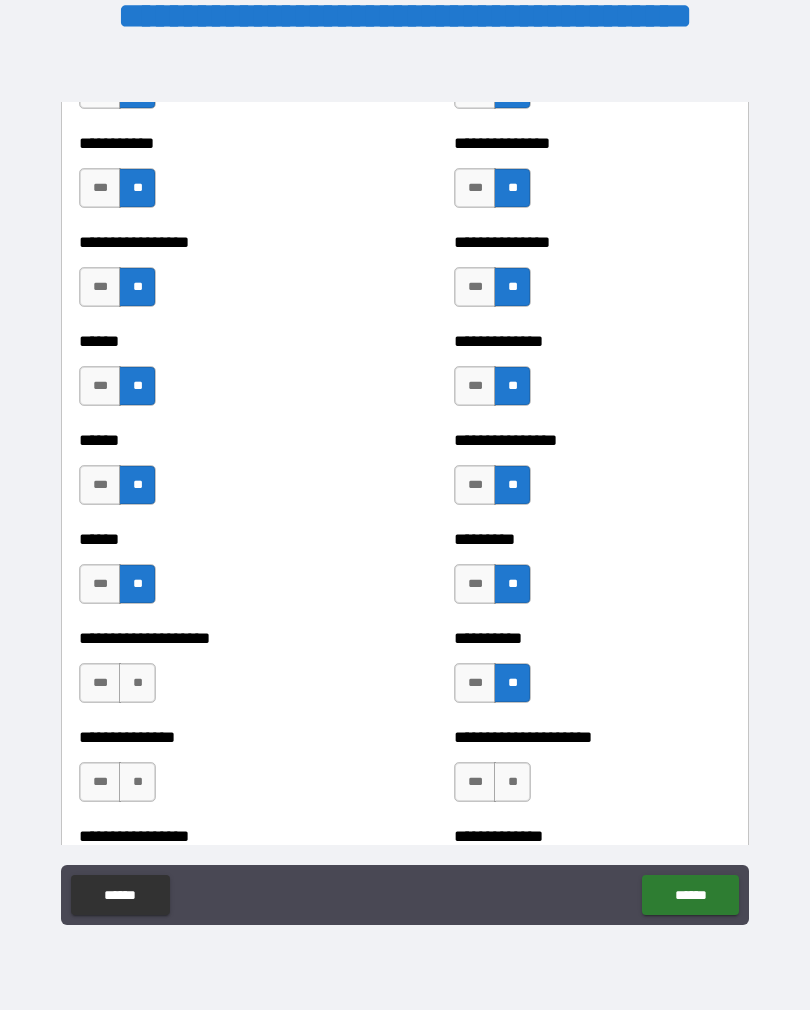 click on "**" at bounding box center [137, 683] 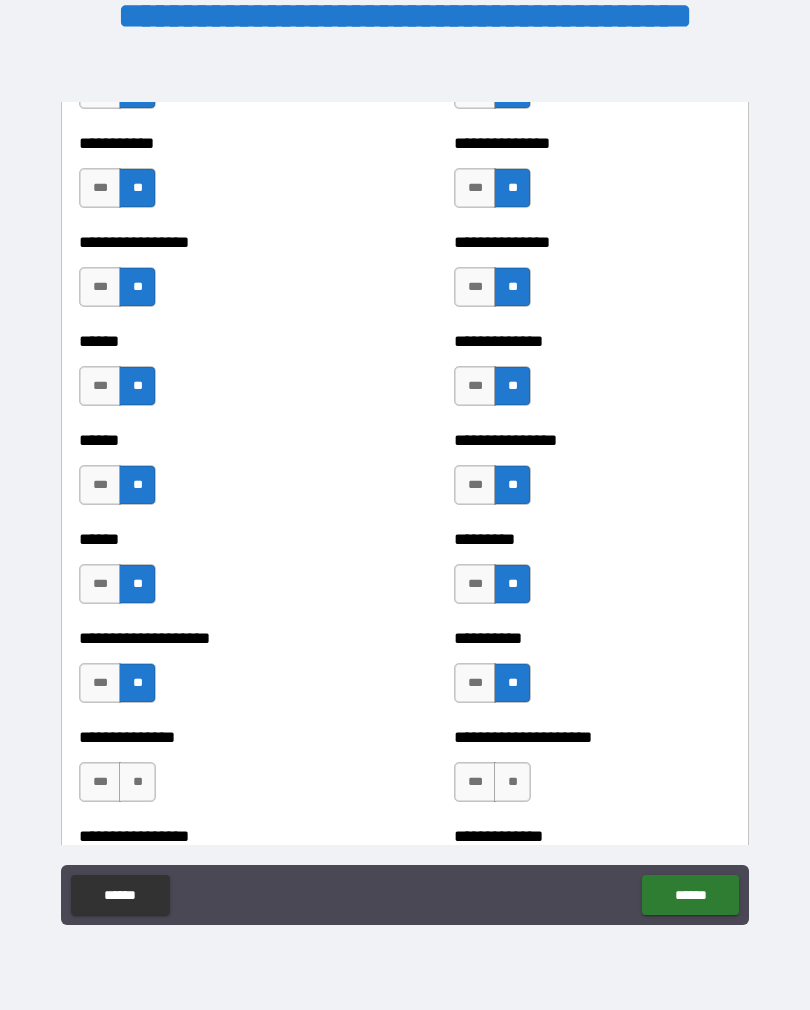 click on "**" at bounding box center (512, 782) 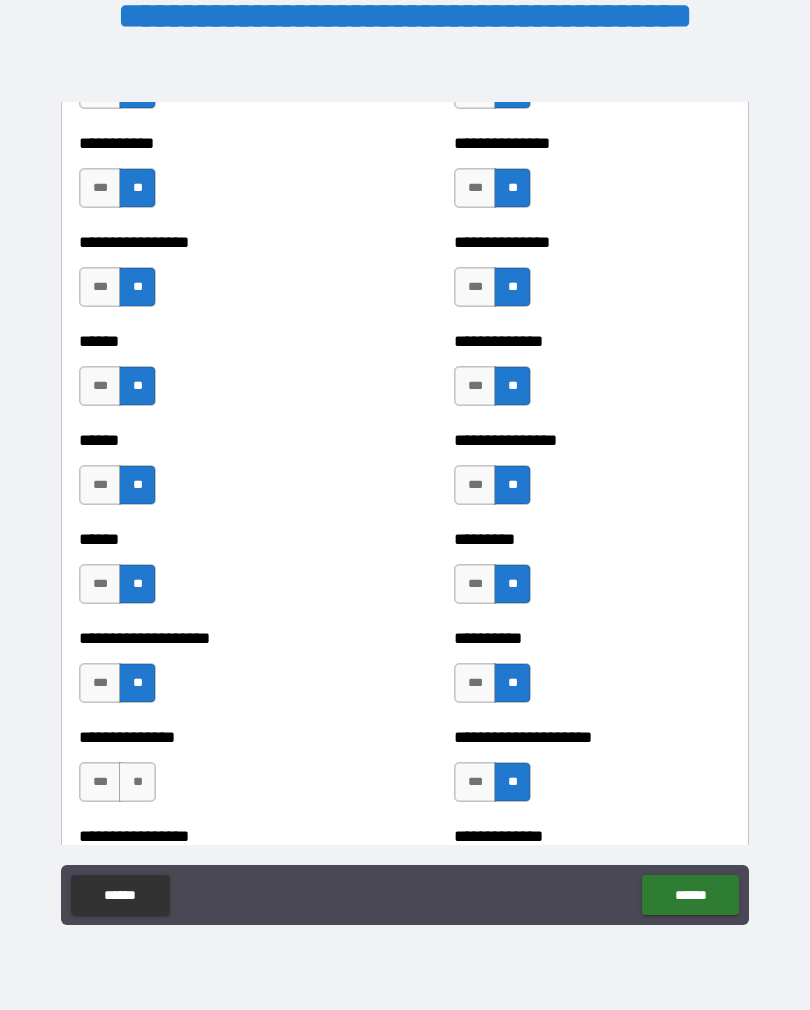 click on "**" at bounding box center [137, 782] 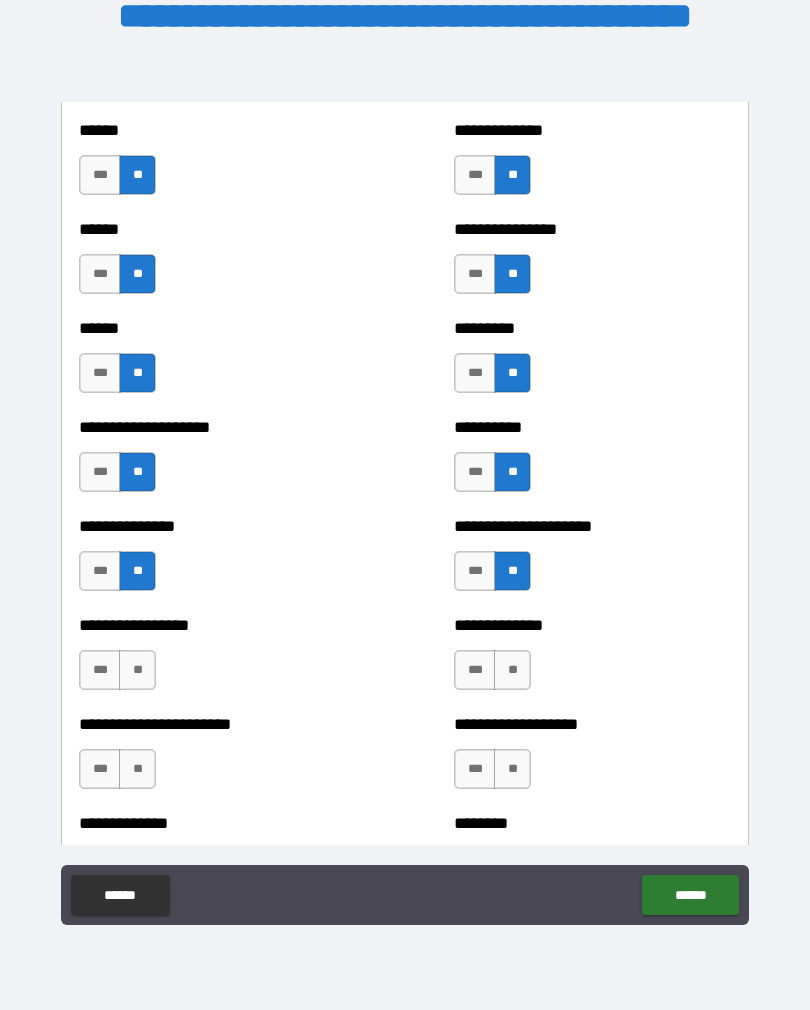 scroll, scrollTop: 3136, scrollLeft: 0, axis: vertical 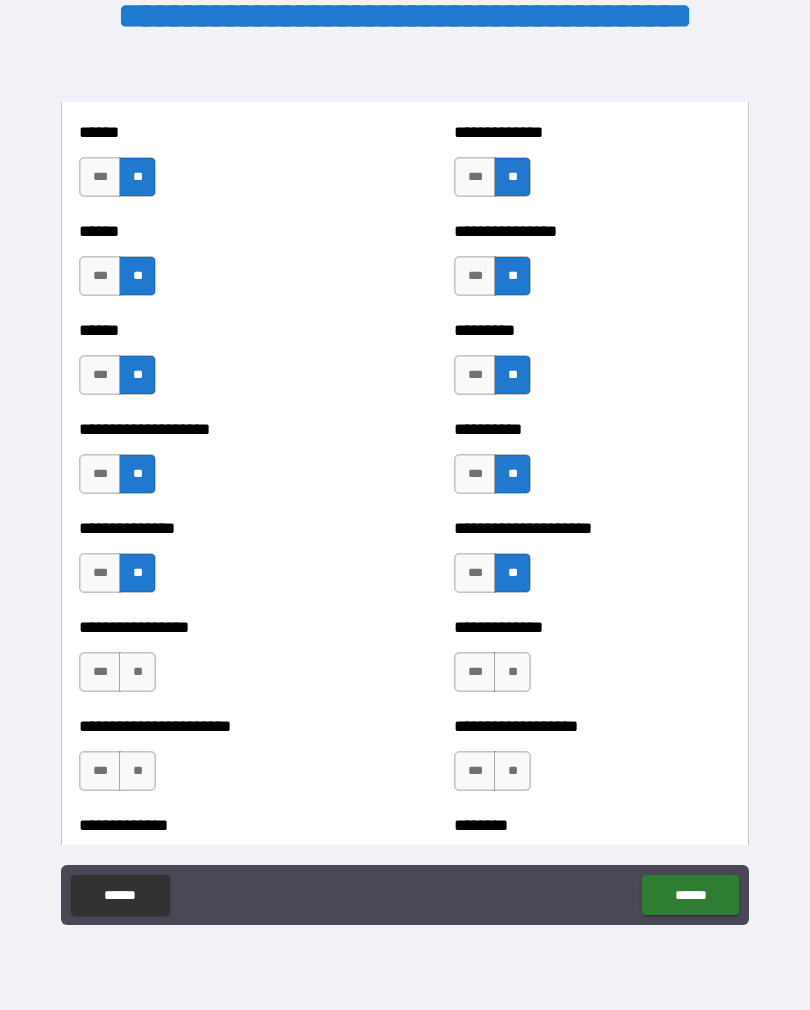 click on "**" at bounding box center [512, 672] 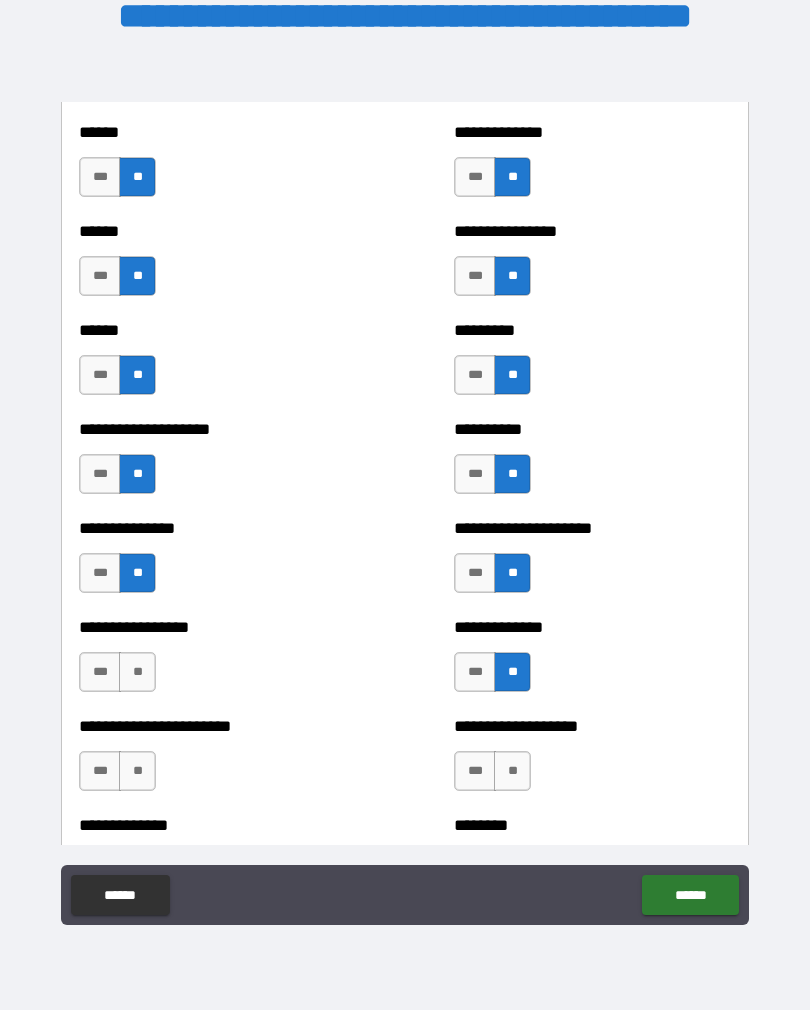 click on "**" at bounding box center (137, 672) 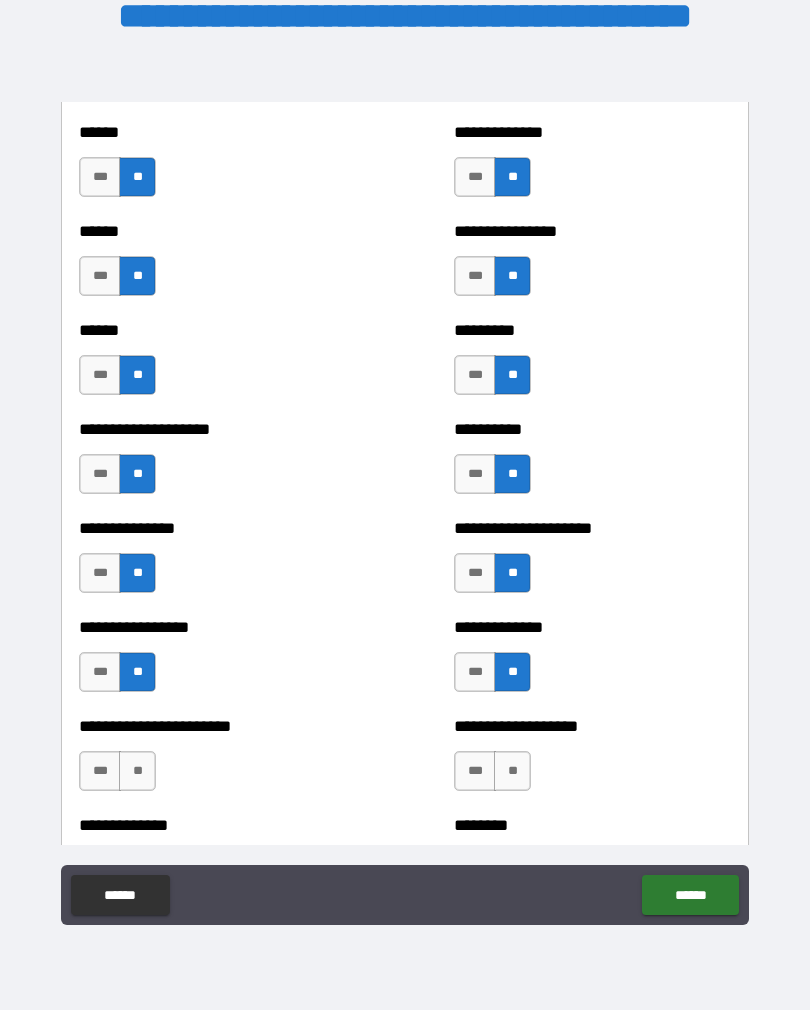 click on "**" at bounding box center (512, 771) 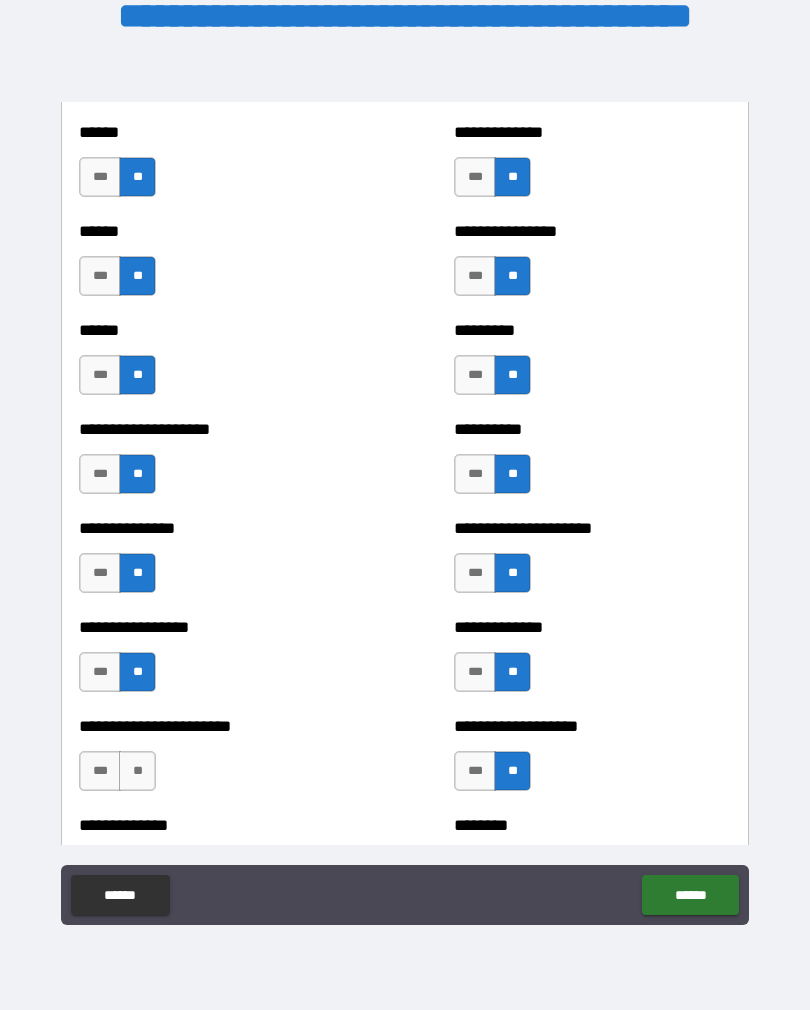 click on "**" at bounding box center [137, 771] 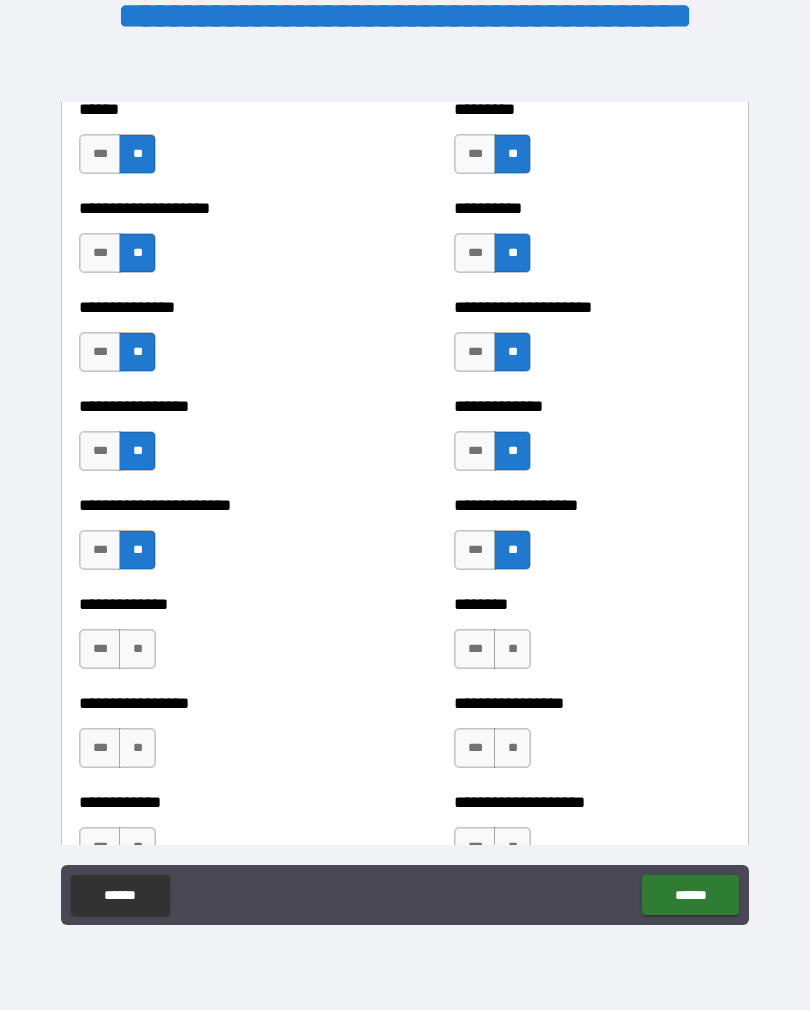 scroll, scrollTop: 3382, scrollLeft: 0, axis: vertical 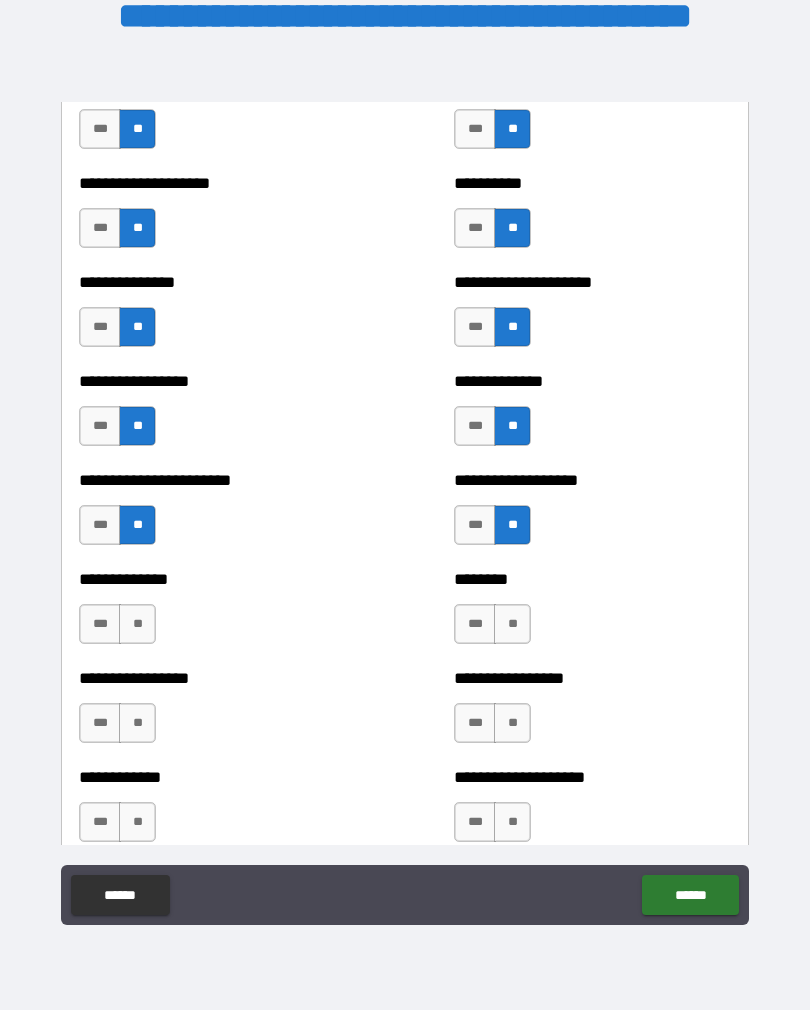 click on "***" at bounding box center [100, 624] 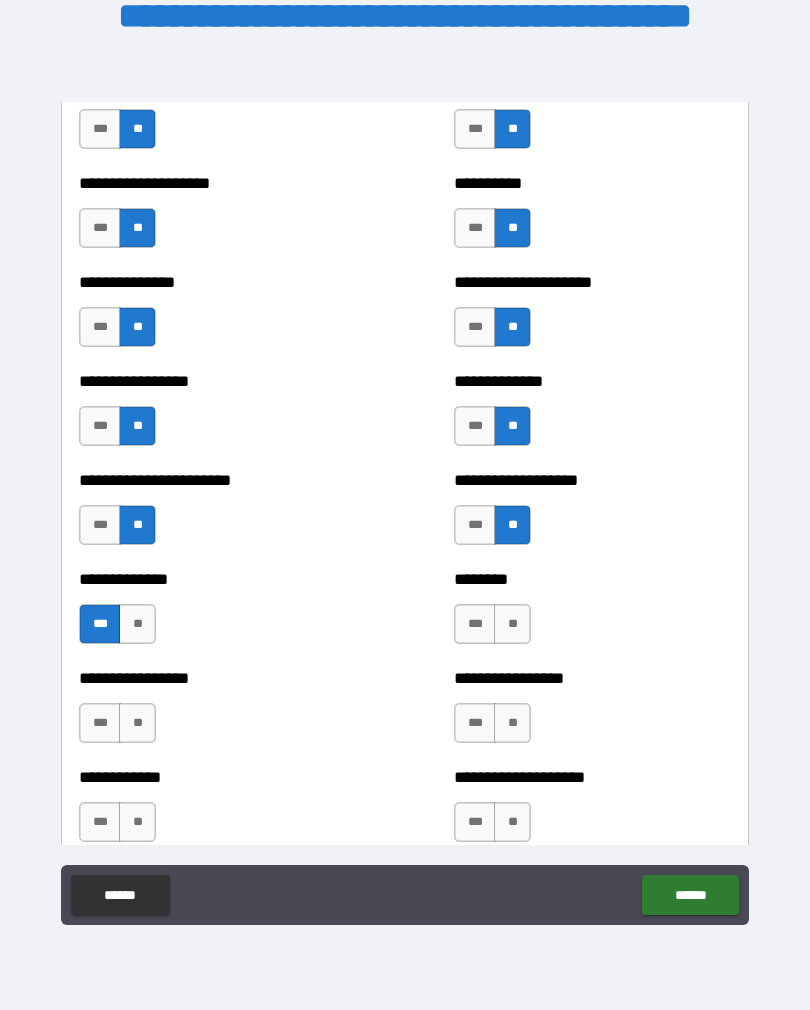 click on "**" at bounding box center [512, 624] 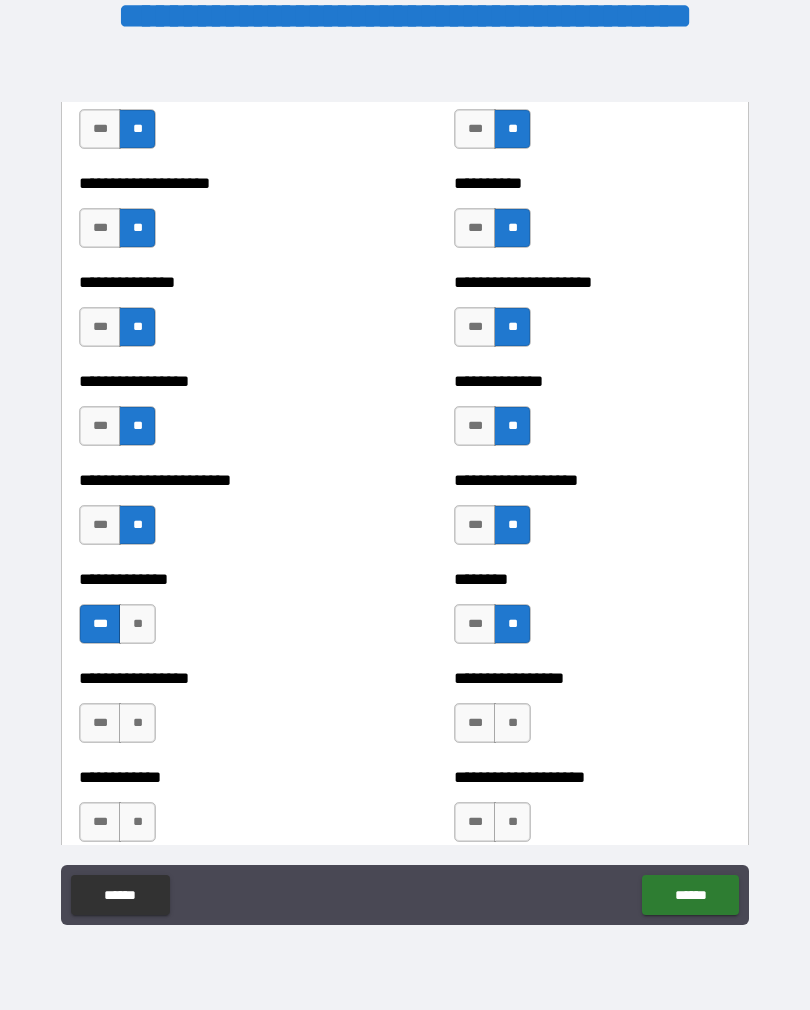 click on "**" at bounding box center (137, 723) 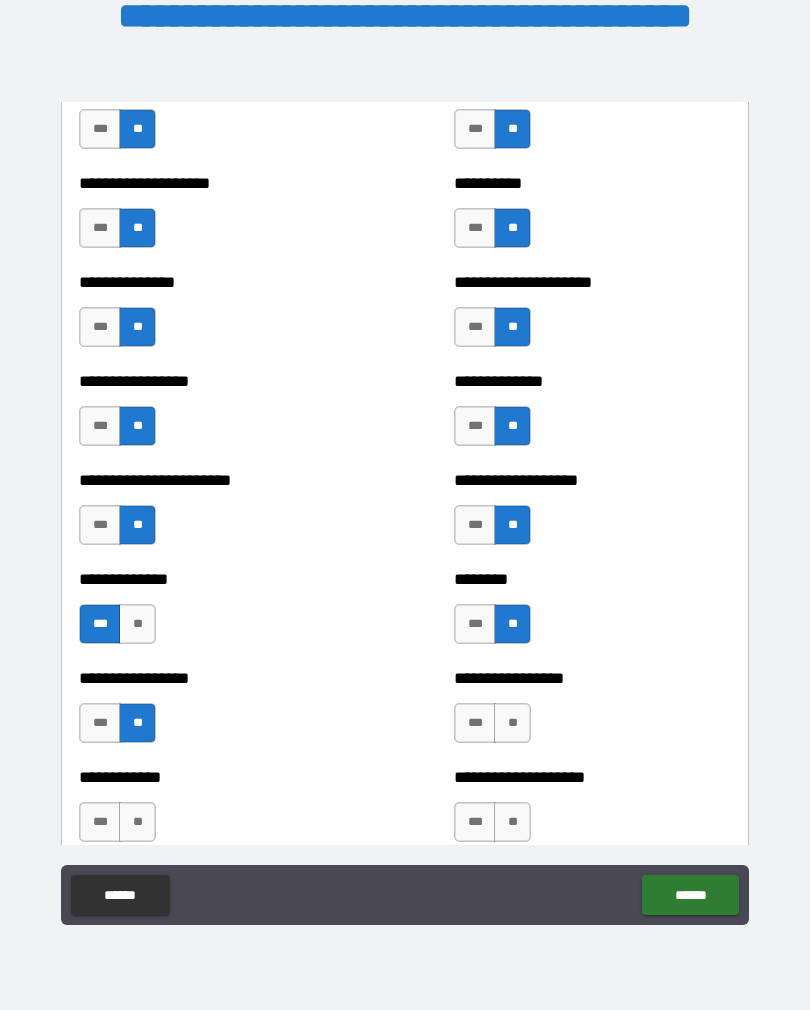 click on "**" at bounding box center [512, 723] 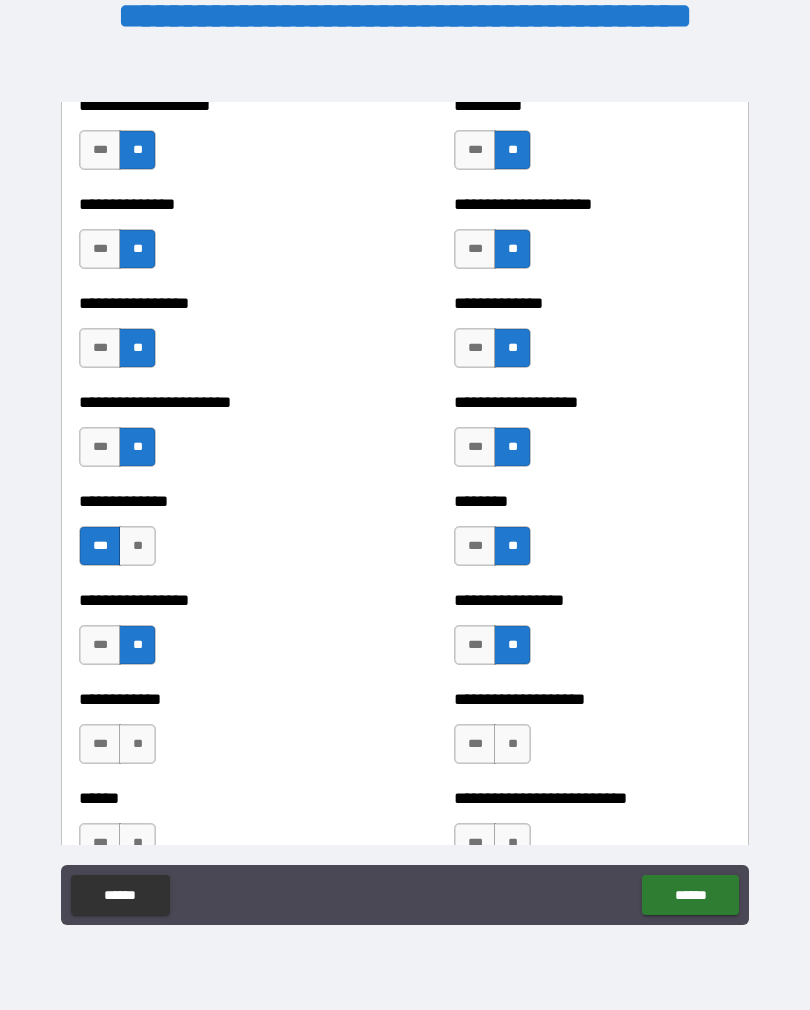 scroll, scrollTop: 3468, scrollLeft: 0, axis: vertical 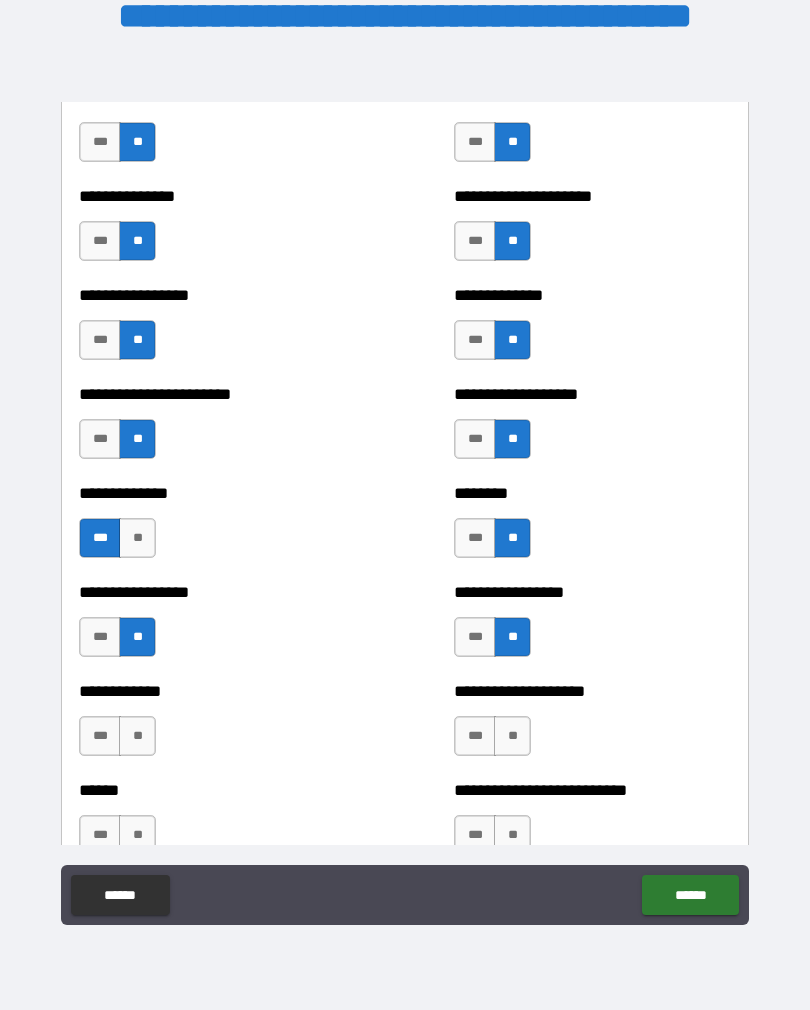 click on "**" at bounding box center (512, 736) 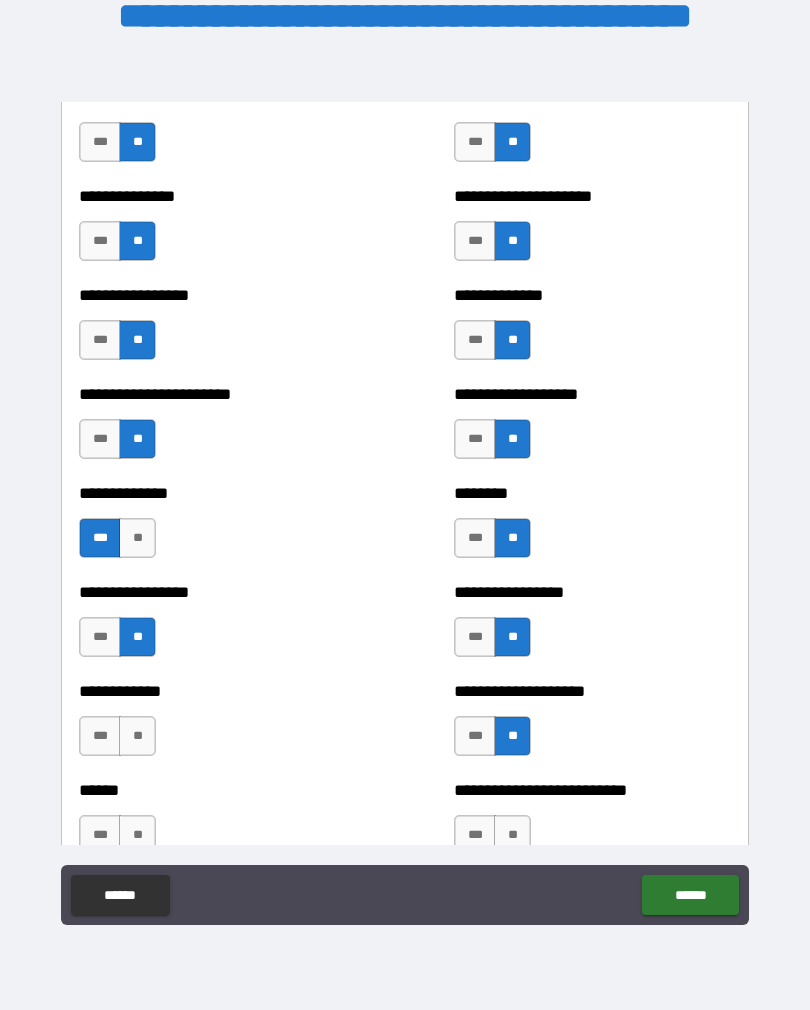 click on "***" at bounding box center (100, 736) 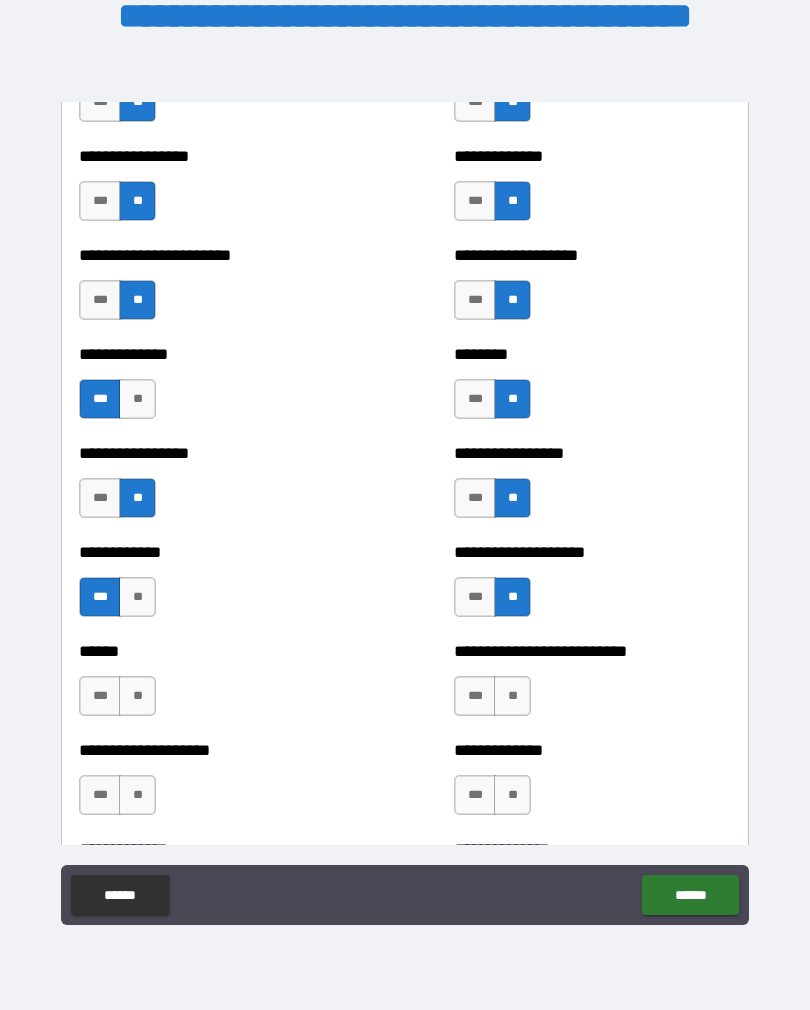 scroll, scrollTop: 3608, scrollLeft: 0, axis: vertical 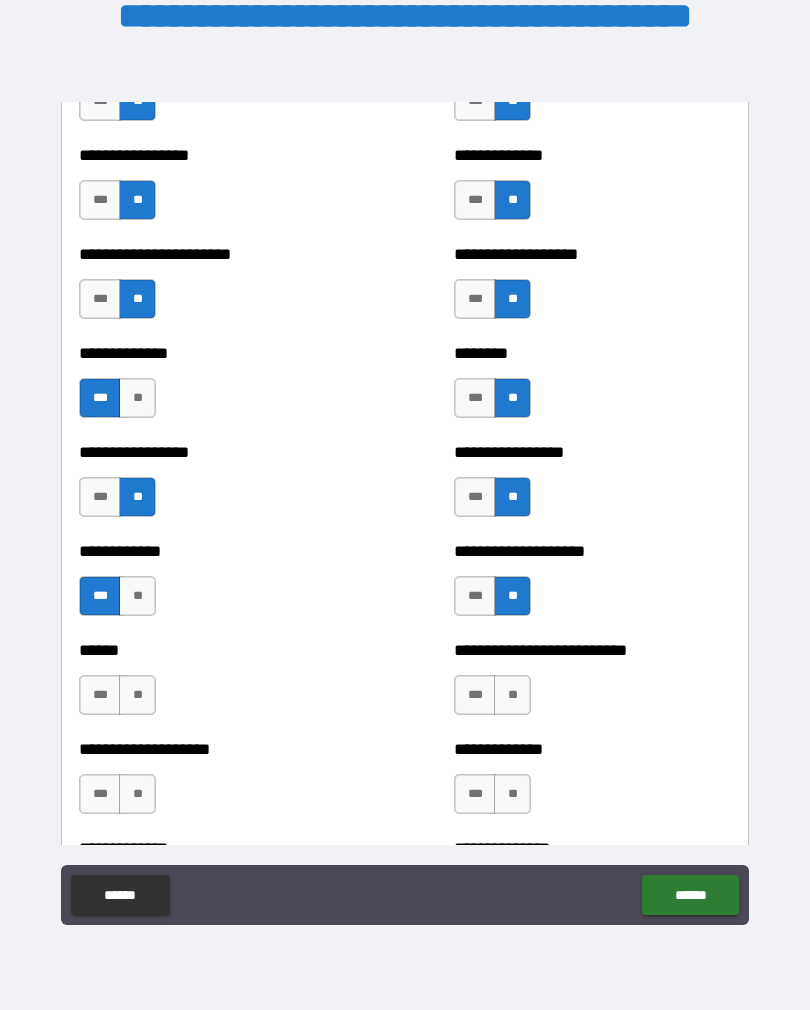click on "***" at bounding box center [100, 695] 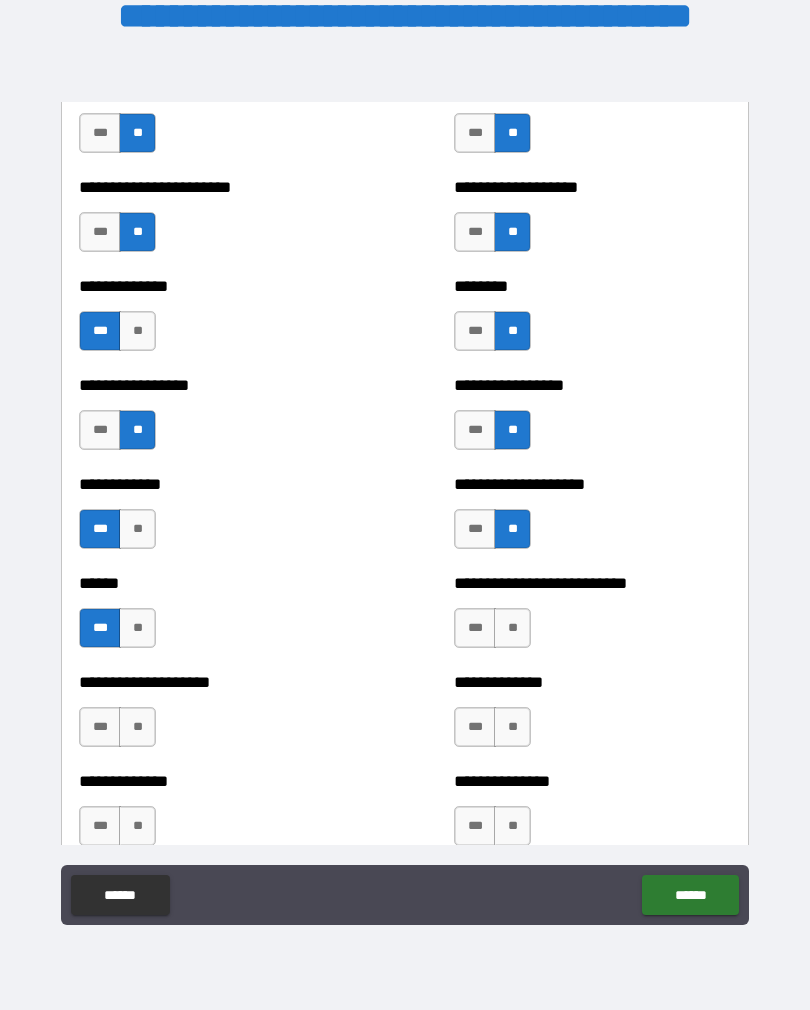 scroll, scrollTop: 3699, scrollLeft: 0, axis: vertical 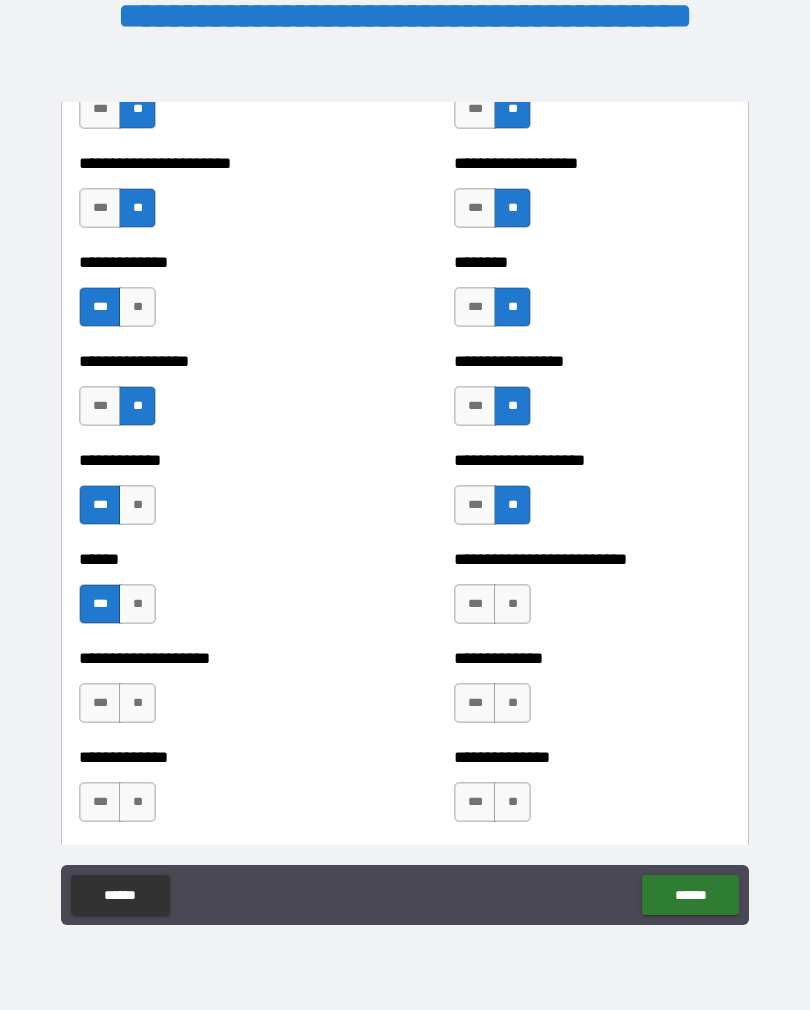 click on "**" at bounding box center (512, 604) 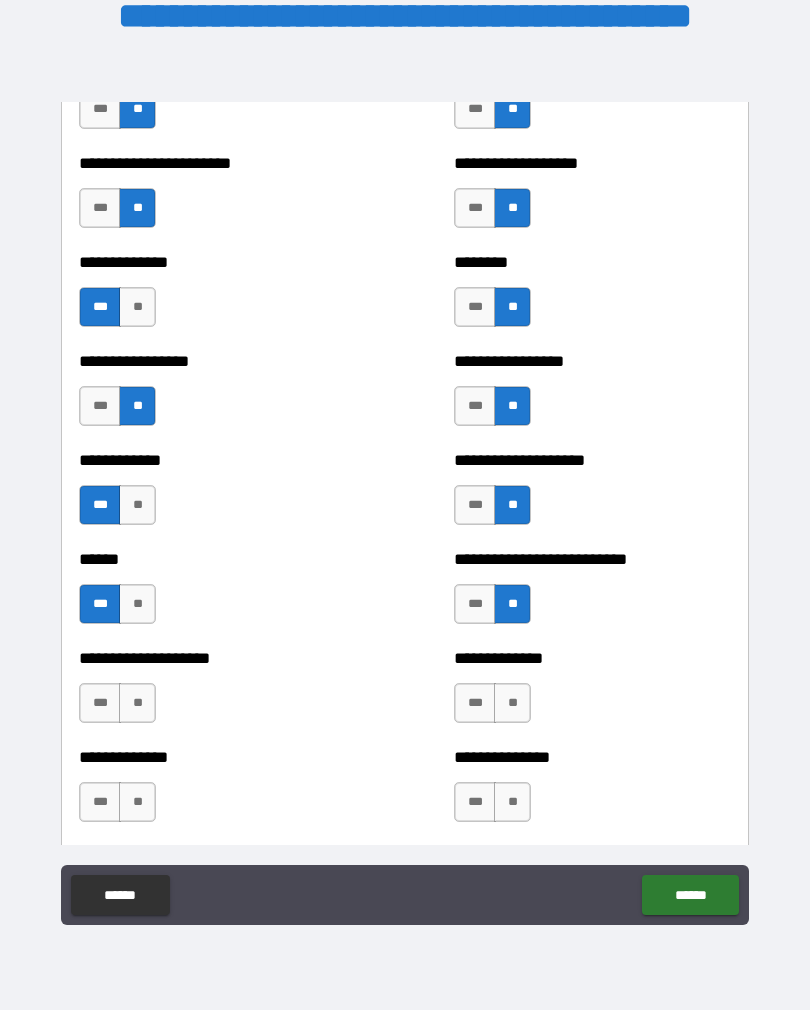 click on "**" at bounding box center [137, 703] 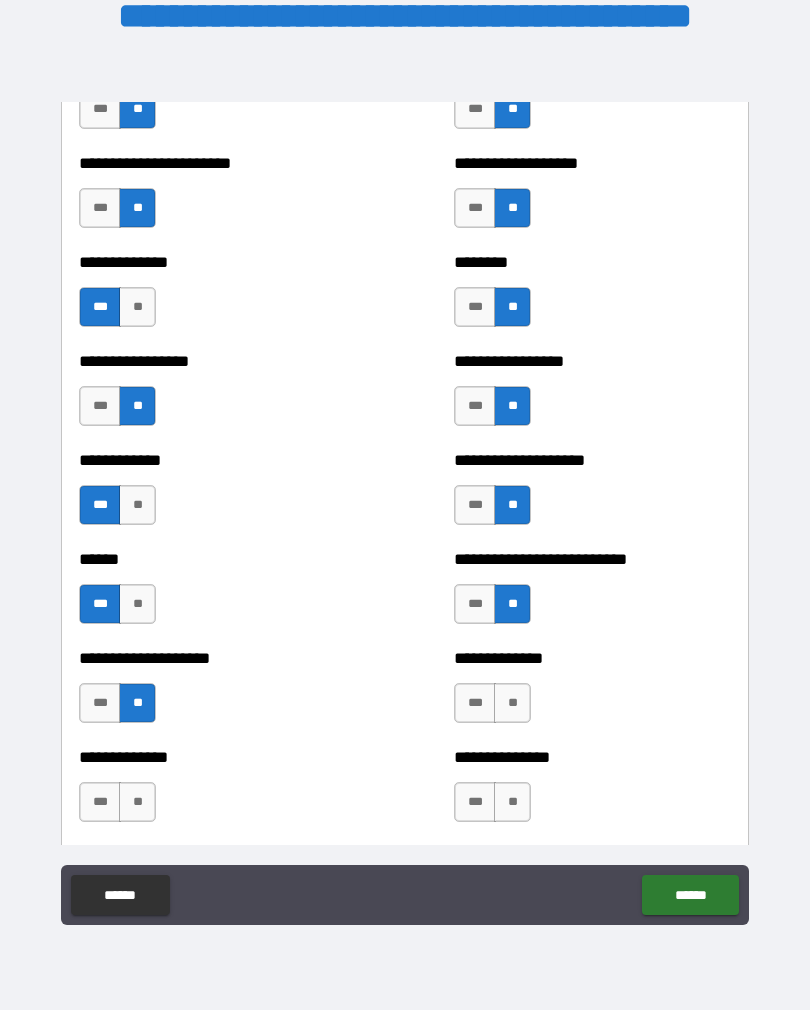 click on "**" at bounding box center (512, 703) 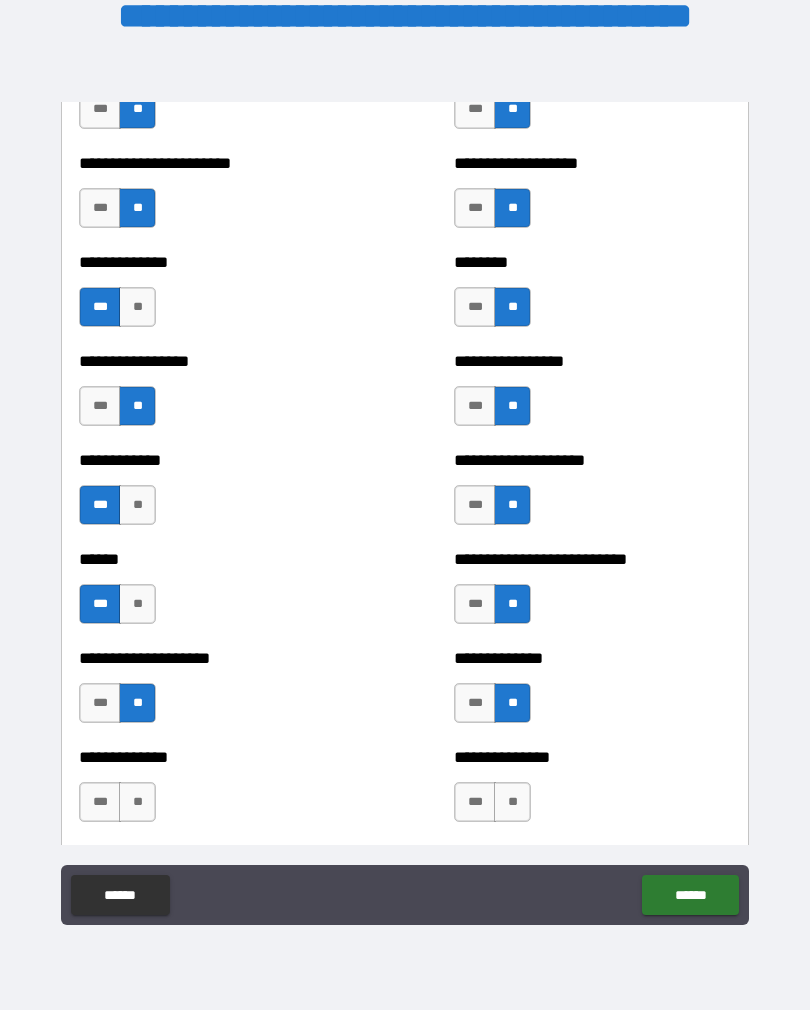 click on "**" at bounding box center (512, 802) 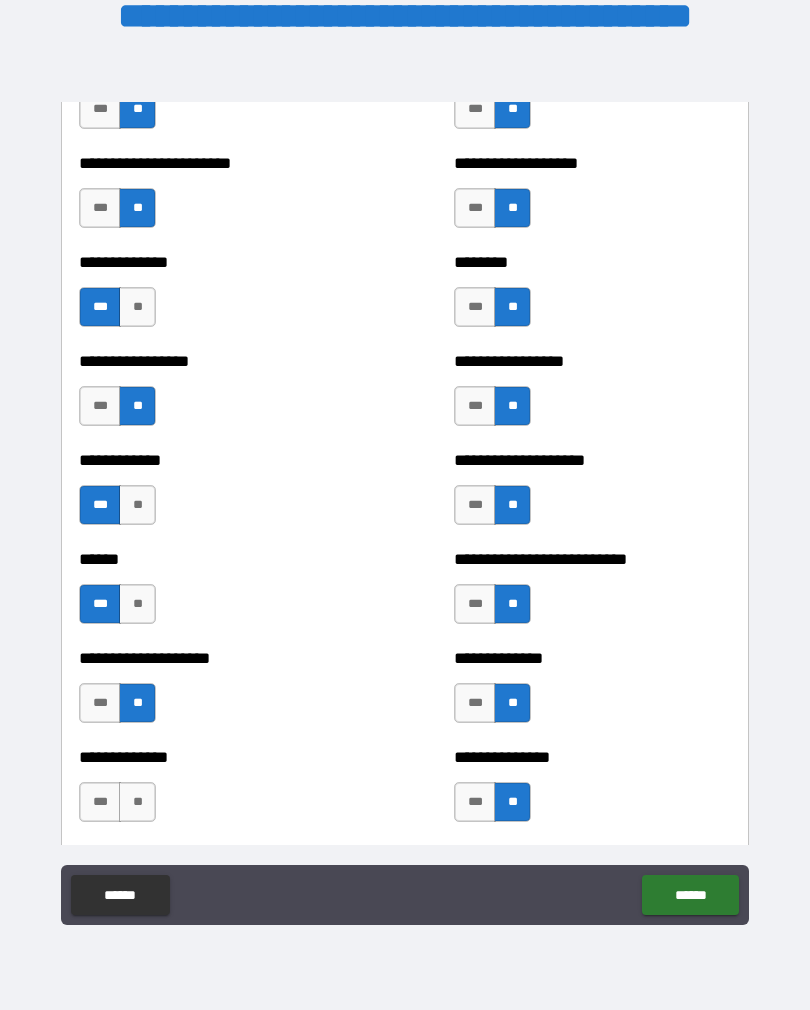click on "**" at bounding box center [137, 802] 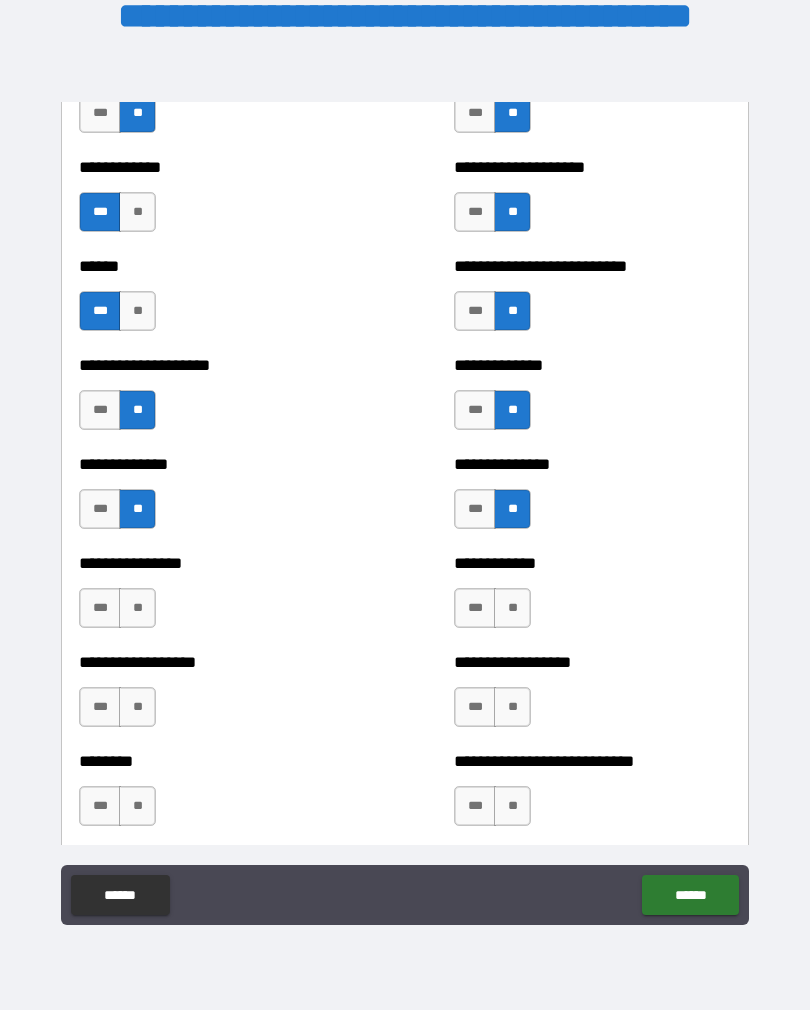 scroll, scrollTop: 3998, scrollLeft: 0, axis: vertical 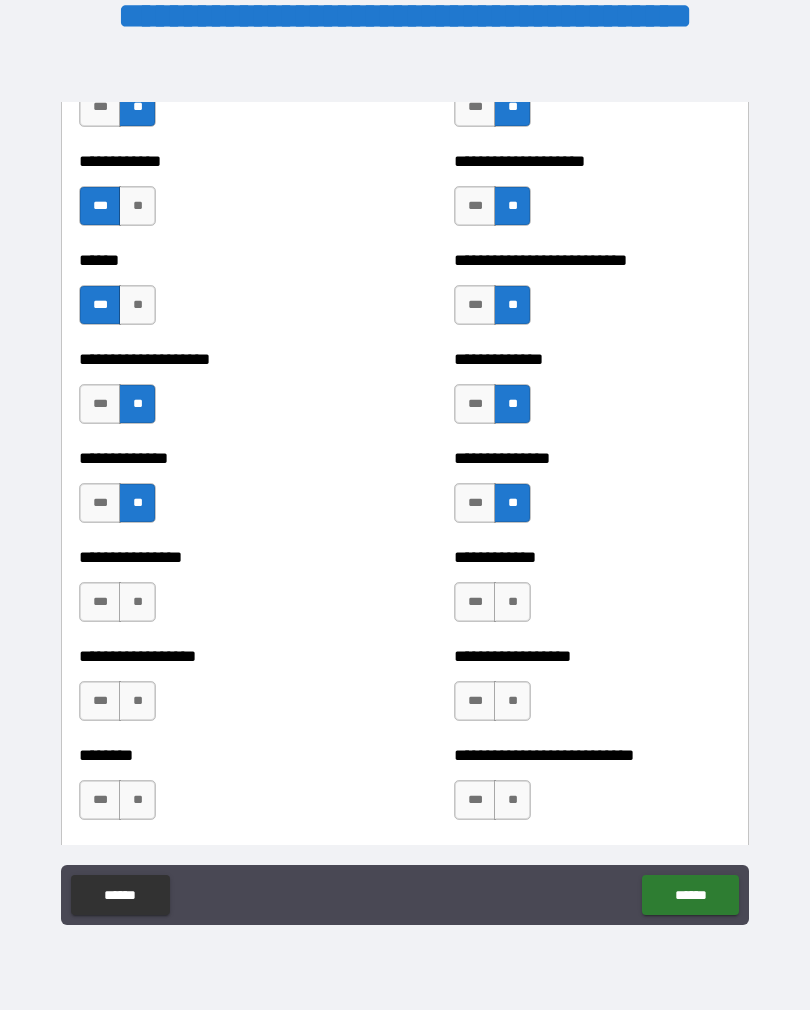 click on "***" at bounding box center (100, 602) 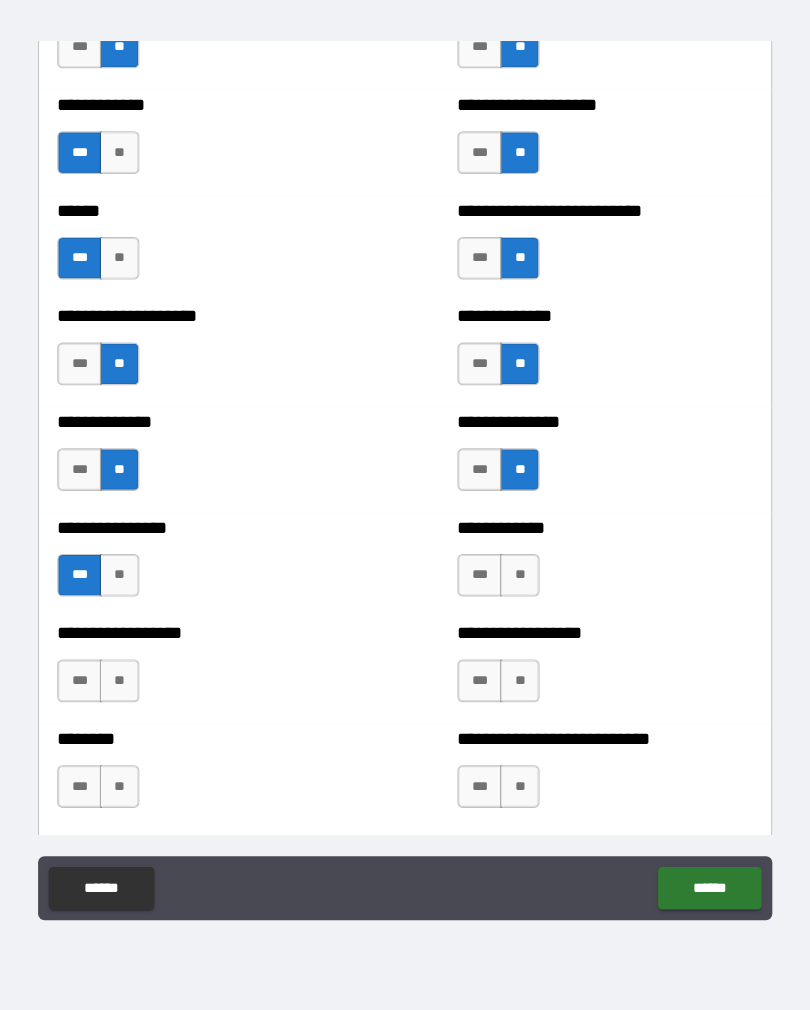 click on "**" at bounding box center (512, 602) 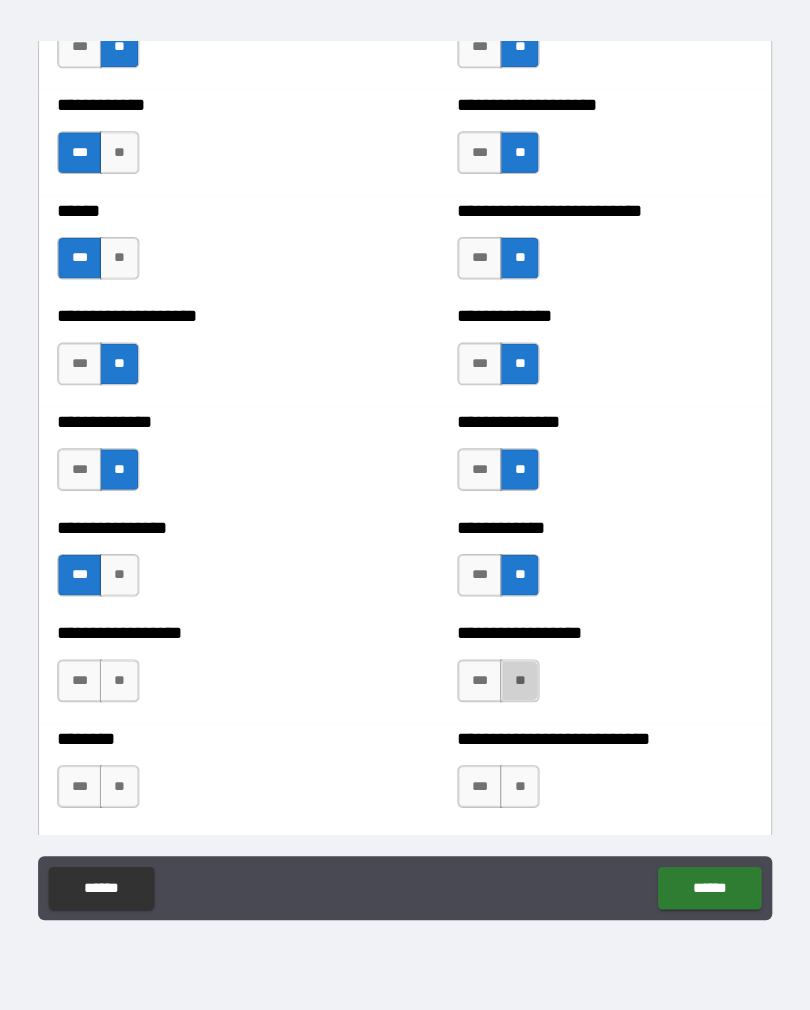 click on "**" at bounding box center [512, 701] 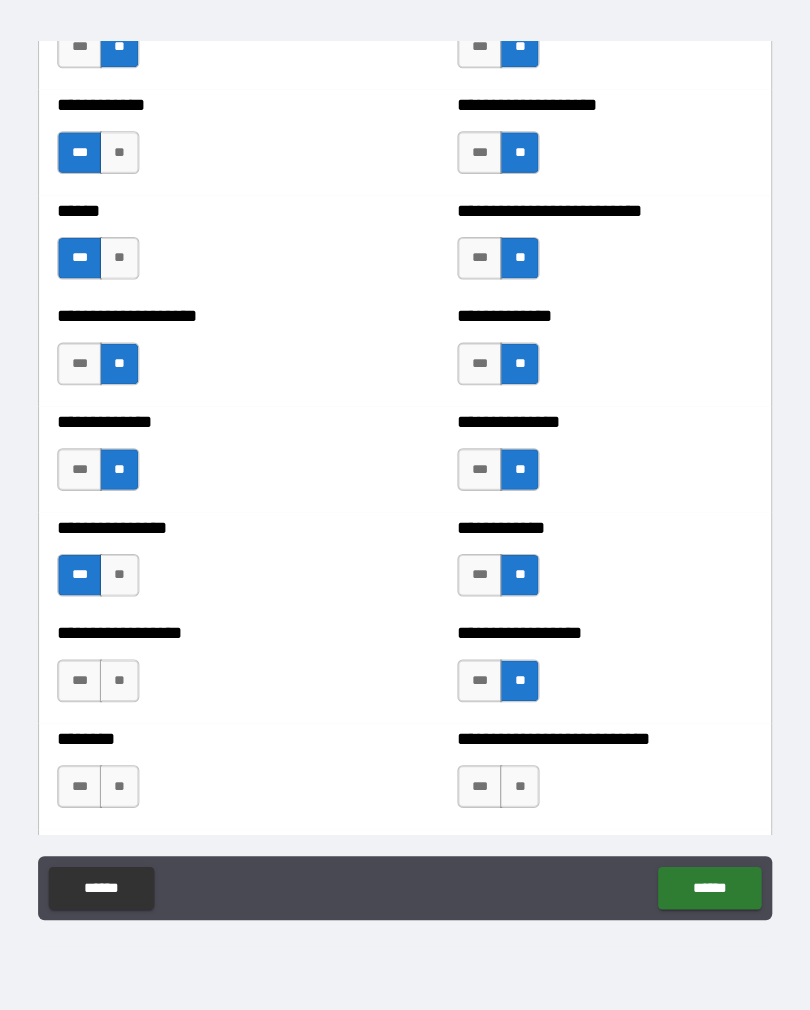 click on "**" at bounding box center [137, 701] 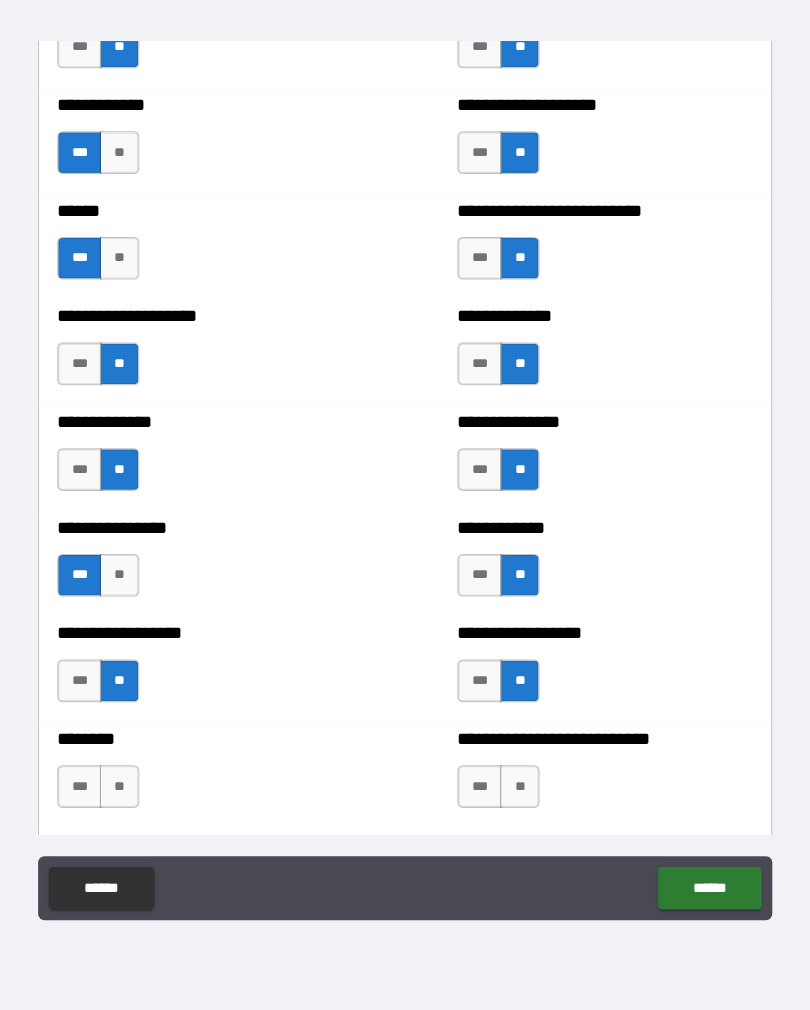 click on "**" at bounding box center (137, 800) 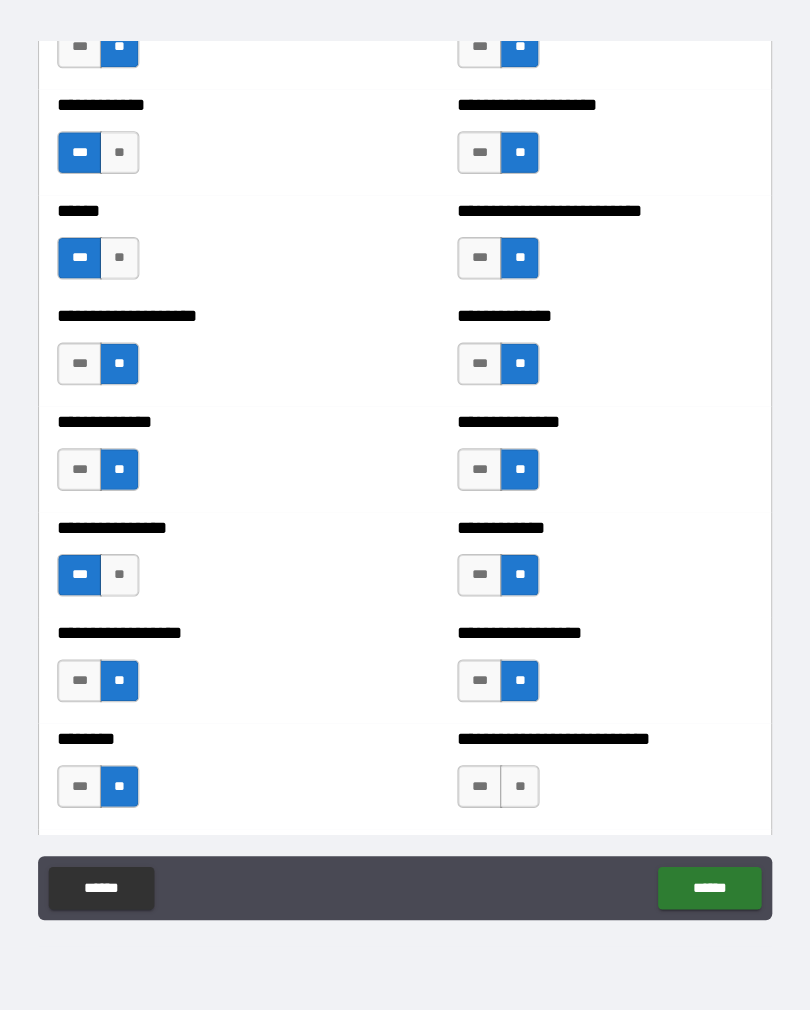 click on "**" at bounding box center (512, 800) 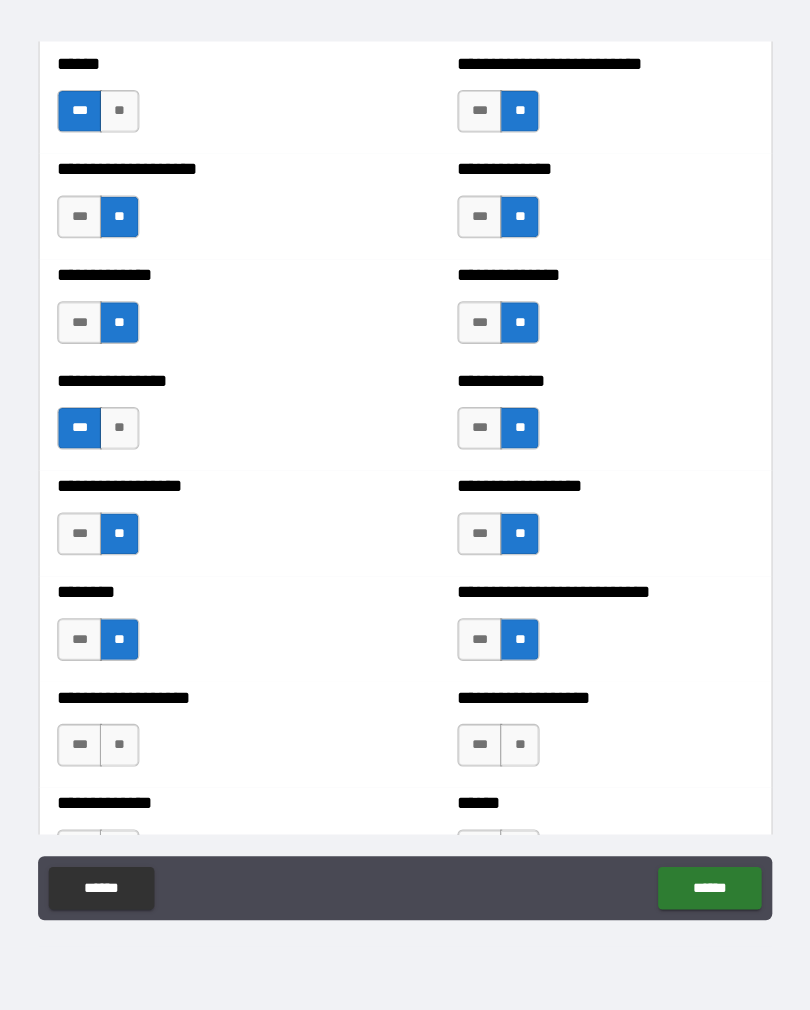 scroll, scrollTop: 4142, scrollLeft: 0, axis: vertical 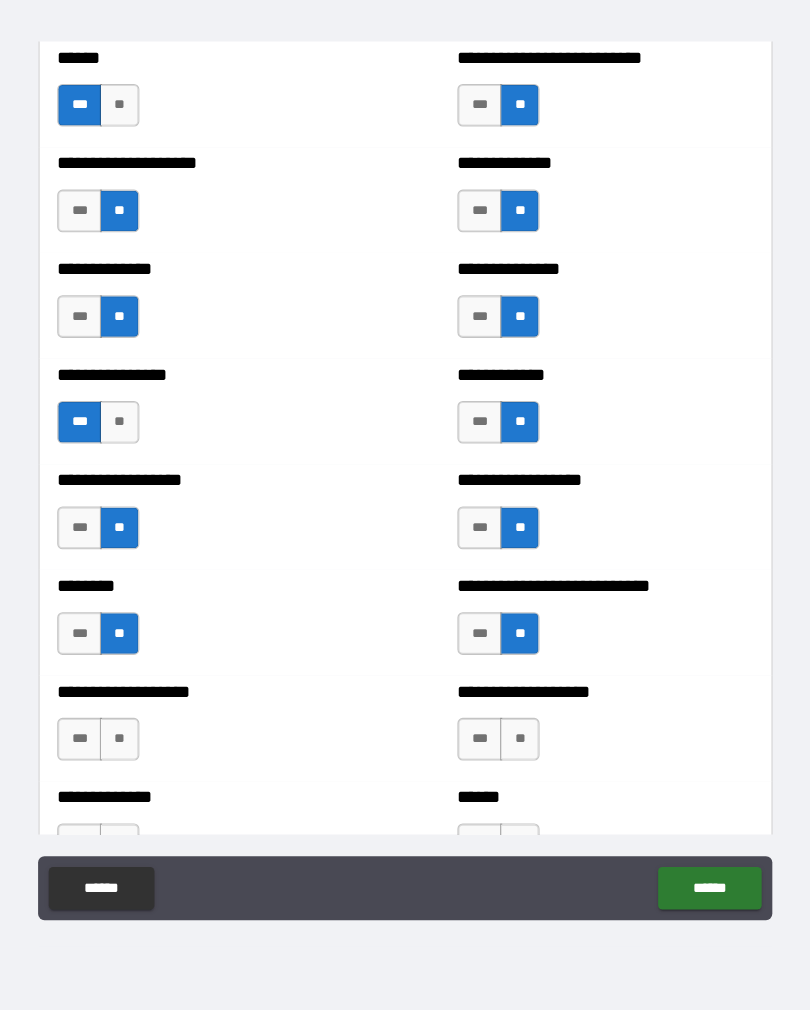 click on "**" at bounding box center [512, 755] 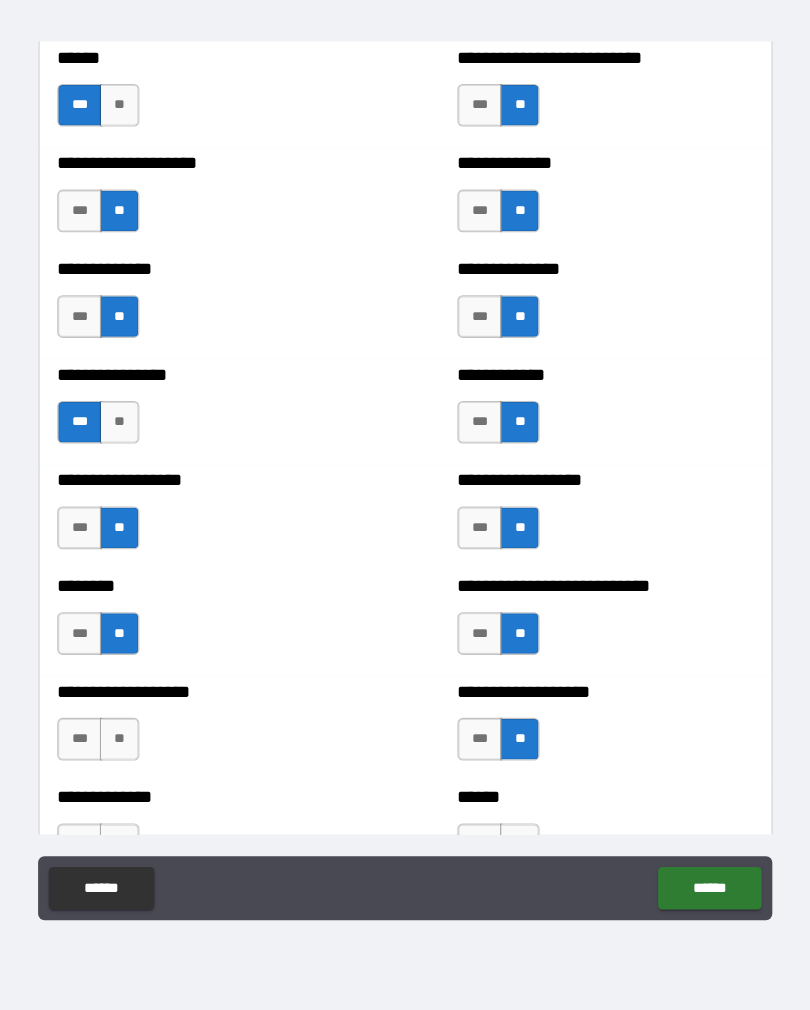 click on "**" at bounding box center (137, 755) 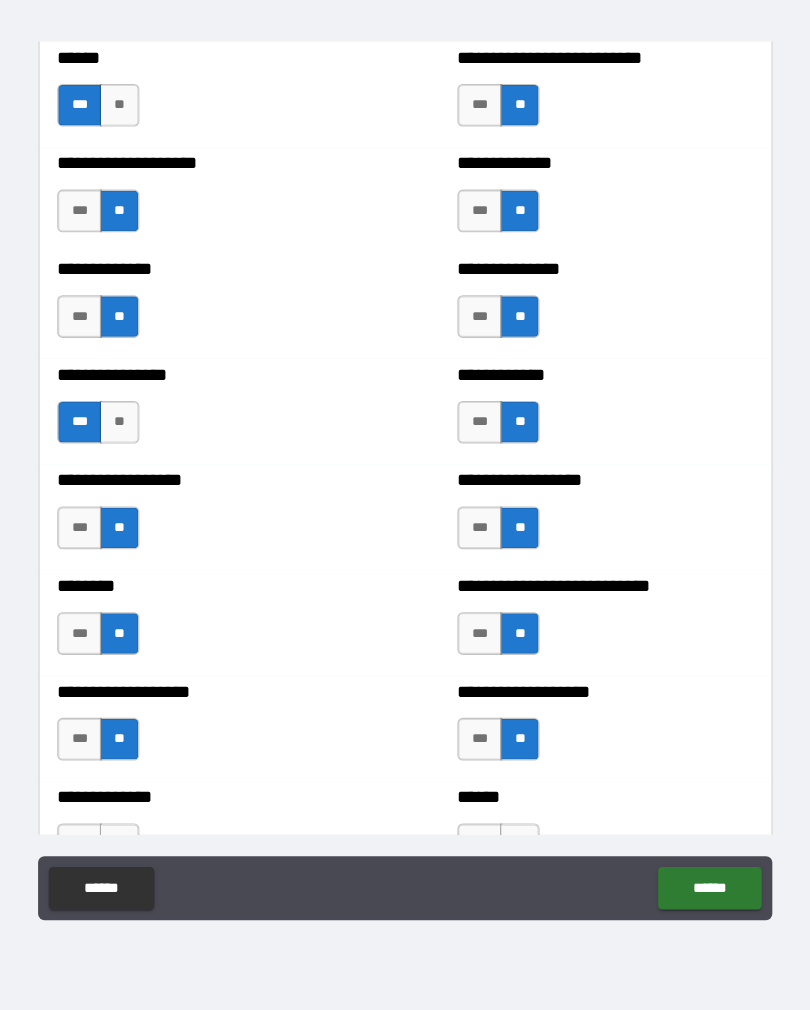 click on "***" at bounding box center (475, 755) 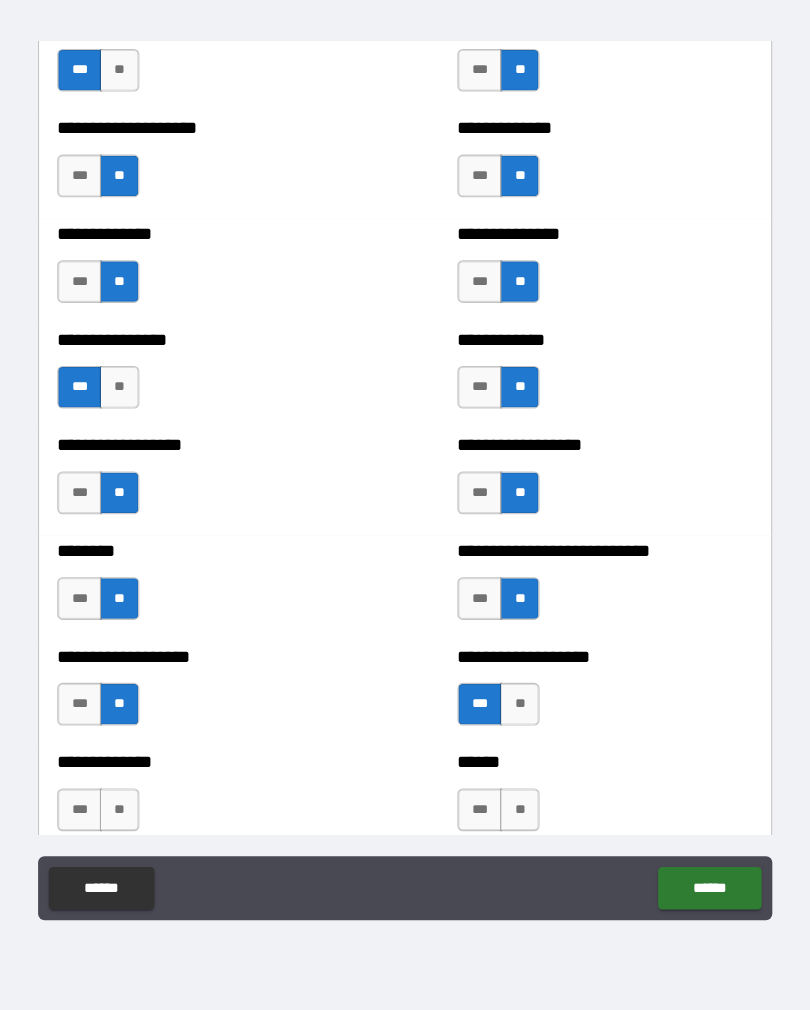 scroll, scrollTop: 4213, scrollLeft: 0, axis: vertical 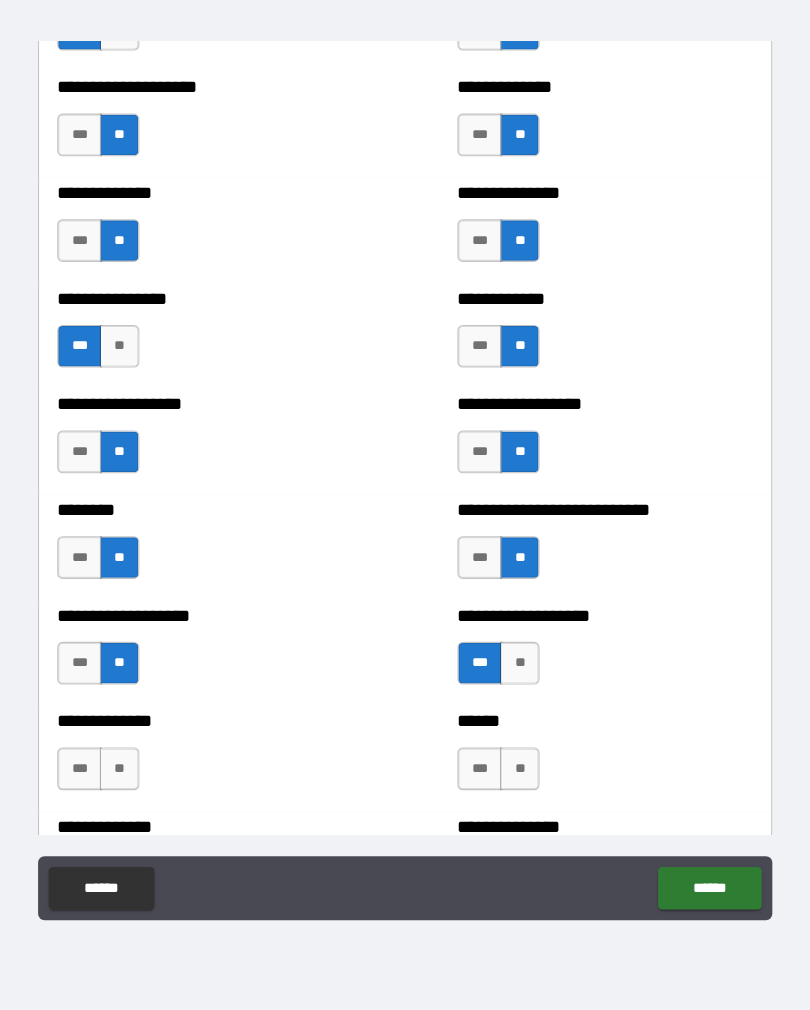 click on "***" at bounding box center (100, 684) 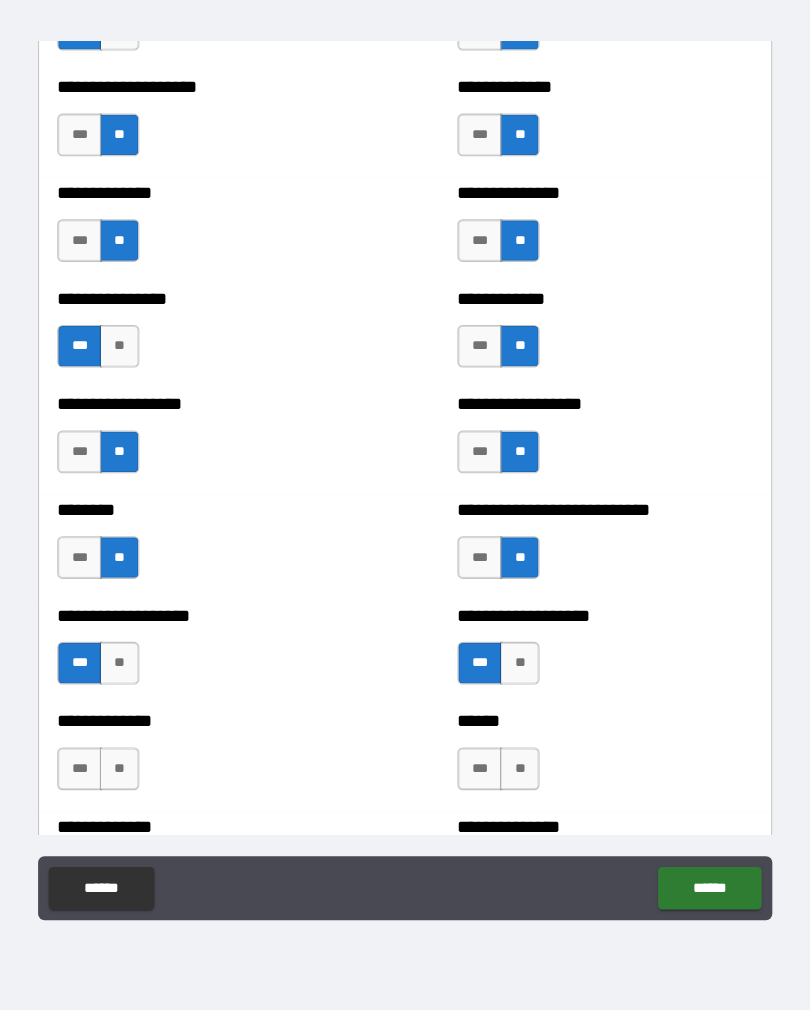 click on "**" at bounding box center (137, 684) 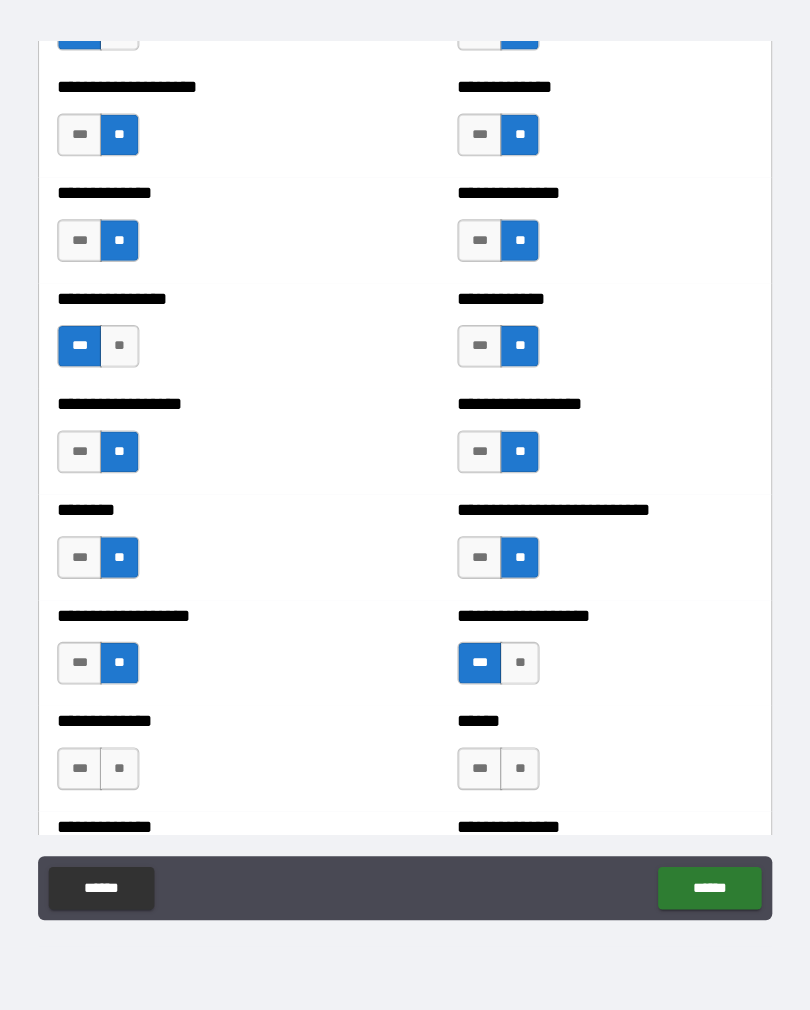 click on "**" at bounding box center (137, 783) 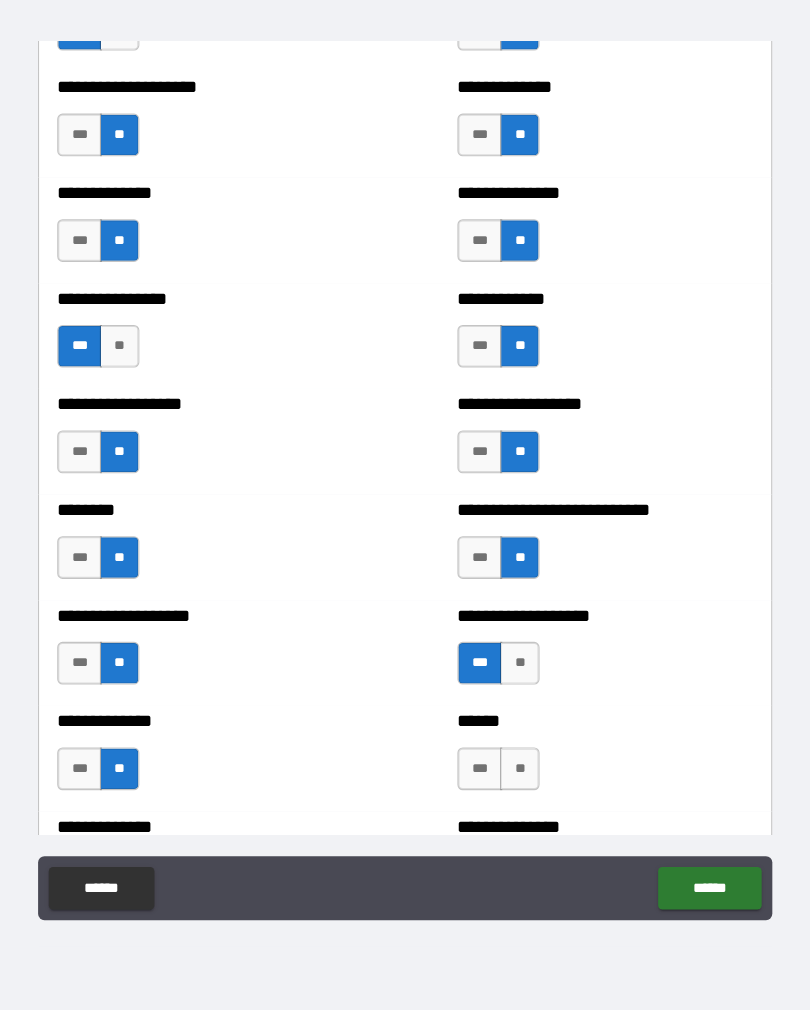 click on "**" at bounding box center (512, 783) 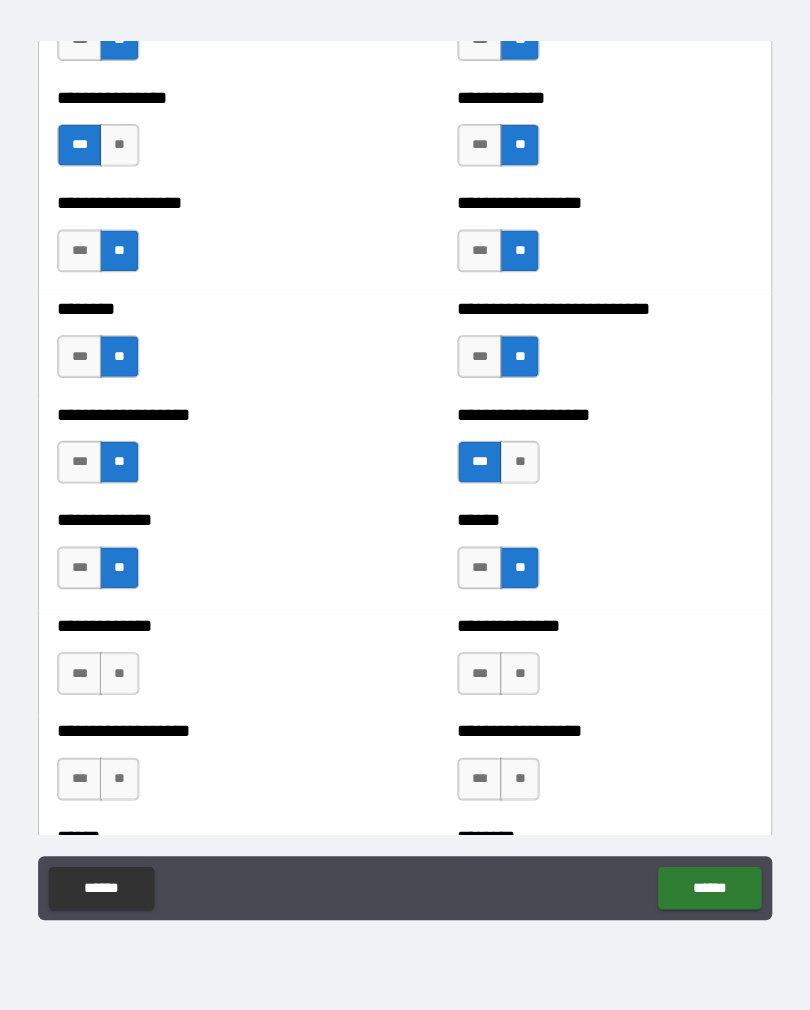 scroll, scrollTop: 4410, scrollLeft: 0, axis: vertical 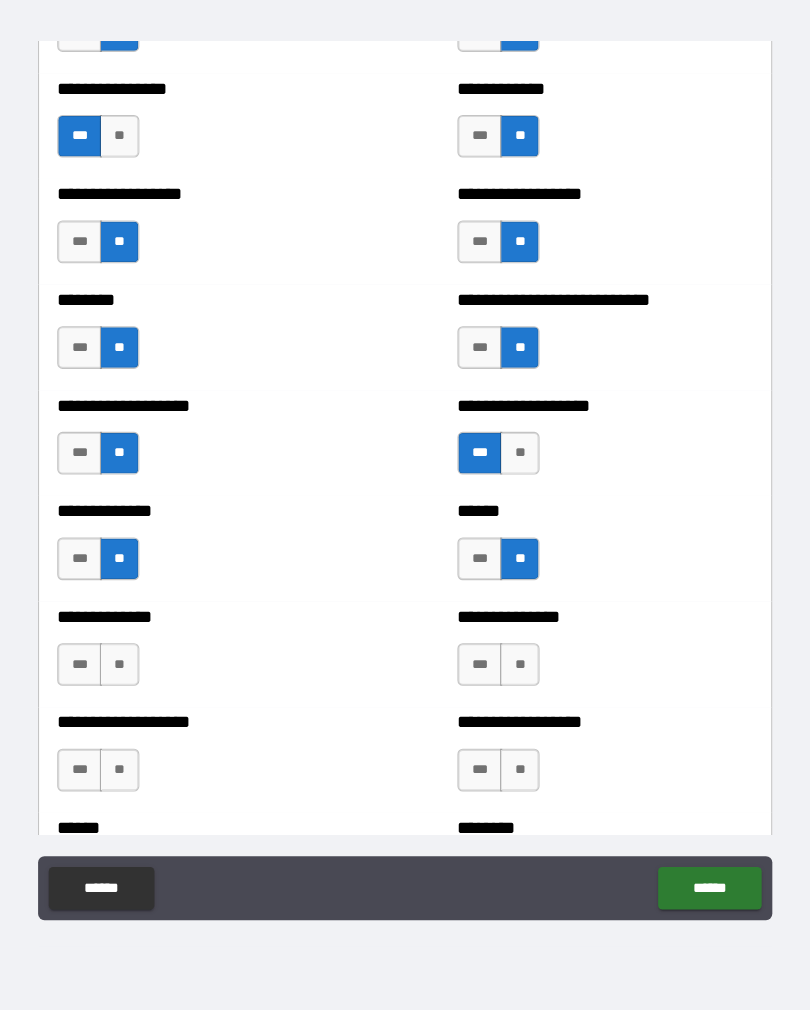 click on "**" at bounding box center [512, 685] 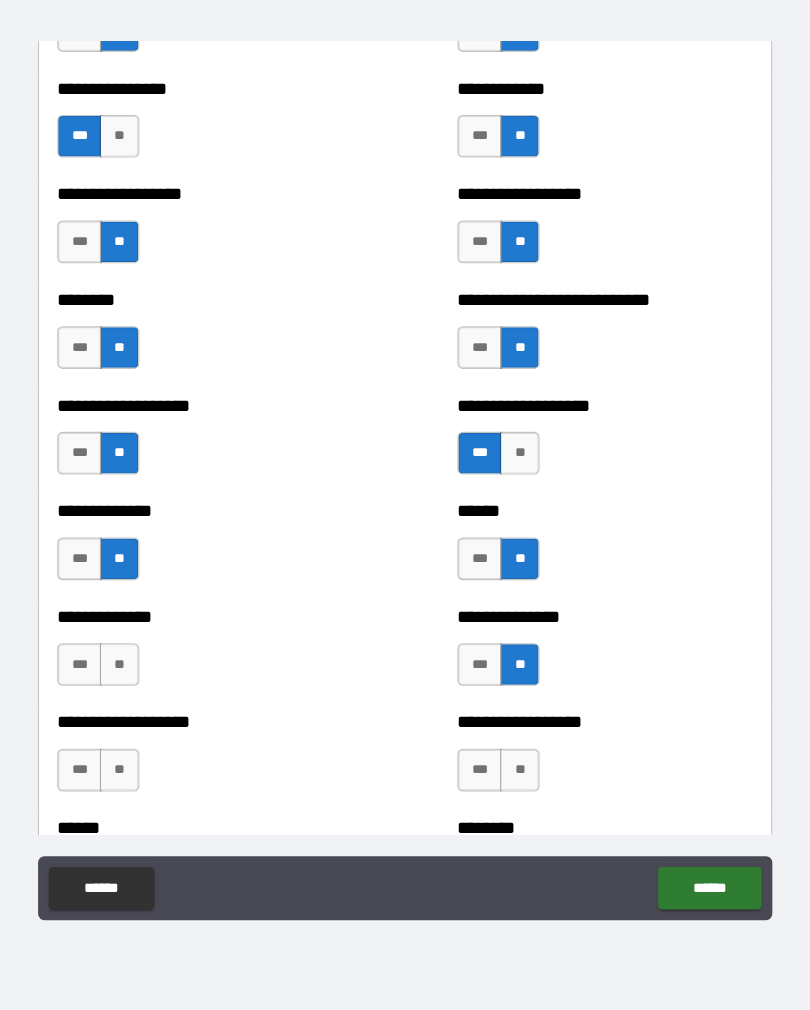 click on "**" at bounding box center [137, 685] 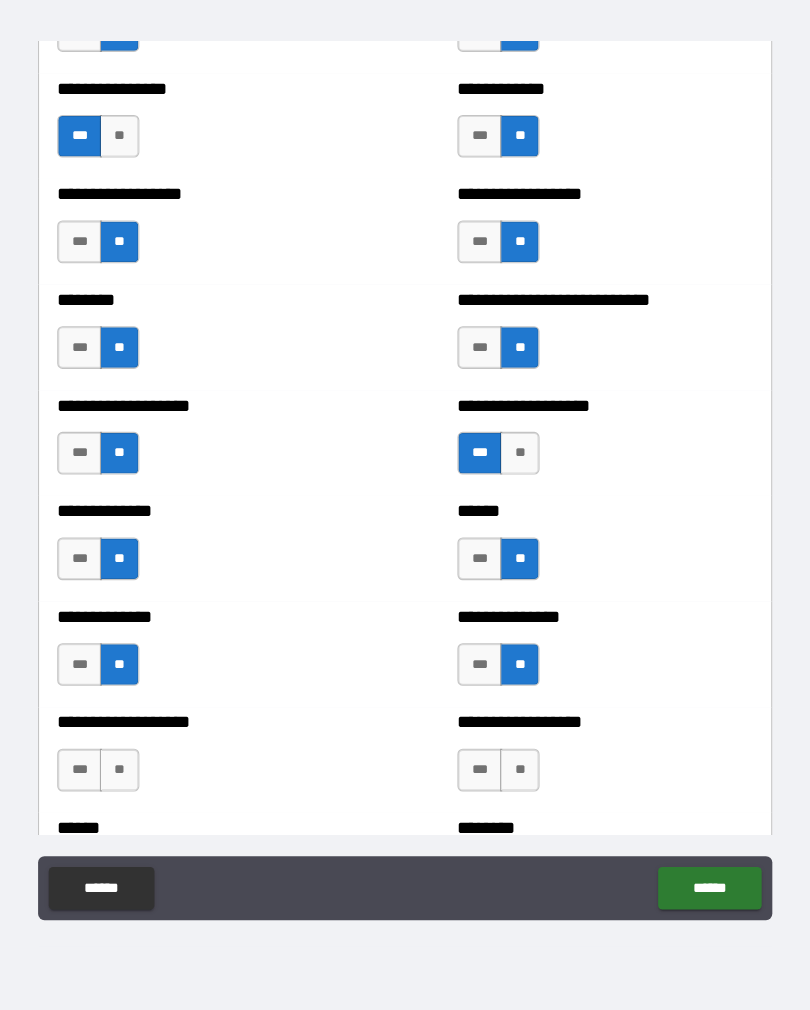 click on "**" at bounding box center [137, 784] 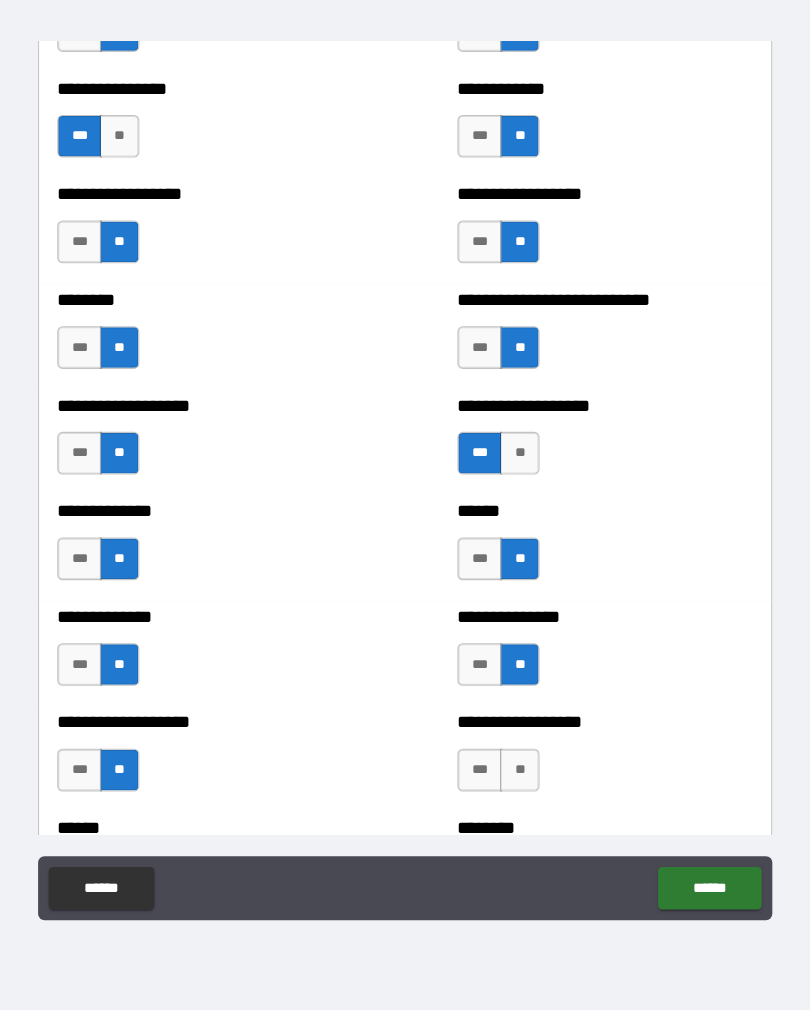 click on "**" at bounding box center [512, 784] 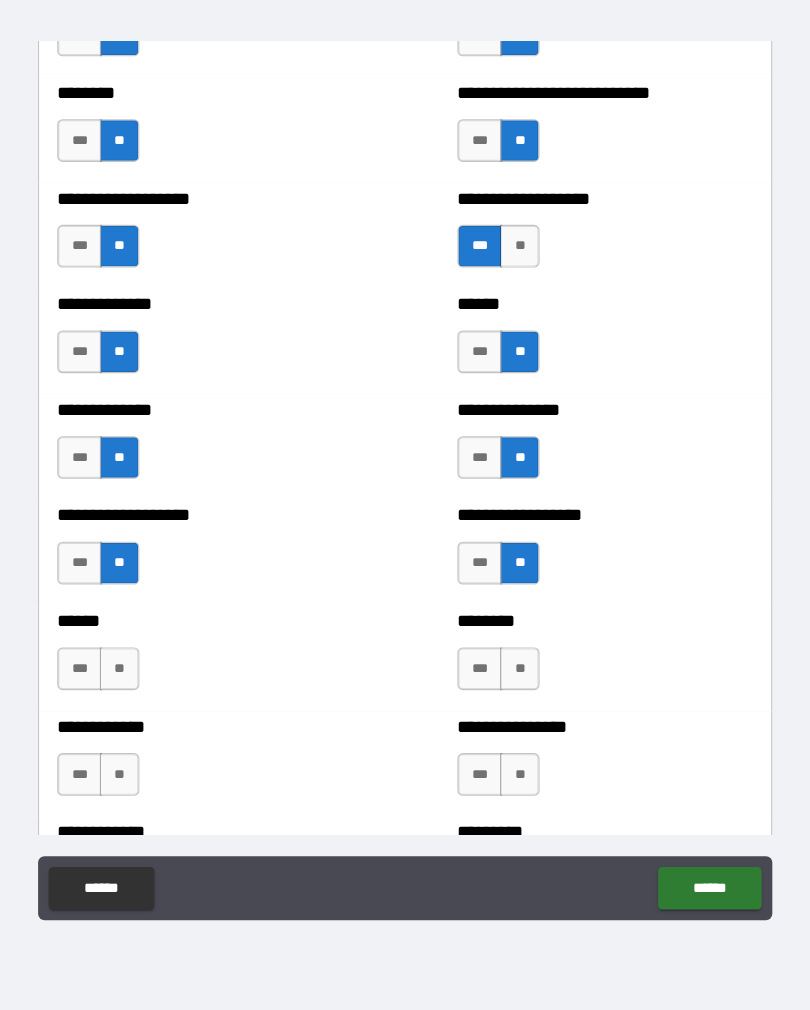 scroll, scrollTop: 4602, scrollLeft: 0, axis: vertical 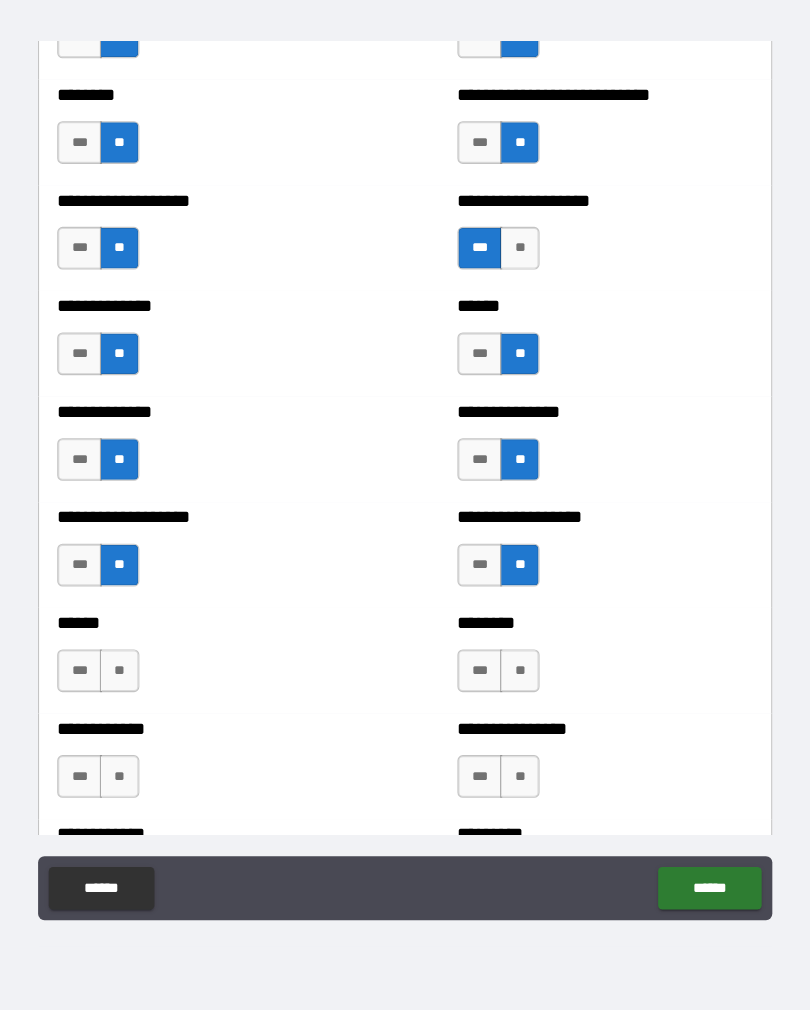 click on "**" at bounding box center [512, 691] 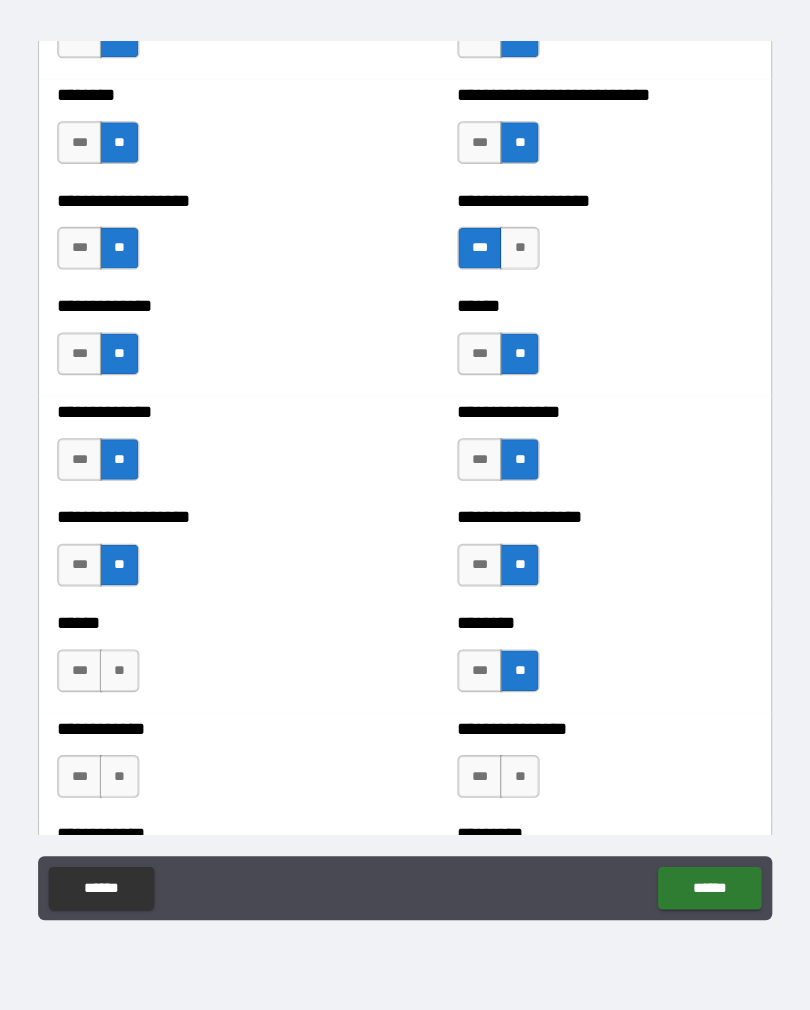 click on "**" at bounding box center [137, 691] 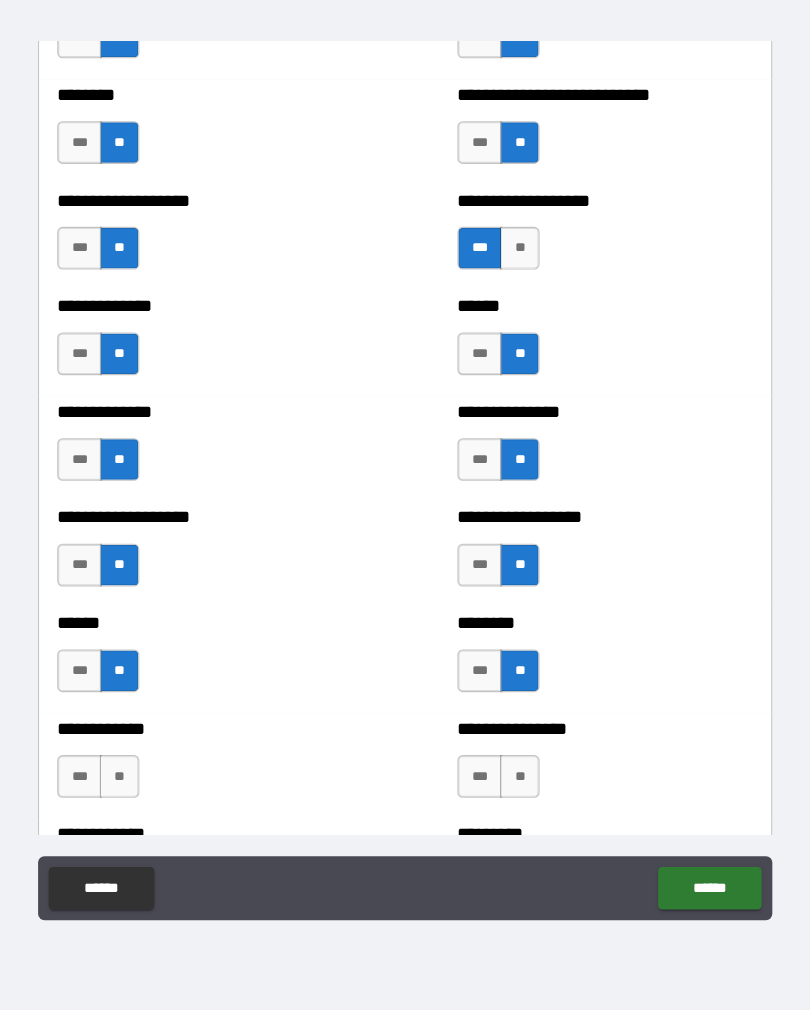 click on "**" at bounding box center [137, 790] 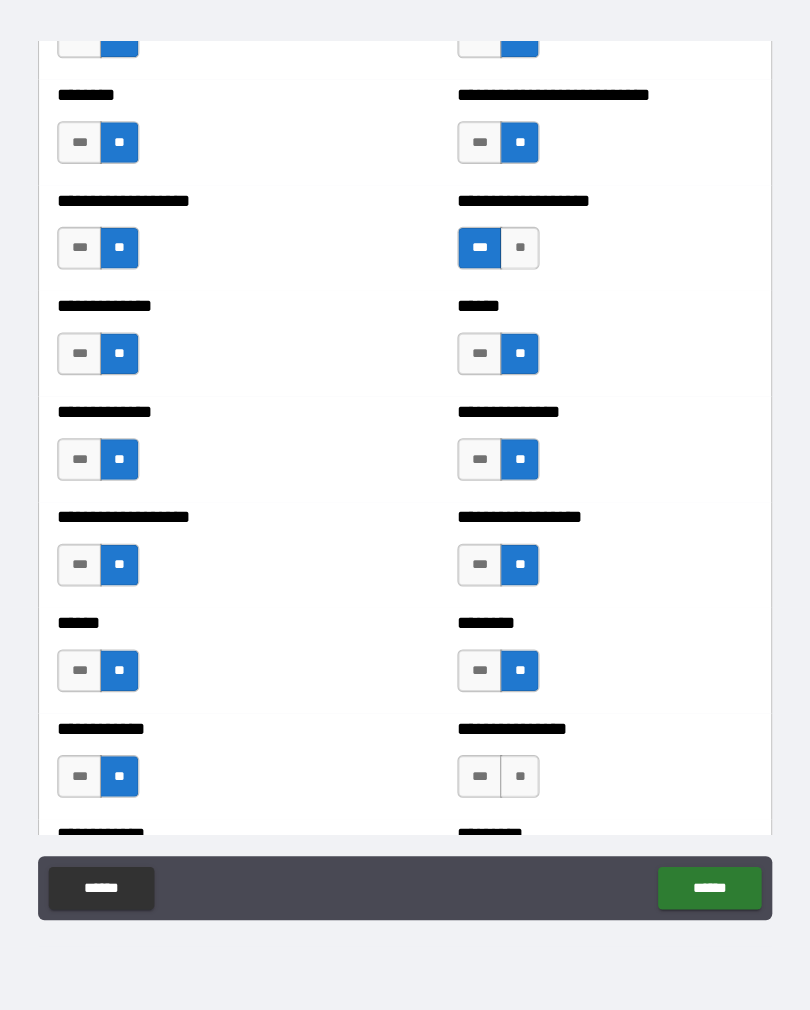 click on "**" at bounding box center (512, 790) 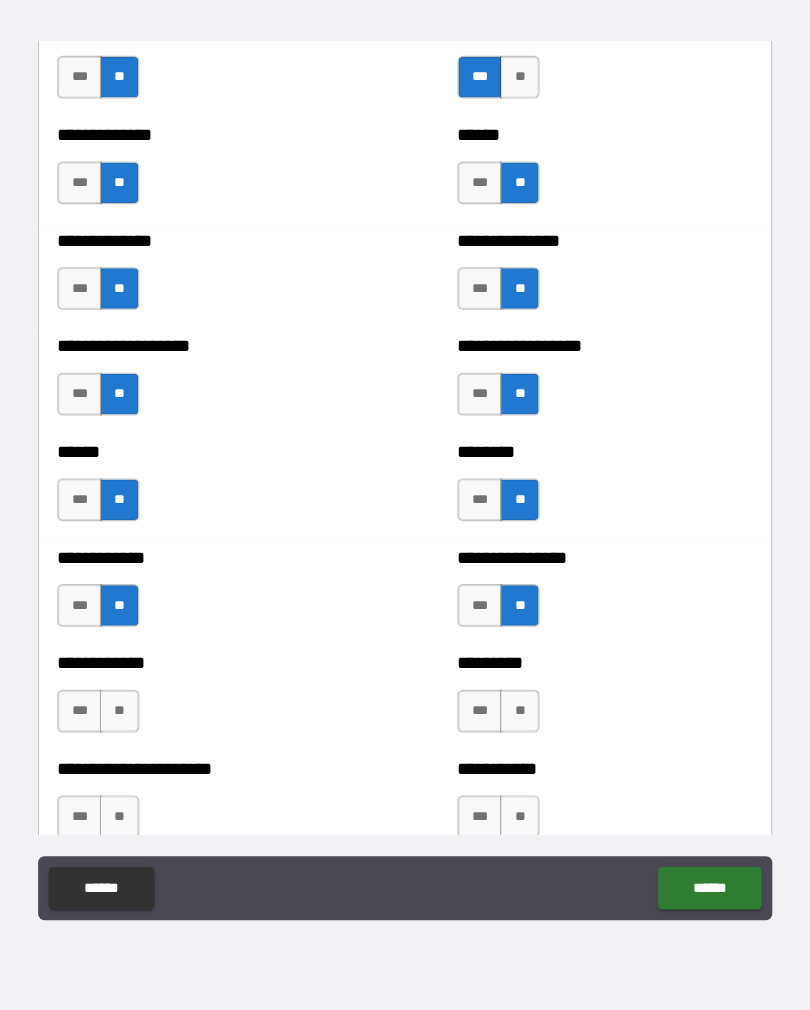 scroll, scrollTop: 4810, scrollLeft: 0, axis: vertical 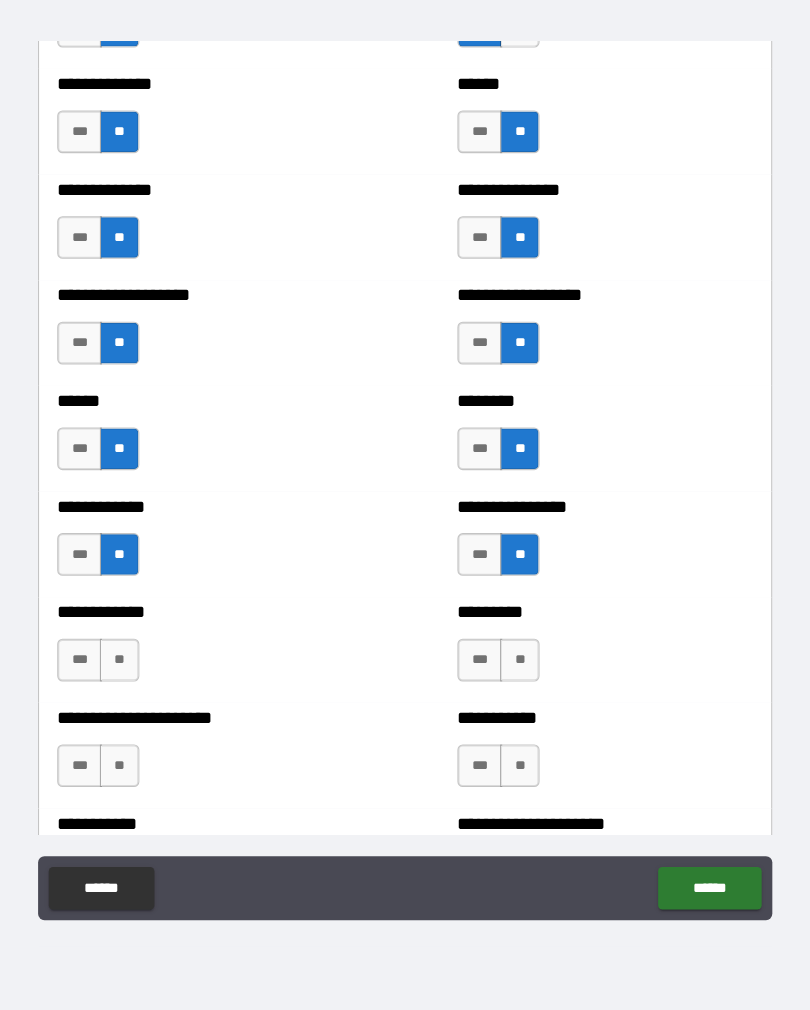 click on "**" at bounding box center [137, 681] 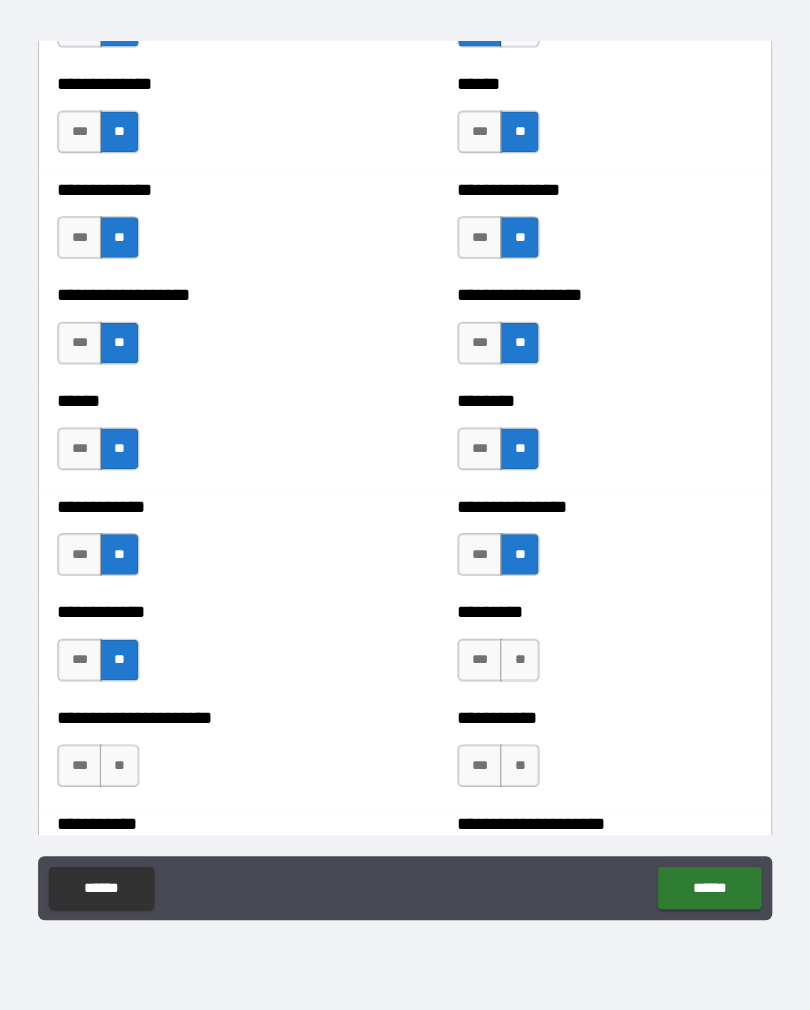 click on "**" at bounding box center (512, 681) 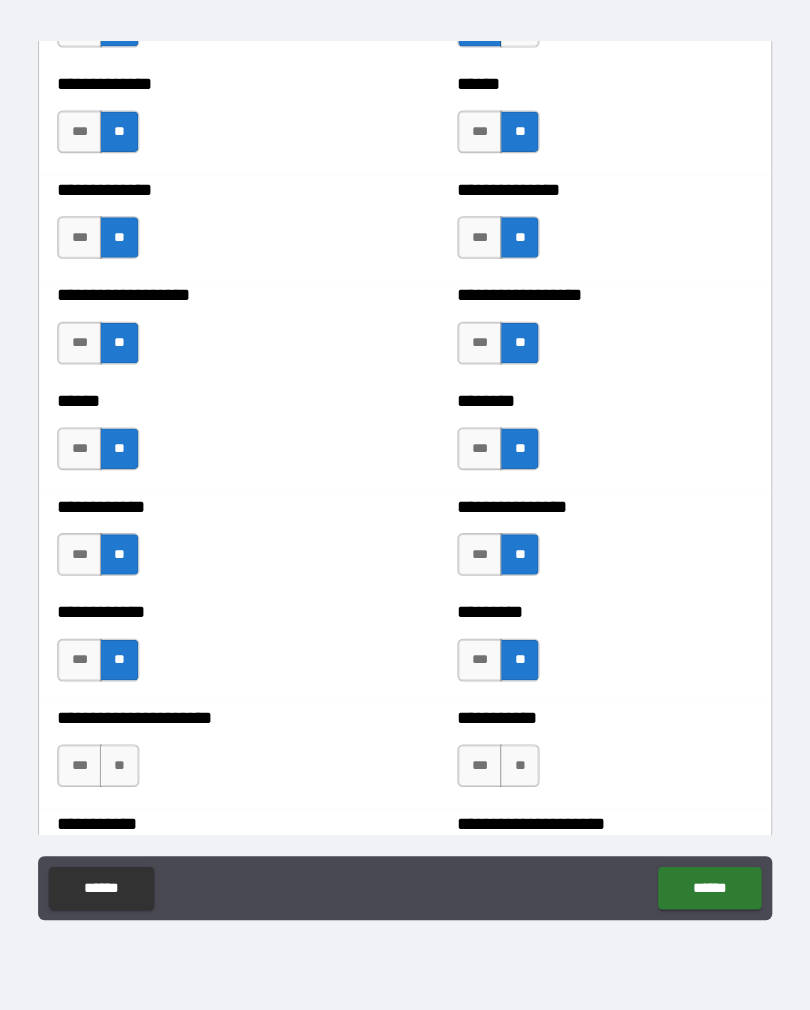 click on "***" at bounding box center (475, 681) 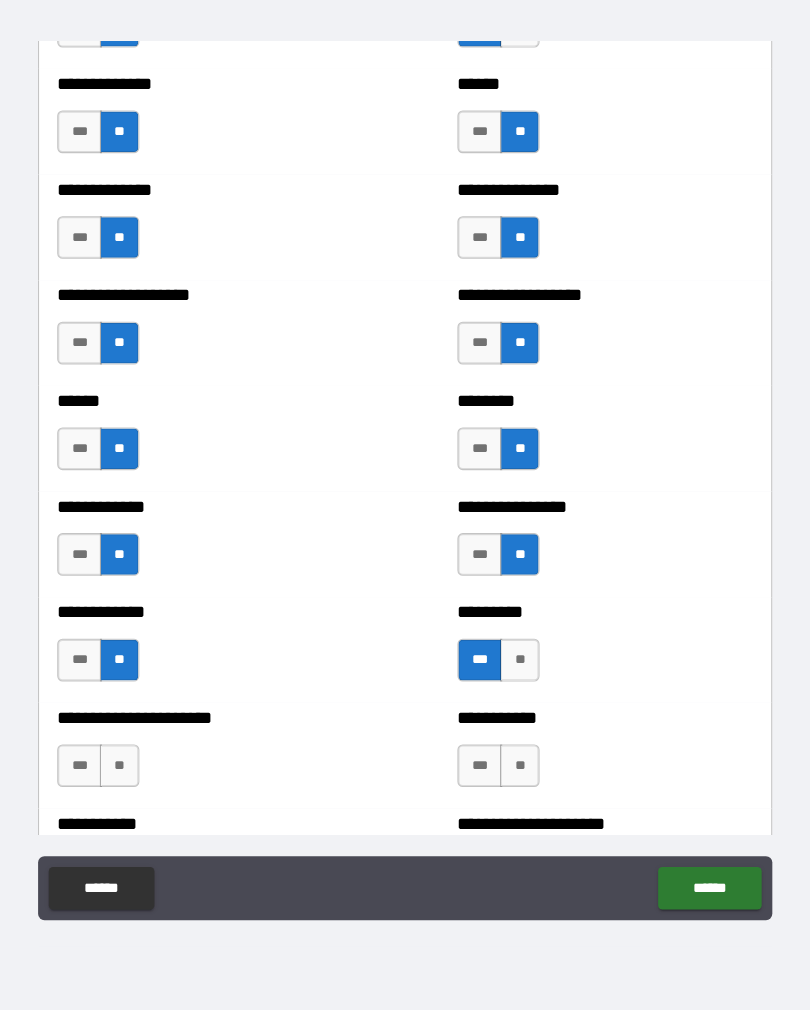 click on "**" at bounding box center [512, 780] 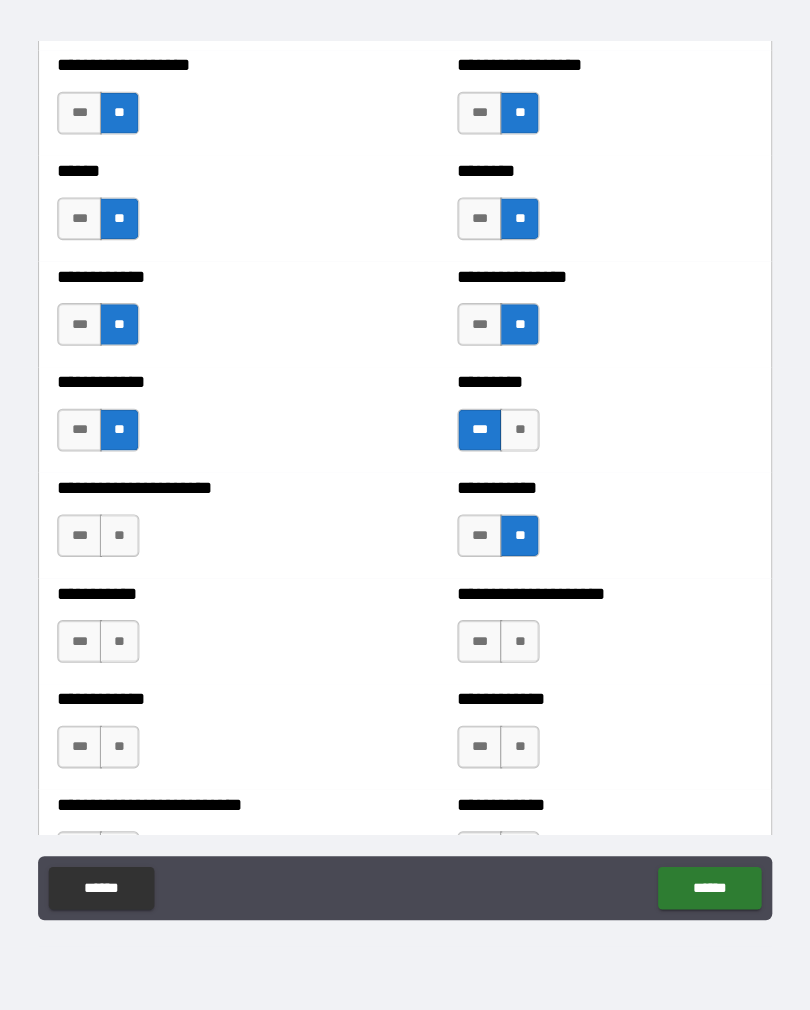 scroll, scrollTop: 5037, scrollLeft: 0, axis: vertical 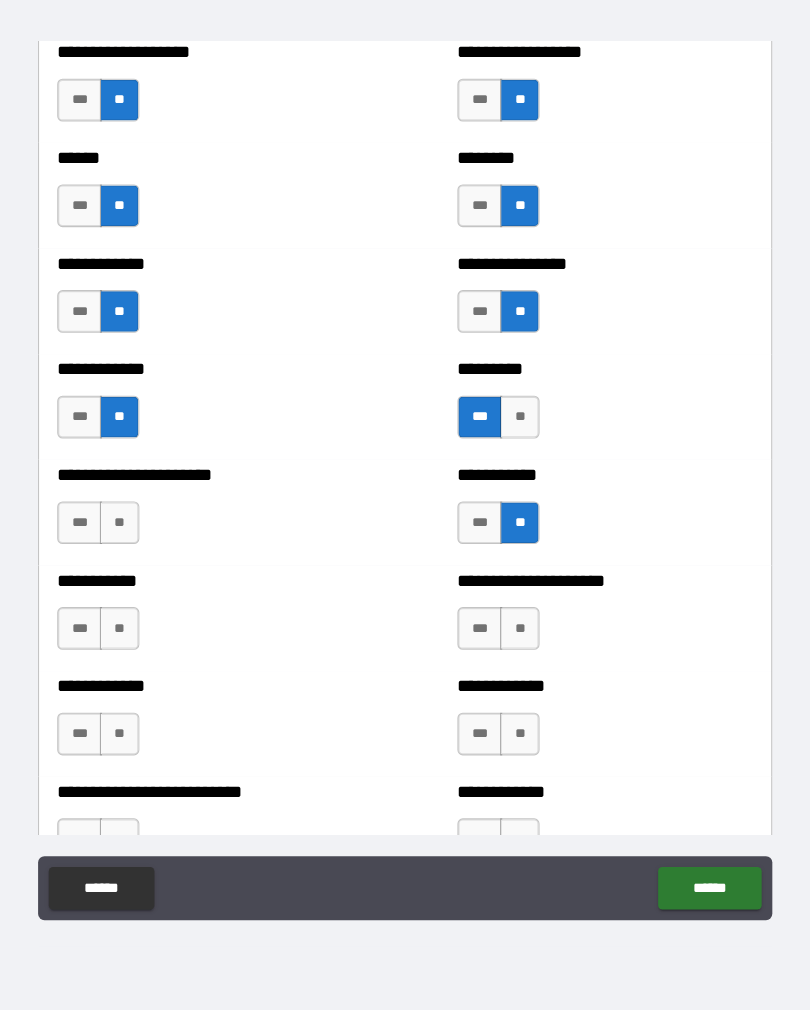 click on "**" at bounding box center [512, 652] 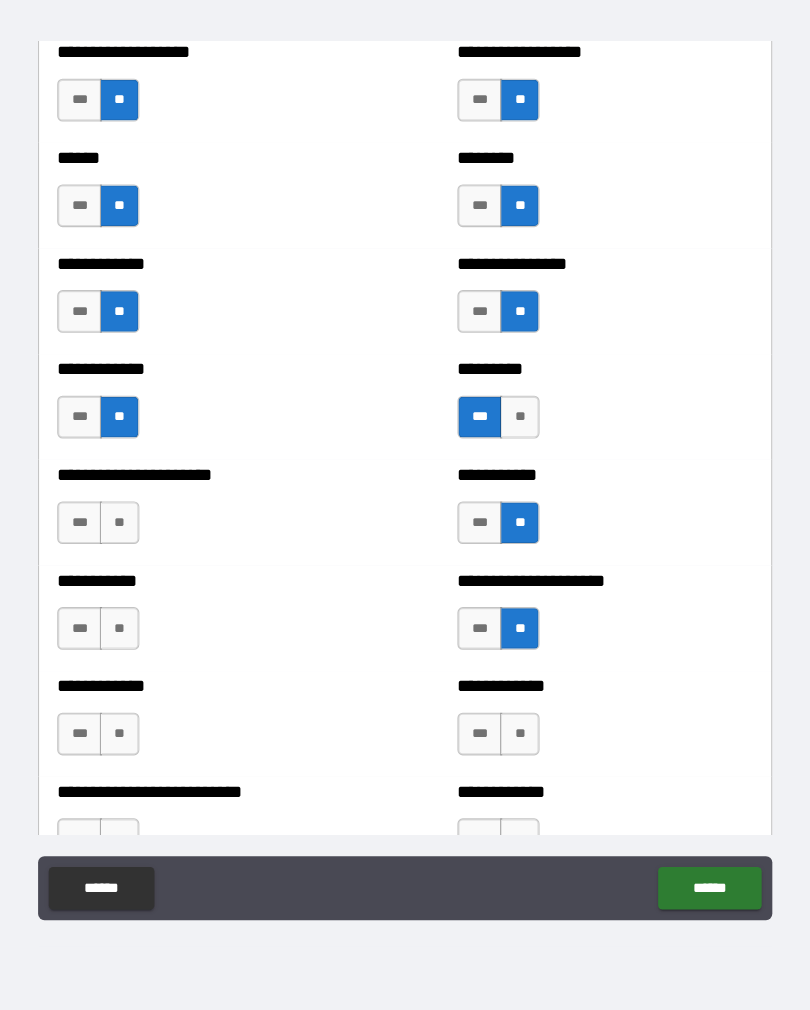click on "**" at bounding box center [137, 652] 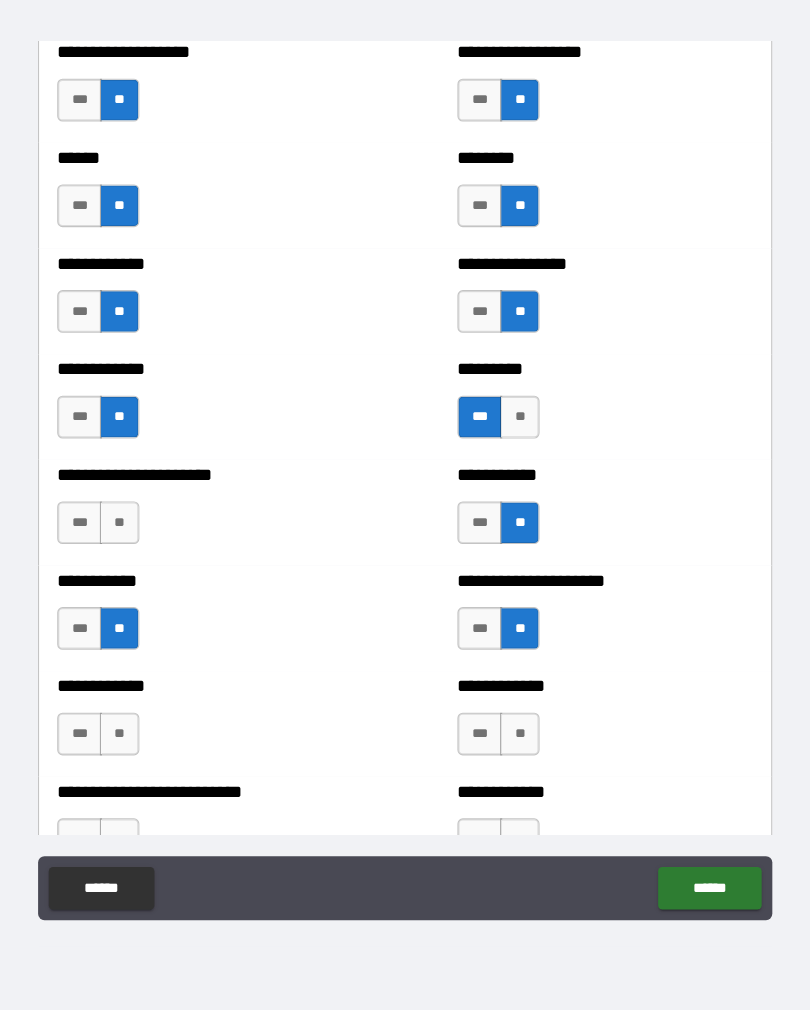 click on "**" at bounding box center [137, 751] 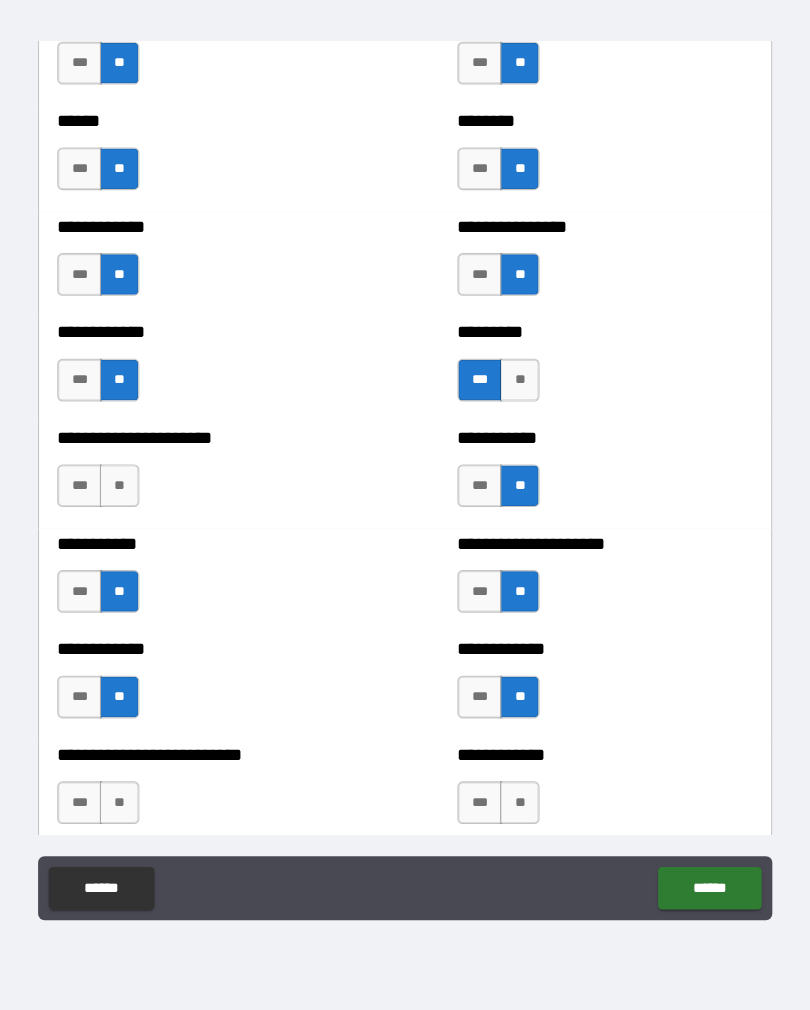 scroll, scrollTop: 5071, scrollLeft: 0, axis: vertical 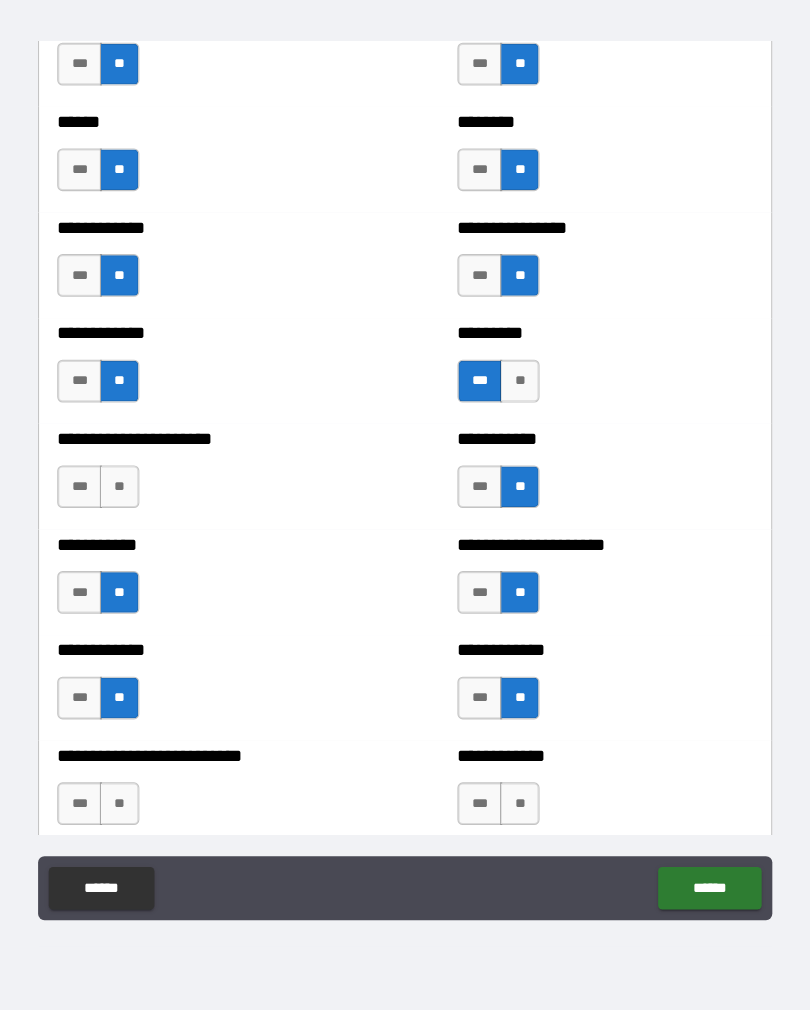 click on "**" at bounding box center [137, 519] 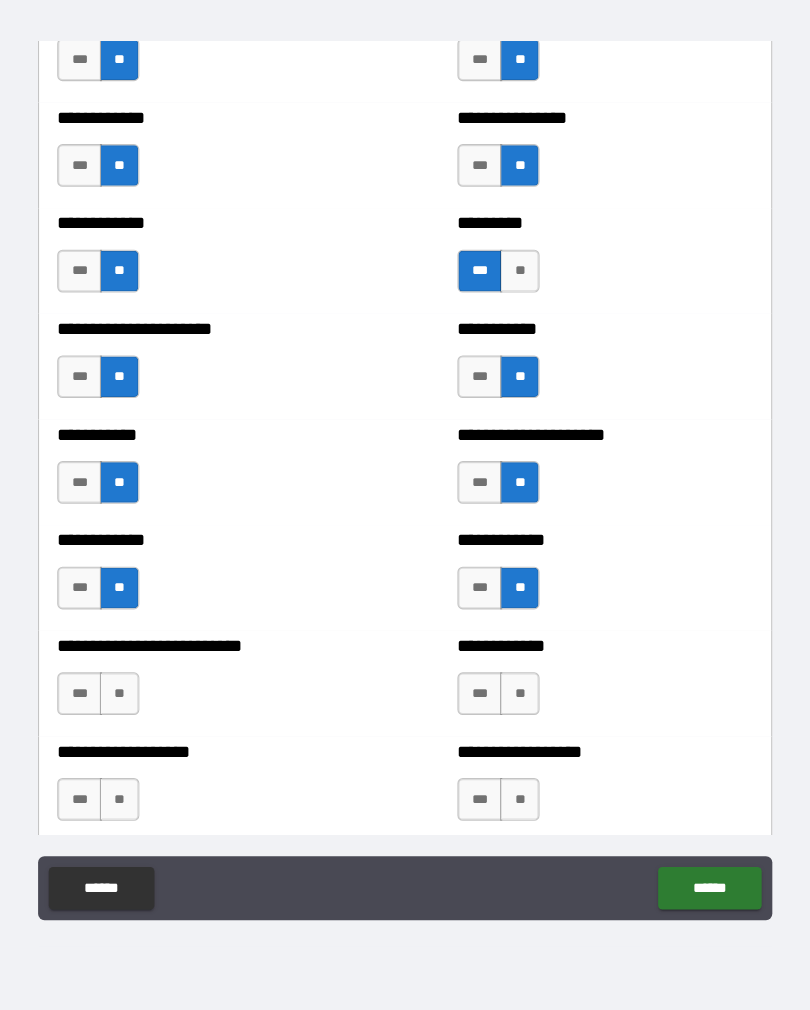 scroll, scrollTop: 5173, scrollLeft: 0, axis: vertical 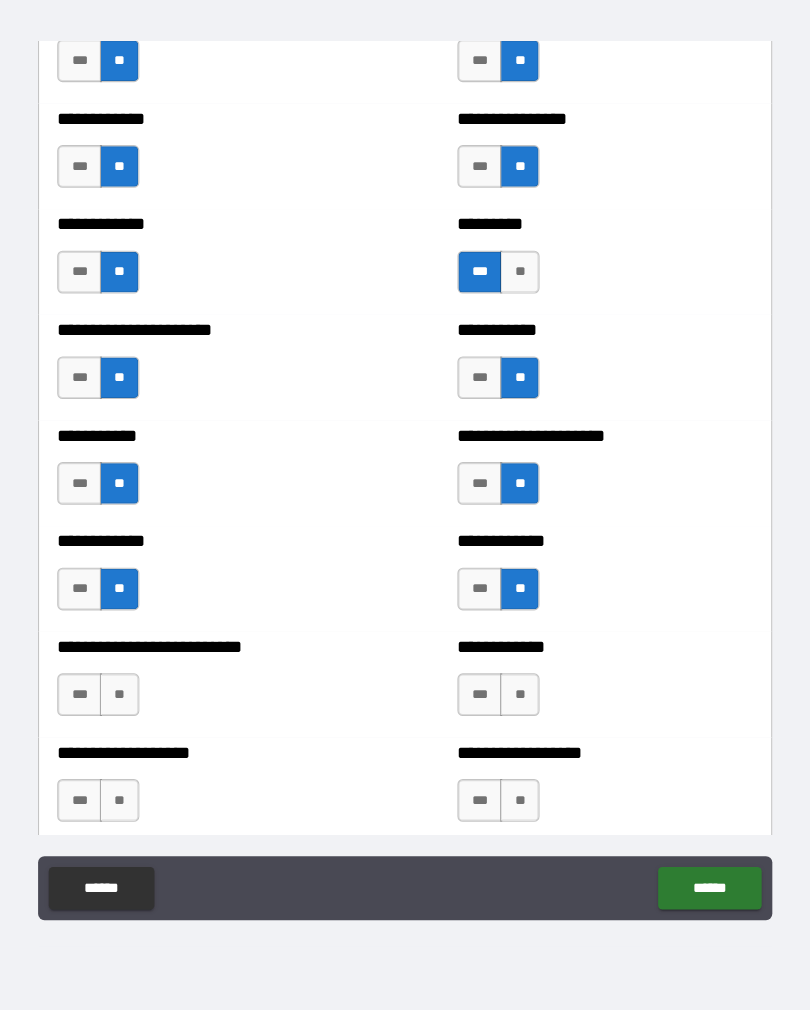 click on "**" at bounding box center [512, 714] 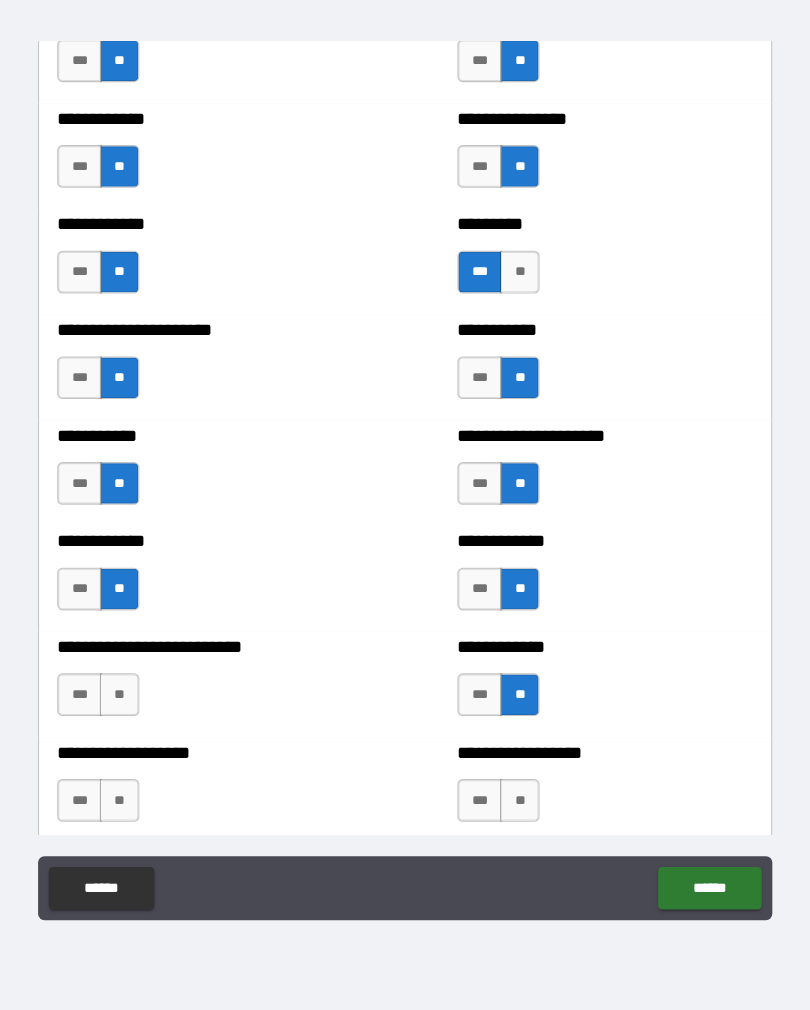 click on "**" at bounding box center [512, 813] 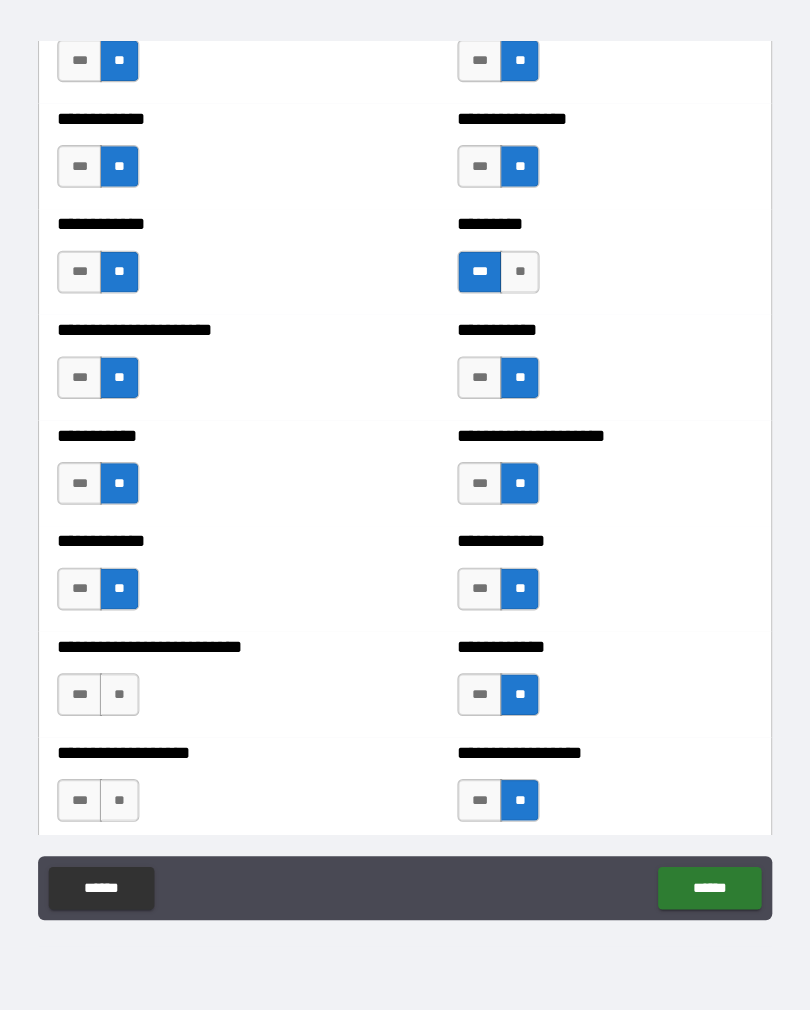 click on "**" at bounding box center (137, 813) 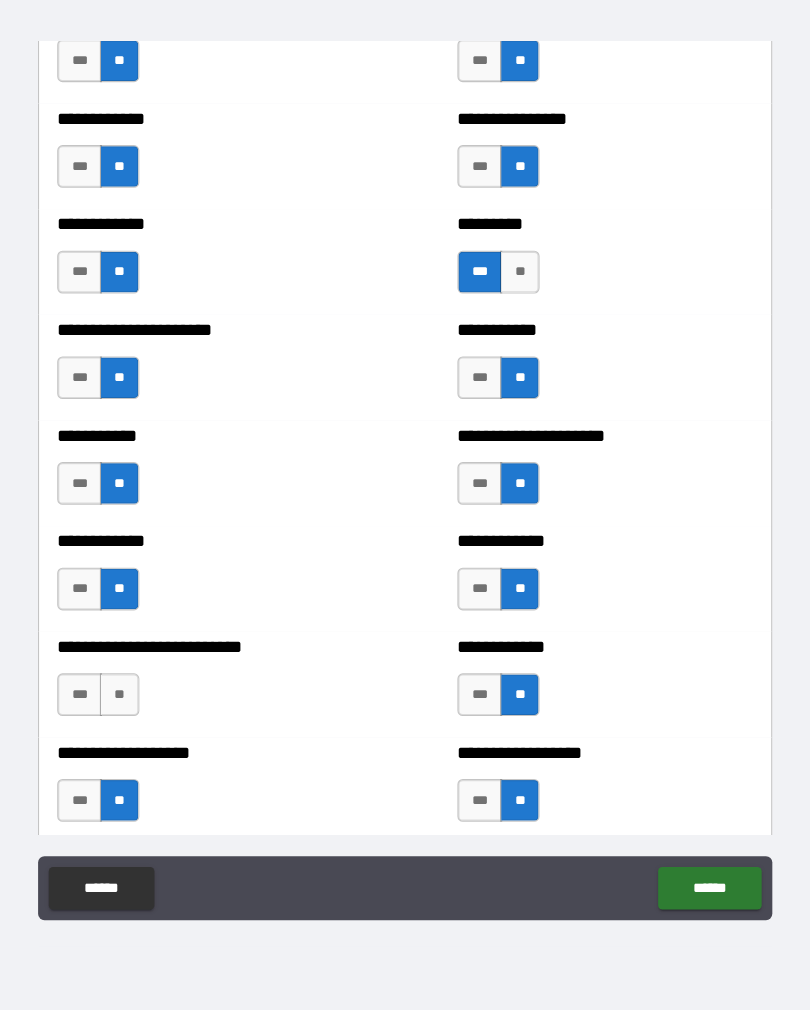 click on "**" at bounding box center [137, 714] 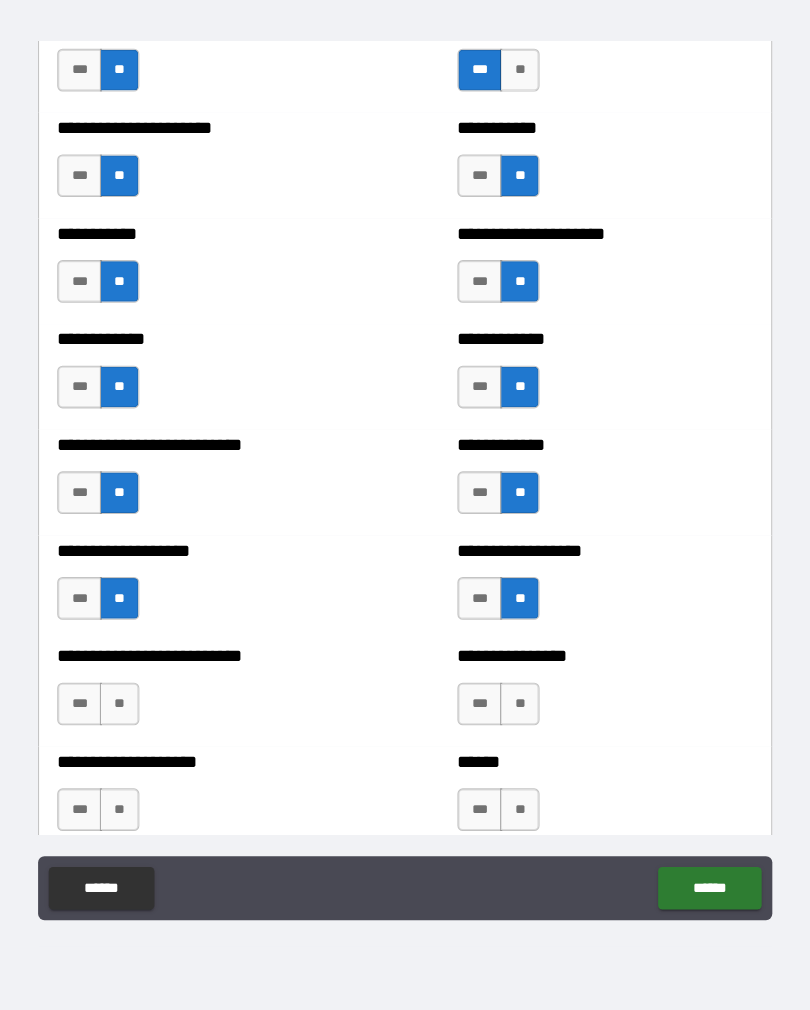 scroll, scrollTop: 5368, scrollLeft: 0, axis: vertical 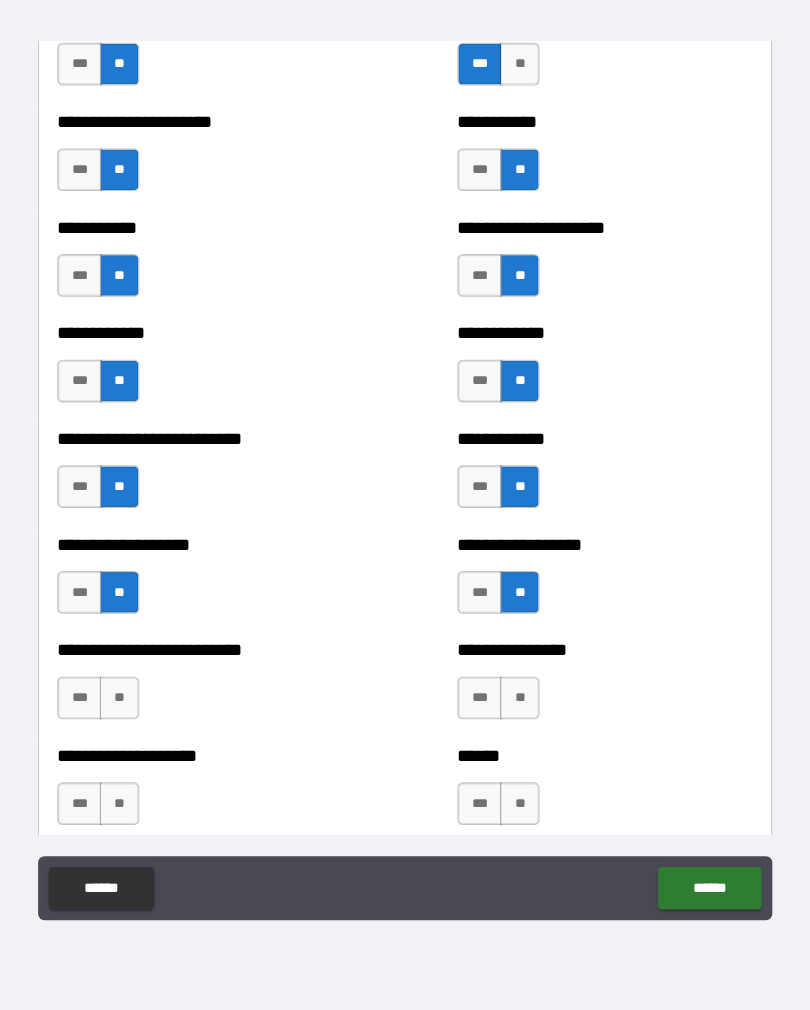 click on "**" at bounding box center (137, 717) 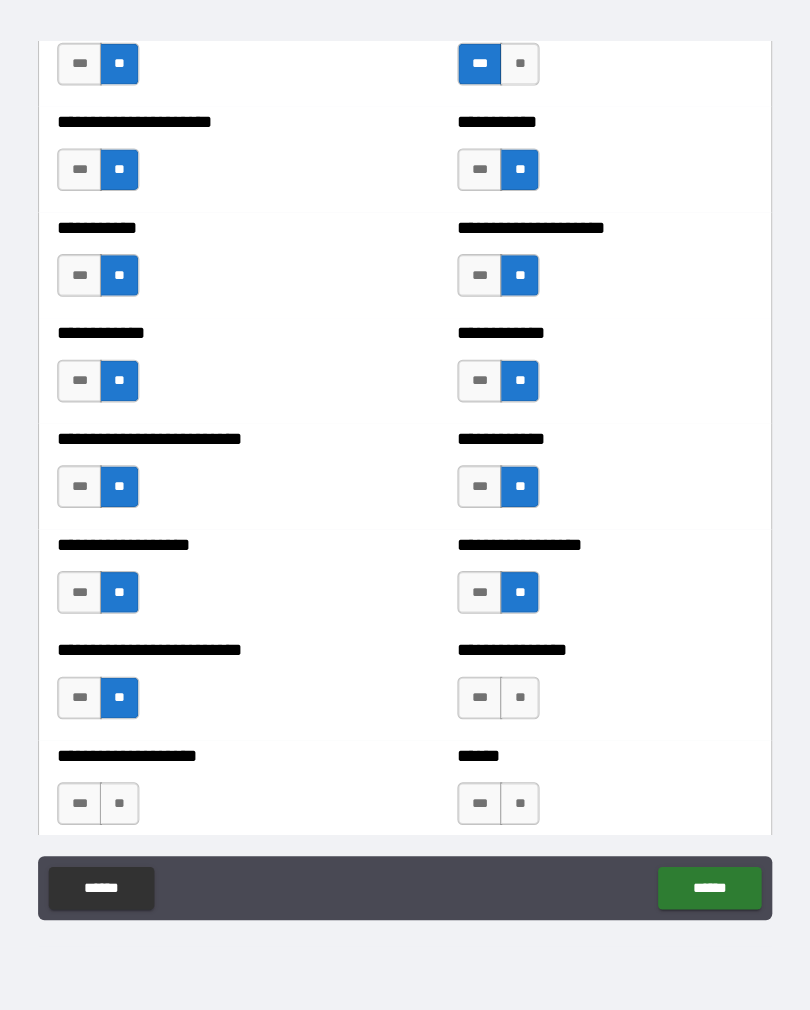 click on "**" at bounding box center (512, 717) 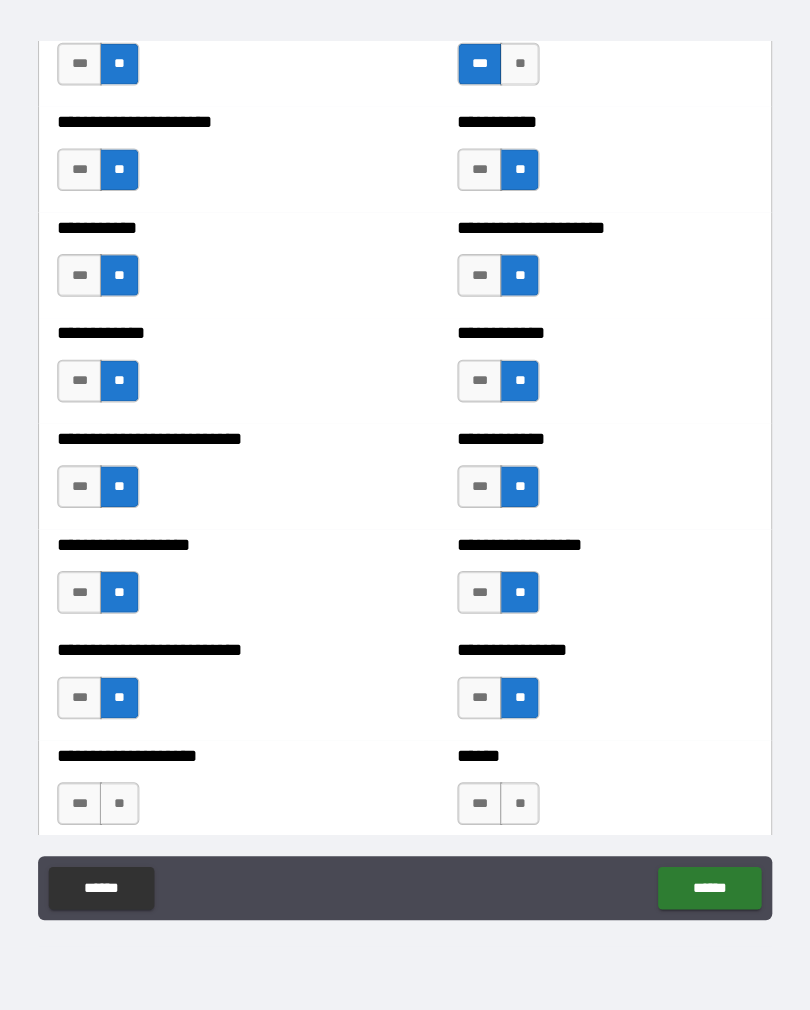 click on "**" at bounding box center (512, 816) 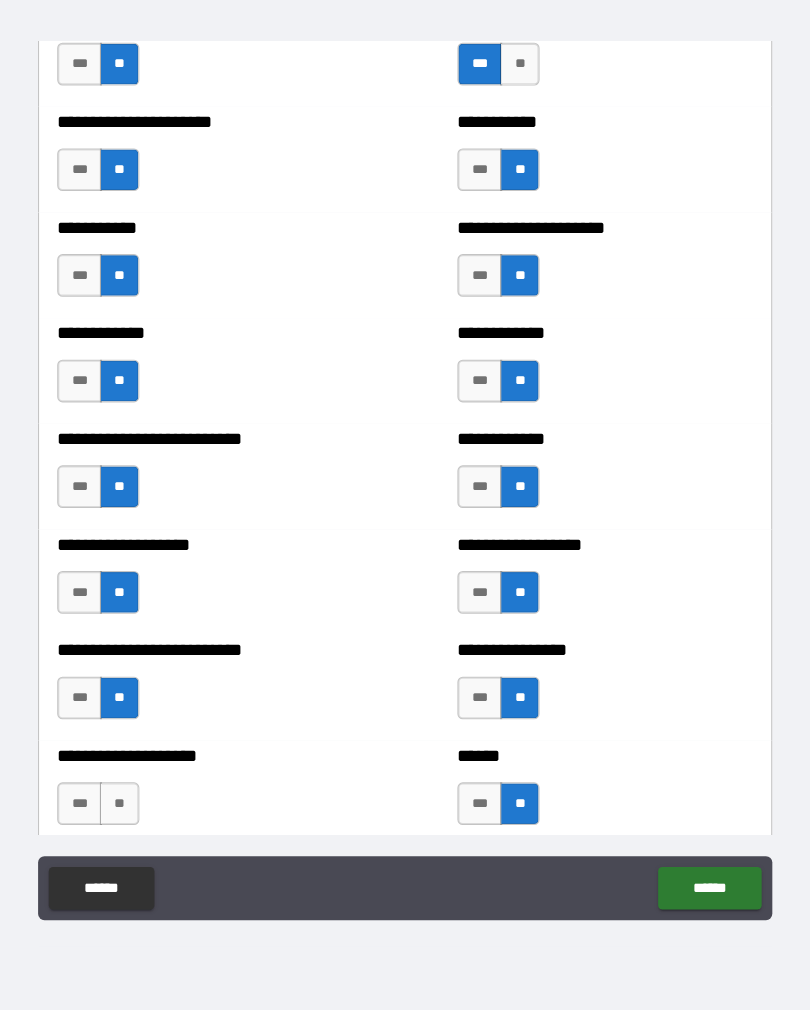 click on "**" at bounding box center [137, 816] 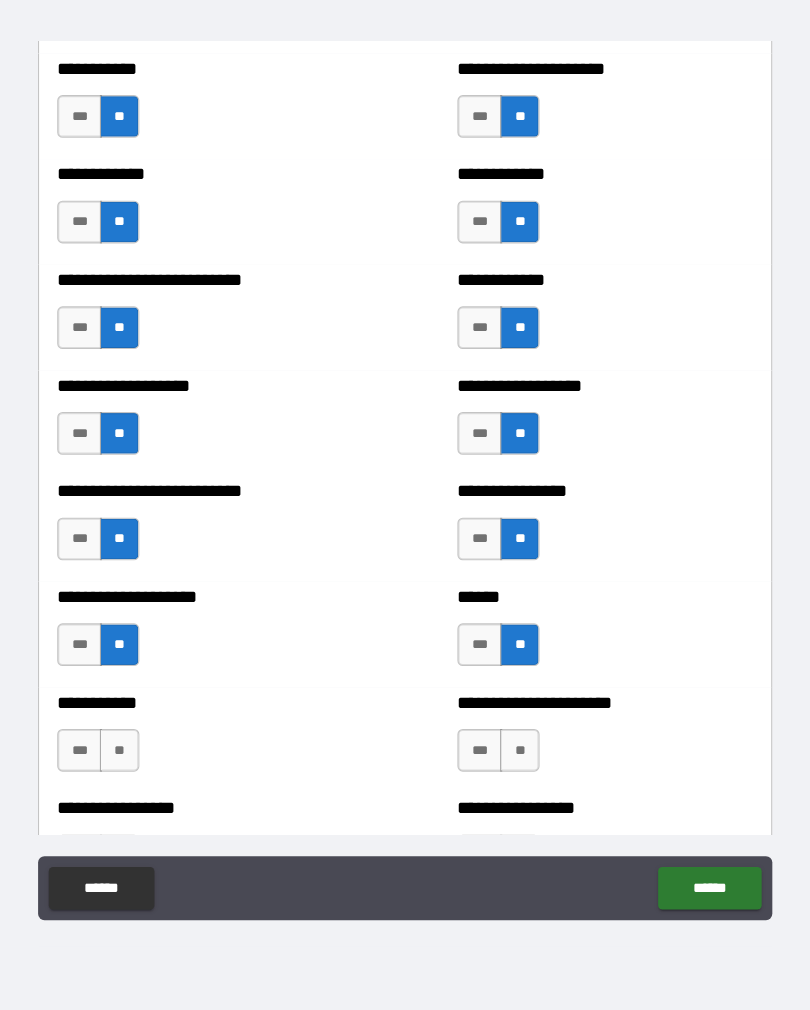 scroll, scrollTop: 5578, scrollLeft: 0, axis: vertical 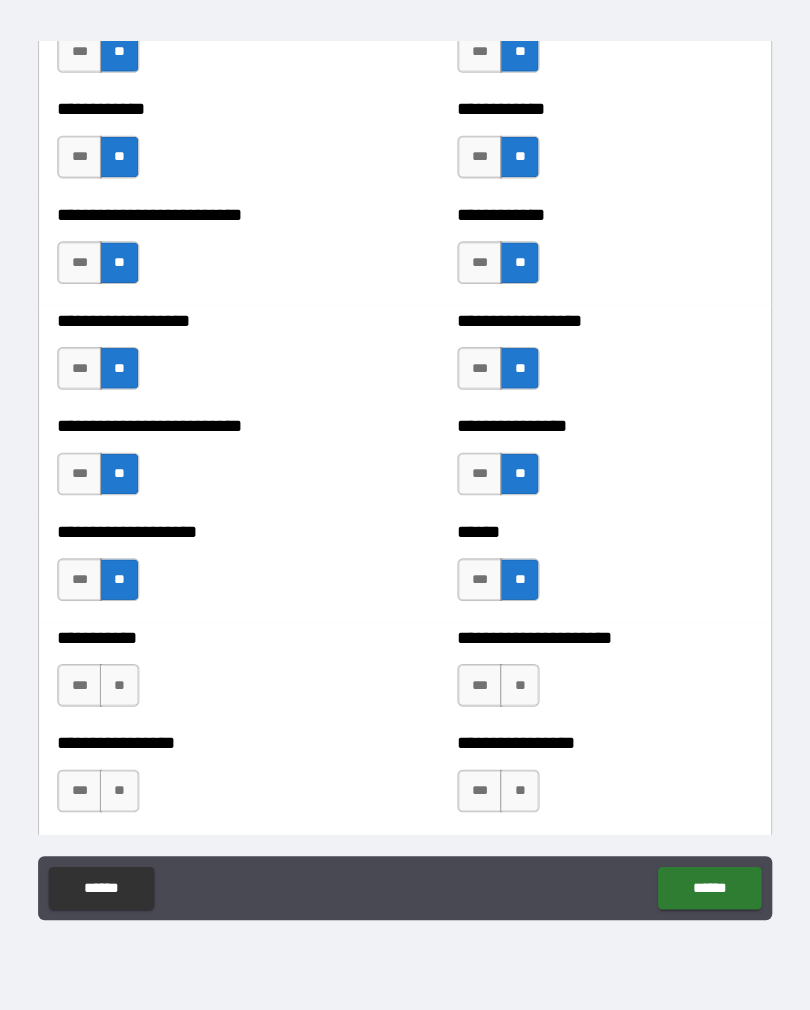 click on "**" at bounding box center (137, 705) 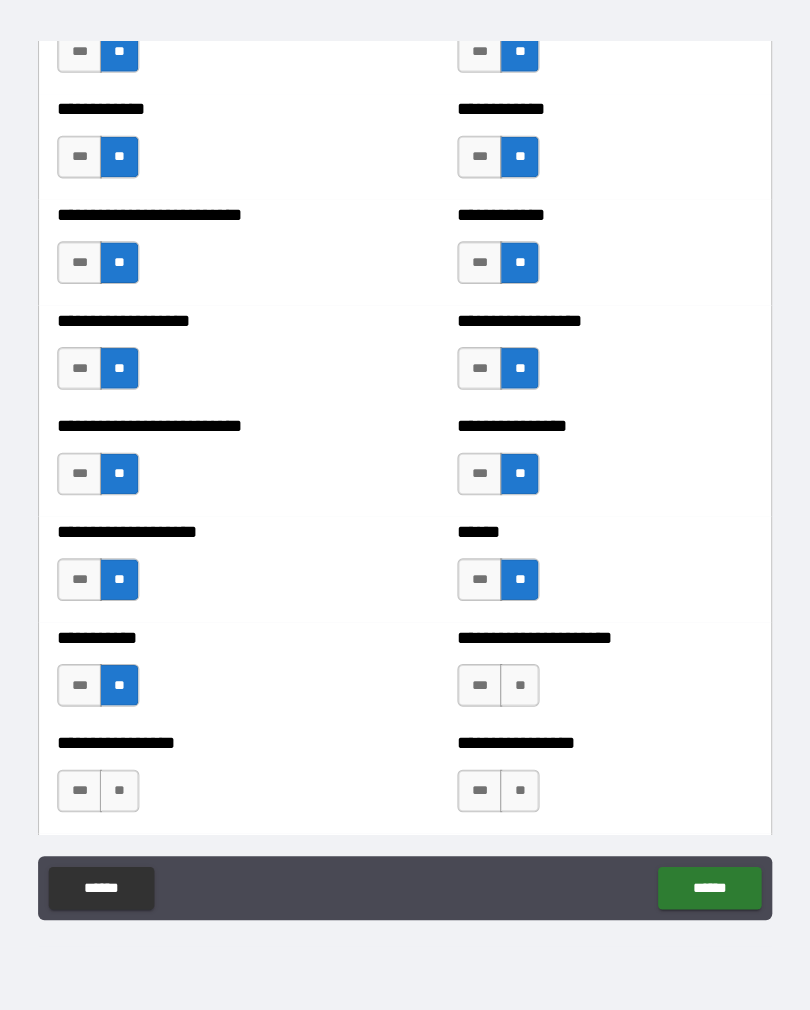 click on "**" at bounding box center [512, 705] 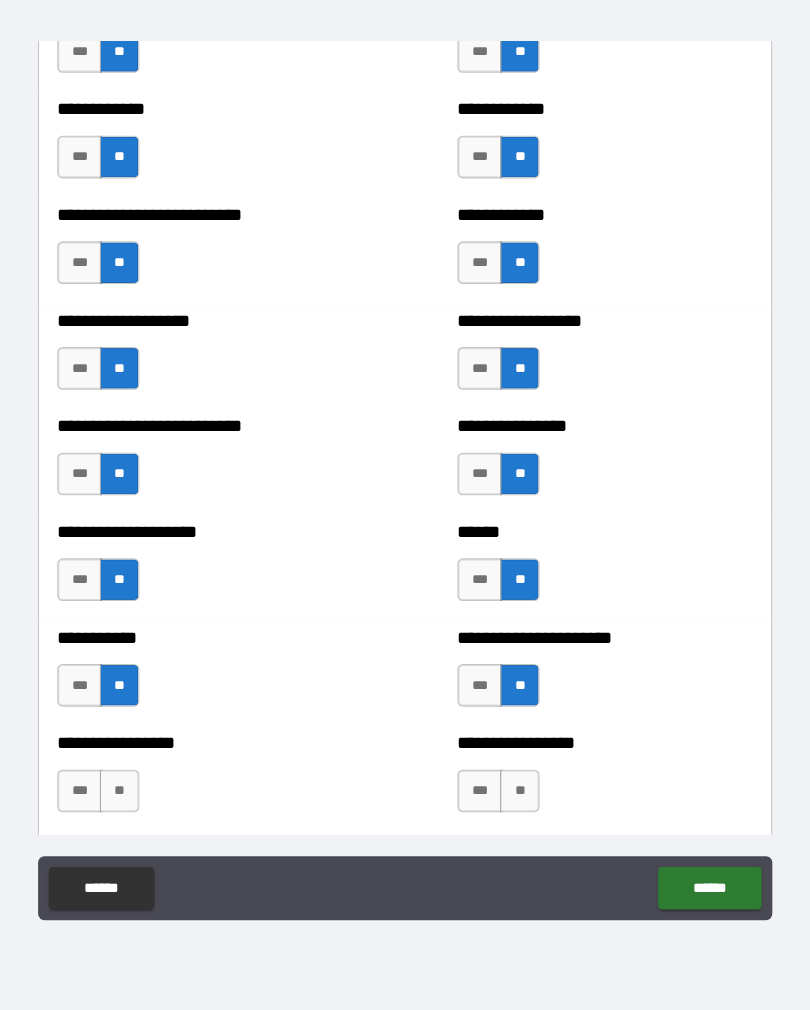 click on "**" at bounding box center (512, 804) 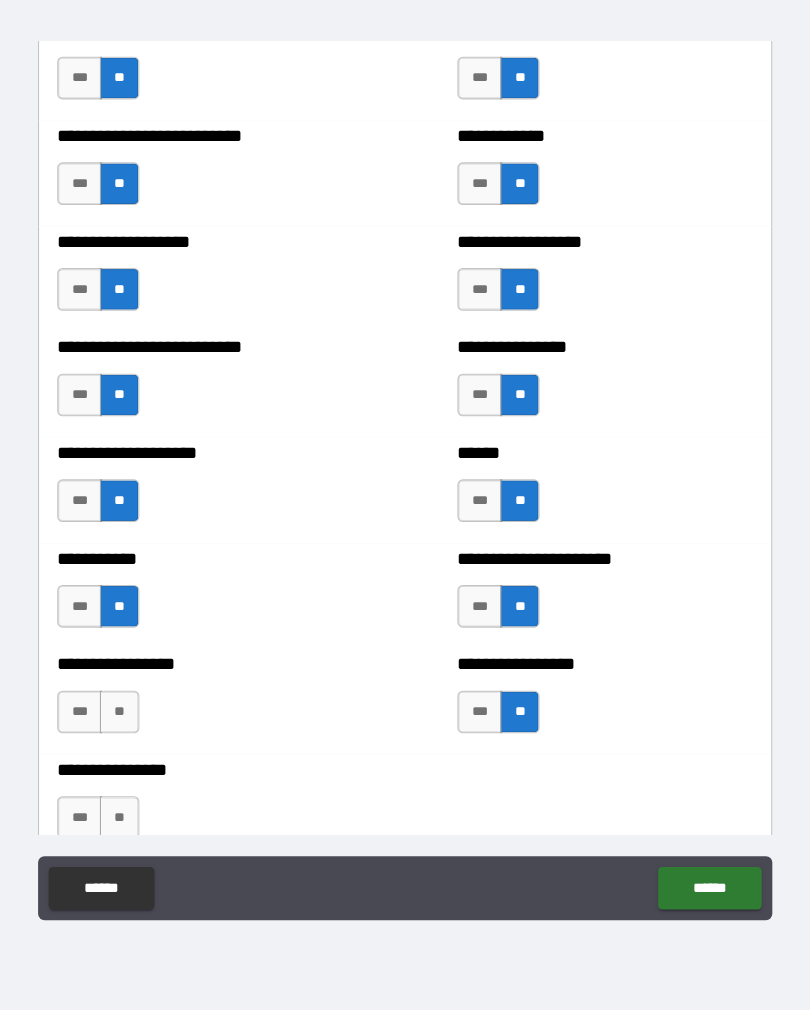 scroll, scrollTop: 5655, scrollLeft: 0, axis: vertical 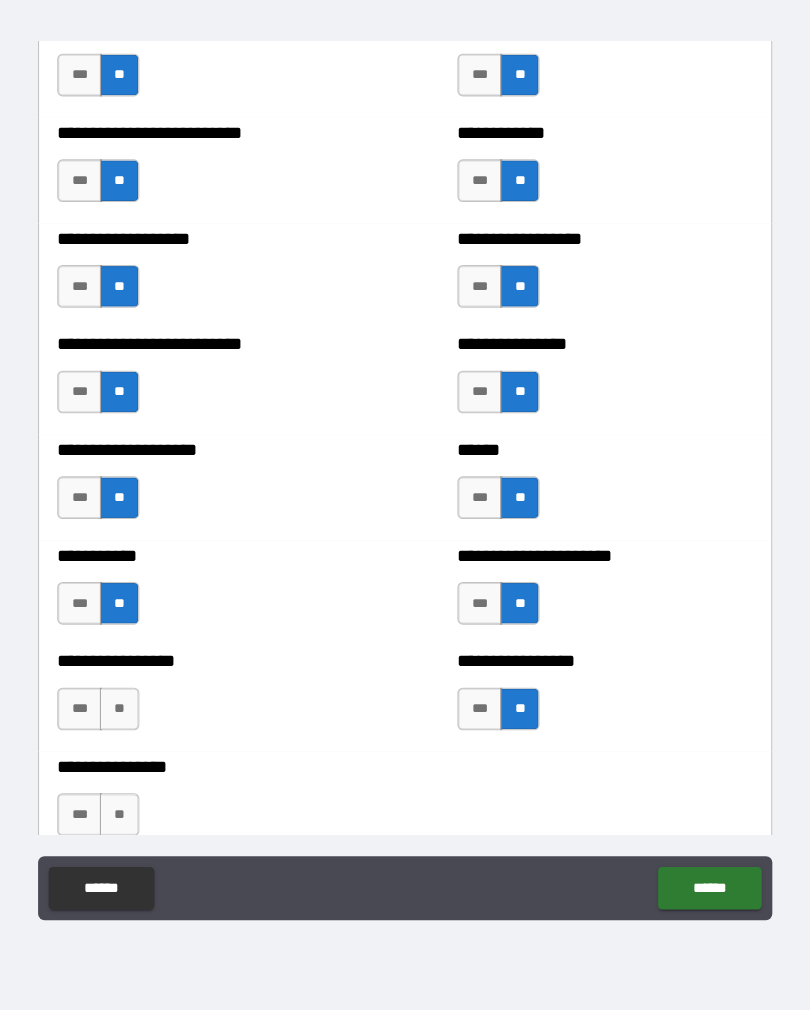 click on "**" at bounding box center [137, 727] 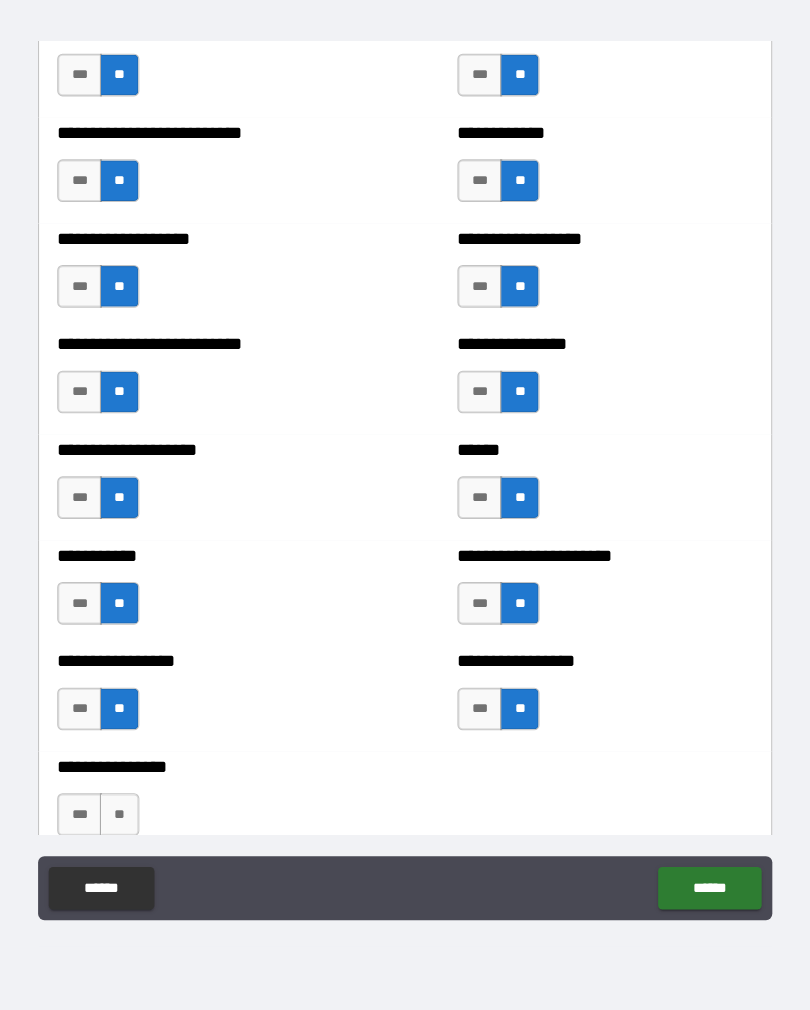 click on "**" at bounding box center [137, 826] 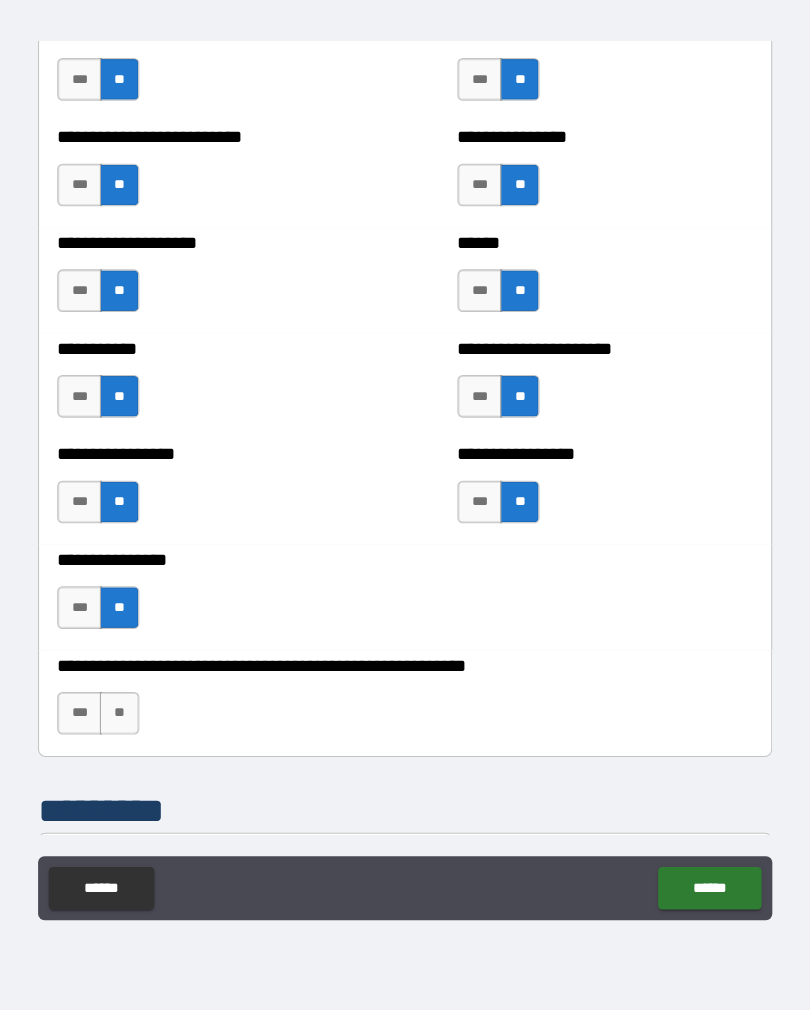 scroll, scrollTop: 5849, scrollLeft: 0, axis: vertical 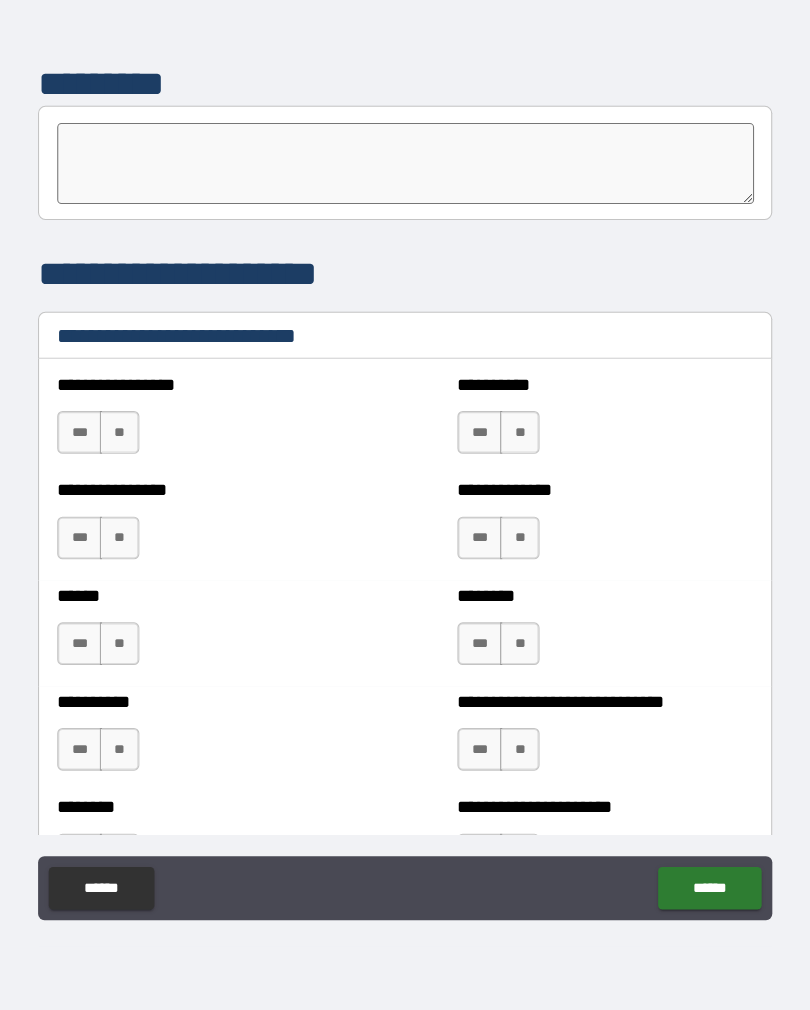 click on "***" at bounding box center (475, 765) 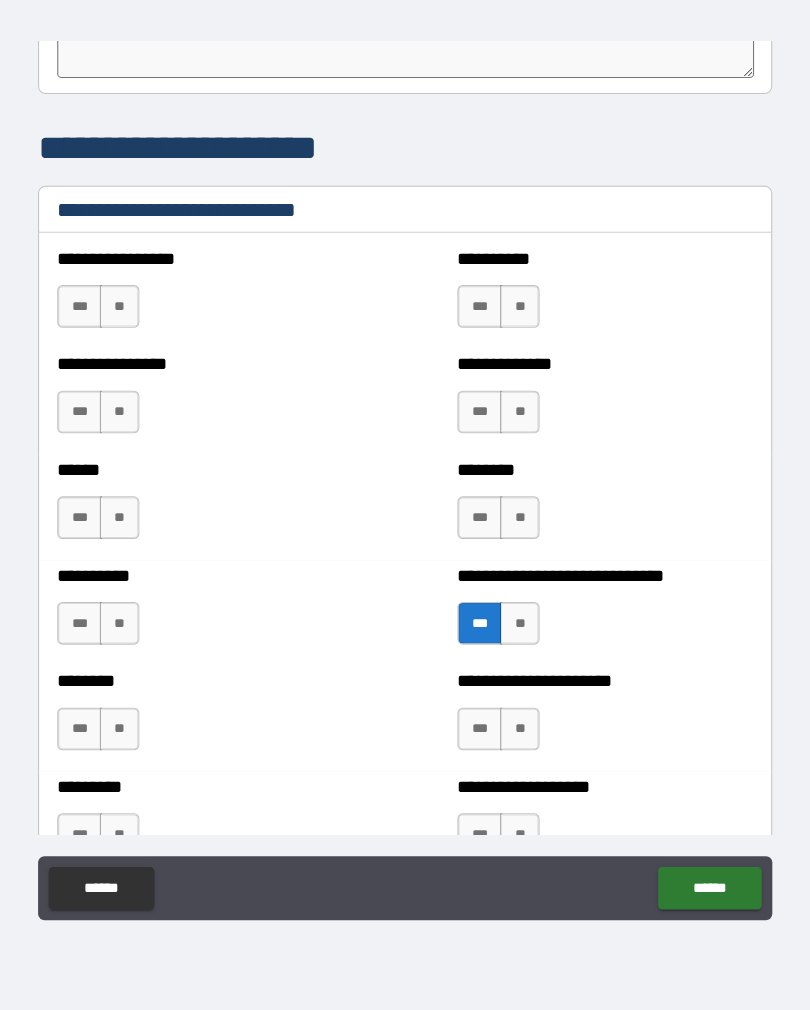 scroll, scrollTop: 6658, scrollLeft: 0, axis: vertical 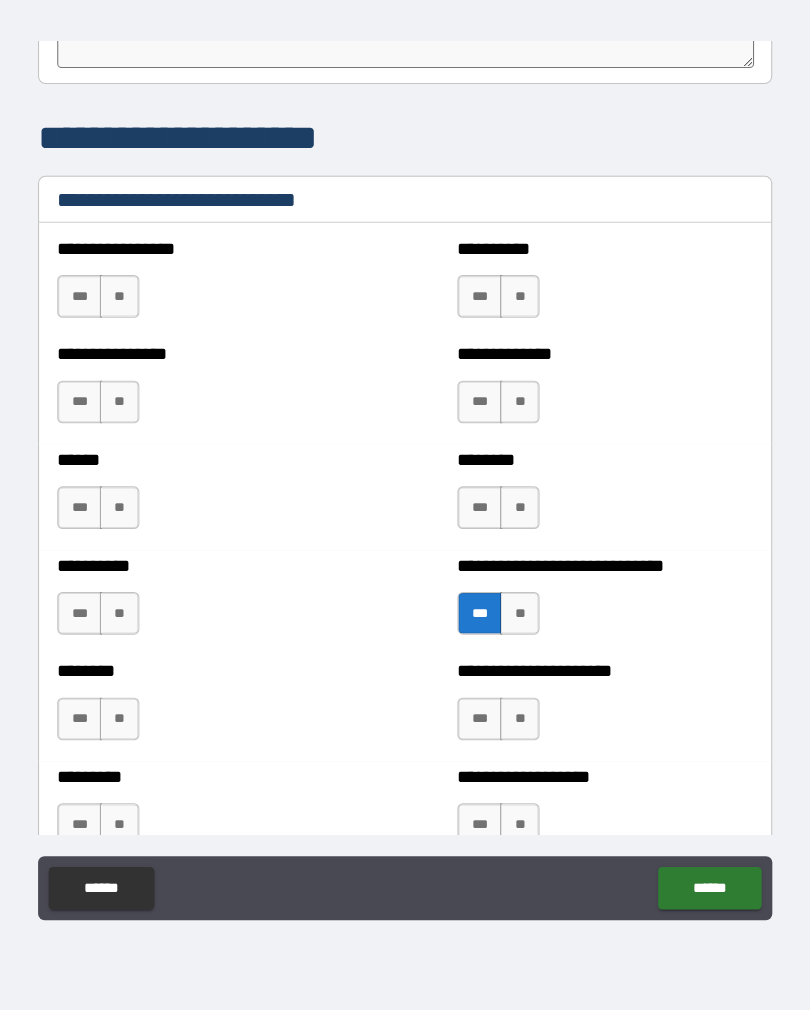 click on "***" at bounding box center [475, 736] 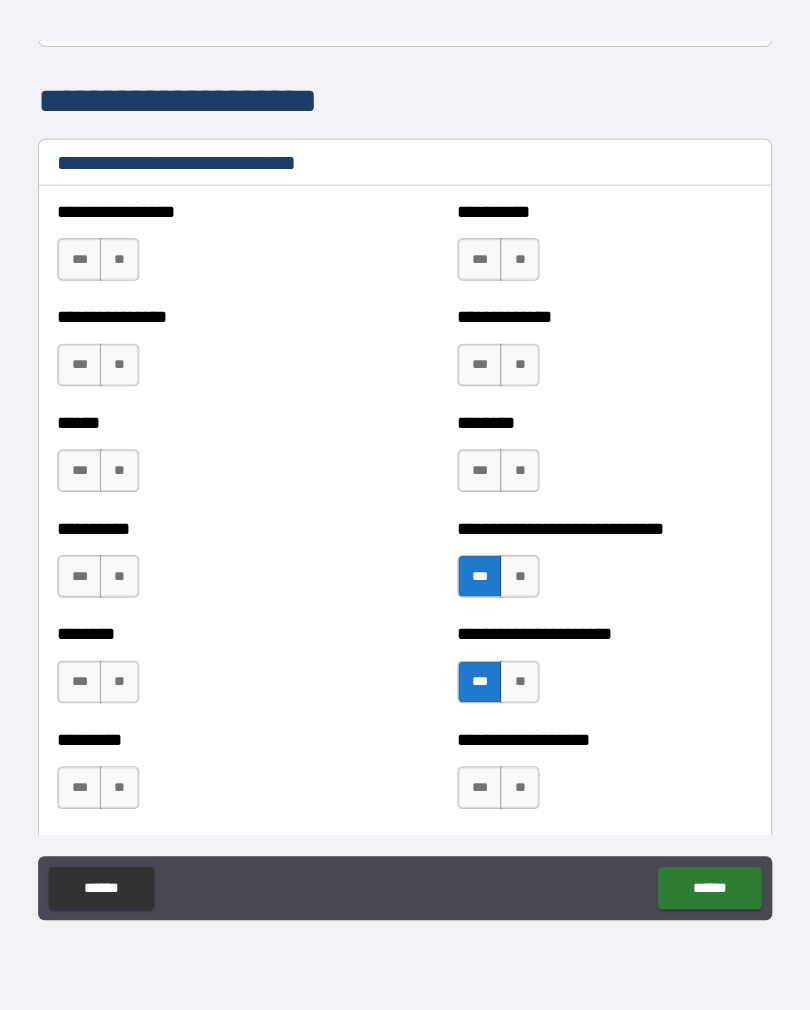 scroll, scrollTop: 6685, scrollLeft: 0, axis: vertical 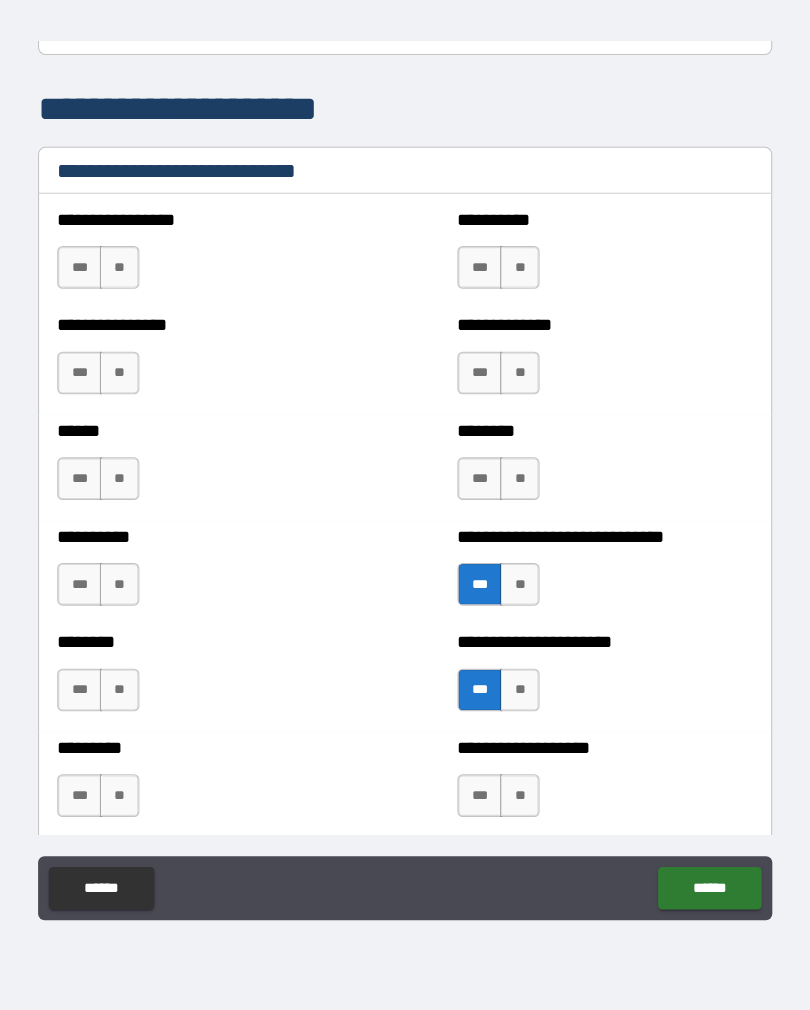click on "***" at bounding box center (100, 313) 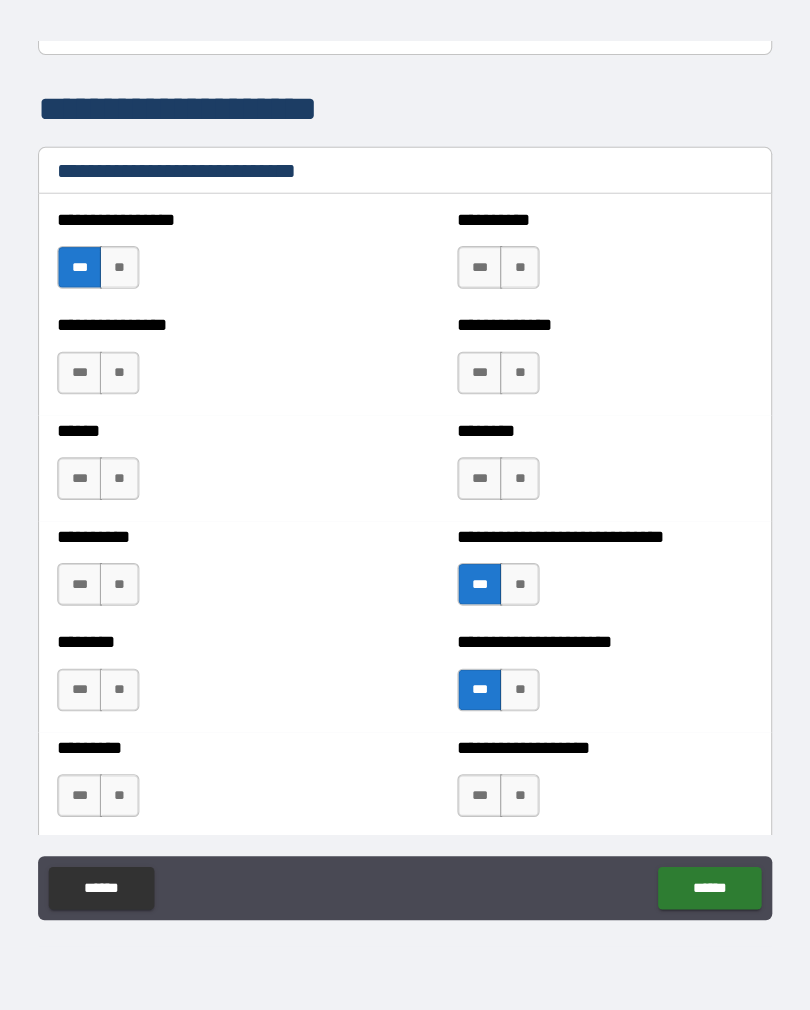 click on "***" at bounding box center [475, 313] 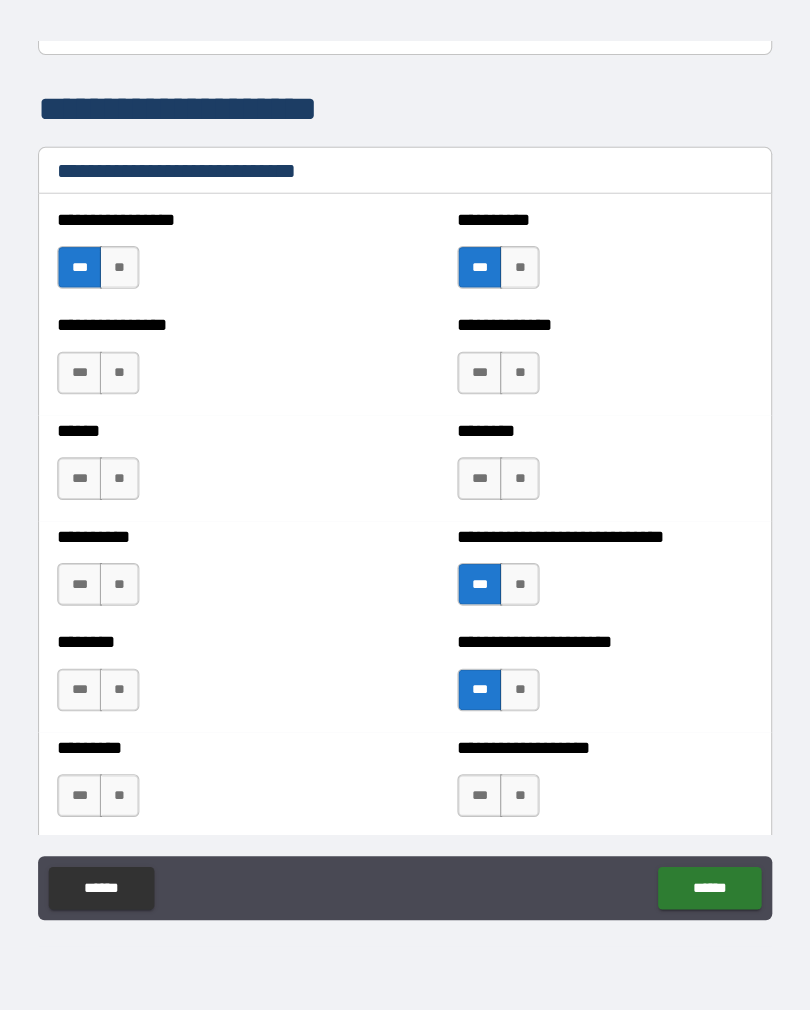 click on "***" at bounding box center (100, 412) 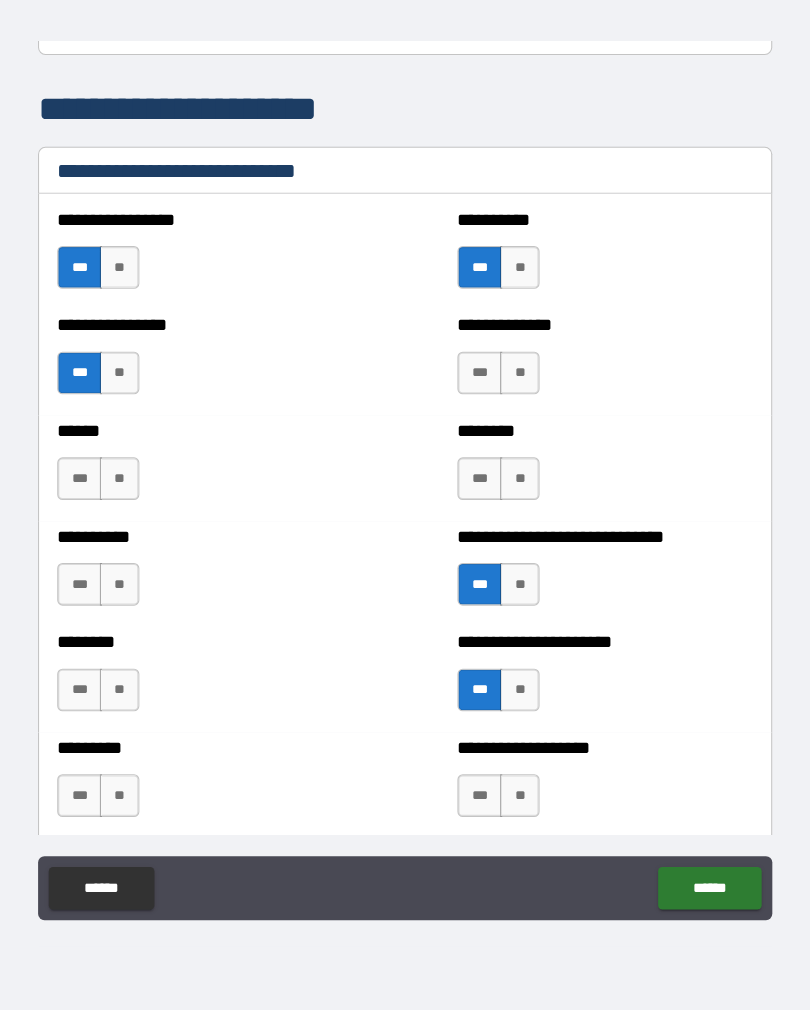 click on "[FIRST] [LAST]" at bounding box center [405, 402] 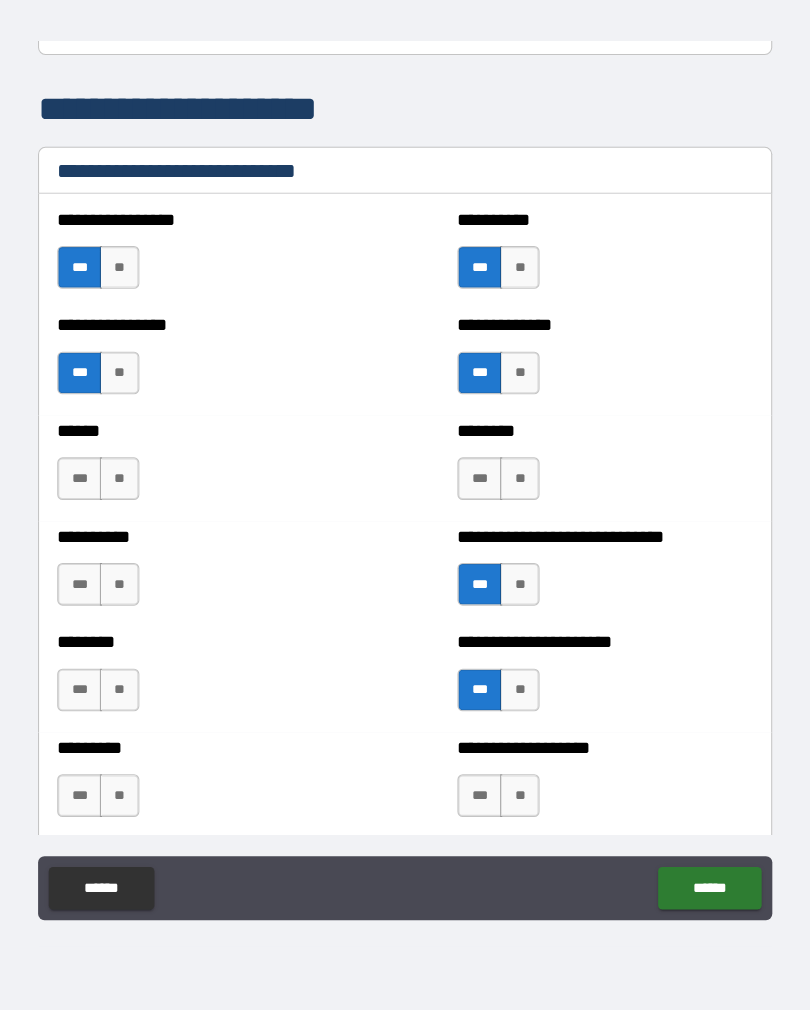 click on "***" at bounding box center (475, 511) 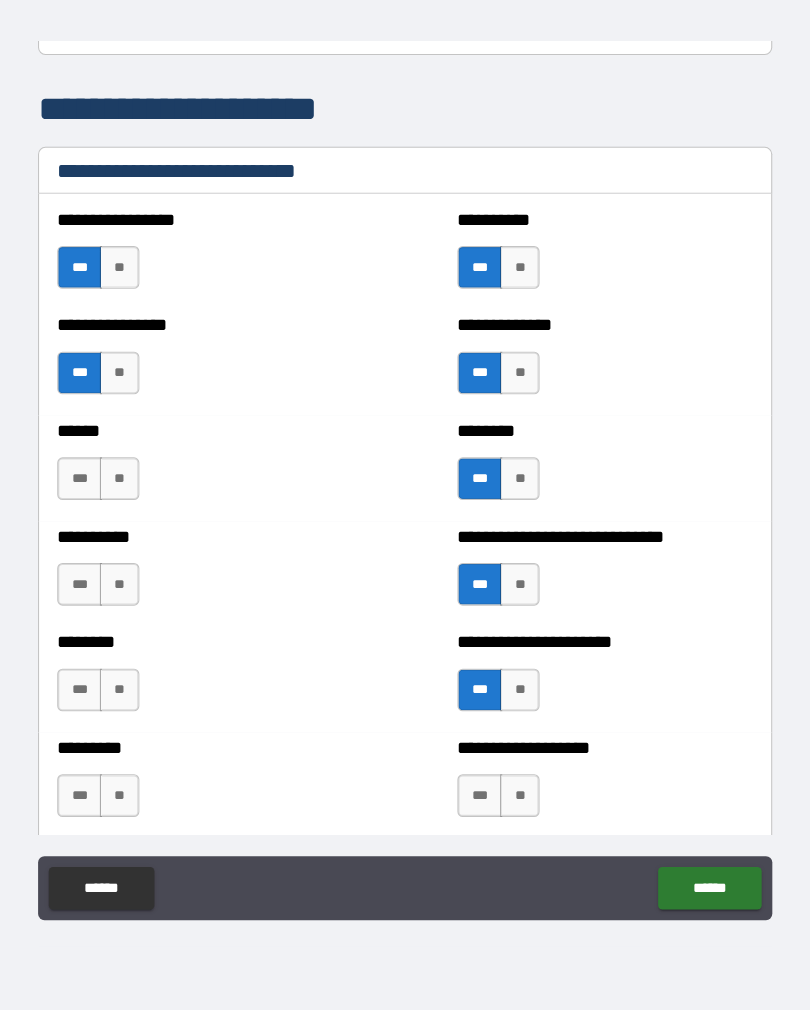 click on "***" at bounding box center [100, 511] 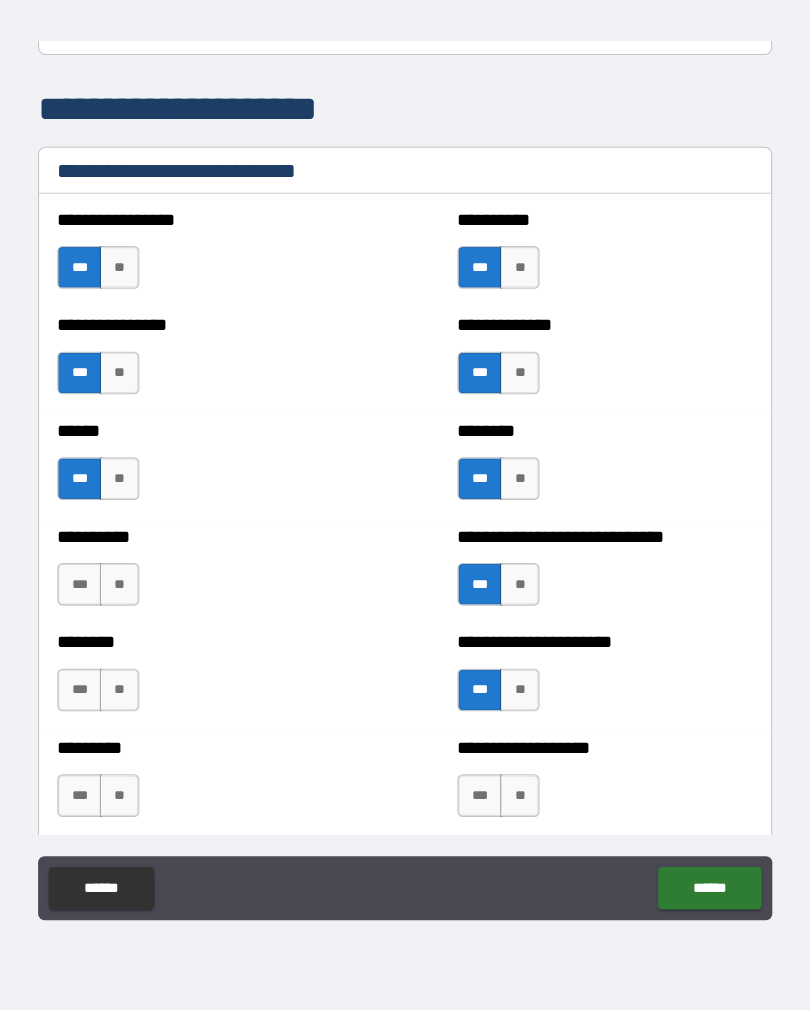 click on "***" at bounding box center (100, 610) 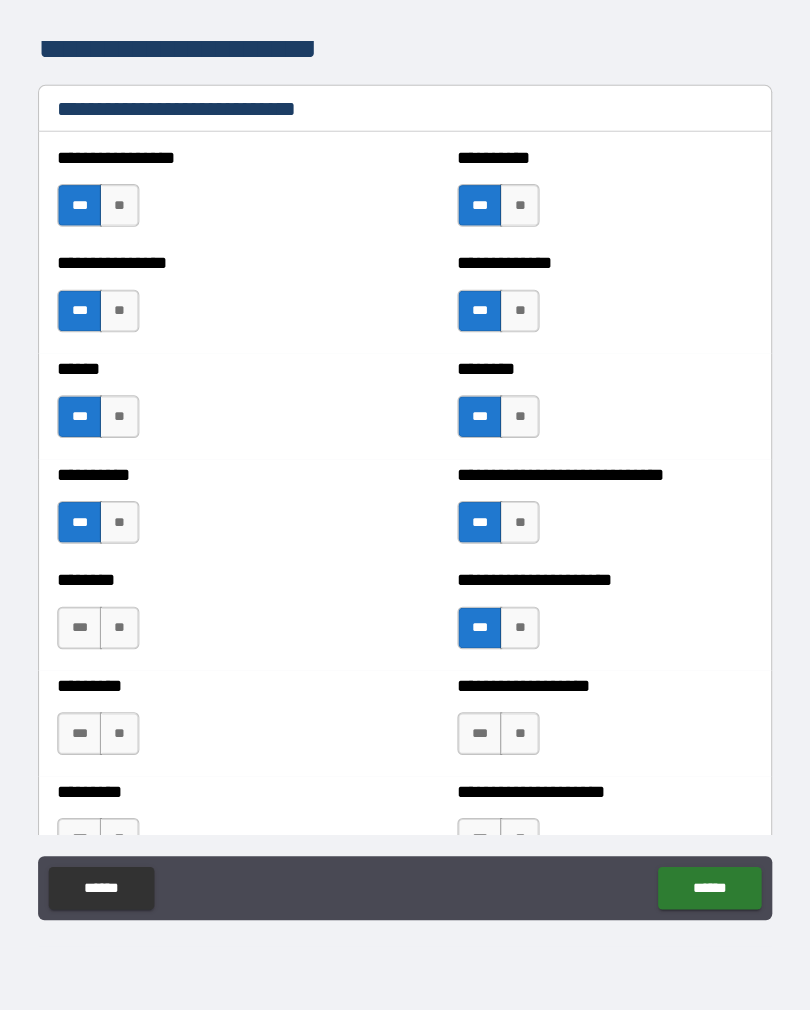 scroll, scrollTop: 6755, scrollLeft: 0, axis: vertical 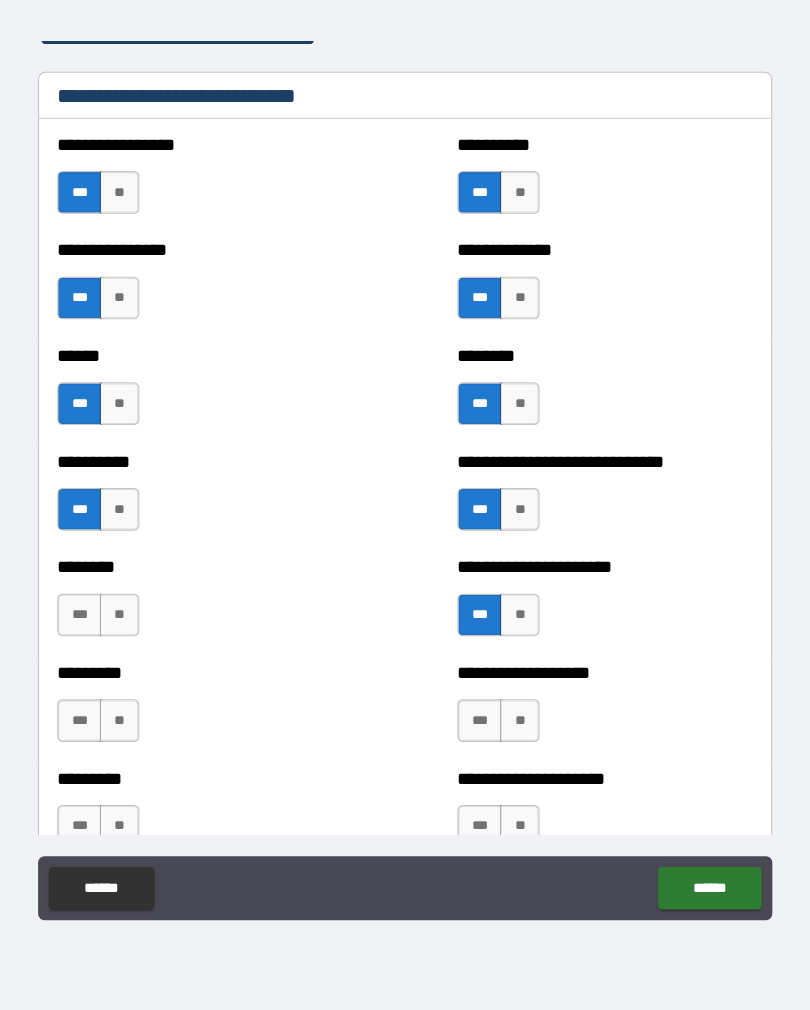 click on "**" at bounding box center (137, 243) 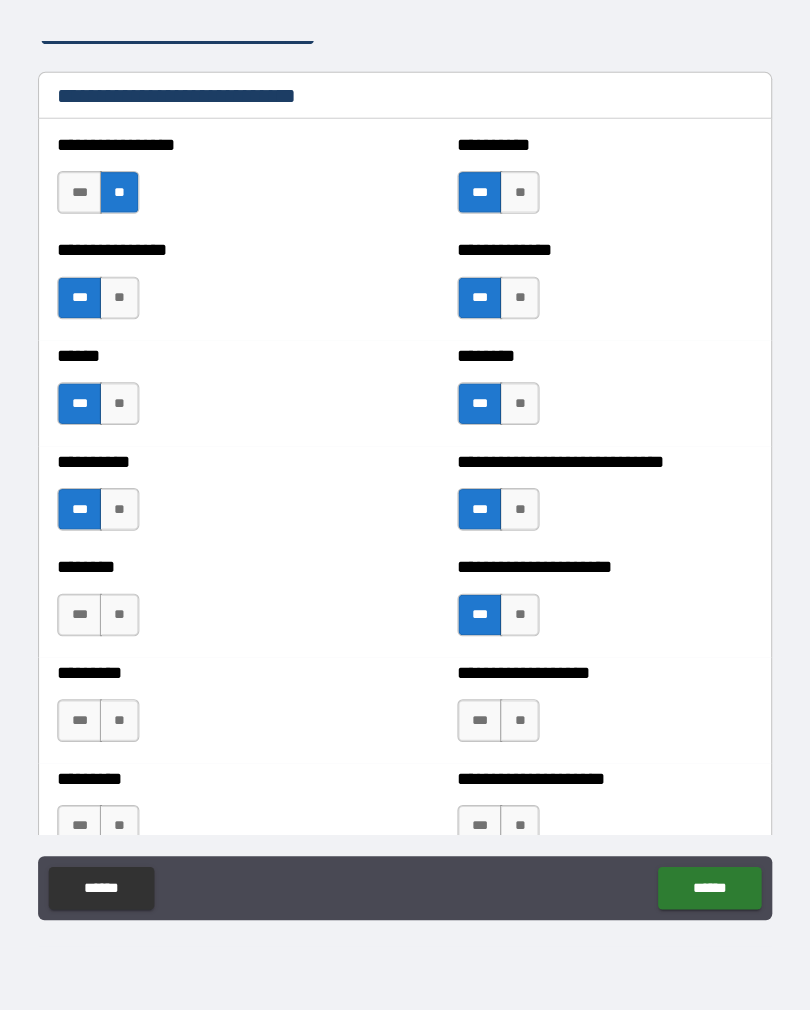 click on "**" at bounding box center (137, 342) 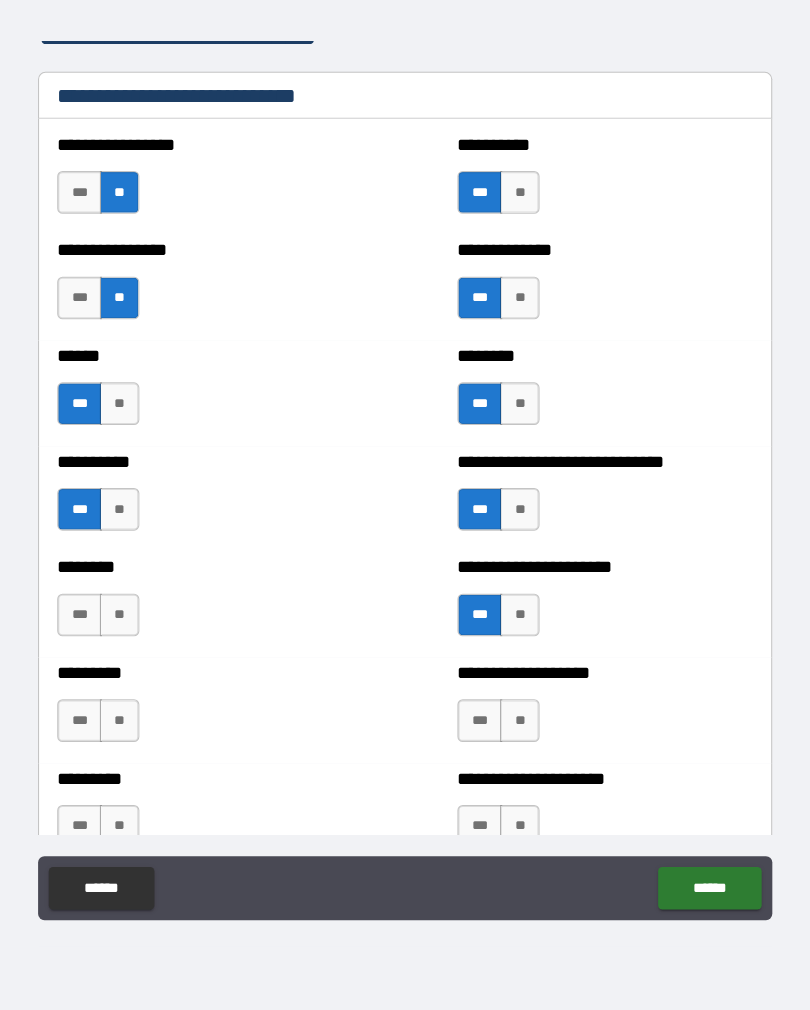 click on "**" at bounding box center [137, 441] 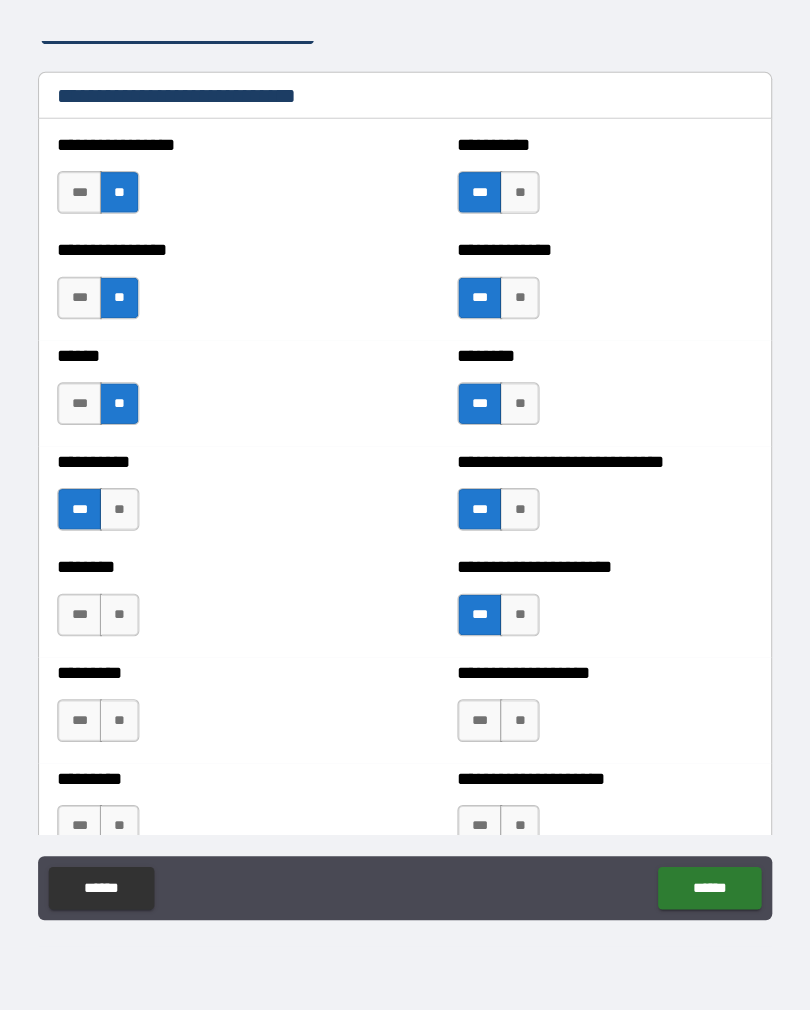 click on "**" at bounding box center (137, 540) 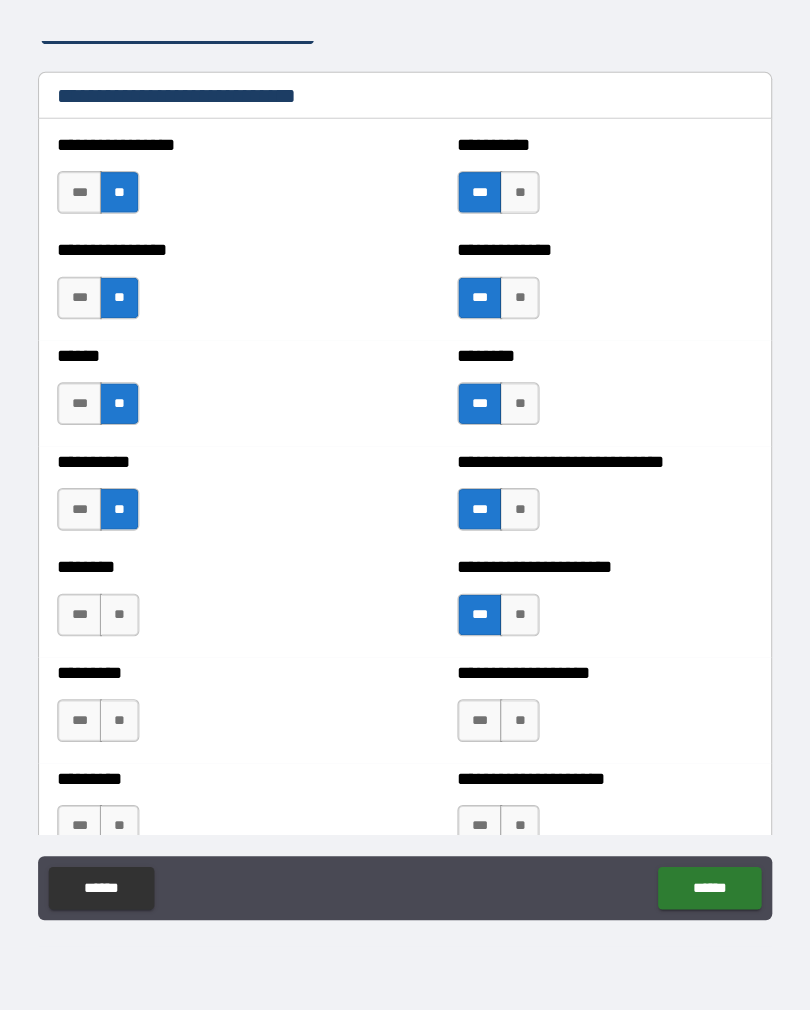 click on "**" at bounding box center (512, 243) 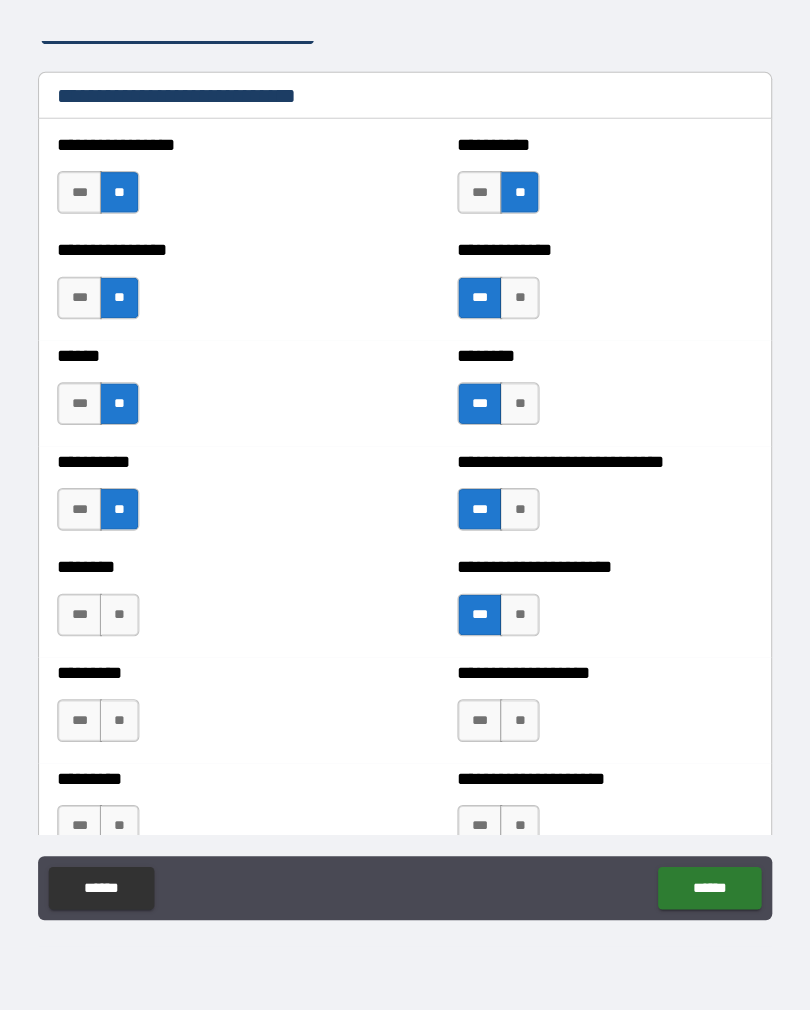 click on "**" at bounding box center [512, 342] 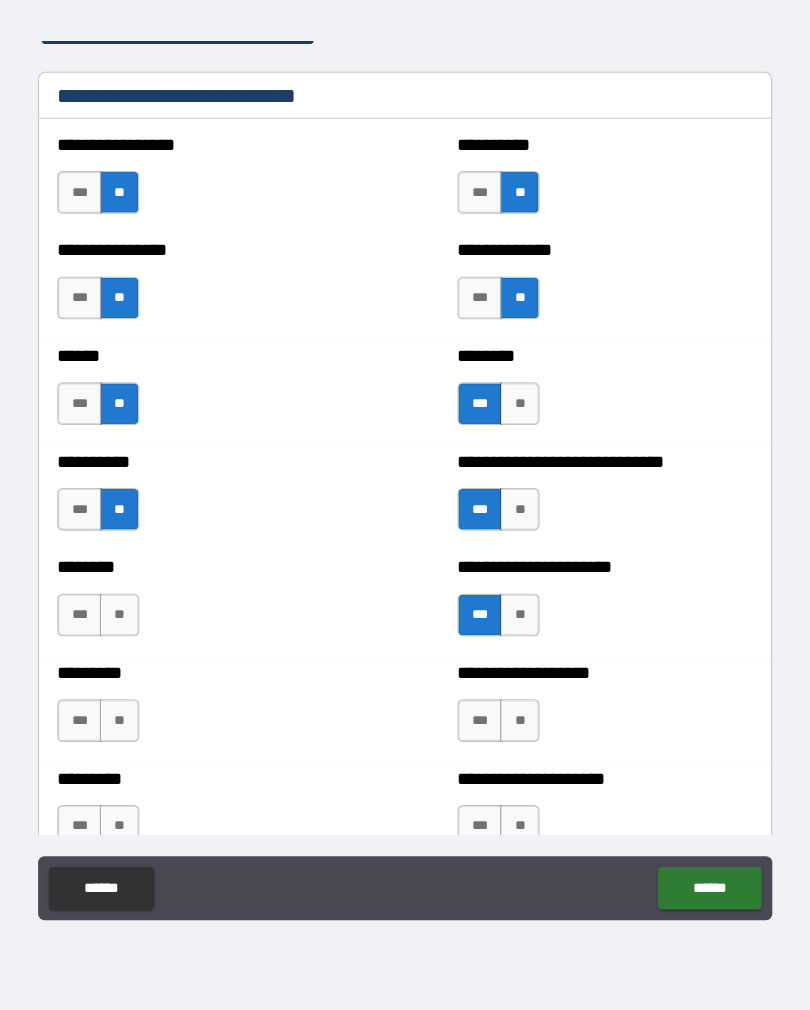 click on "**" at bounding box center (512, 441) 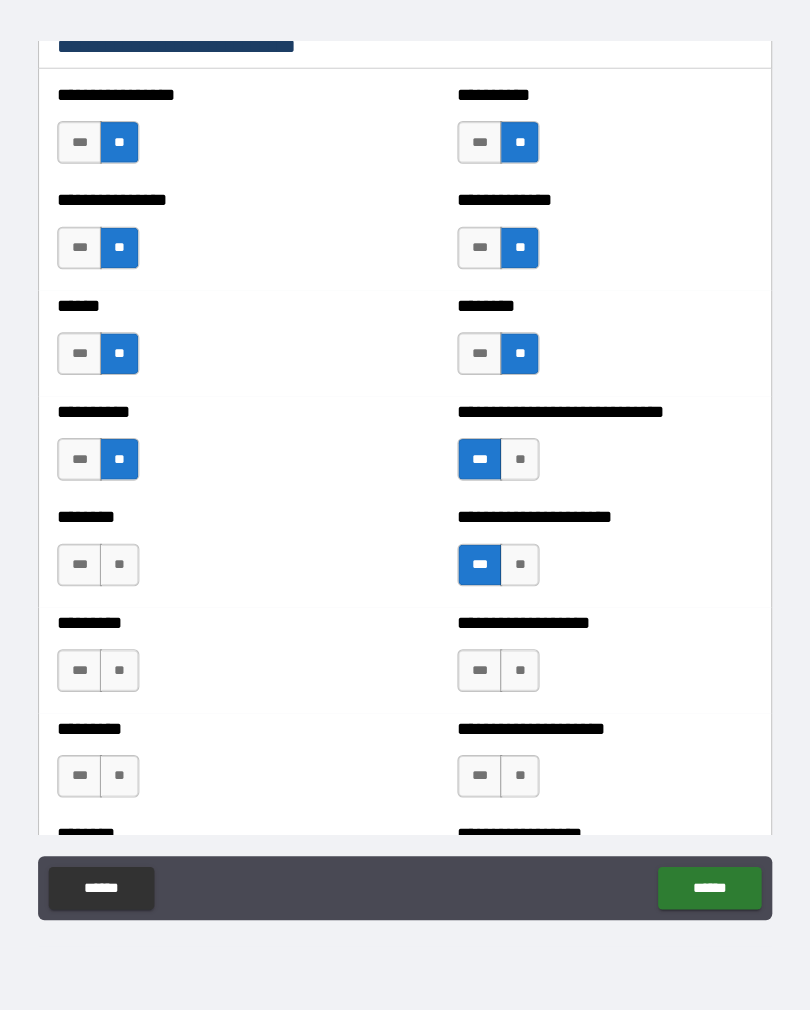 scroll, scrollTop: 6804, scrollLeft: 0, axis: vertical 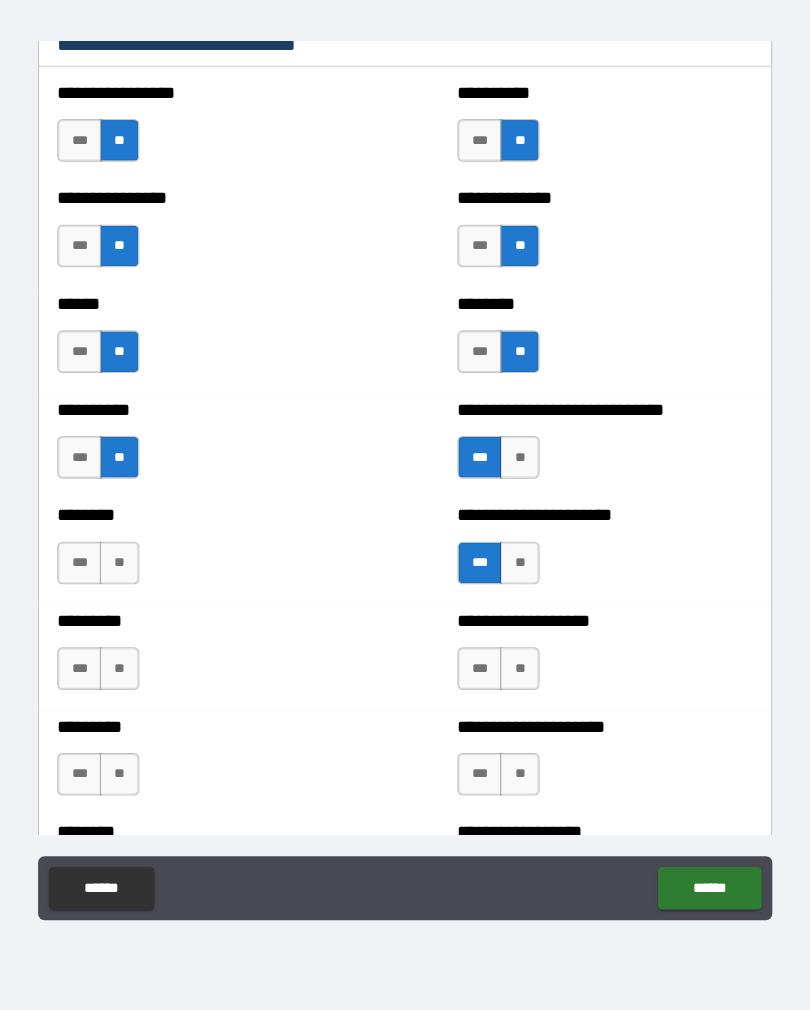 click on "**" at bounding box center [512, 689] 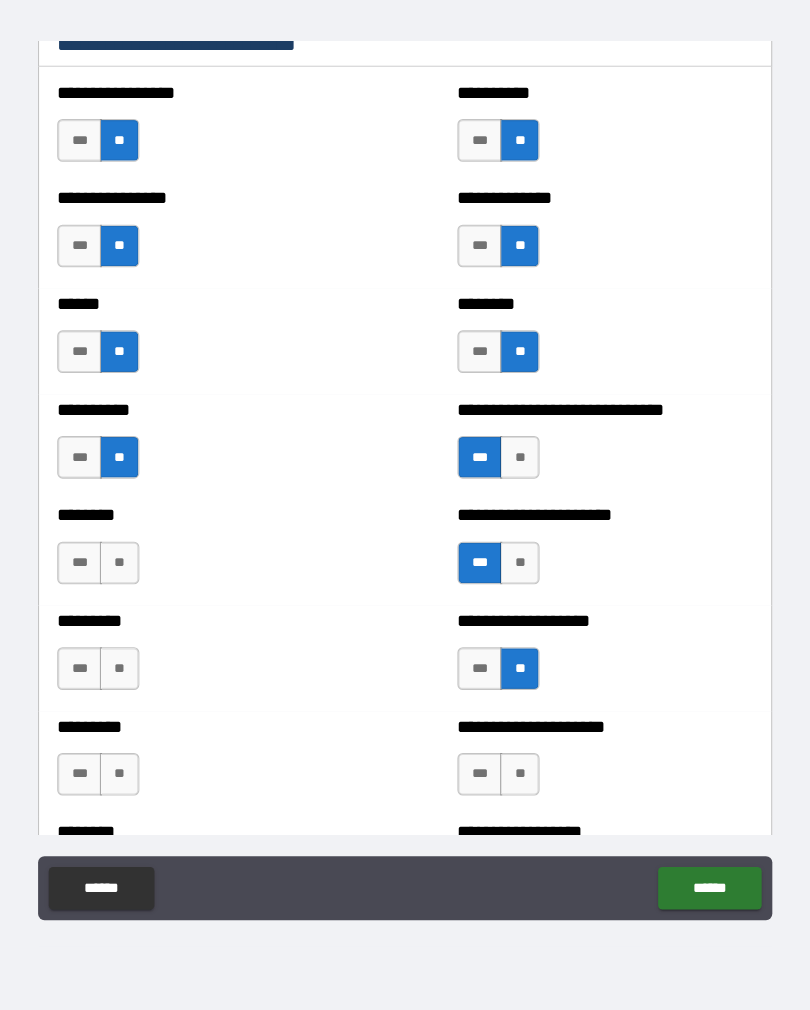click on "**" at bounding box center (512, 788) 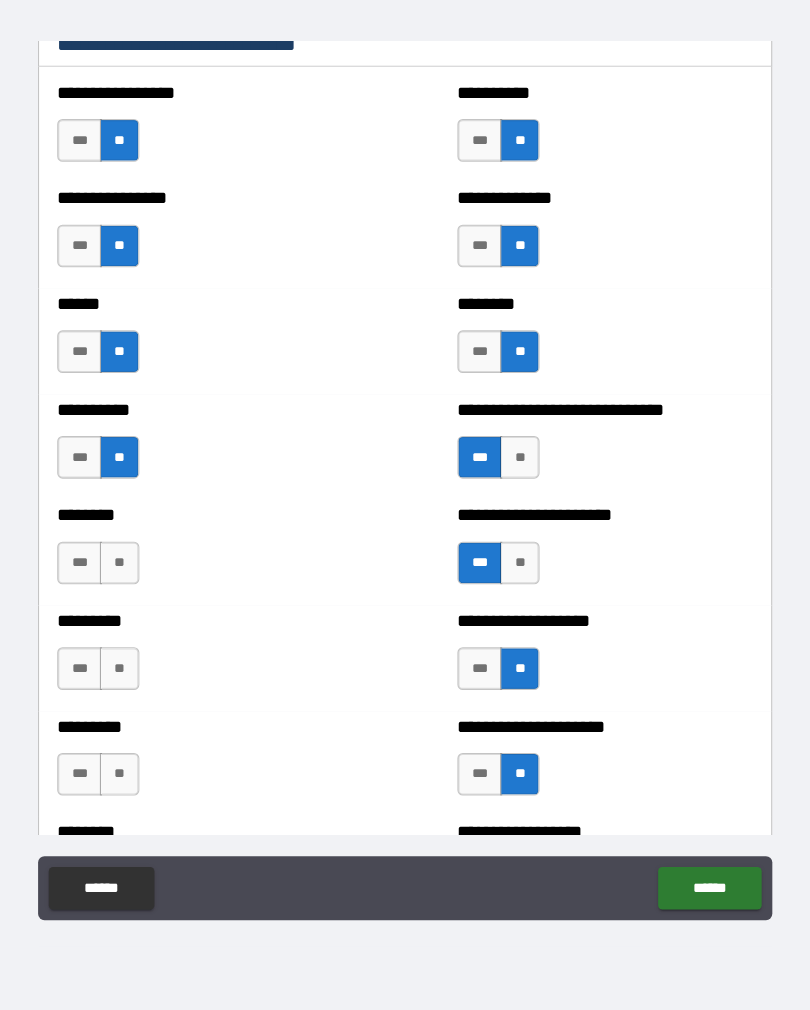 click on "**" at bounding box center (137, 590) 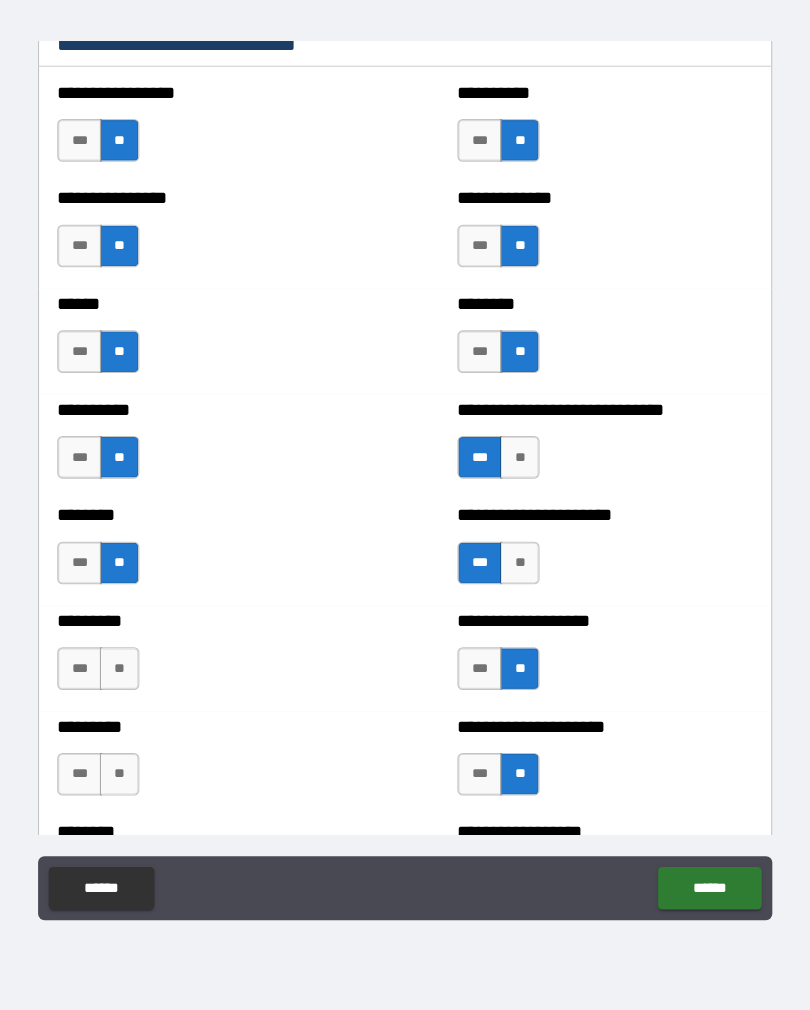 click on "**" at bounding box center [137, 689] 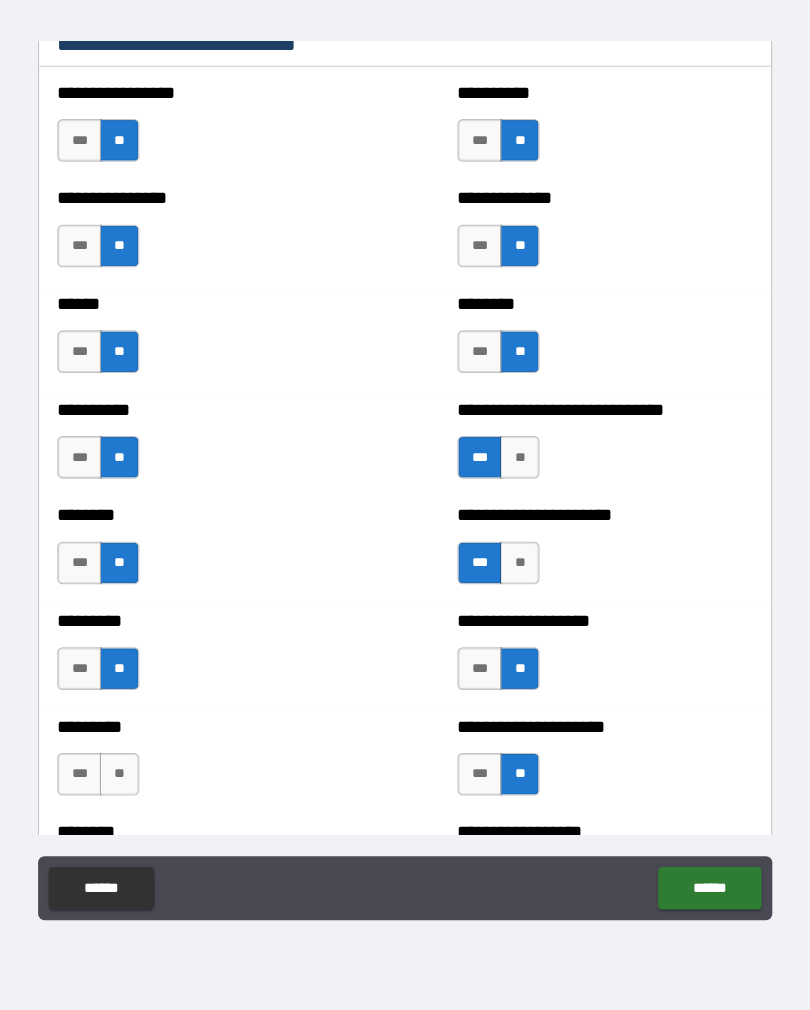 click on "**" at bounding box center [137, 788] 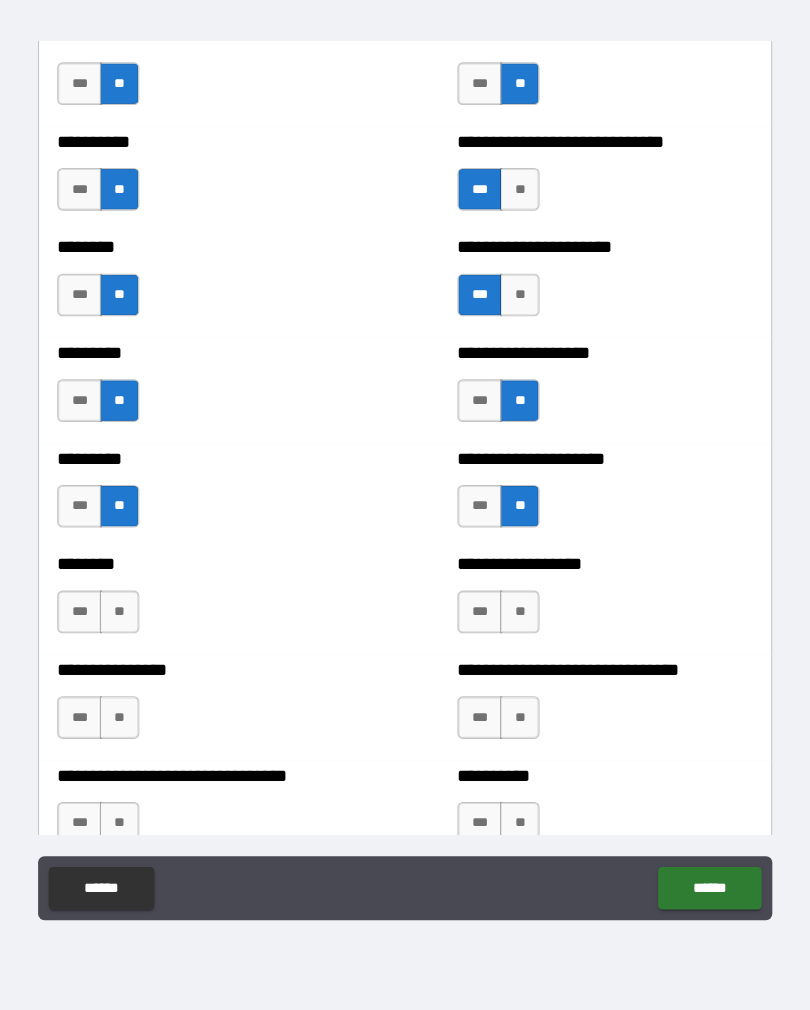 scroll, scrollTop: 7056, scrollLeft: 0, axis: vertical 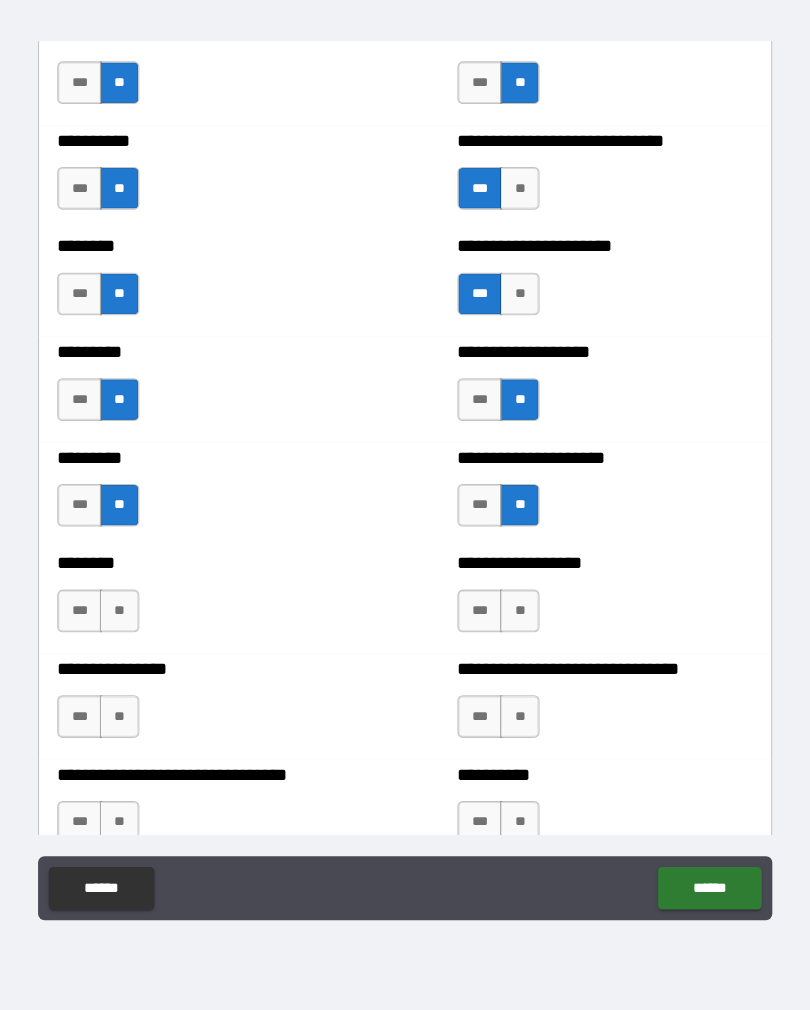 click on "**" at bounding box center [137, 635] 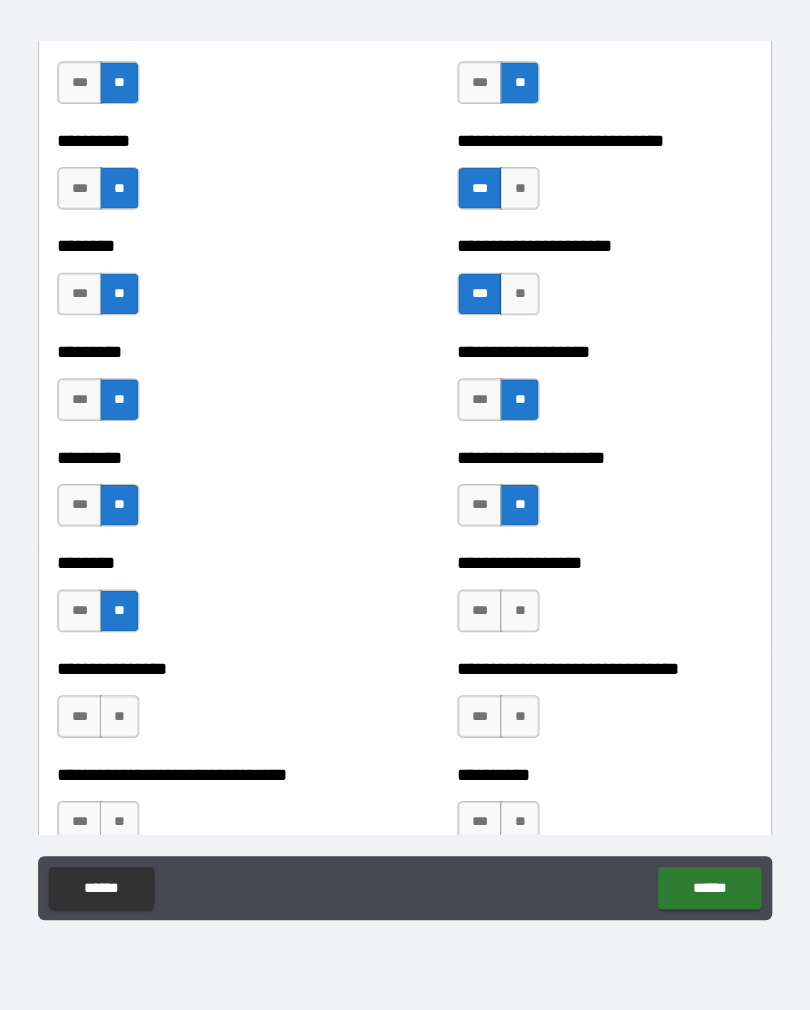 click on "**" at bounding box center (137, 734) 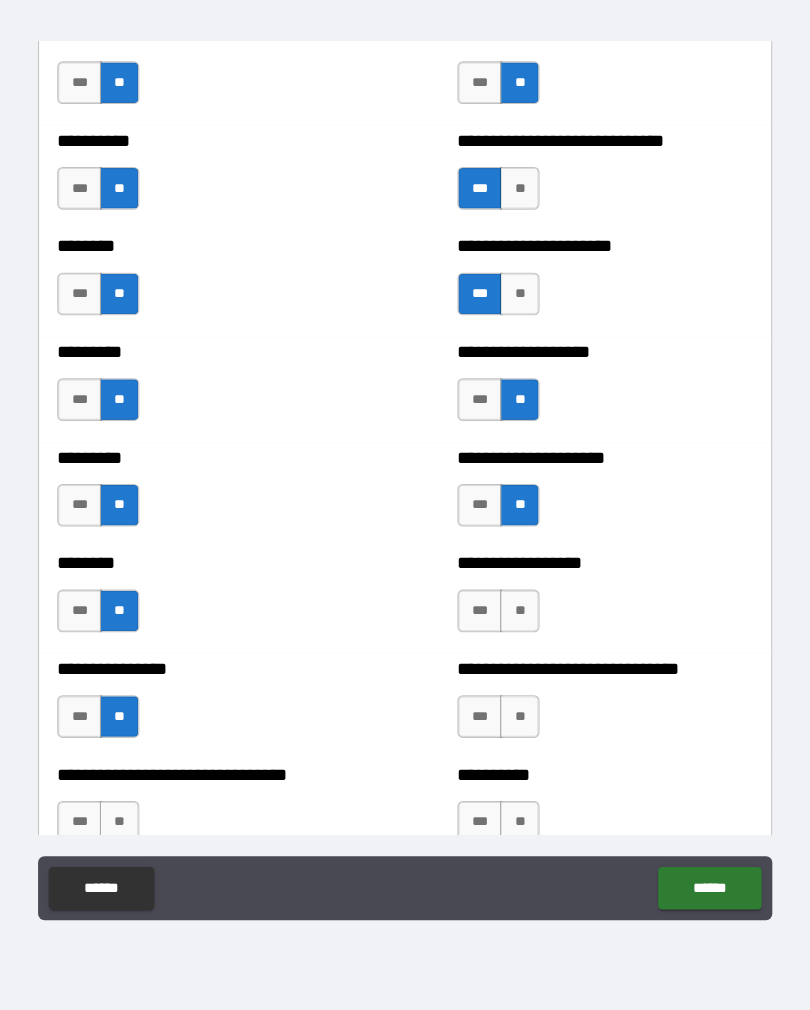 click on "**" at bounding box center [512, 635] 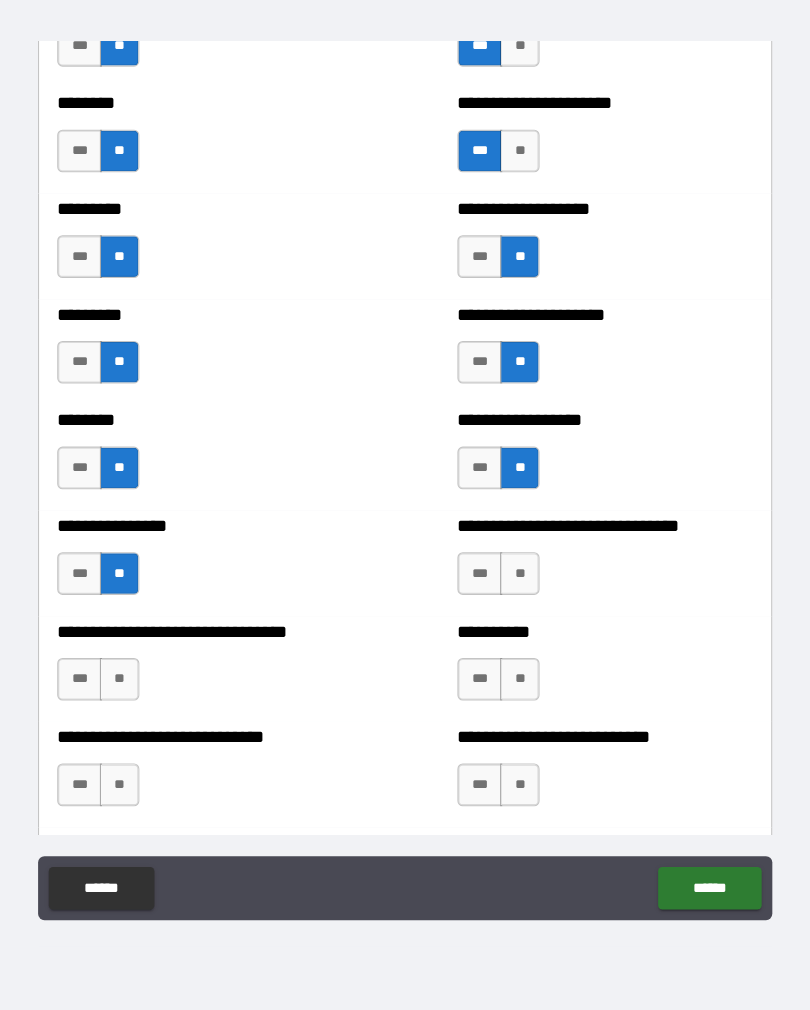 scroll, scrollTop: 7192, scrollLeft: 0, axis: vertical 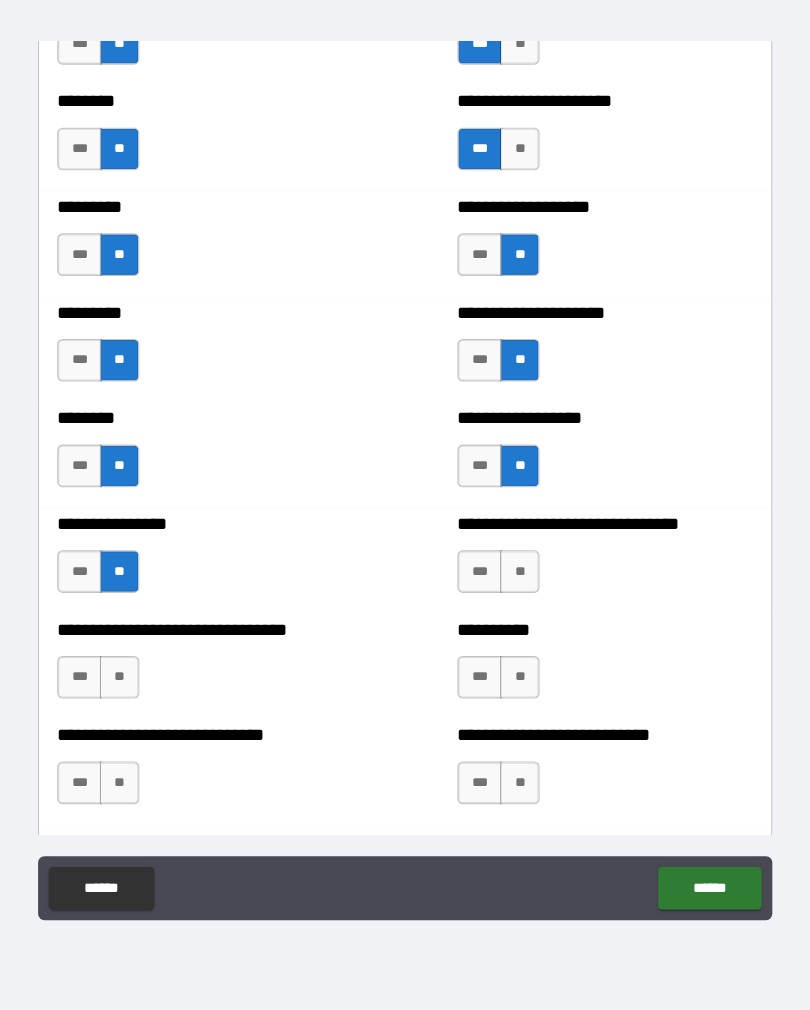 click on "**" at bounding box center [512, 598] 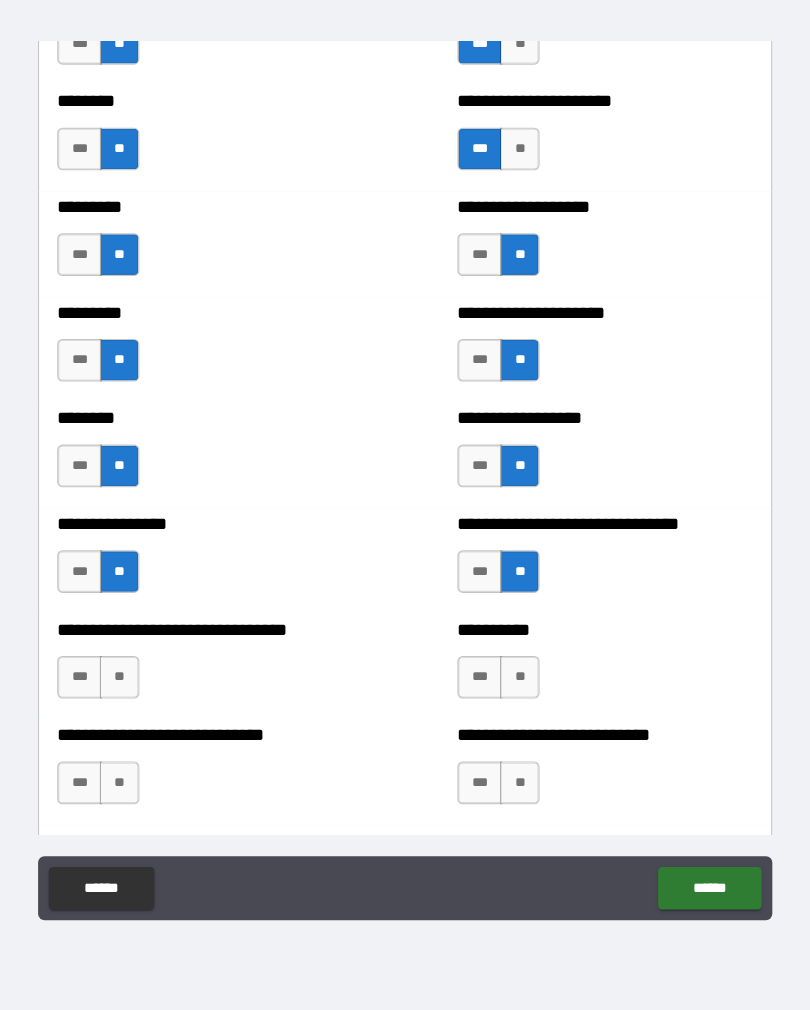 click on "**" at bounding box center (512, 697) 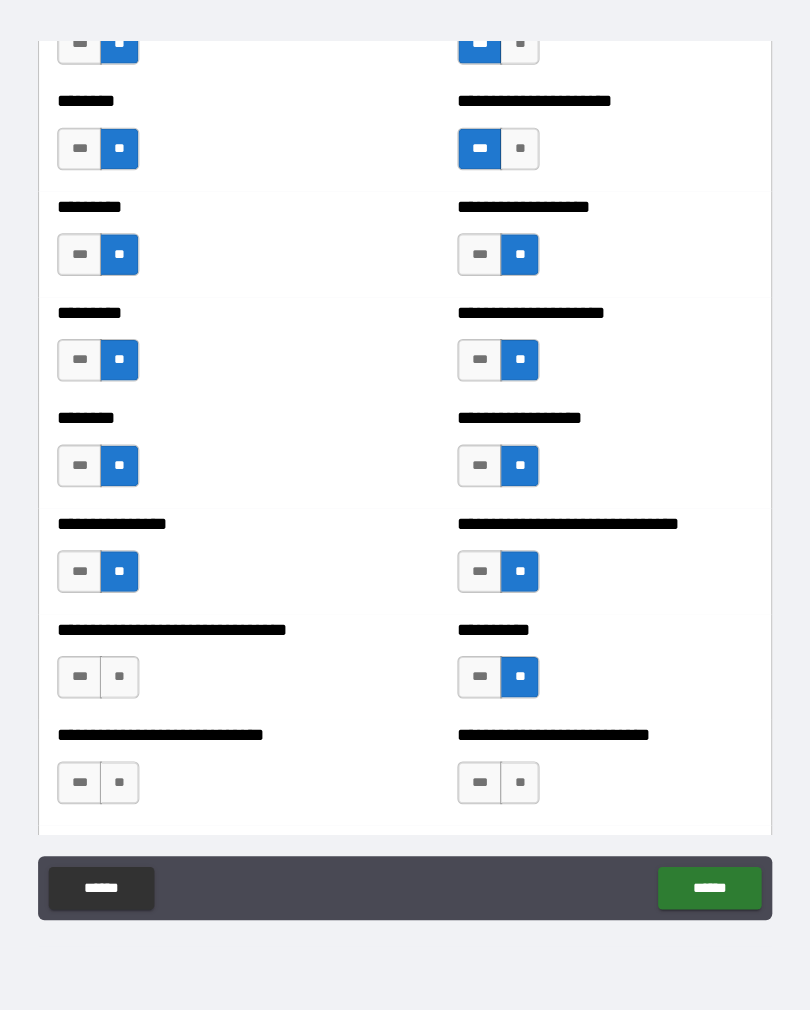 click on "***" at bounding box center [475, 697] 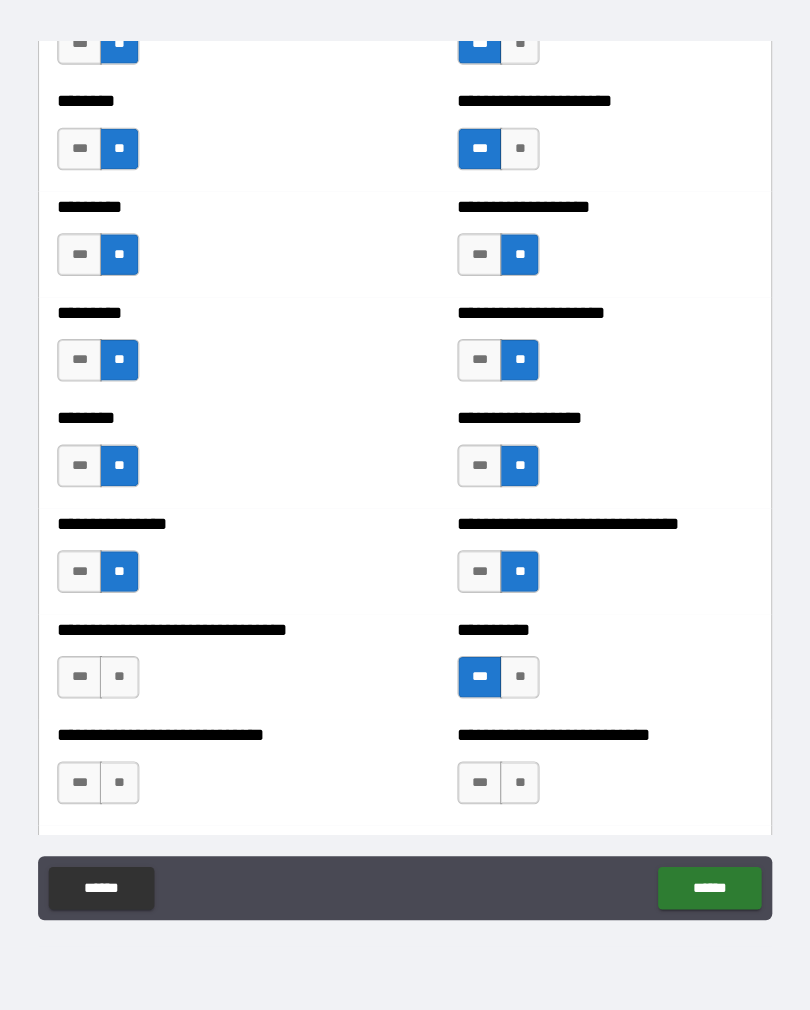 click on "***" at bounding box center [100, 697] 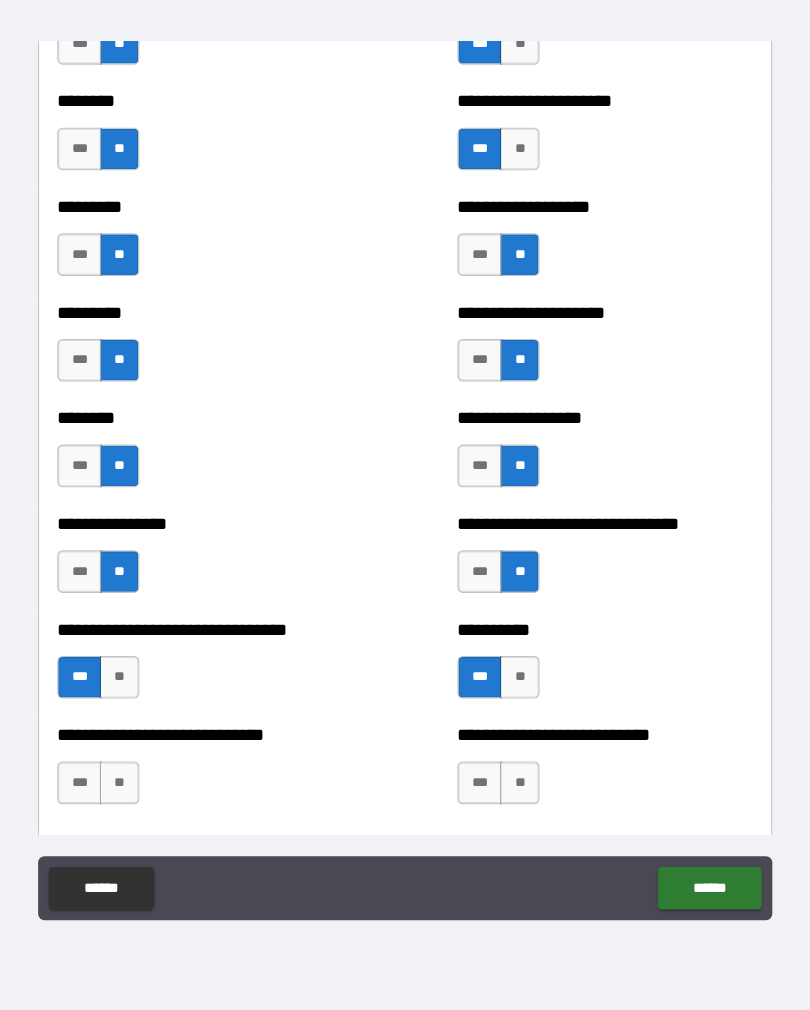 click on "**" at bounding box center [137, 796] 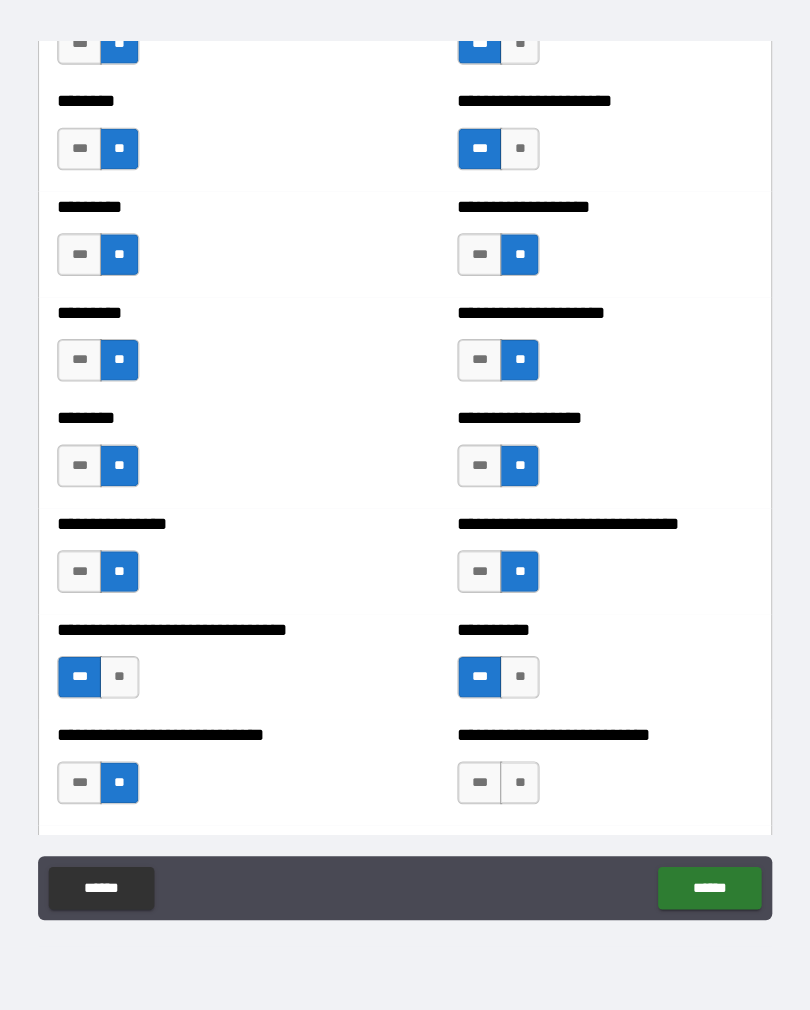 click on "**" at bounding box center [512, 796] 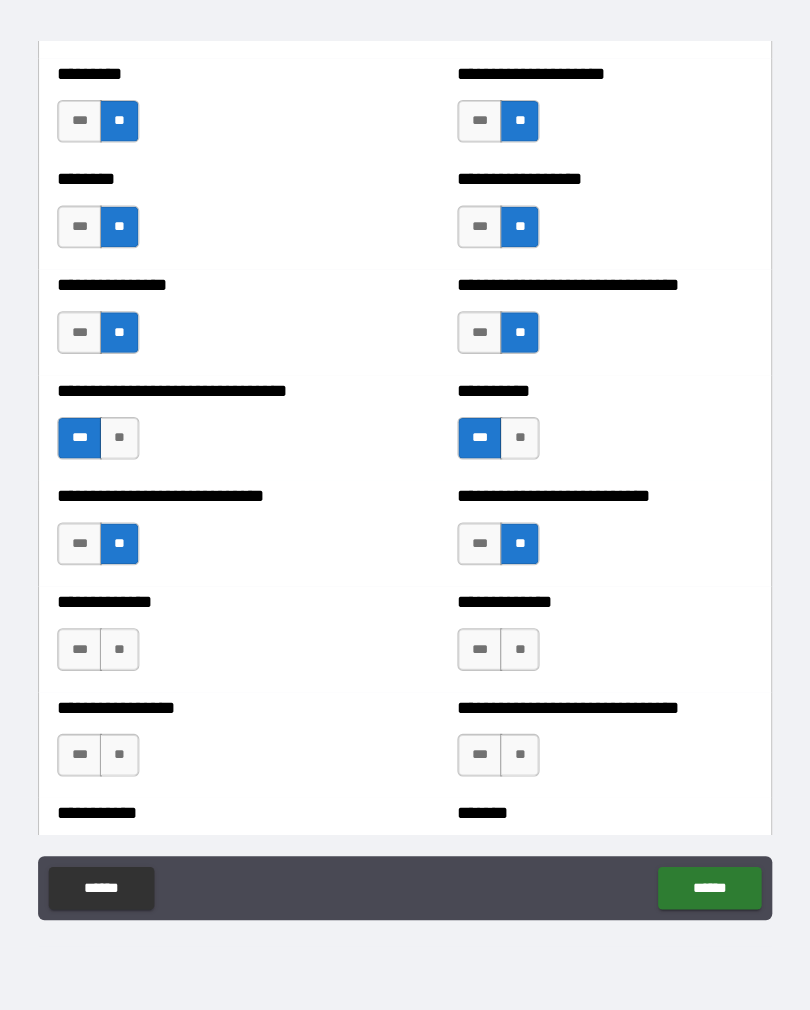 scroll, scrollTop: 7418, scrollLeft: 0, axis: vertical 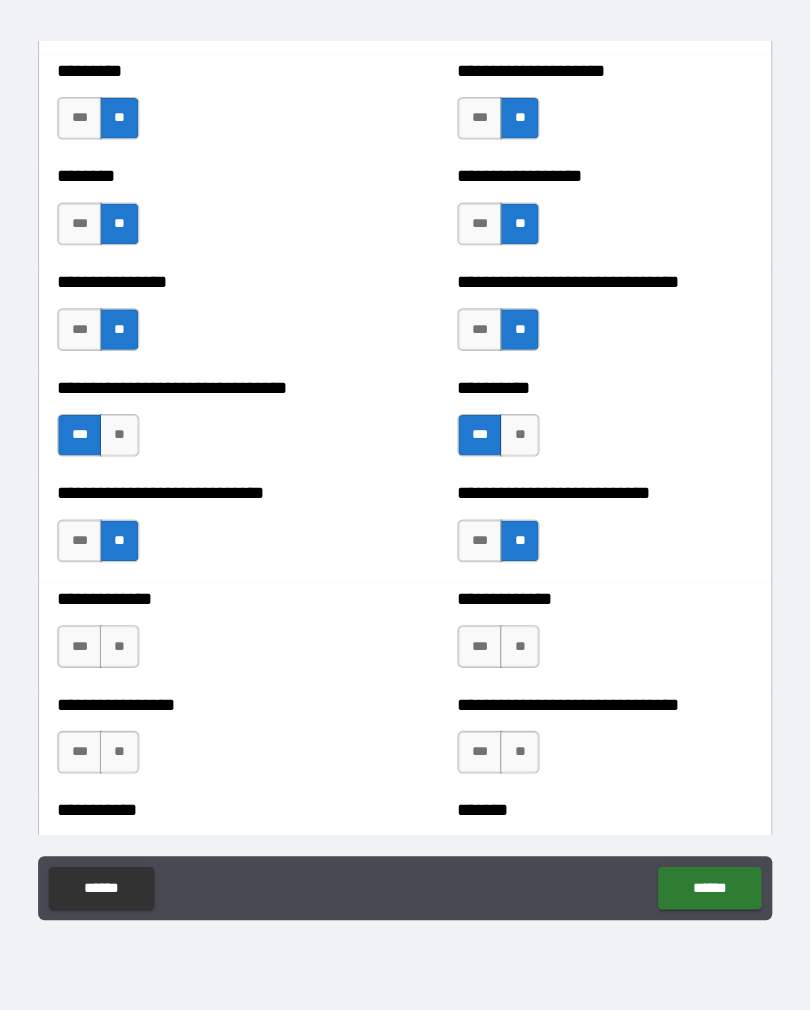 click on "**" at bounding box center (137, 669) 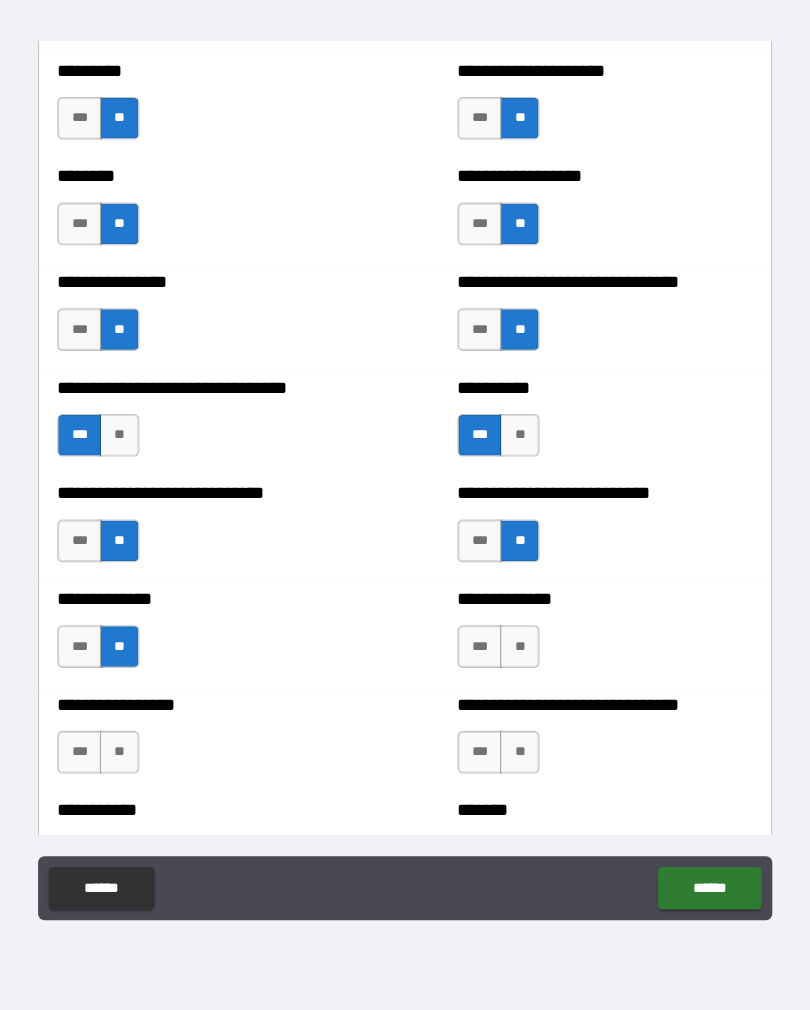 click on "***" at bounding box center (475, 669) 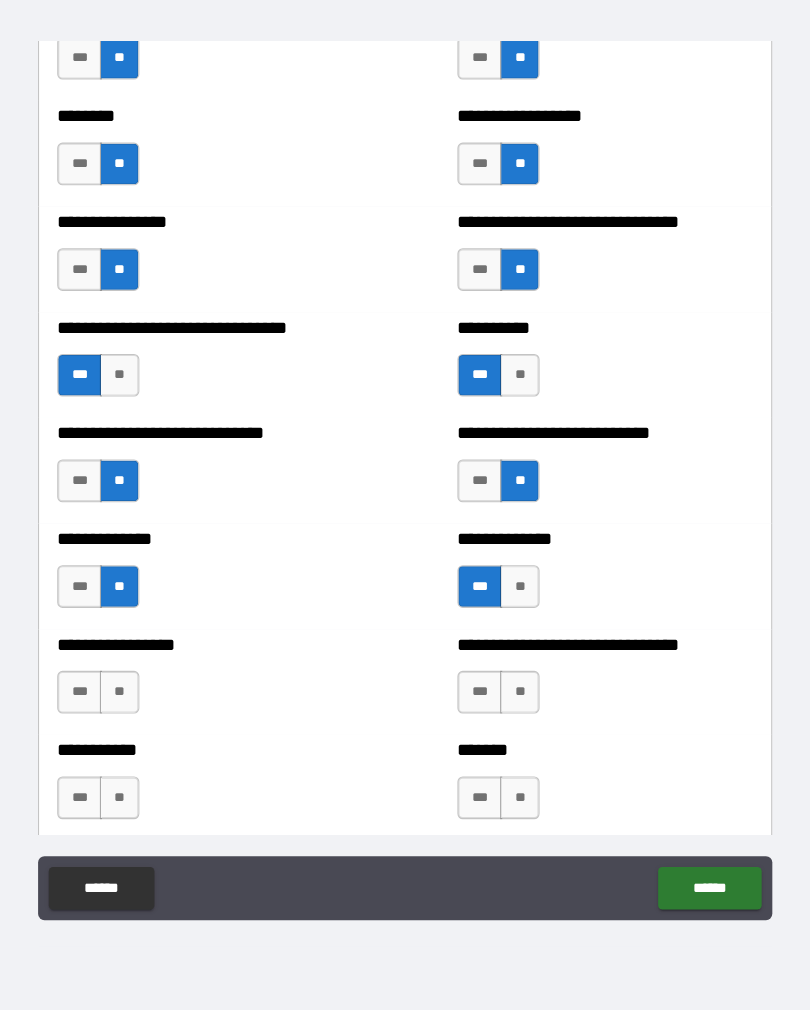 scroll, scrollTop: 7477, scrollLeft: 0, axis: vertical 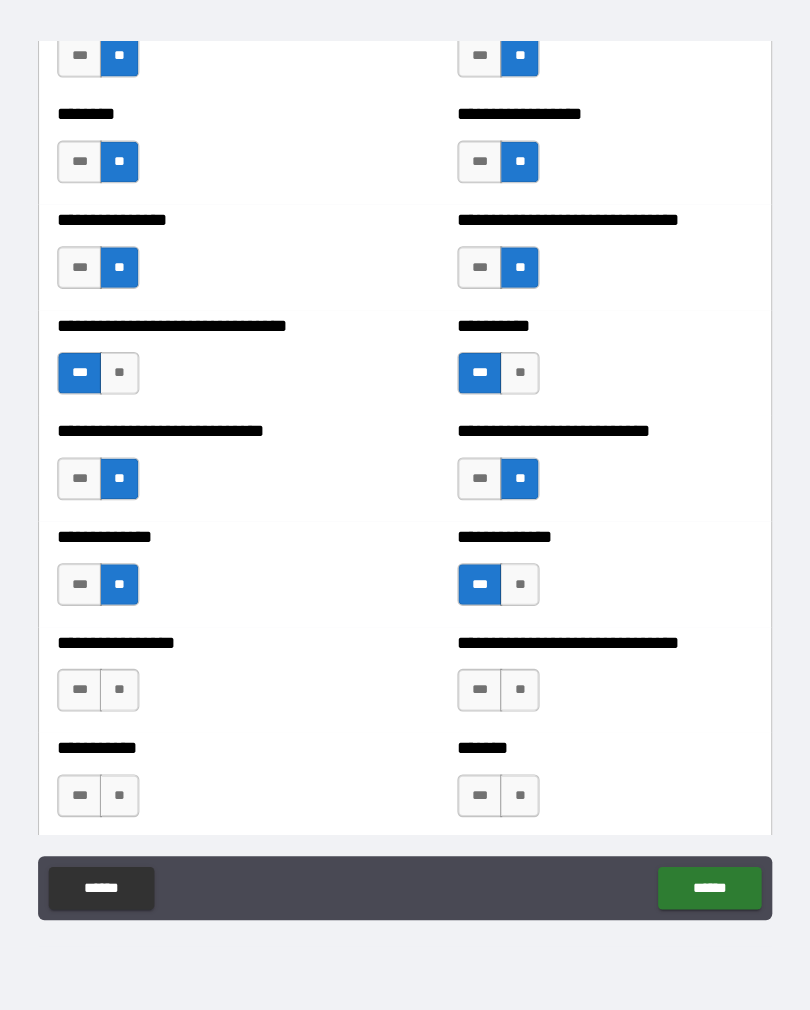click on "**" at bounding box center (512, 709) 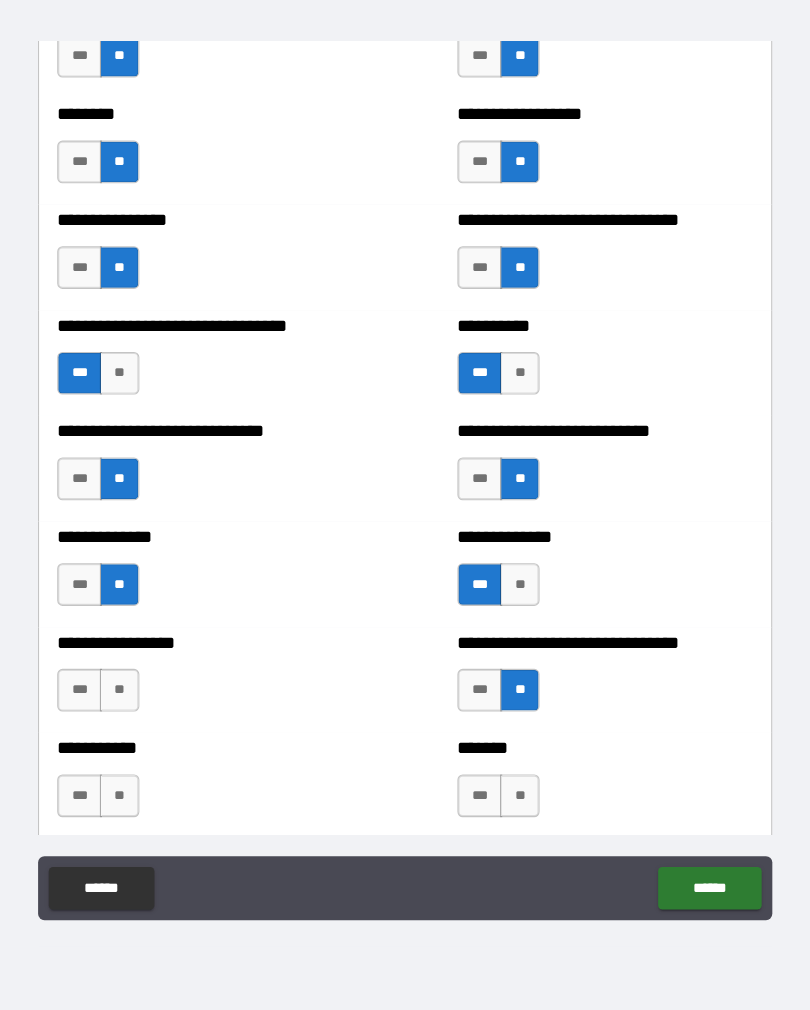 click on "**" at bounding box center [137, 709] 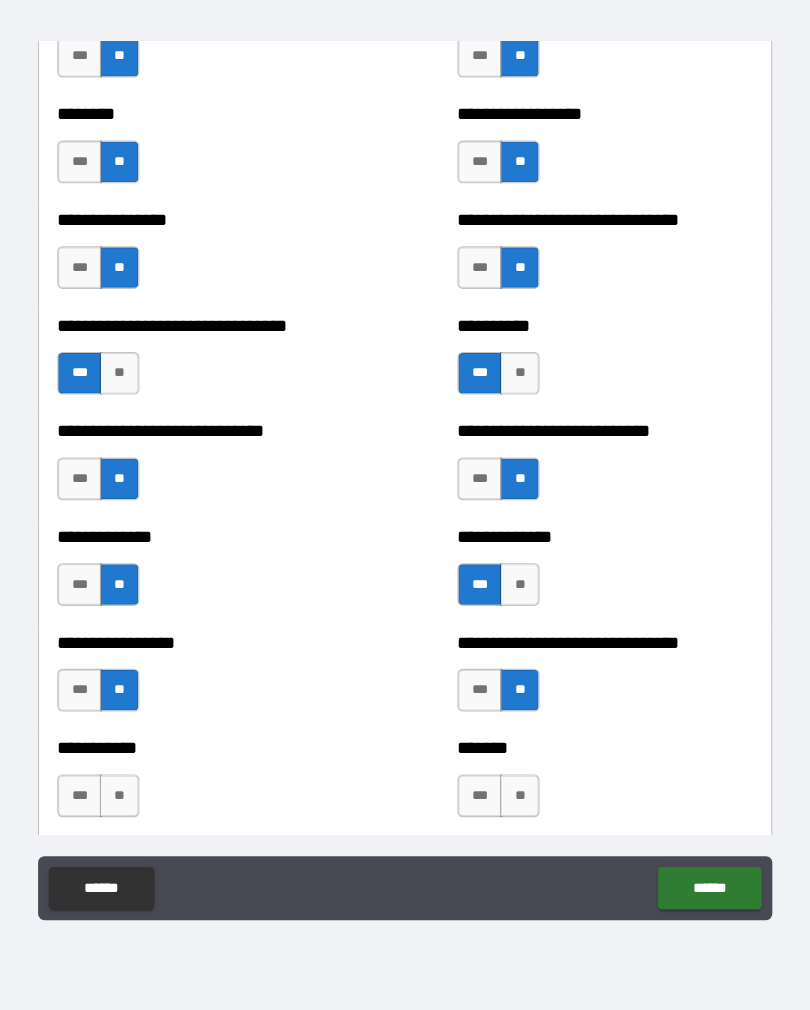 click on "**" at bounding box center (137, 808) 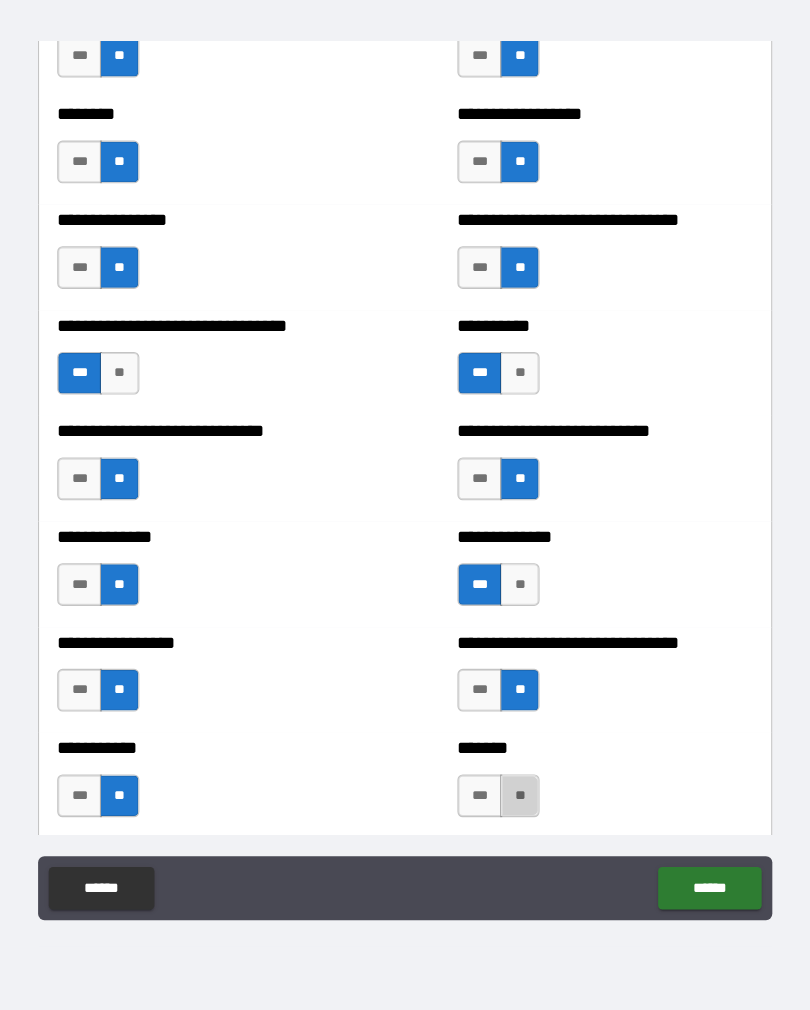 click on "**" at bounding box center [512, 808] 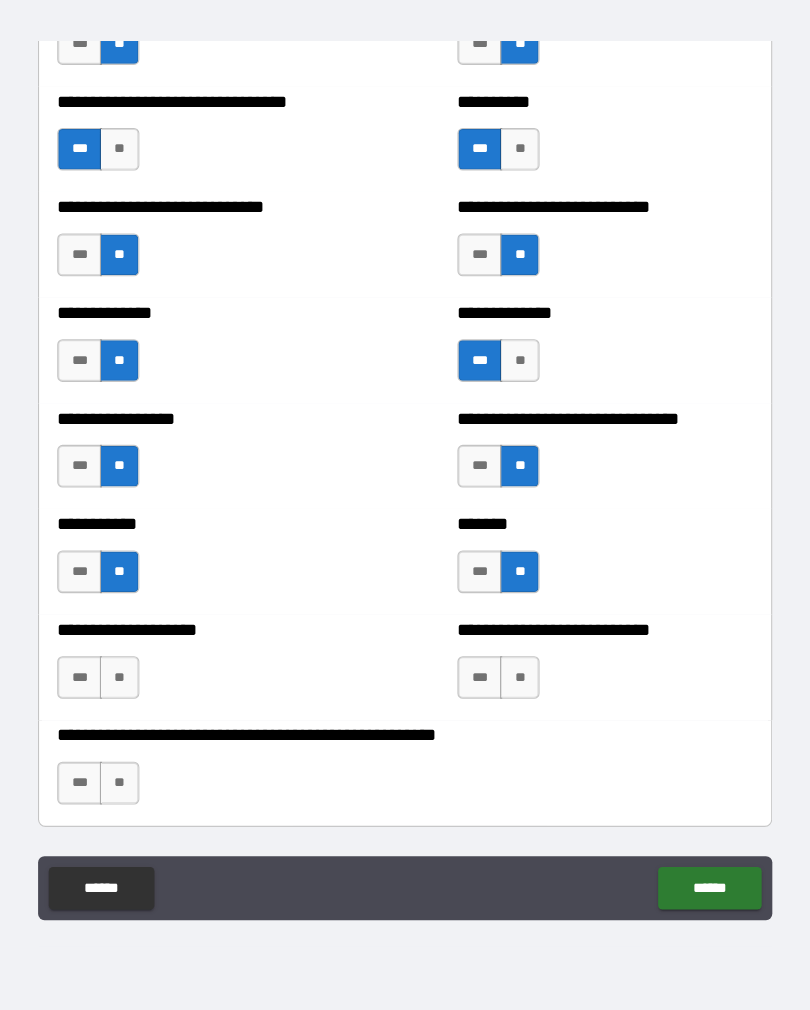 scroll, scrollTop: 7697, scrollLeft: 0, axis: vertical 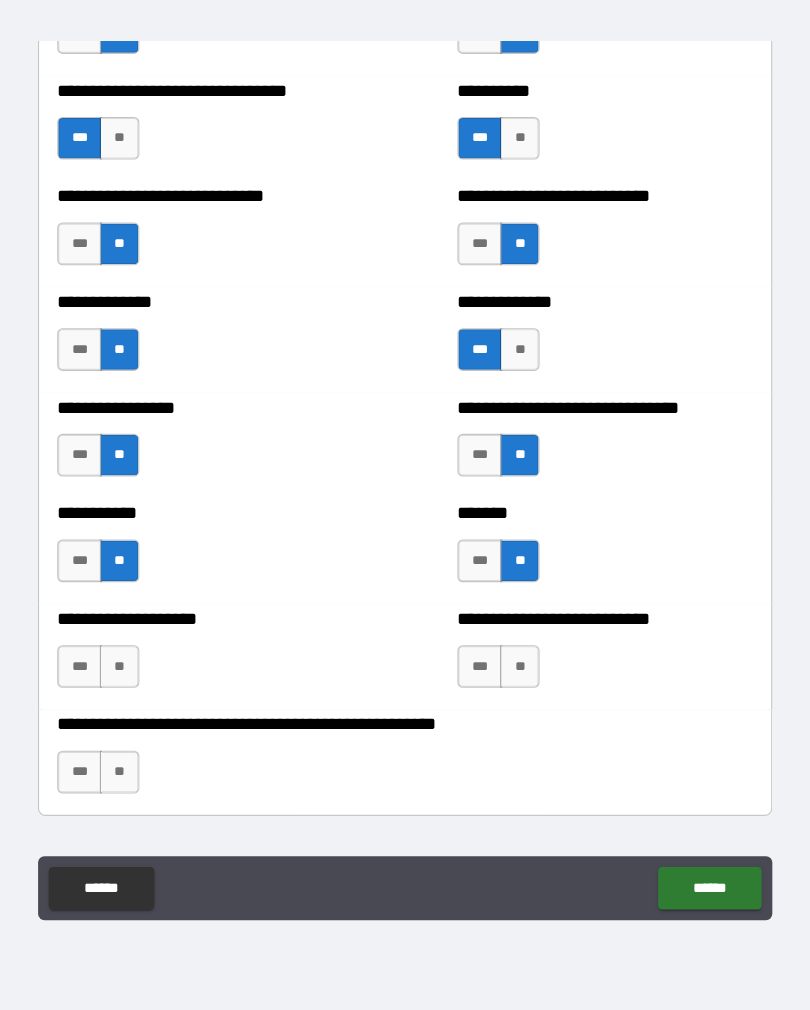 click on "**" at bounding box center [512, 687] 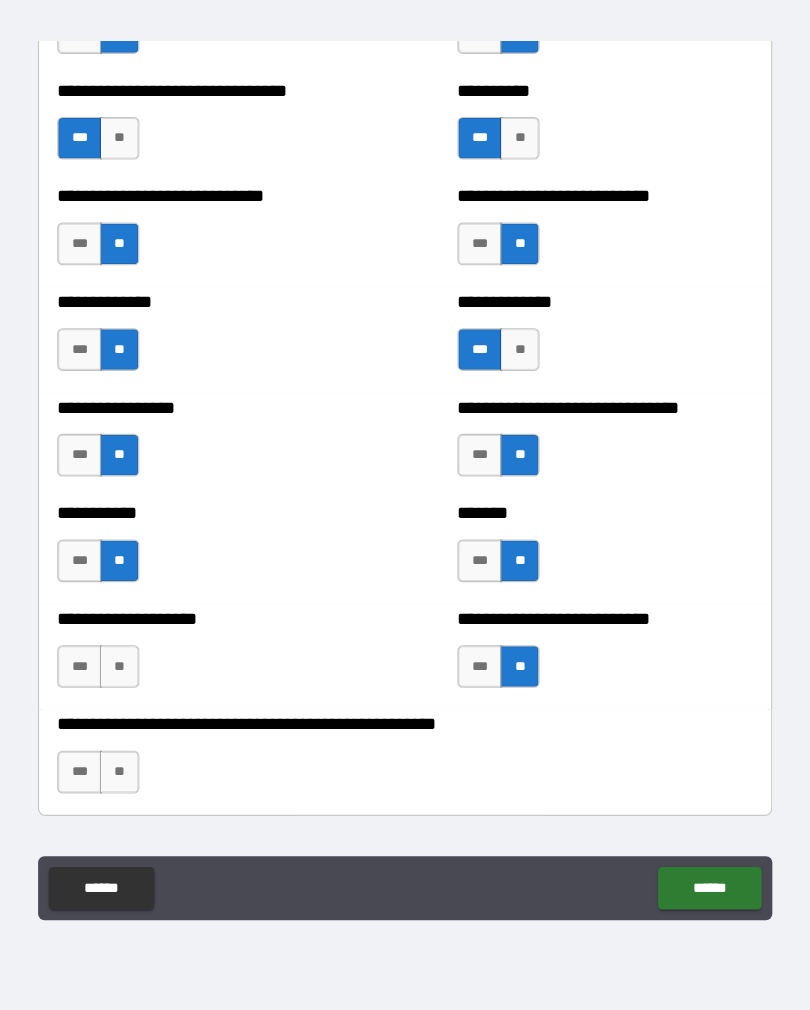 click on "***" at bounding box center [100, 687] 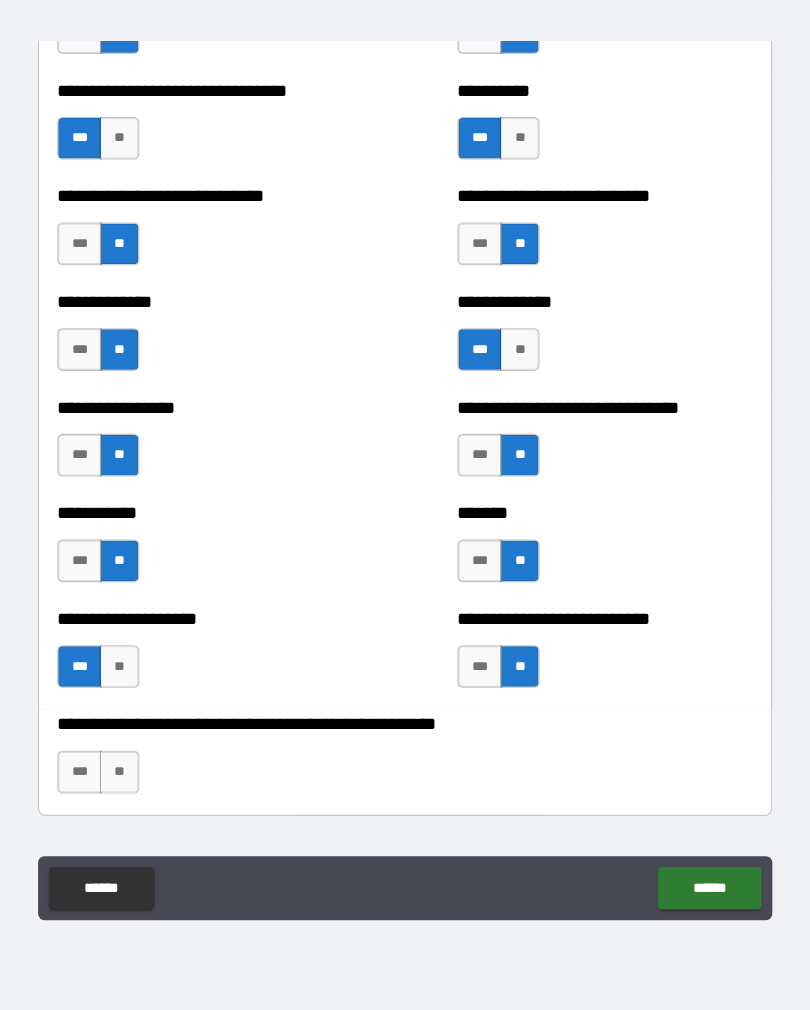 click on "**" at bounding box center [137, 687] 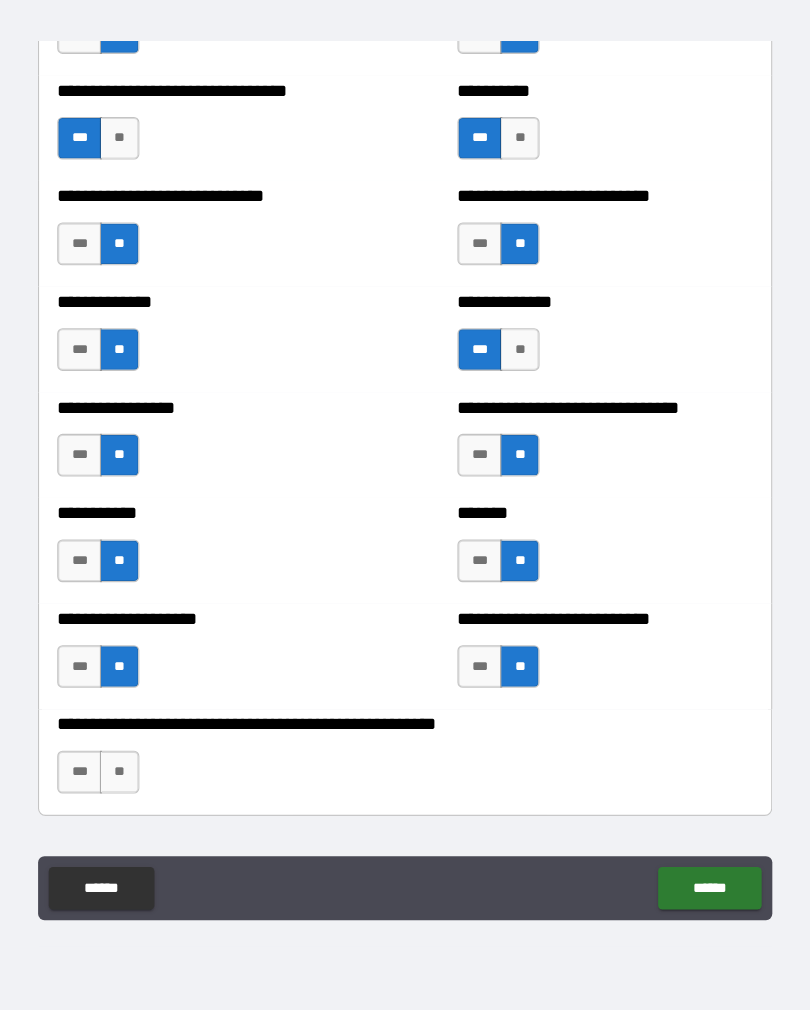 click on "**" at bounding box center [137, 786] 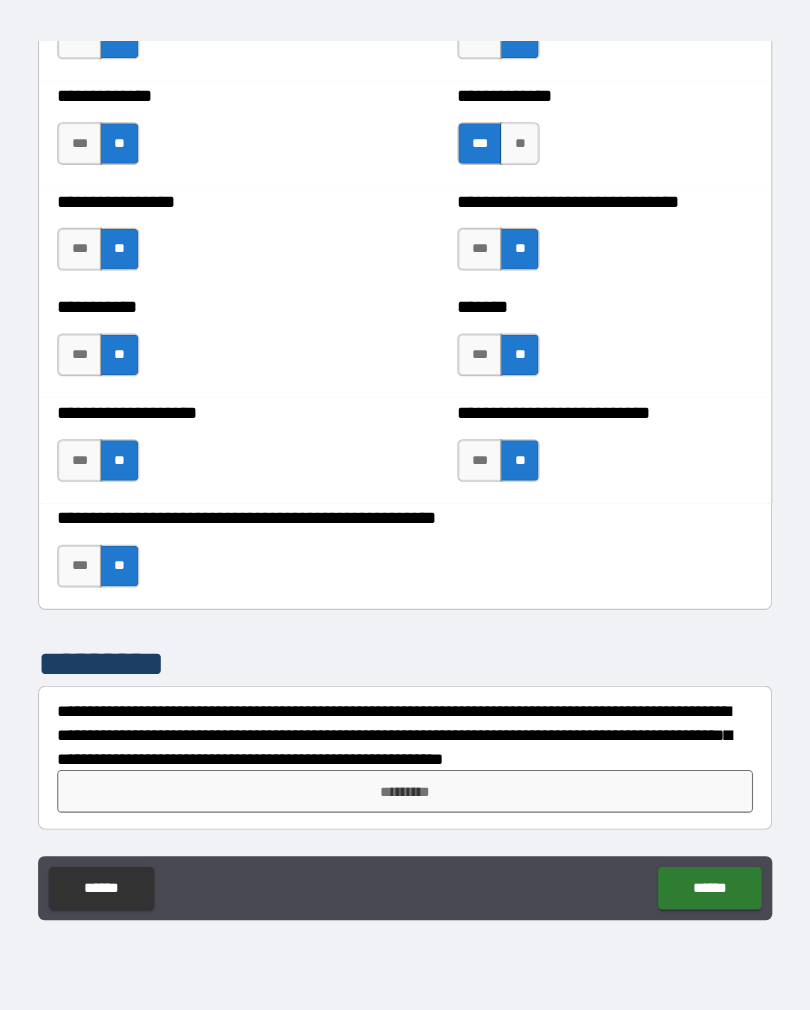 scroll, scrollTop: 7890, scrollLeft: 0, axis: vertical 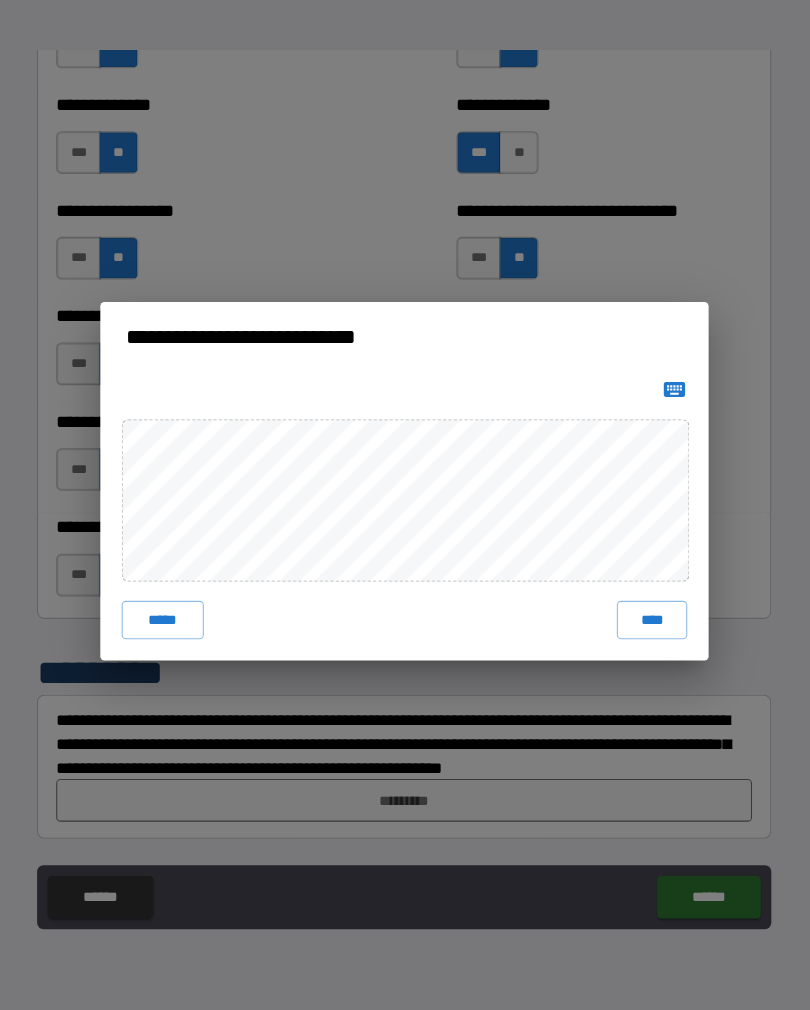 click on "****" at bounding box center (637, 635) 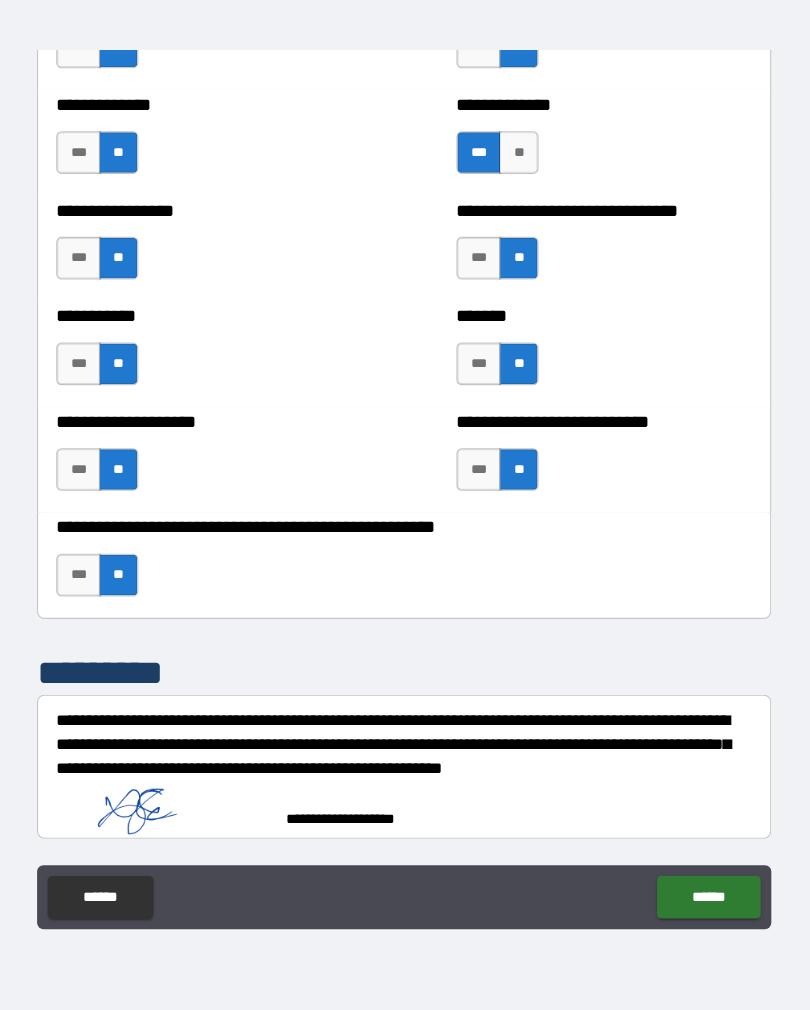 scroll, scrollTop: 7880, scrollLeft: 0, axis: vertical 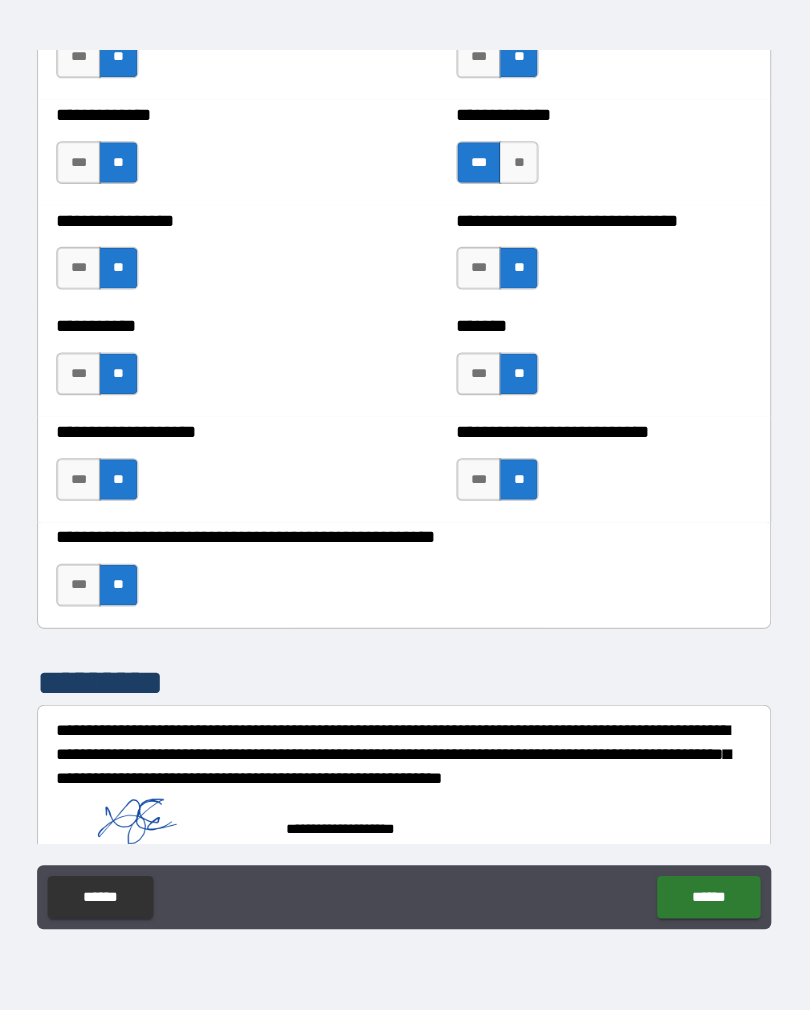 click on "******" at bounding box center (690, 895) 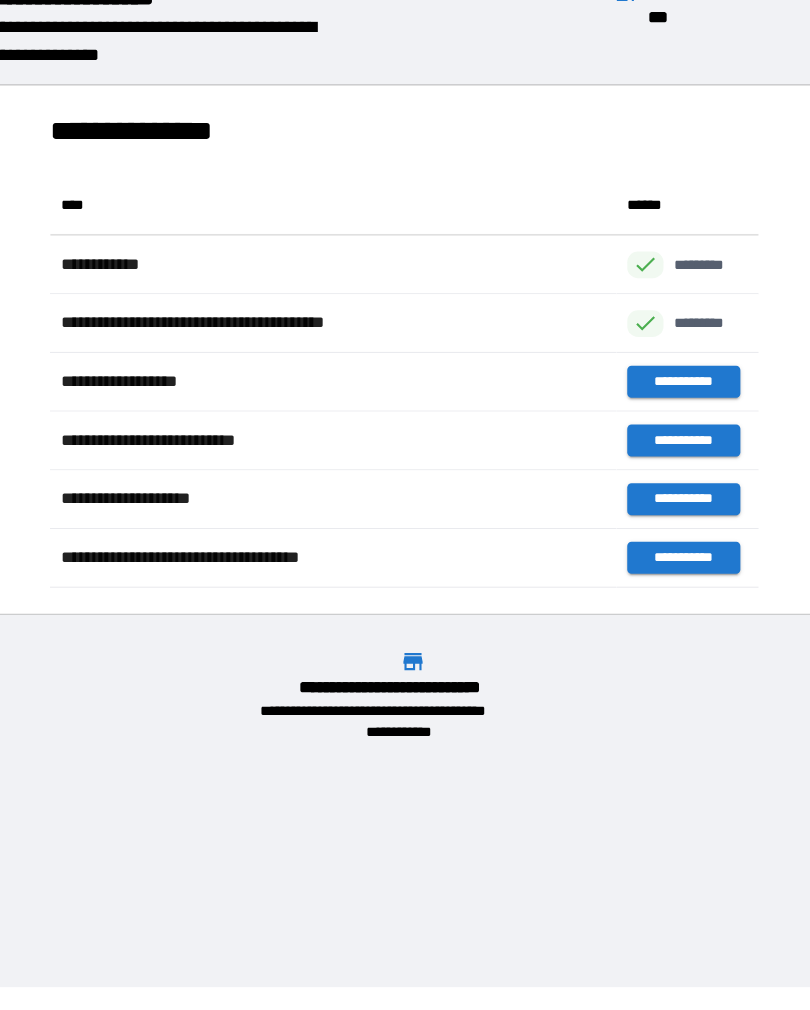 scroll, scrollTop: 386, scrollLeft: 664, axis: both 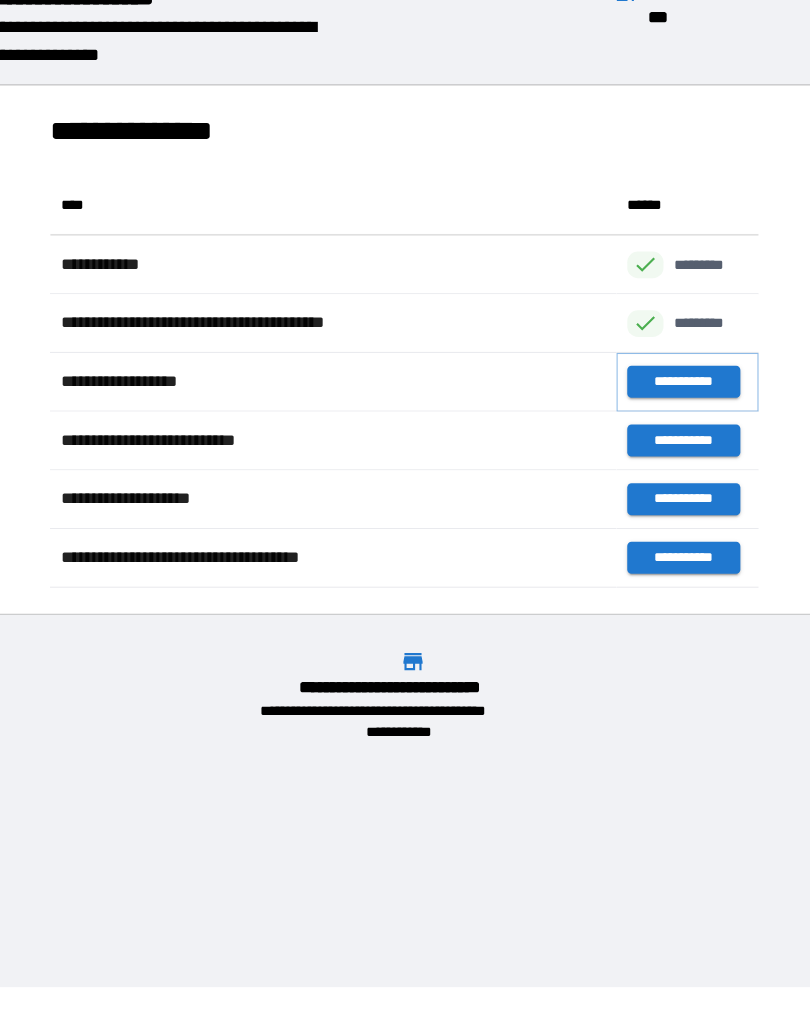 click on "**********" at bounding box center (666, 412) 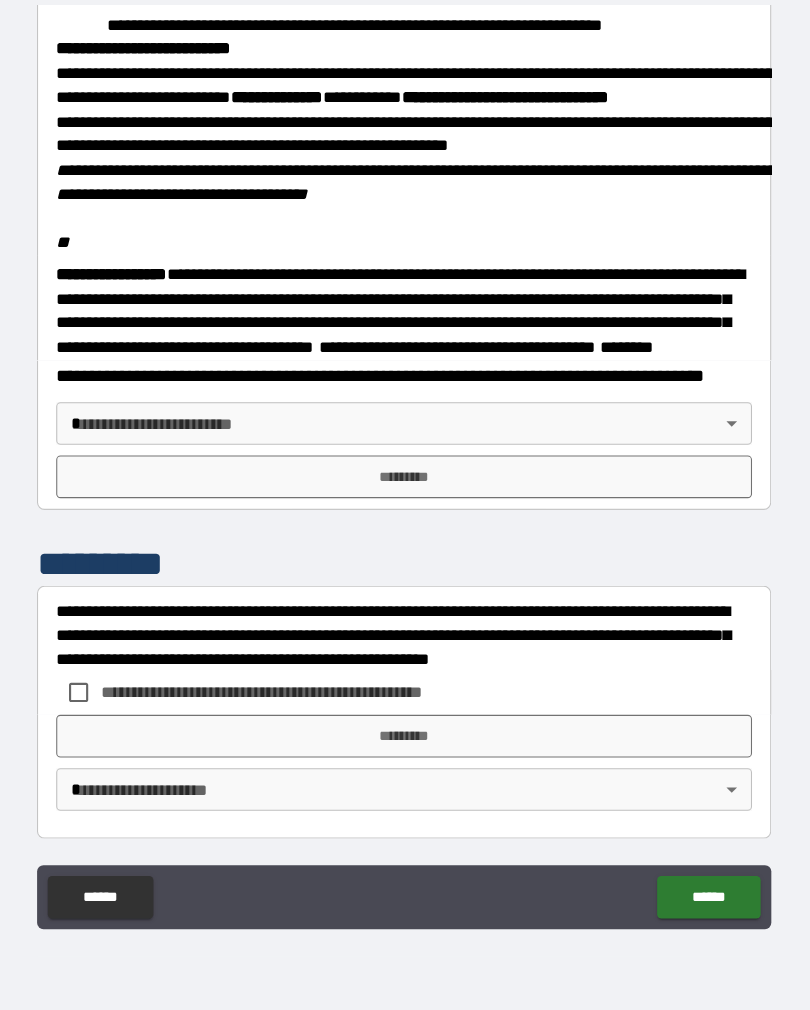 scroll, scrollTop: 2323, scrollLeft: 0, axis: vertical 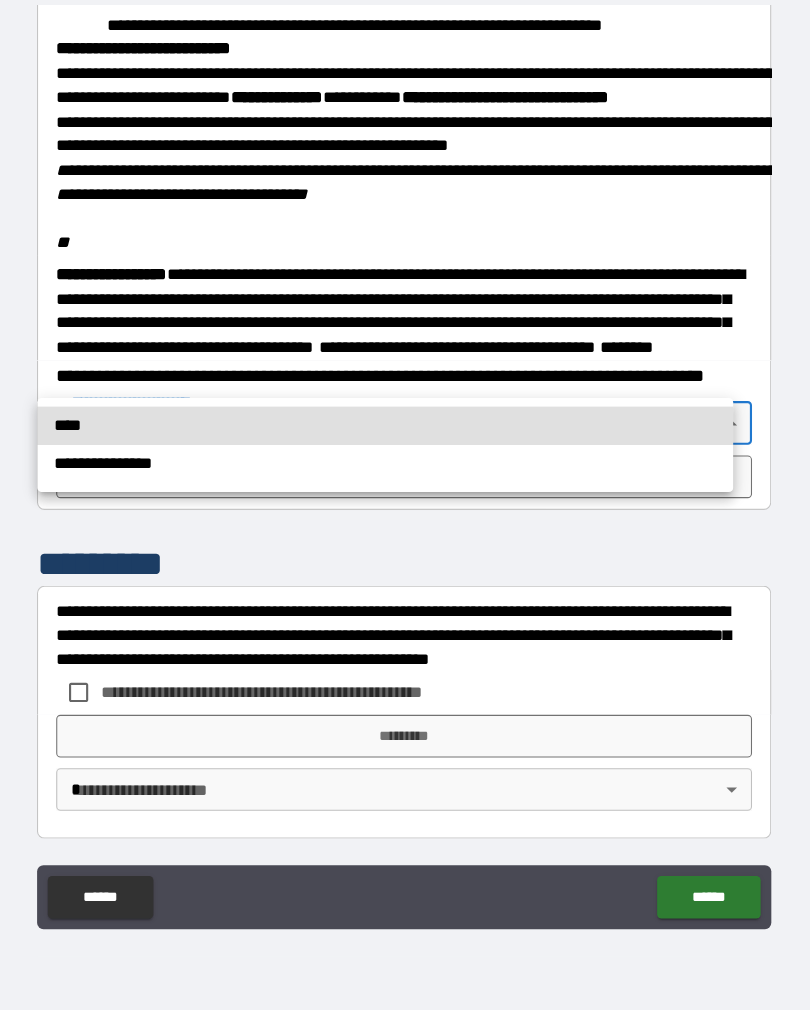 click on "****" at bounding box center (387, 453) 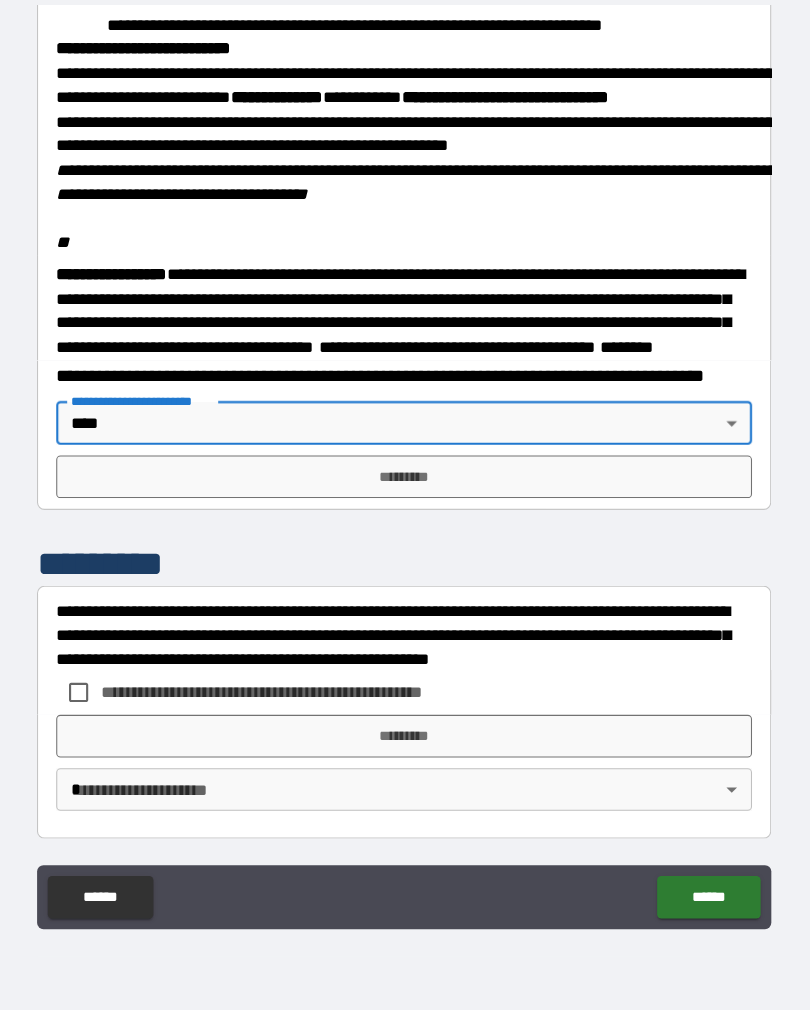 type on "****" 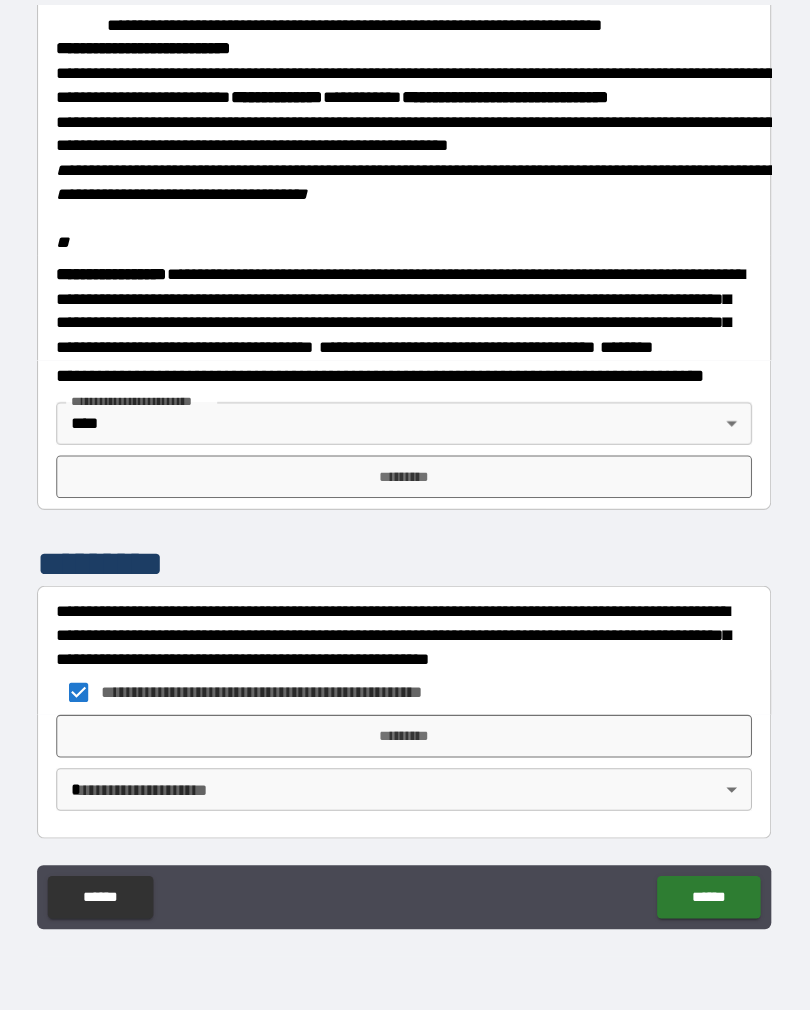 click on "*********" at bounding box center (405, 501) 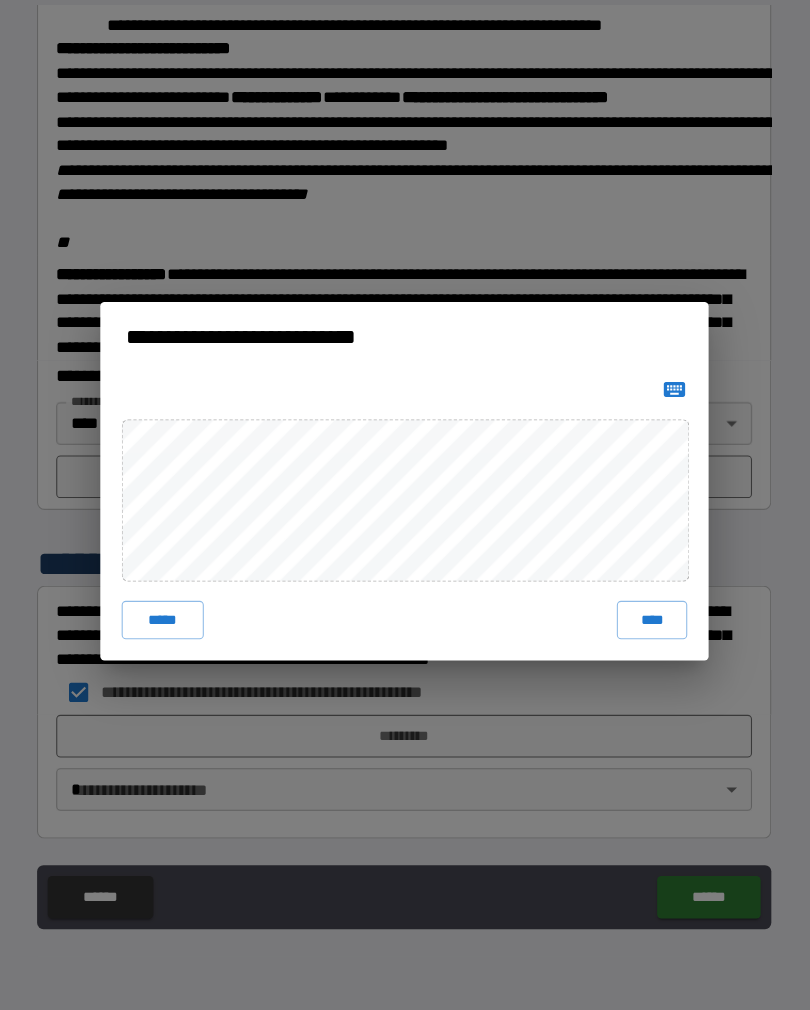 click on "****" at bounding box center [637, 635] 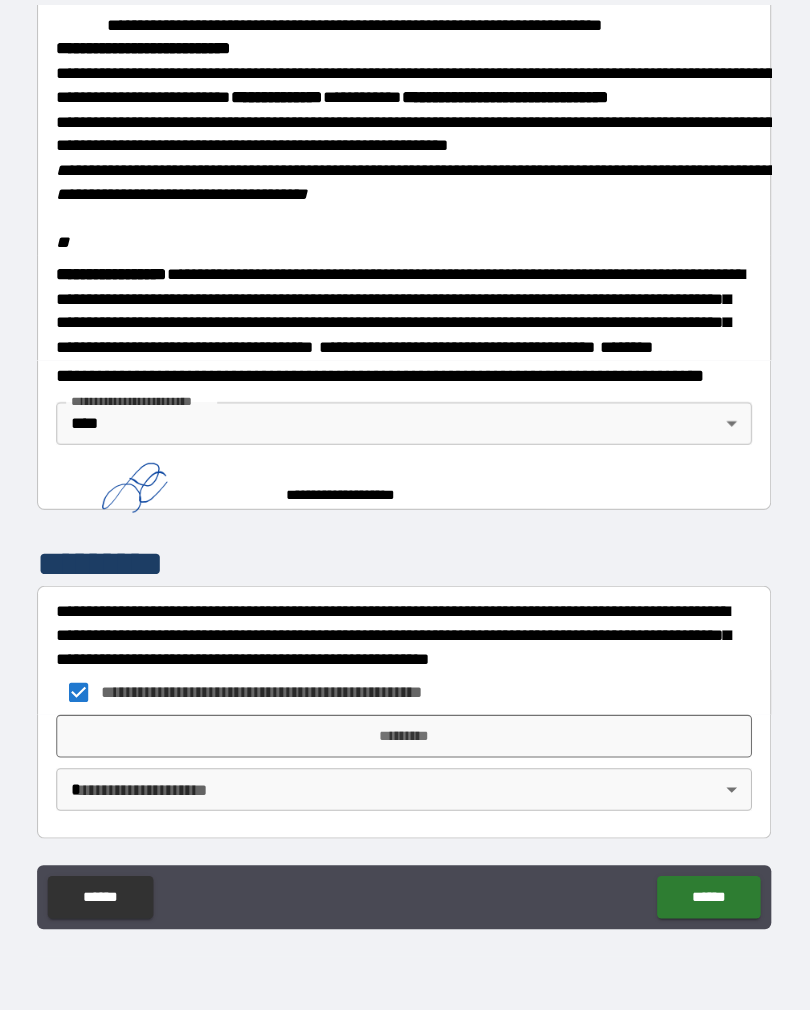 scroll, scrollTop: 2313, scrollLeft: 0, axis: vertical 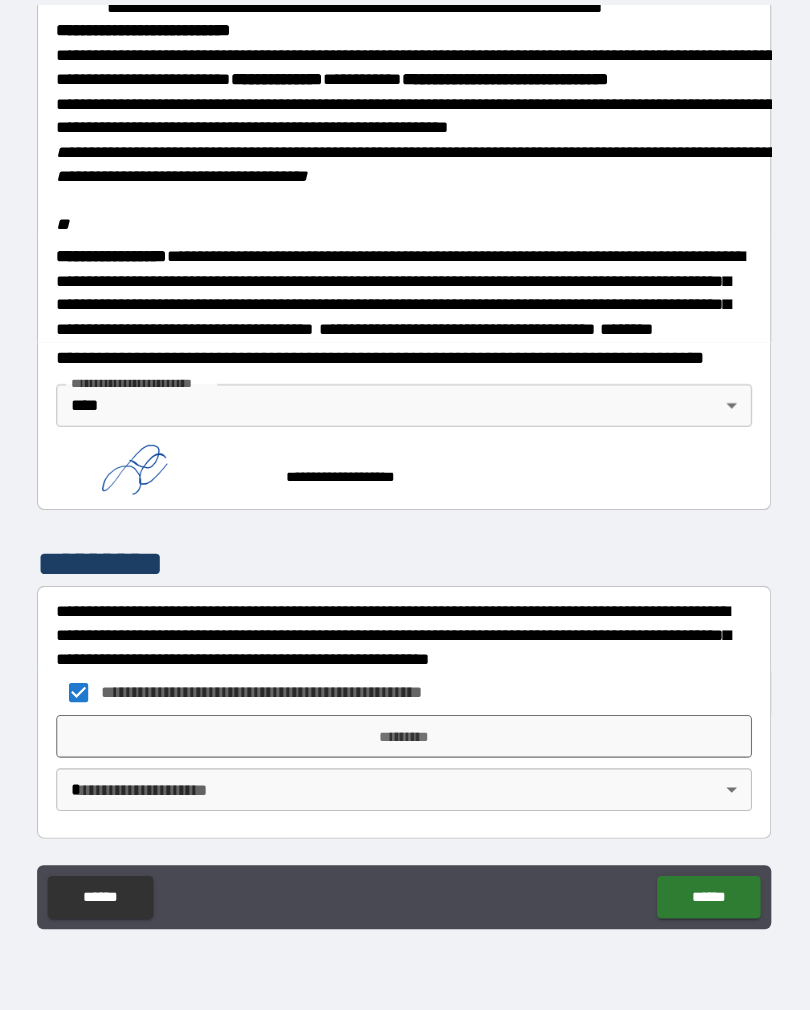click on "**********" at bounding box center [405, 489] 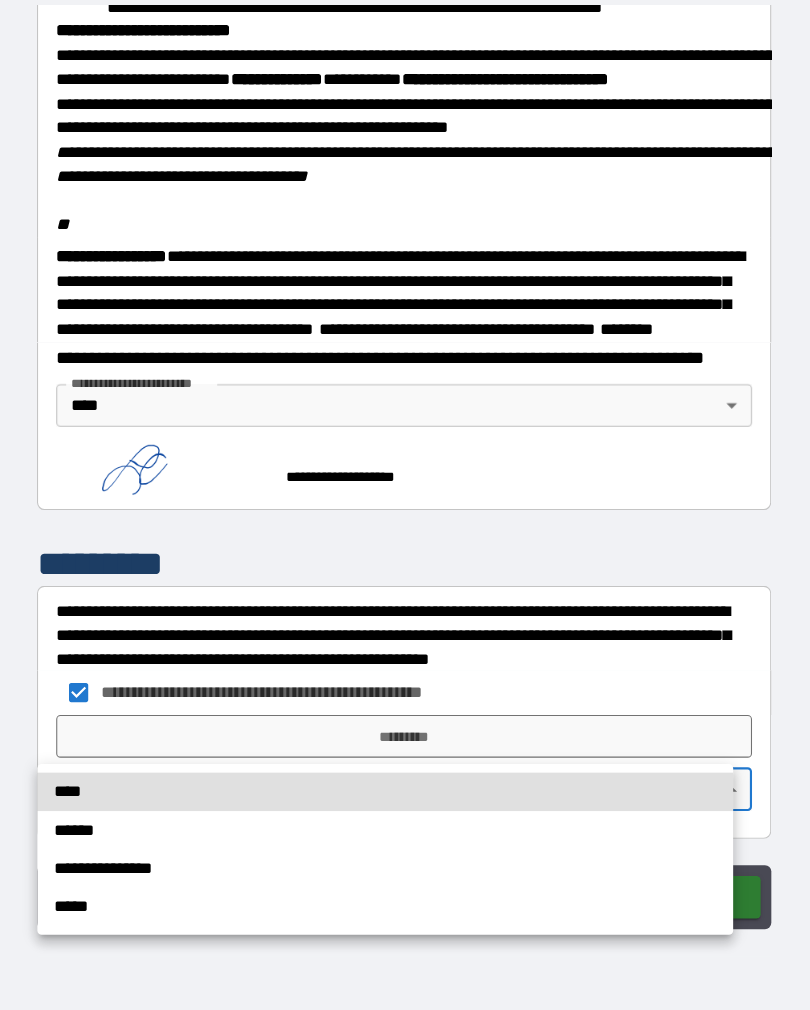 click on "****" at bounding box center [387, 796] 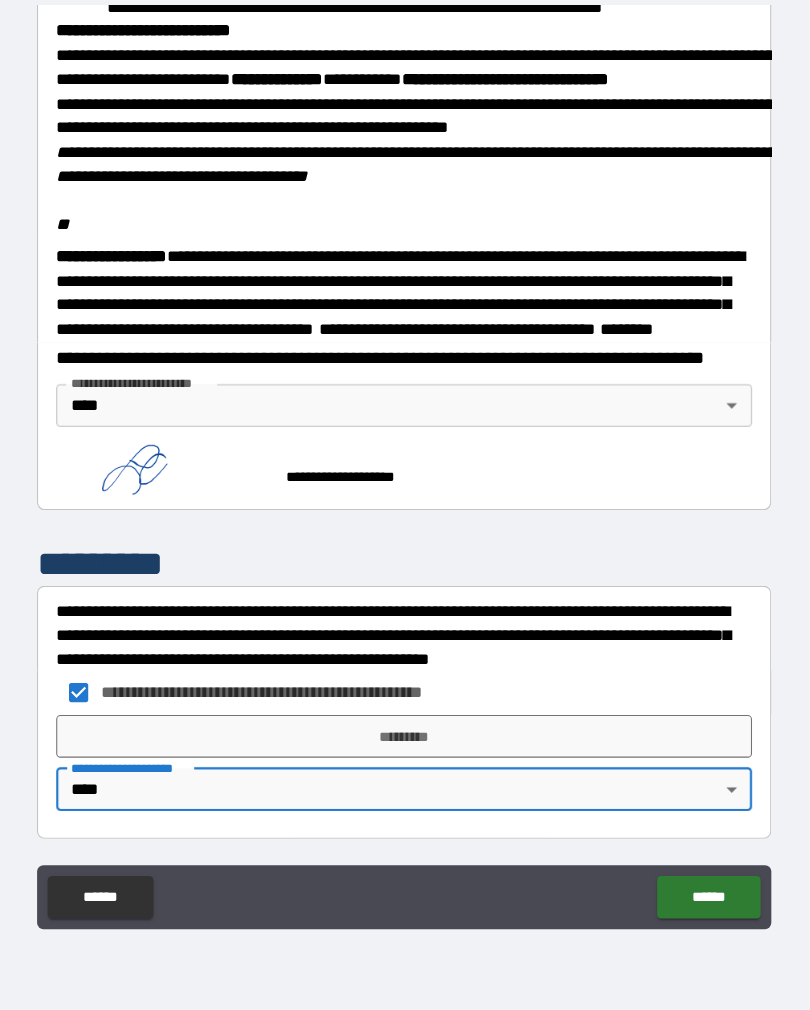 type on "****" 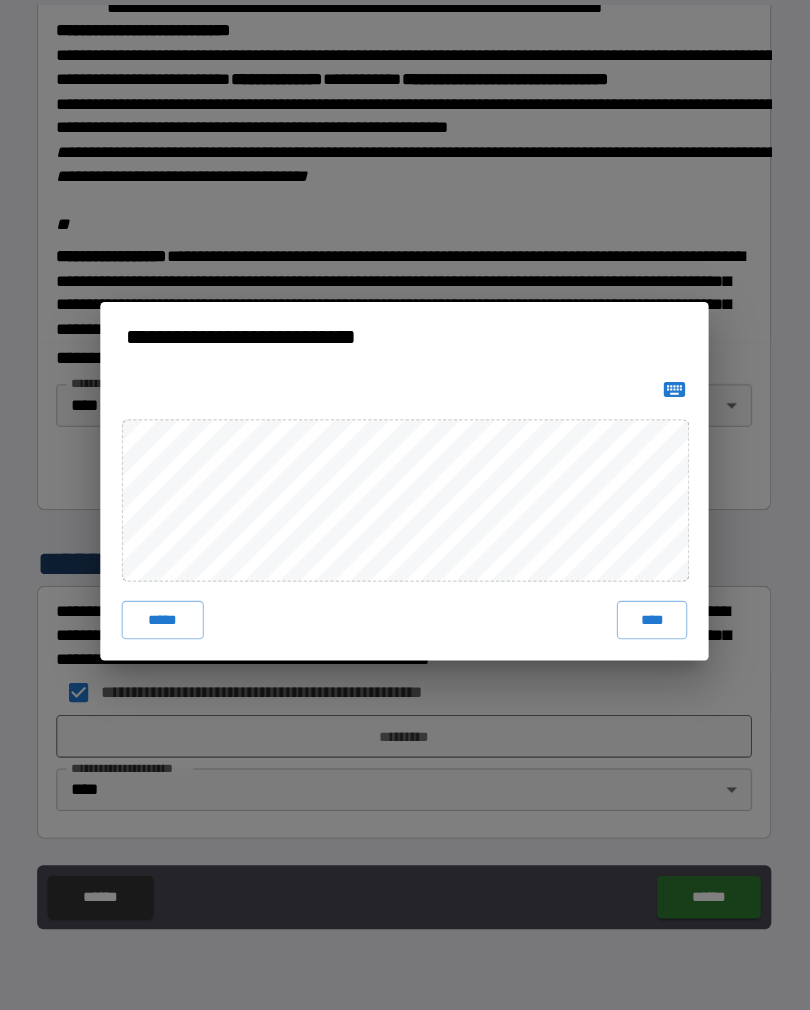 click on "****" at bounding box center [637, 635] 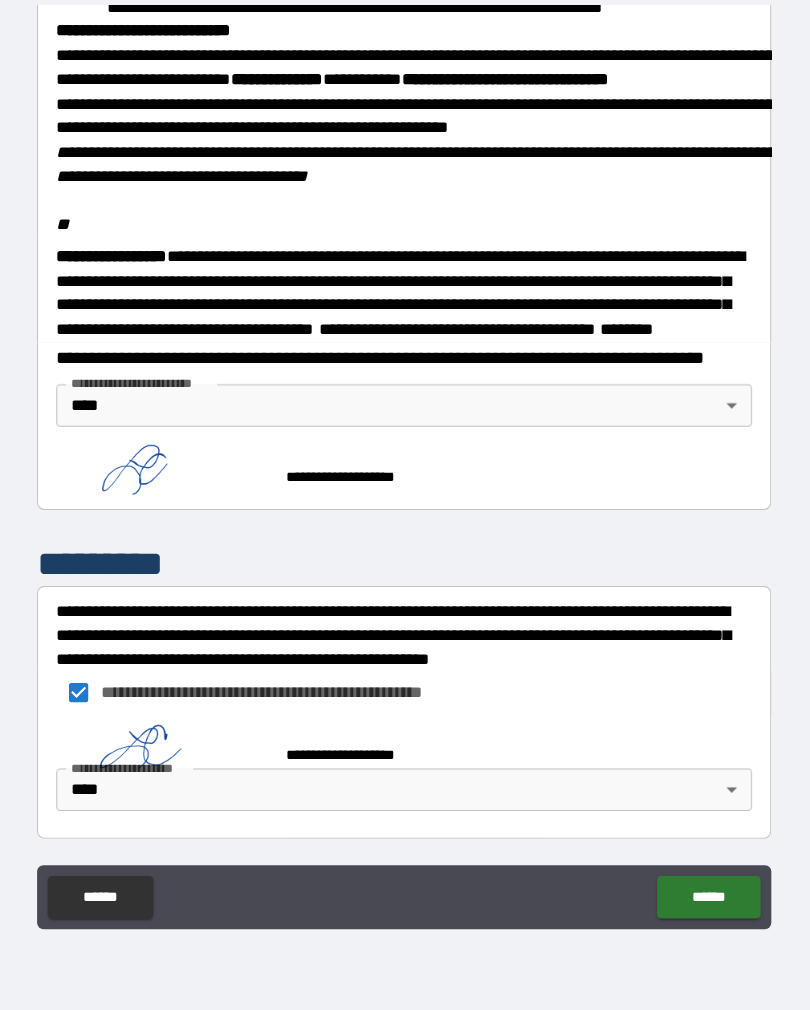 scroll, scrollTop: 2330, scrollLeft: 0, axis: vertical 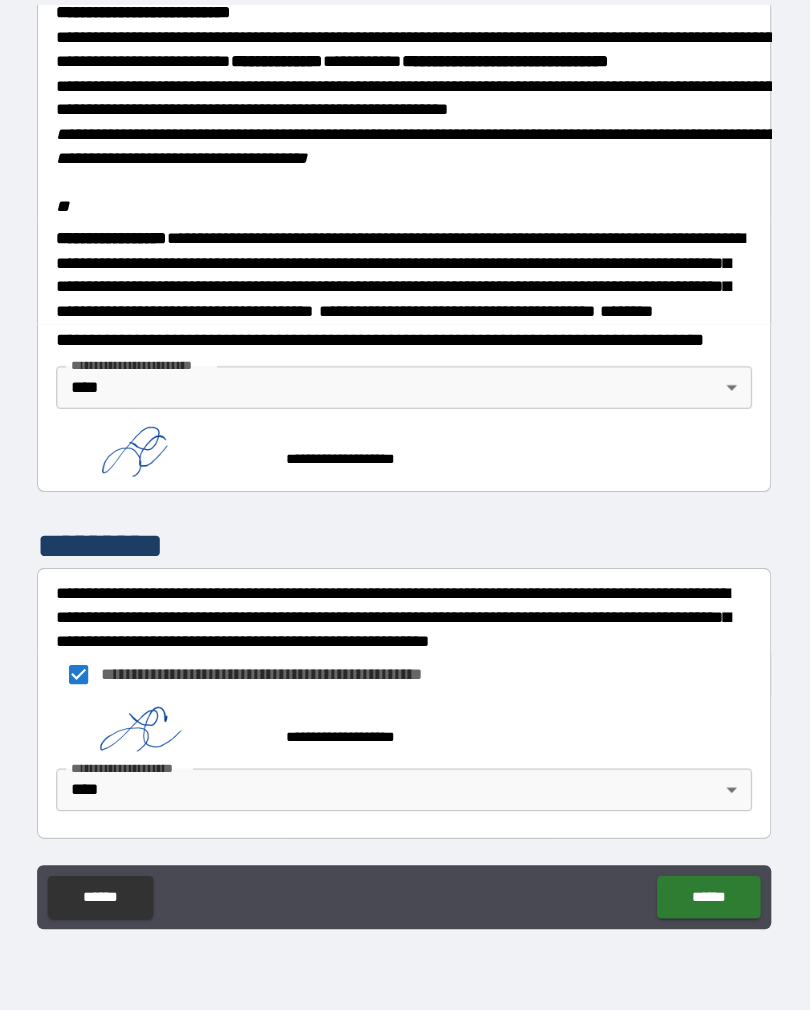 click on "******" at bounding box center [690, 895] 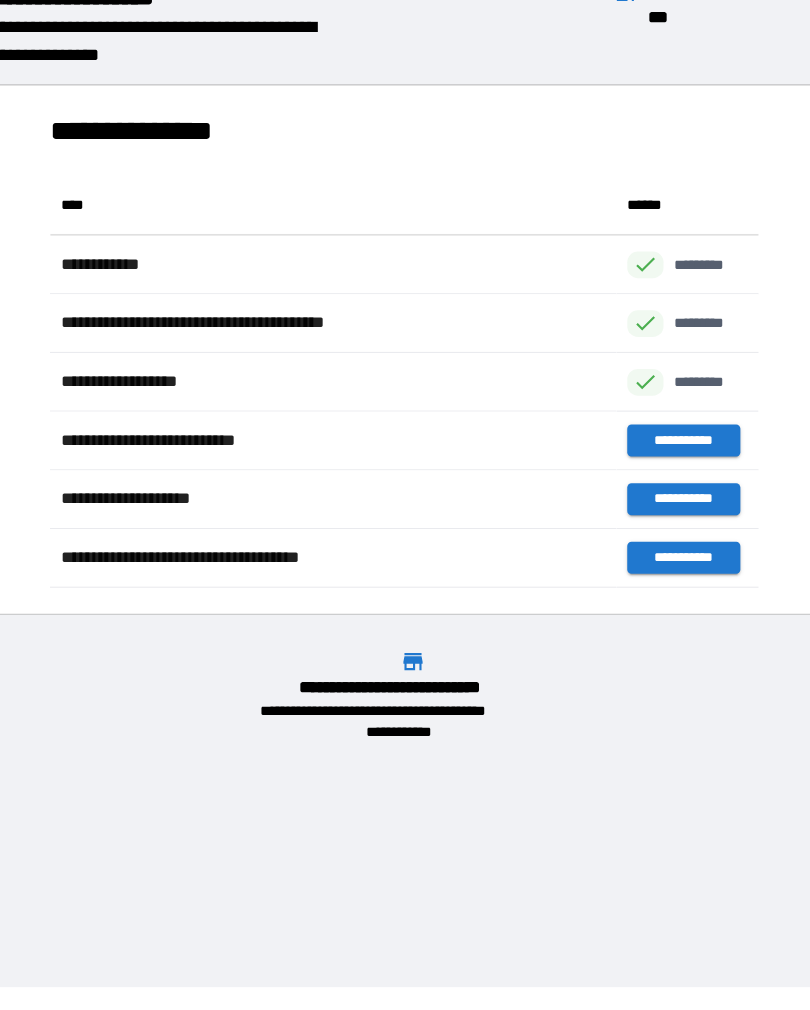scroll, scrollTop: 1, scrollLeft: 1, axis: both 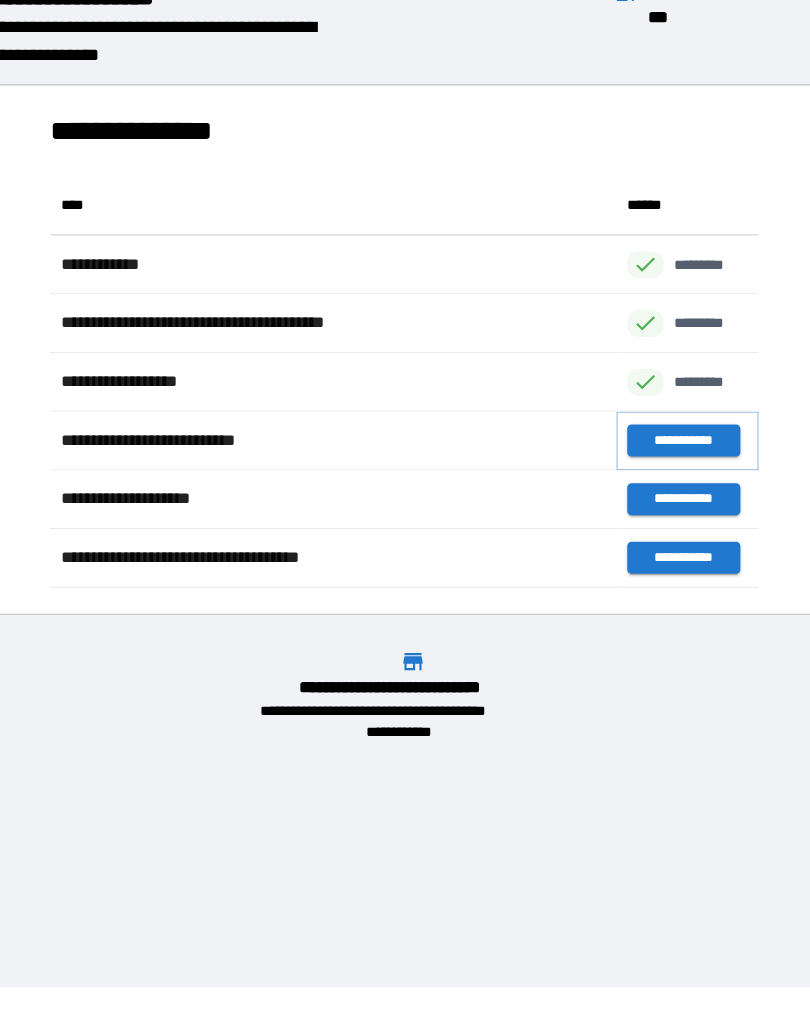 click on "**********" at bounding box center [666, 467] 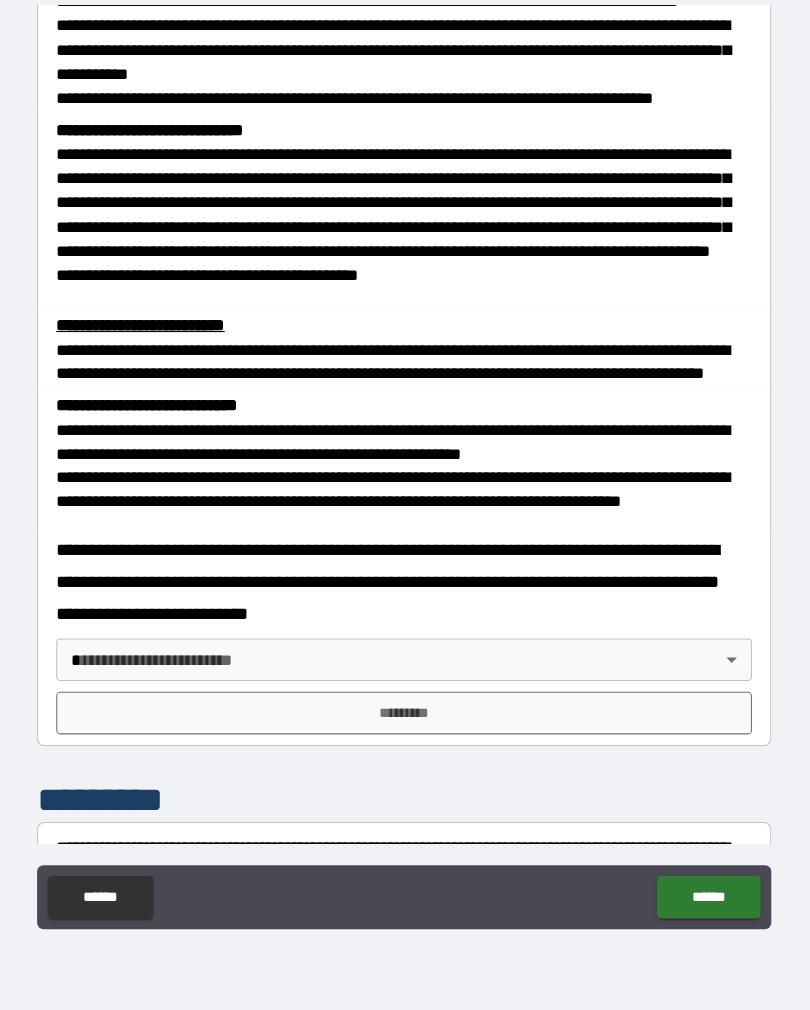 scroll, scrollTop: 385, scrollLeft: 0, axis: vertical 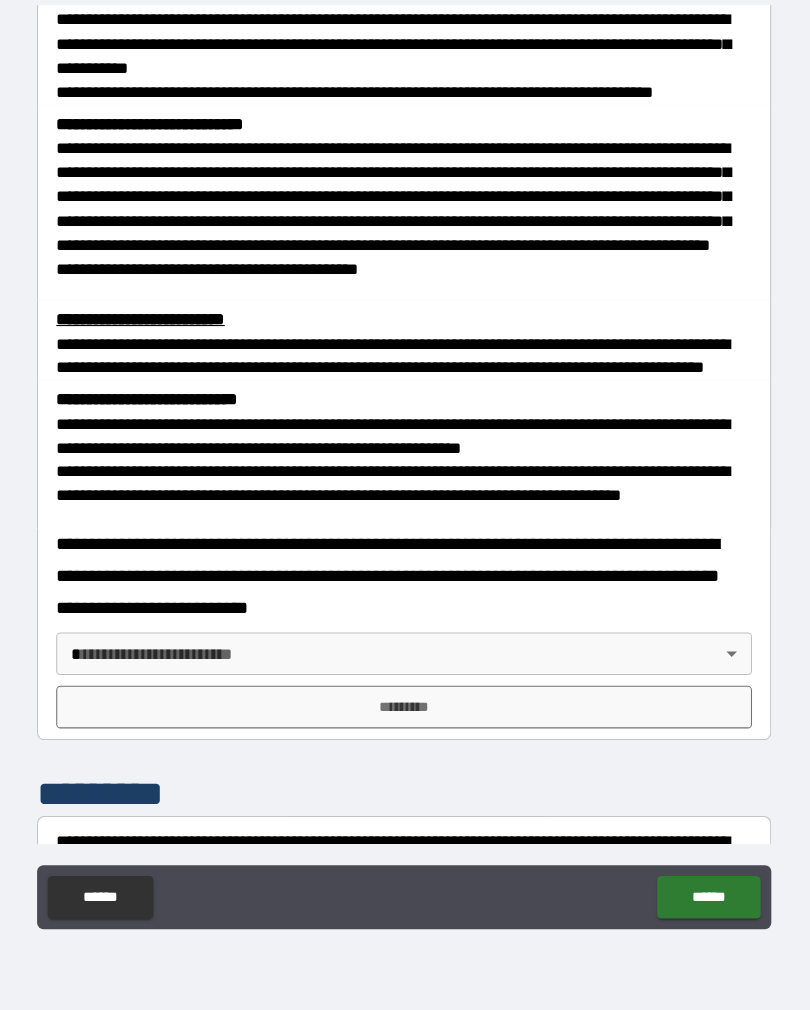 click on "**********" at bounding box center [405, 489] 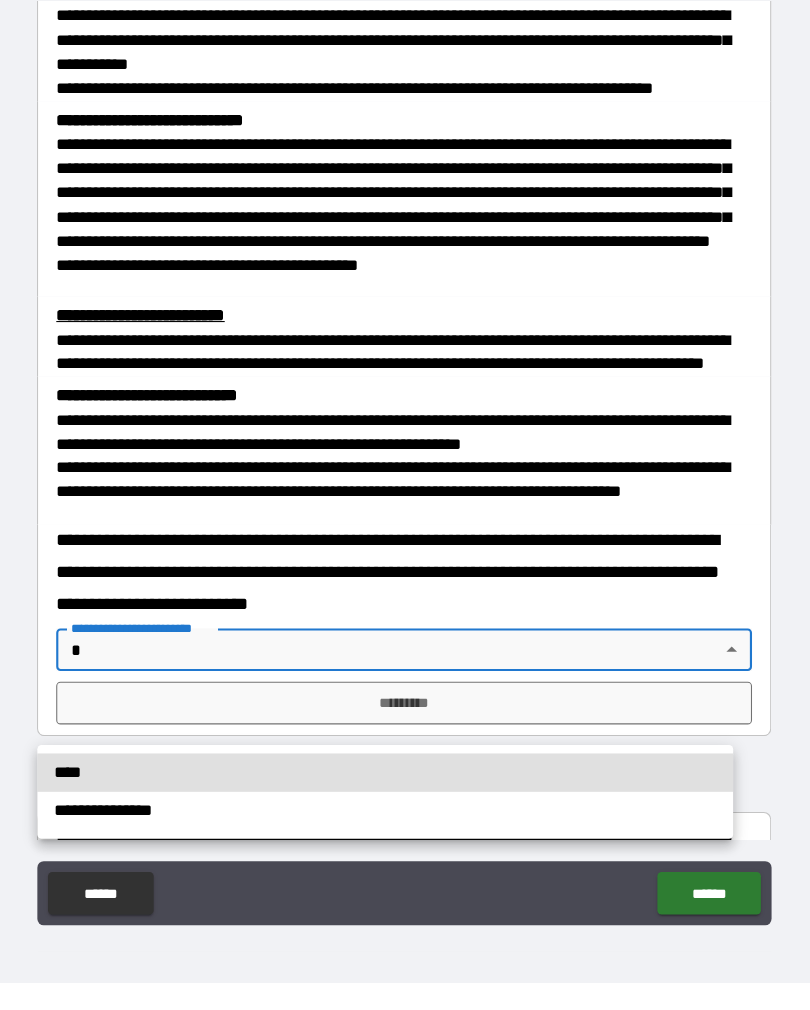 scroll, scrollTop: 31, scrollLeft: 0, axis: vertical 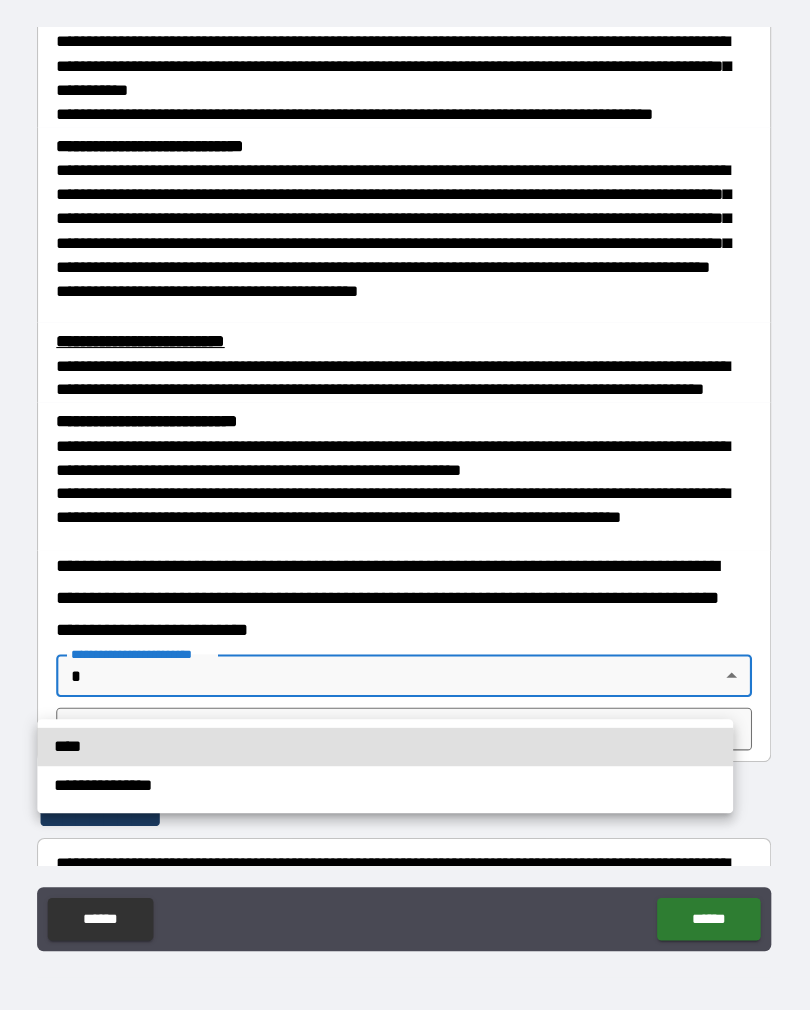 click on "****" at bounding box center [387, 734] 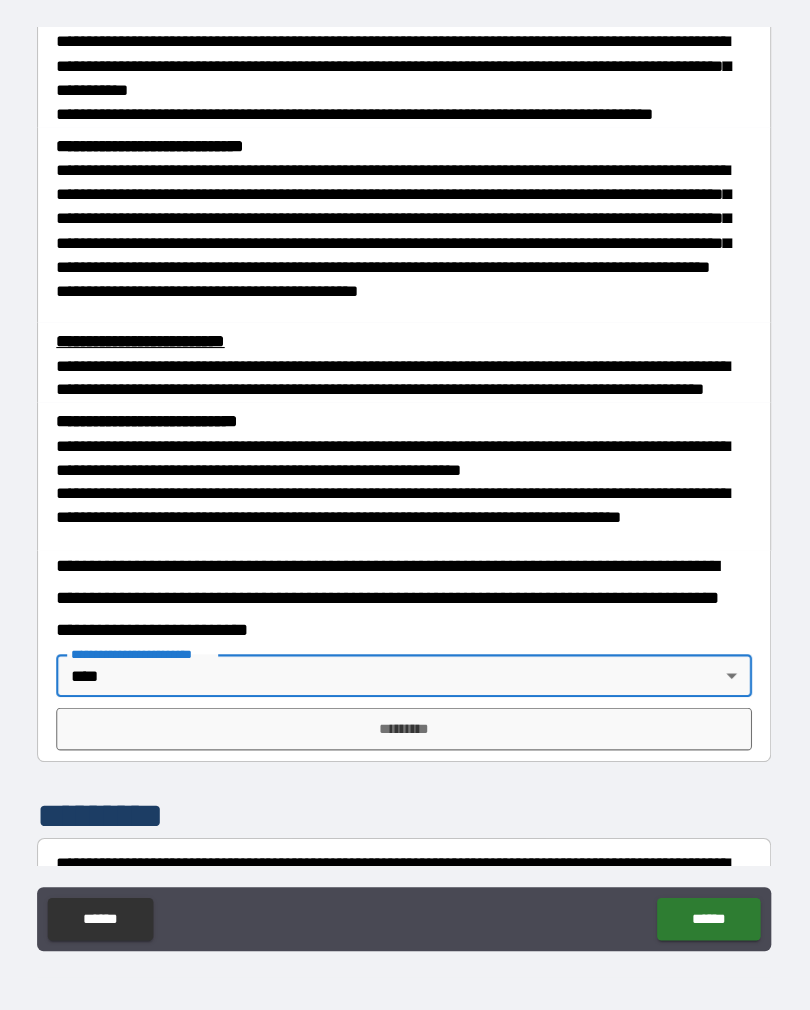 click on "*********" at bounding box center (405, 717) 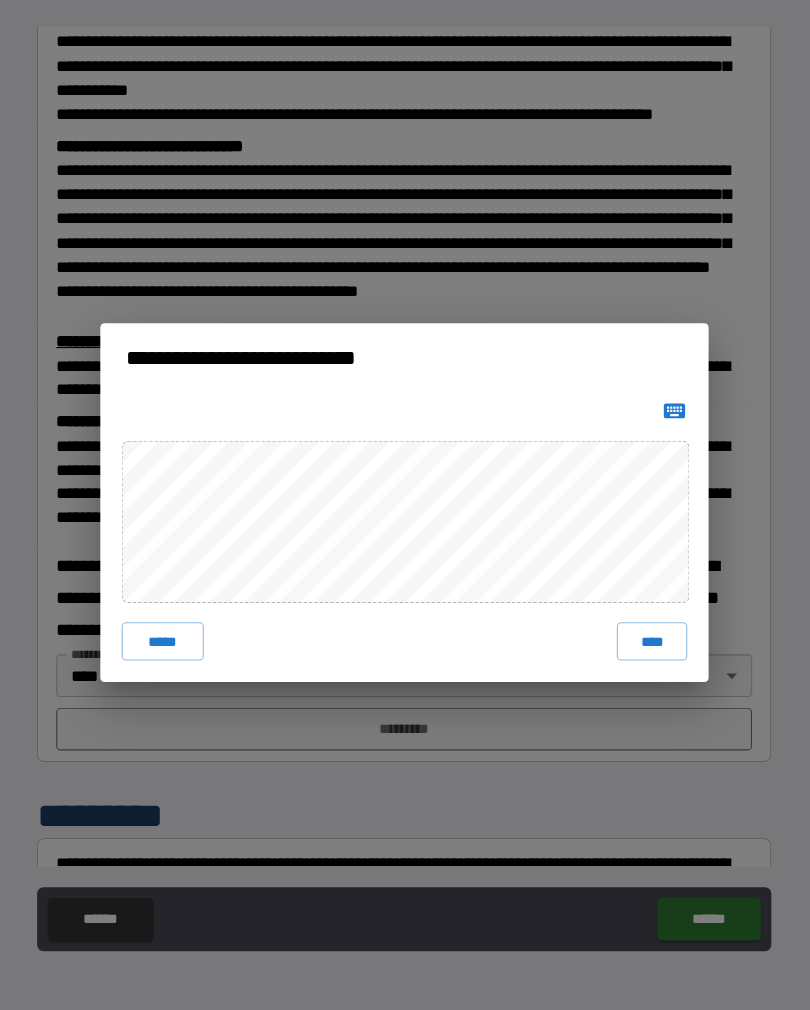 click on "****" at bounding box center (637, 635) 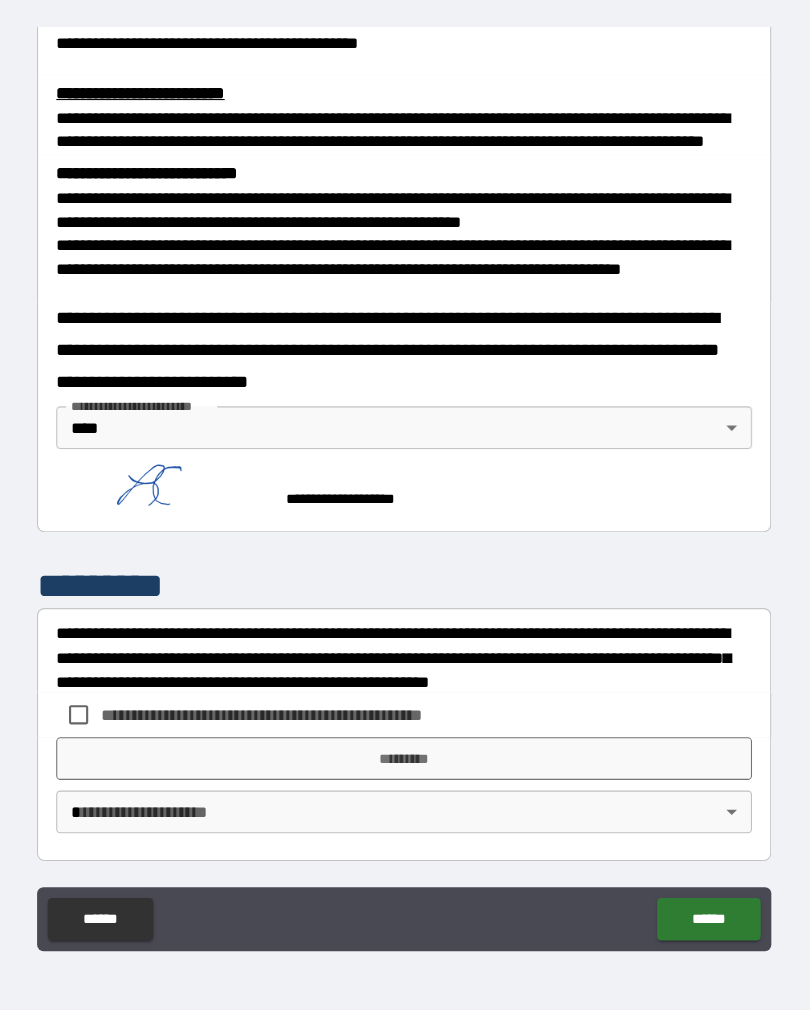 scroll, scrollTop: 677, scrollLeft: 0, axis: vertical 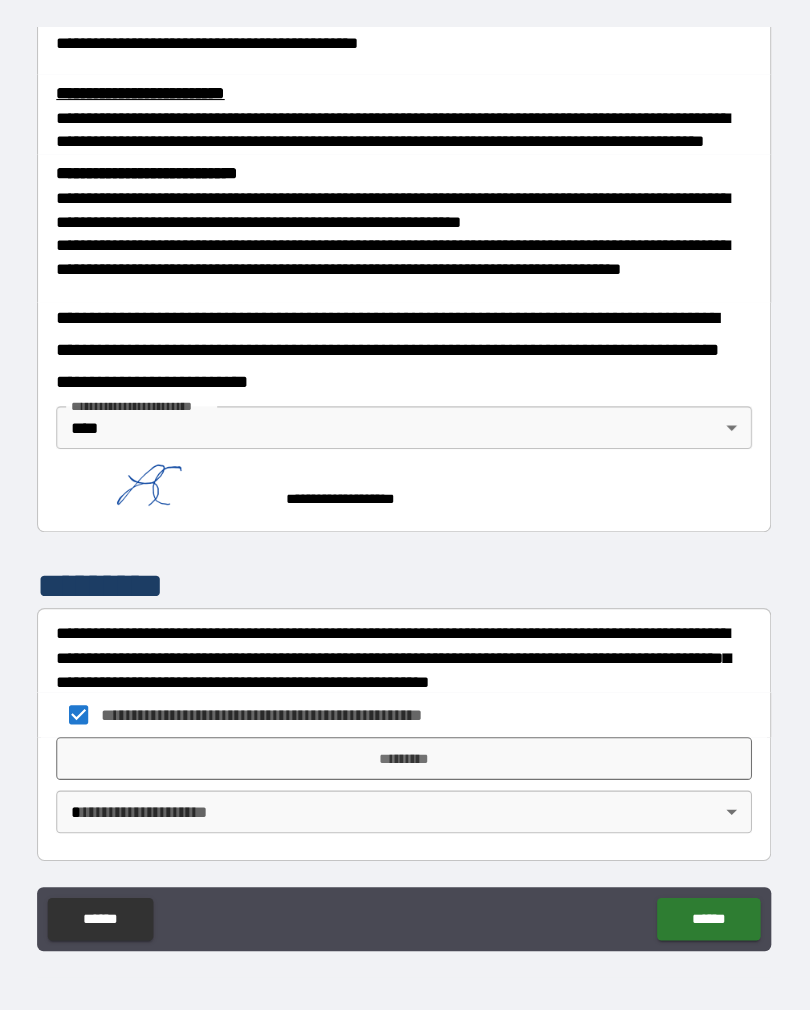 click on "*********" at bounding box center [405, 744] 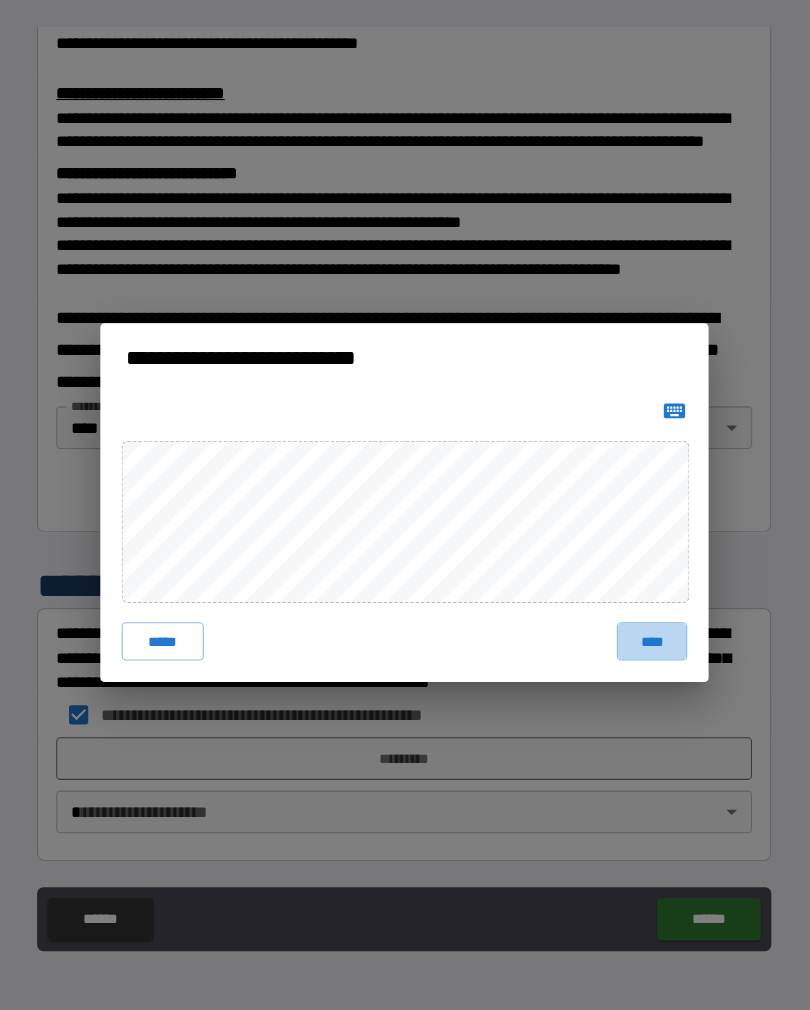 click on "****" at bounding box center [637, 635] 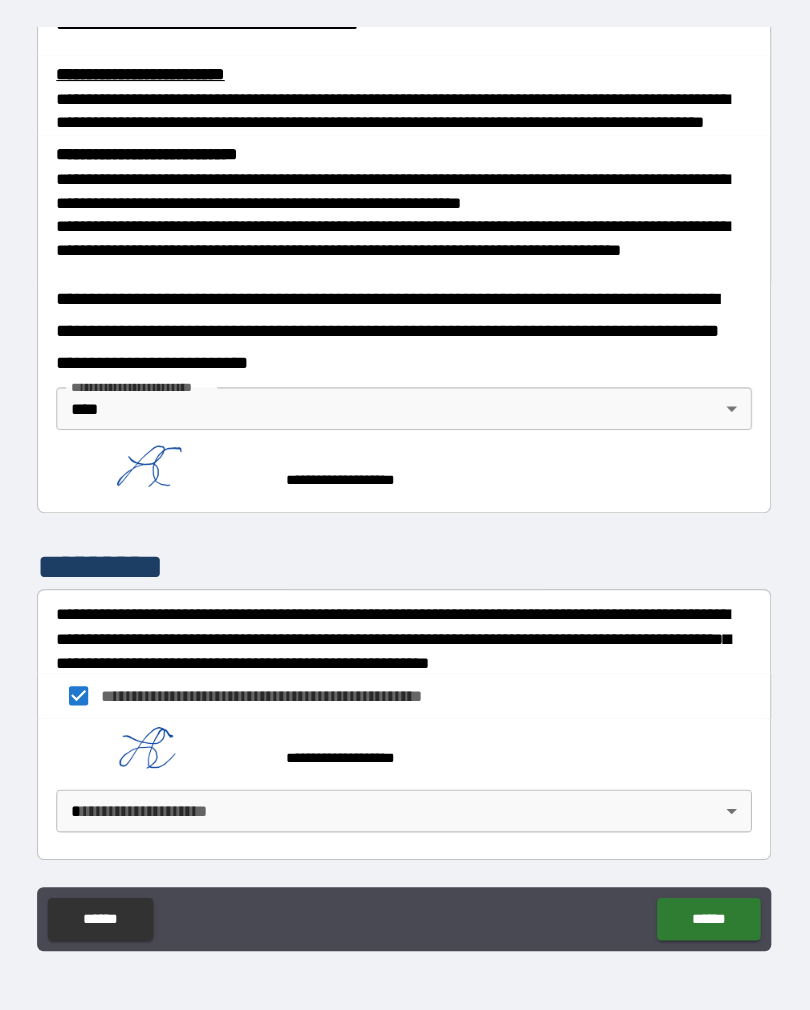 scroll, scrollTop: 694, scrollLeft: 0, axis: vertical 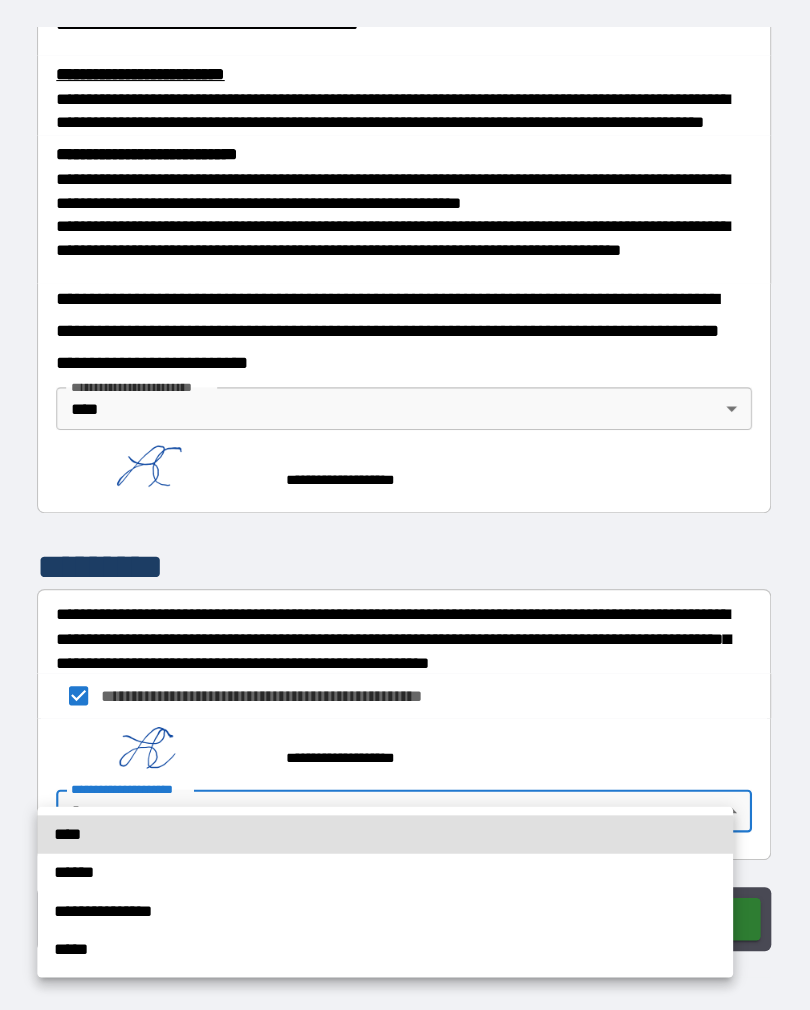 click on "****" at bounding box center [387, 816] 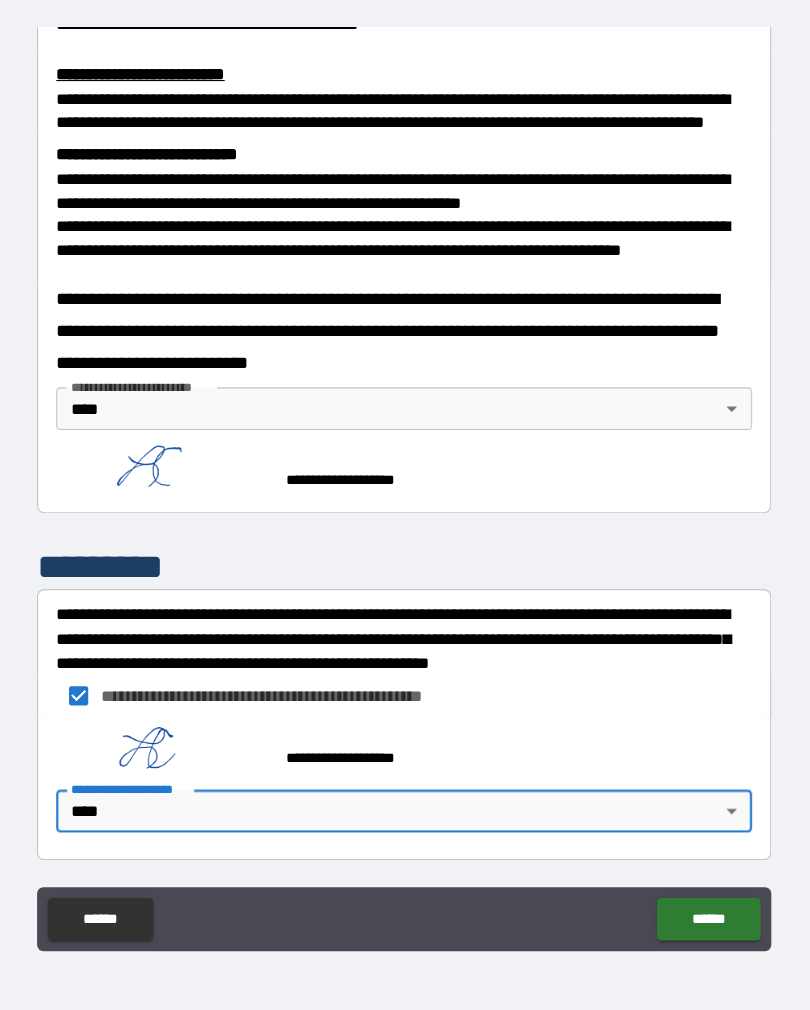 type on "****" 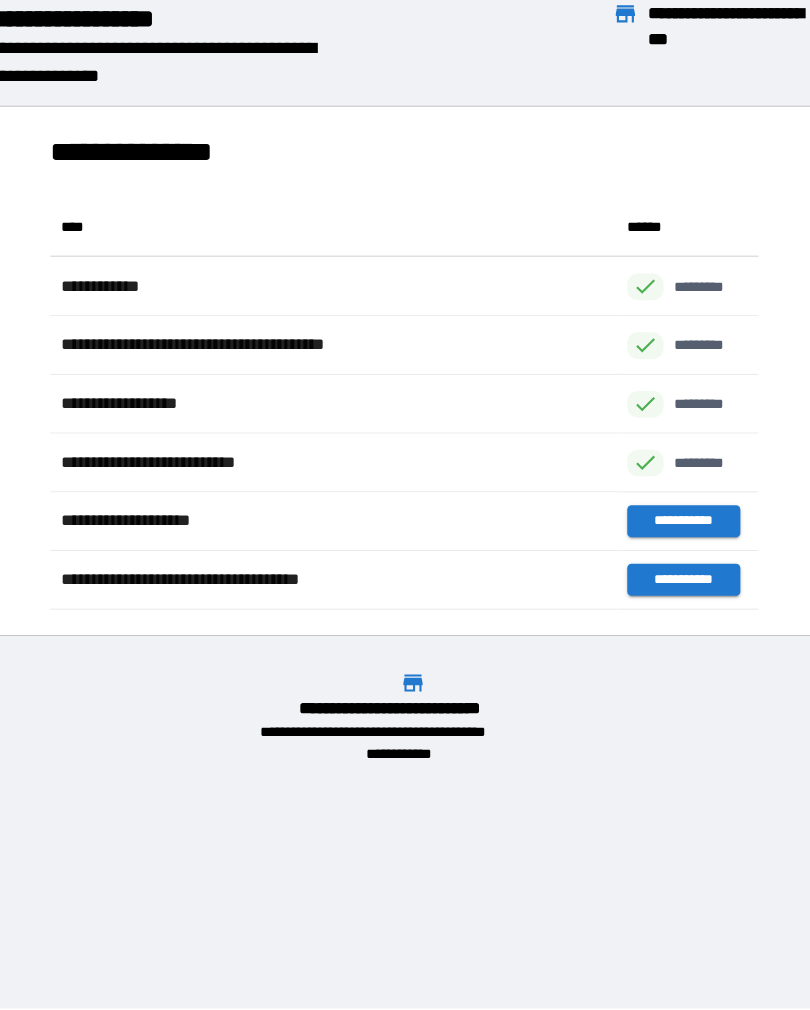 scroll, scrollTop: 1, scrollLeft: 1, axis: both 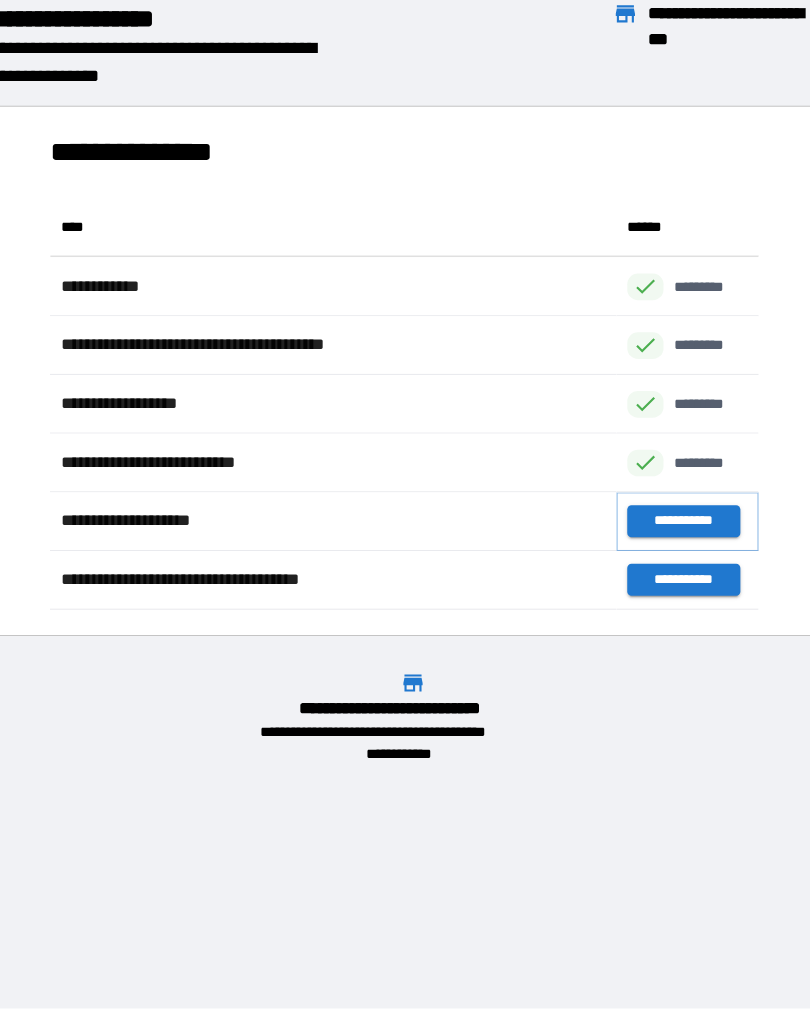 click on "**********" at bounding box center (666, 522) 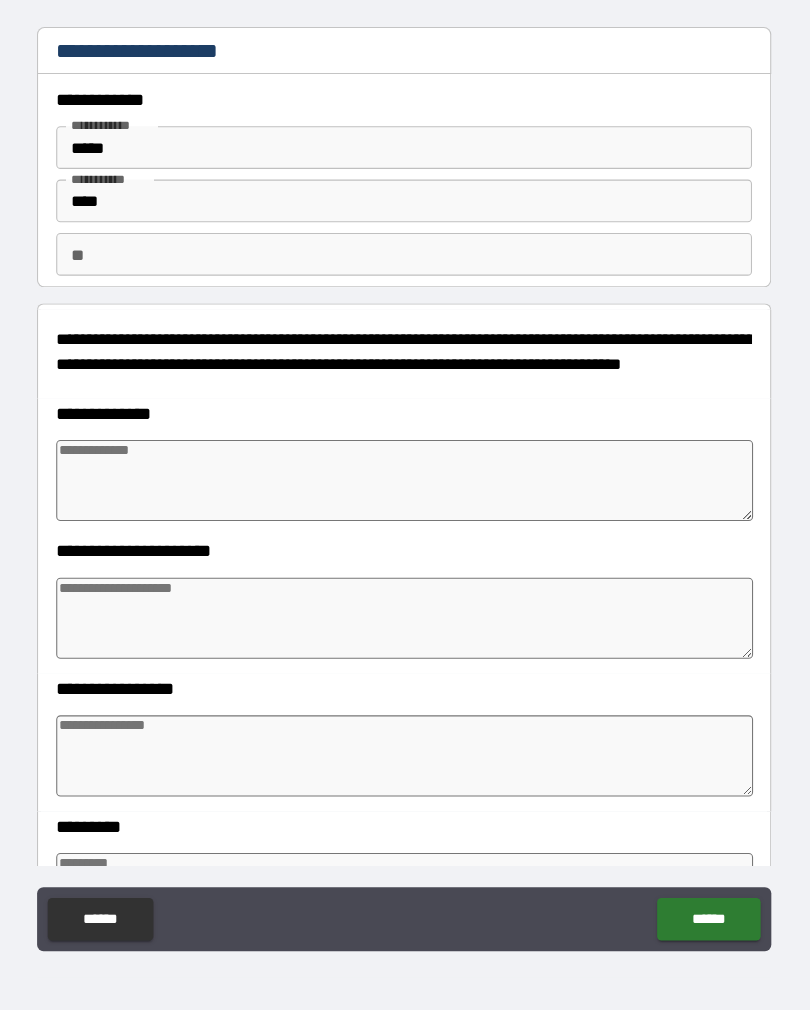 type on "*" 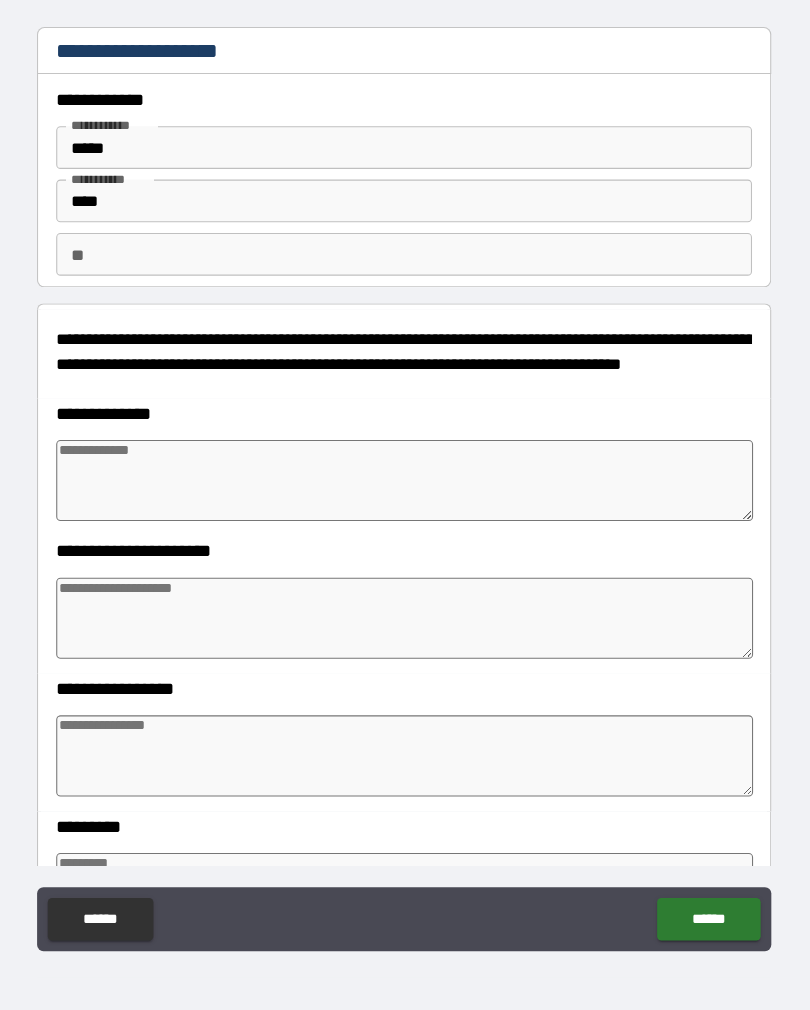 type on "*" 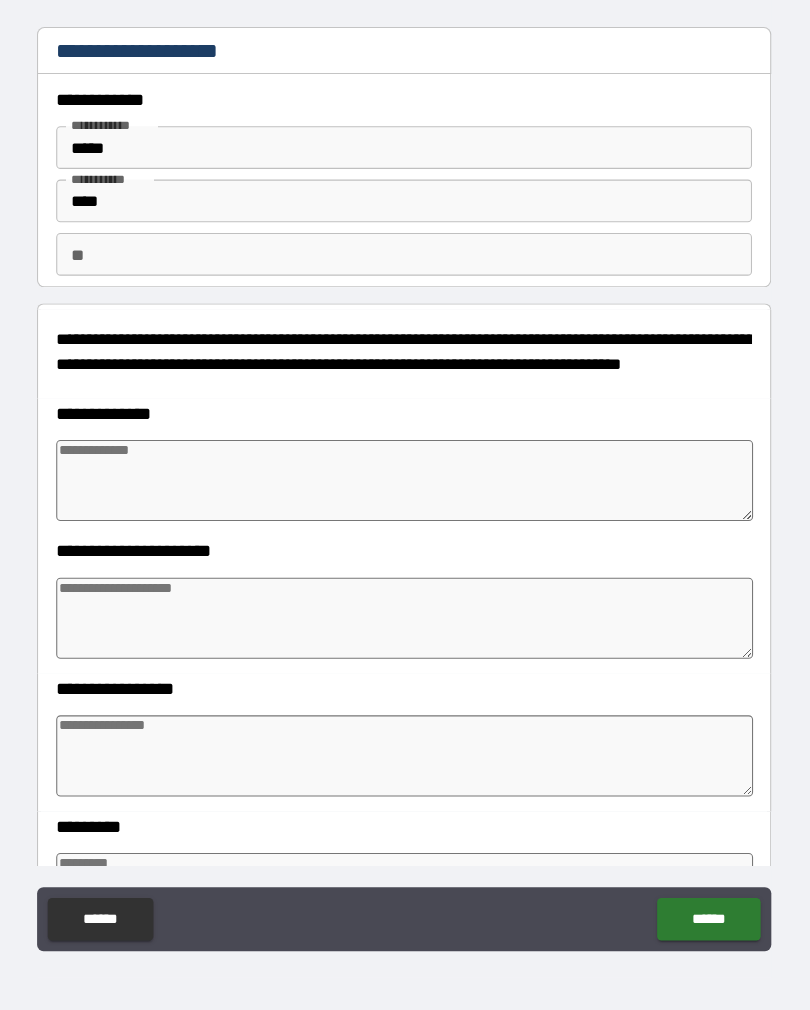 type on "*" 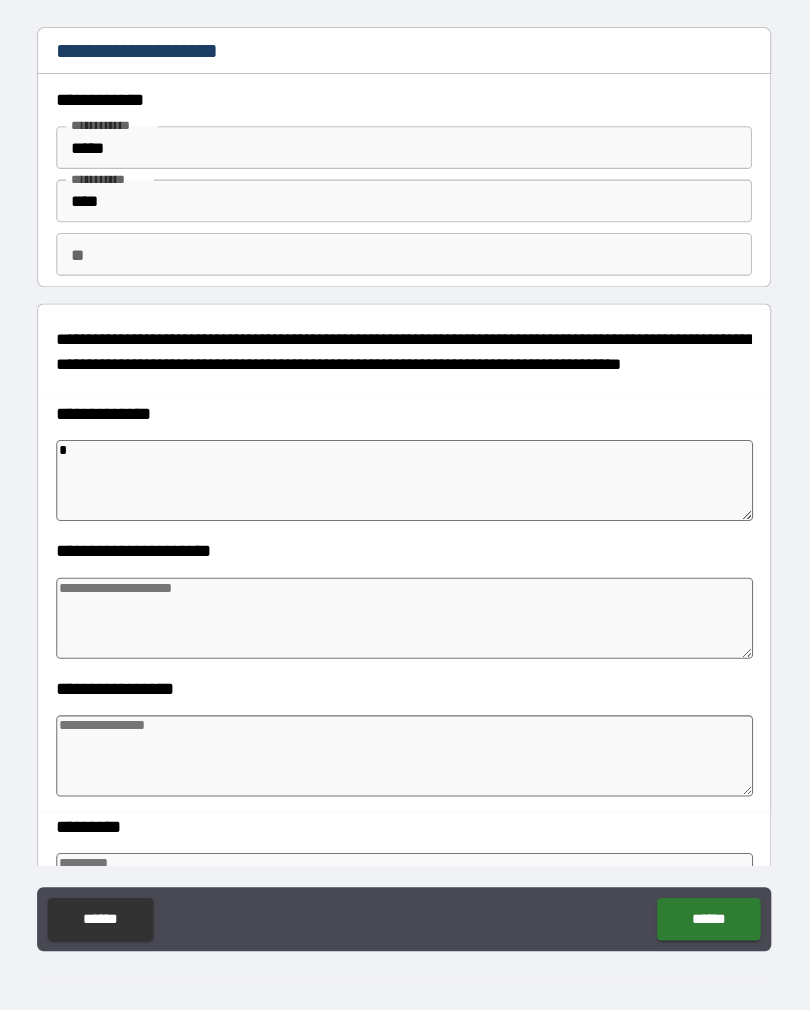 type on "*" 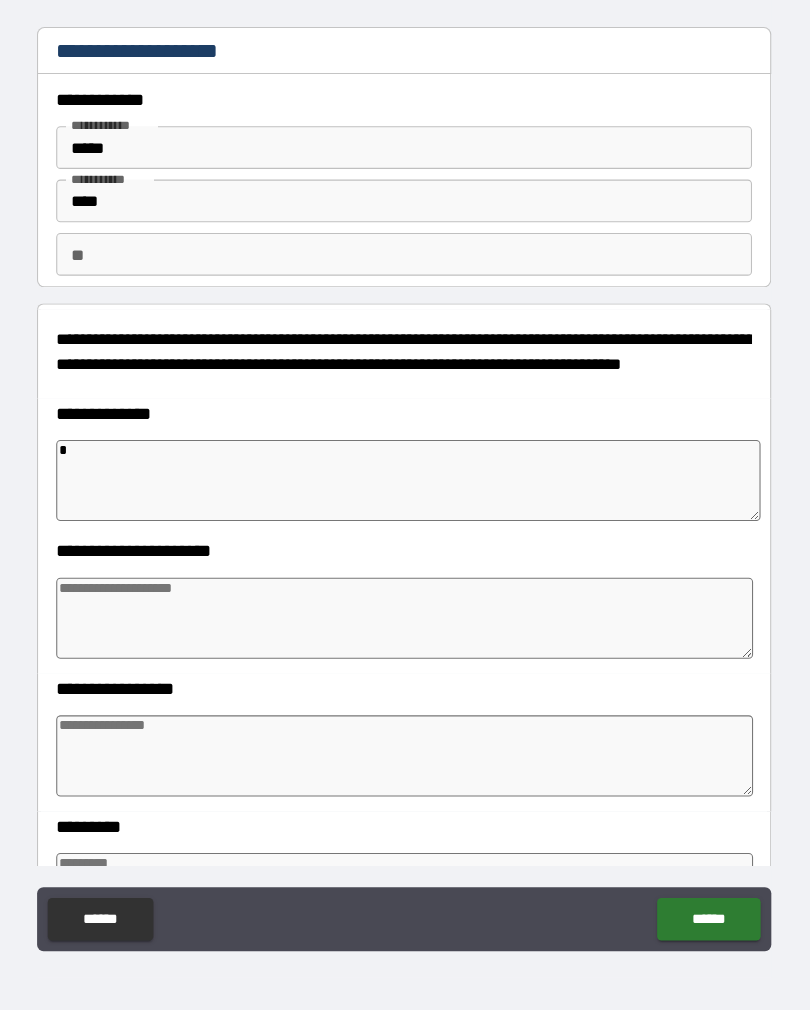 type on "**" 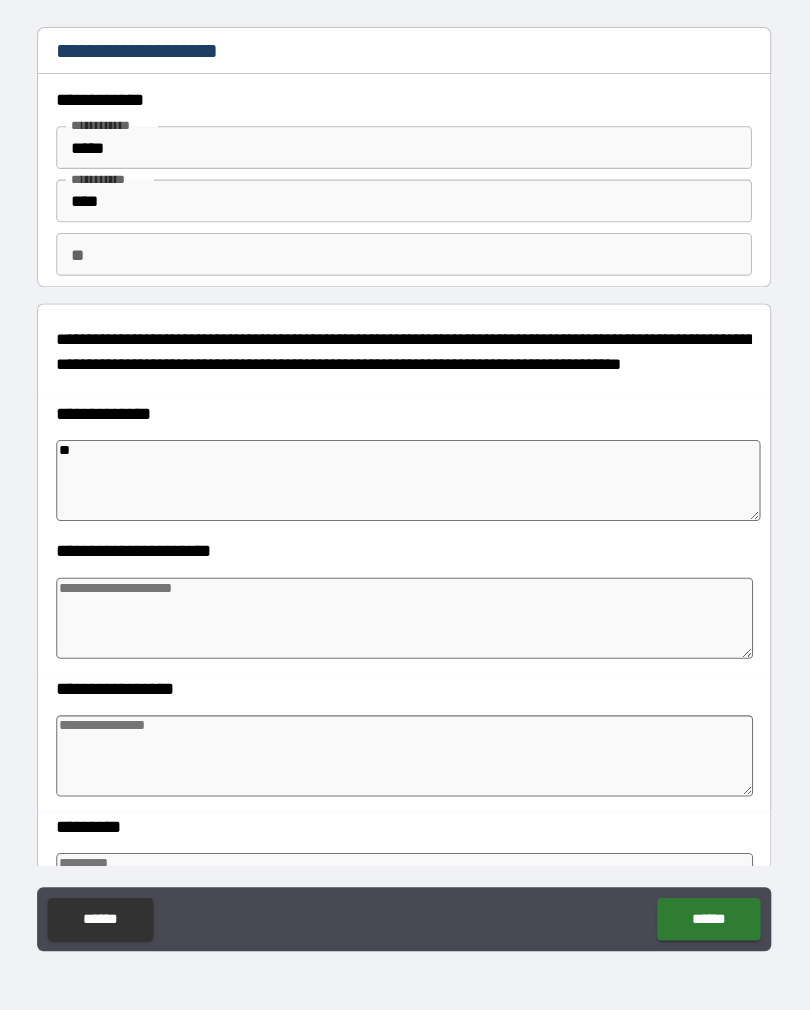 type on "***" 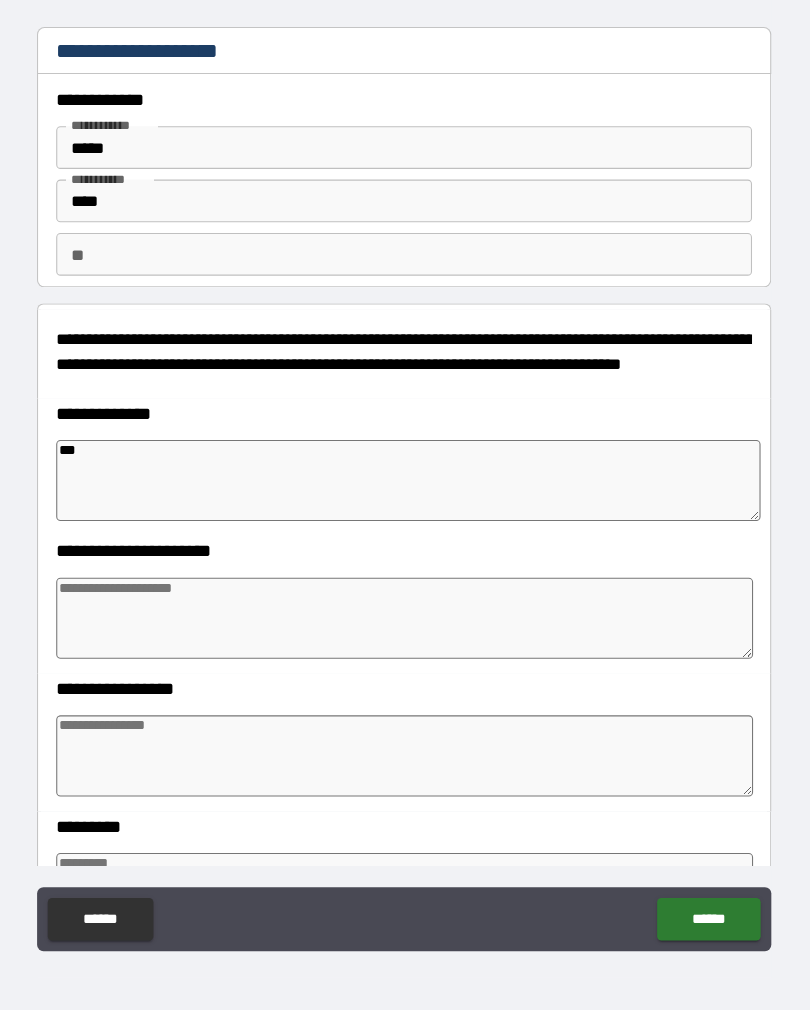 type on "*" 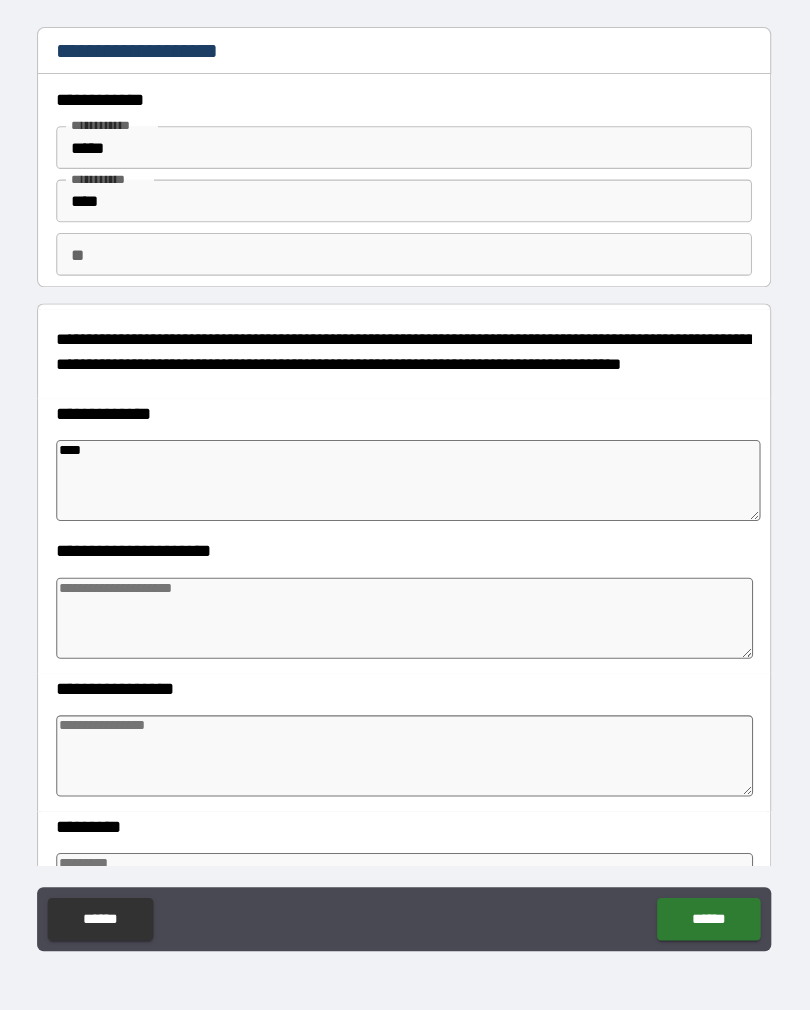 type on "*" 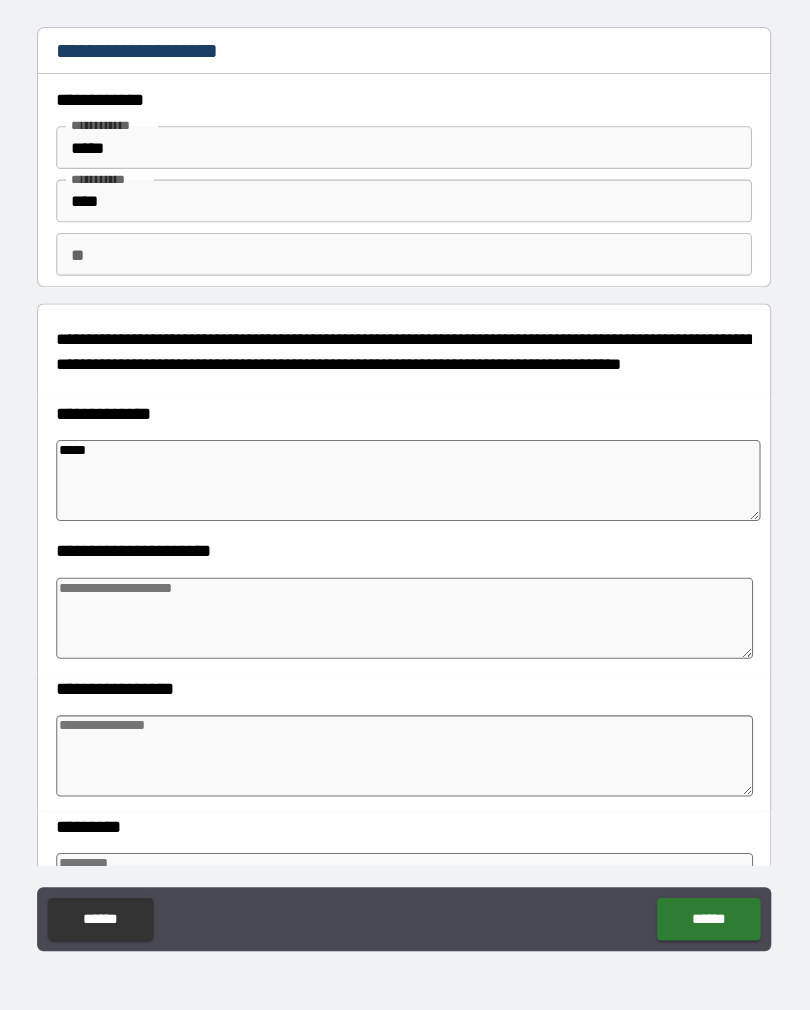type on "*" 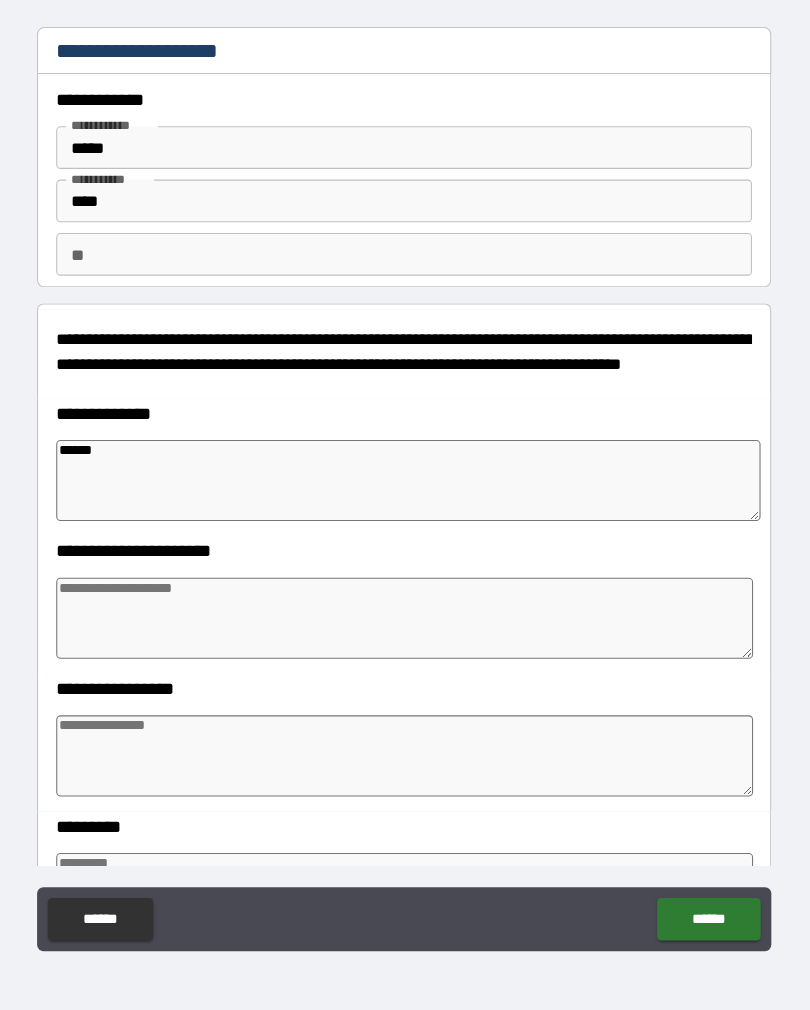 type on "*" 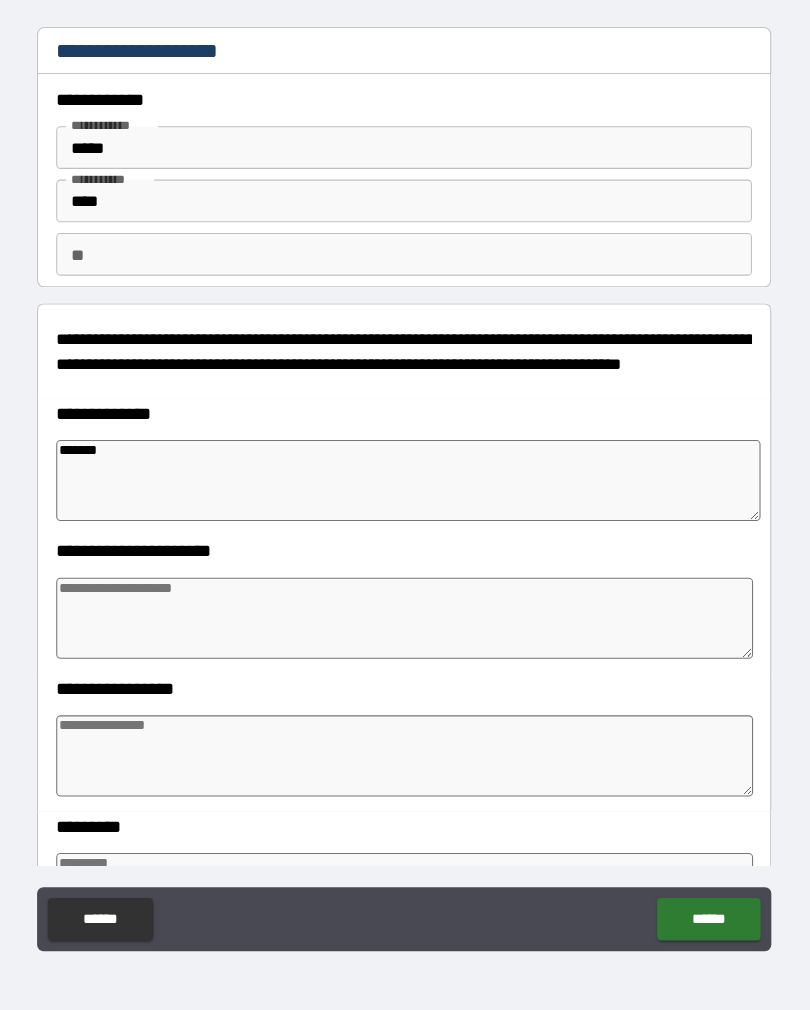 type on "*" 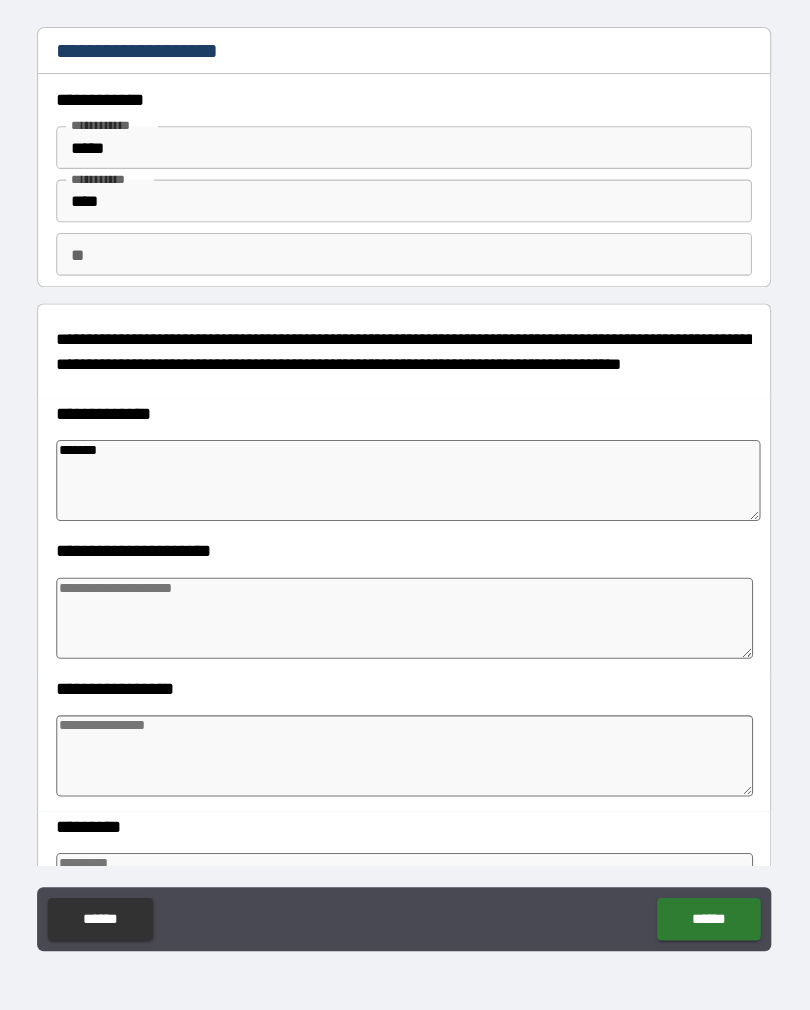 type on "*" 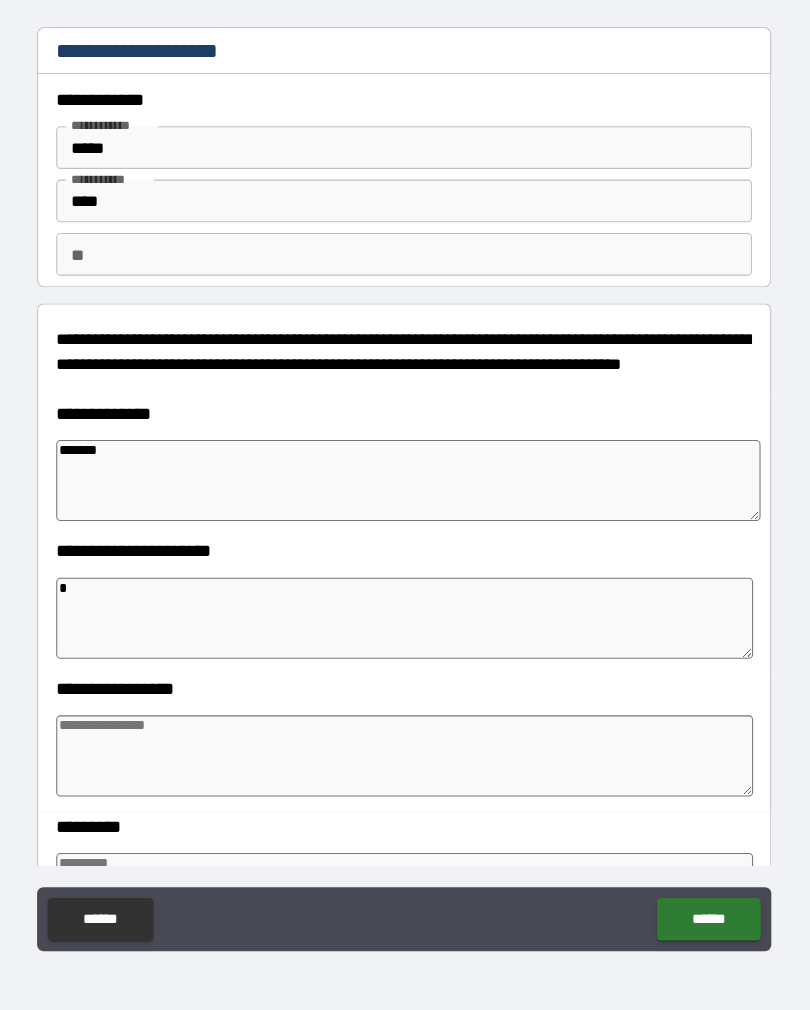 type on "*" 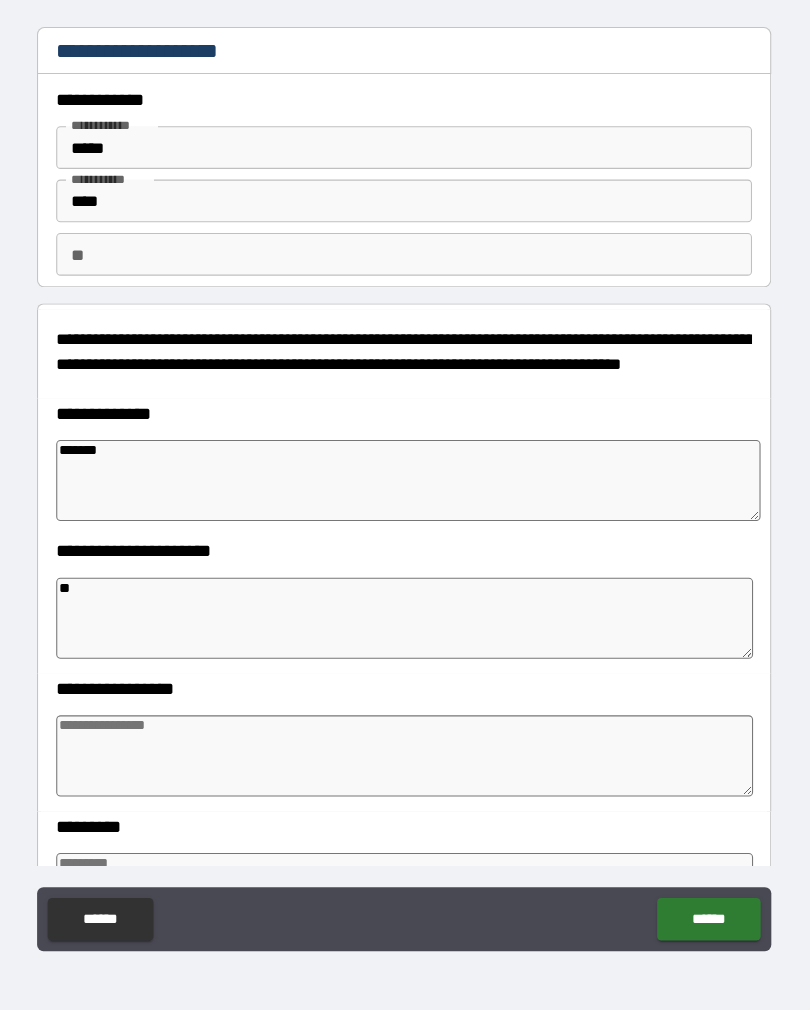 type on "*" 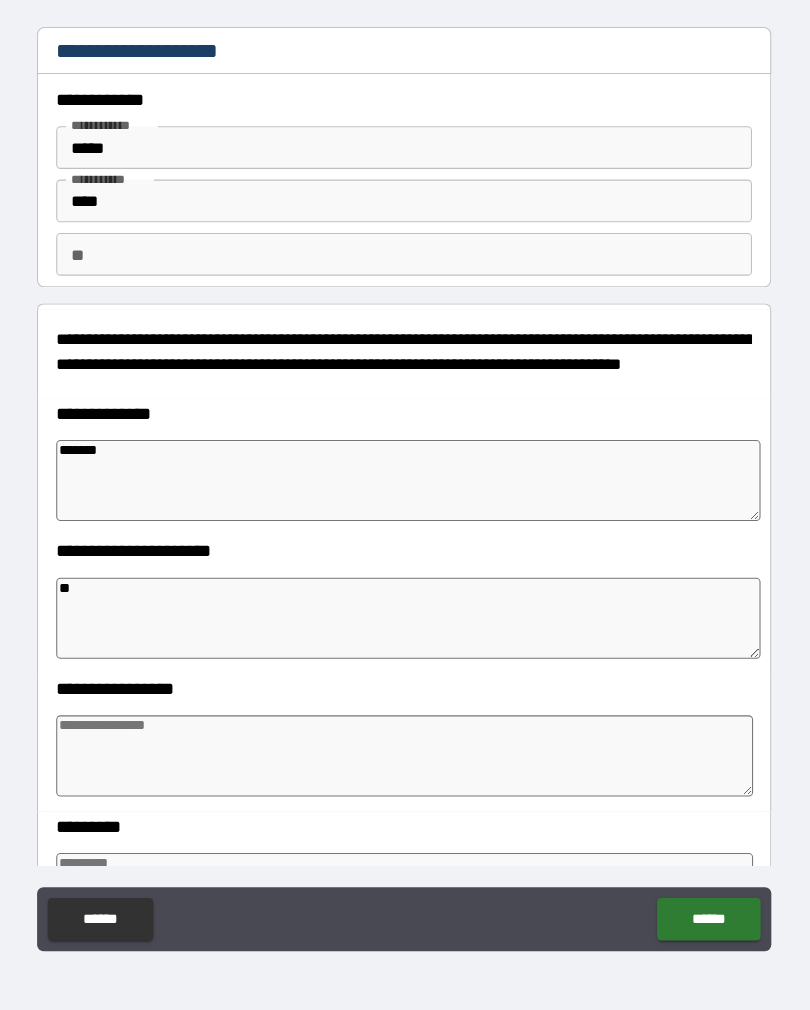 type on "*" 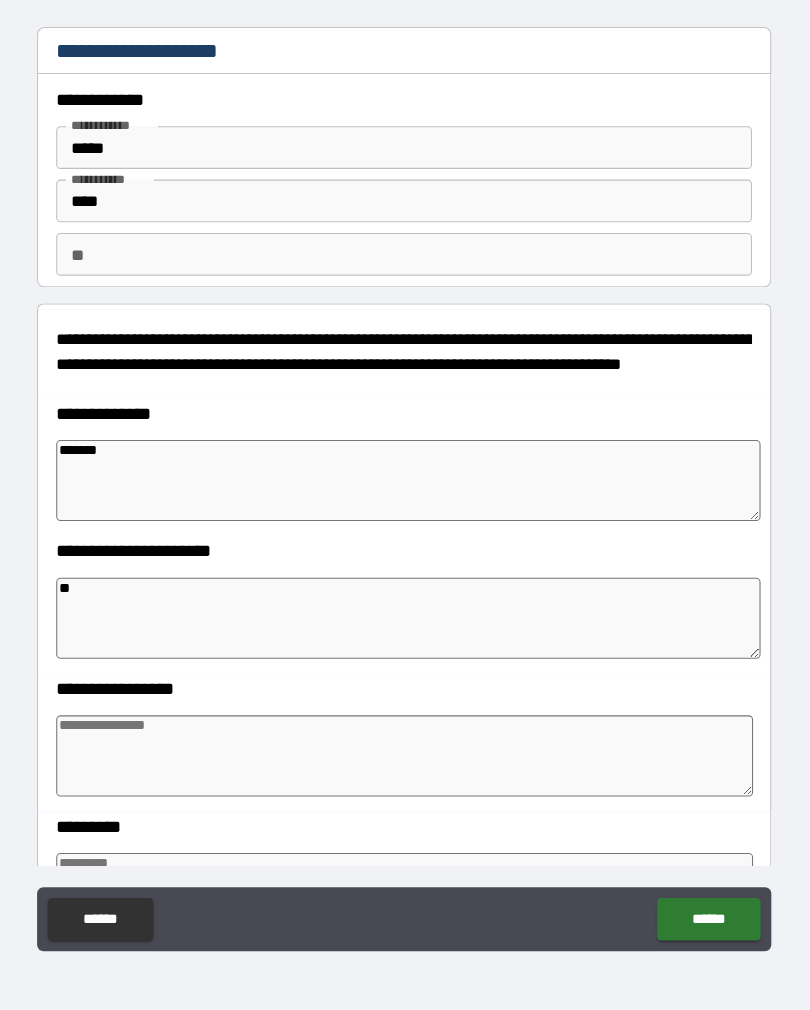 type on "***" 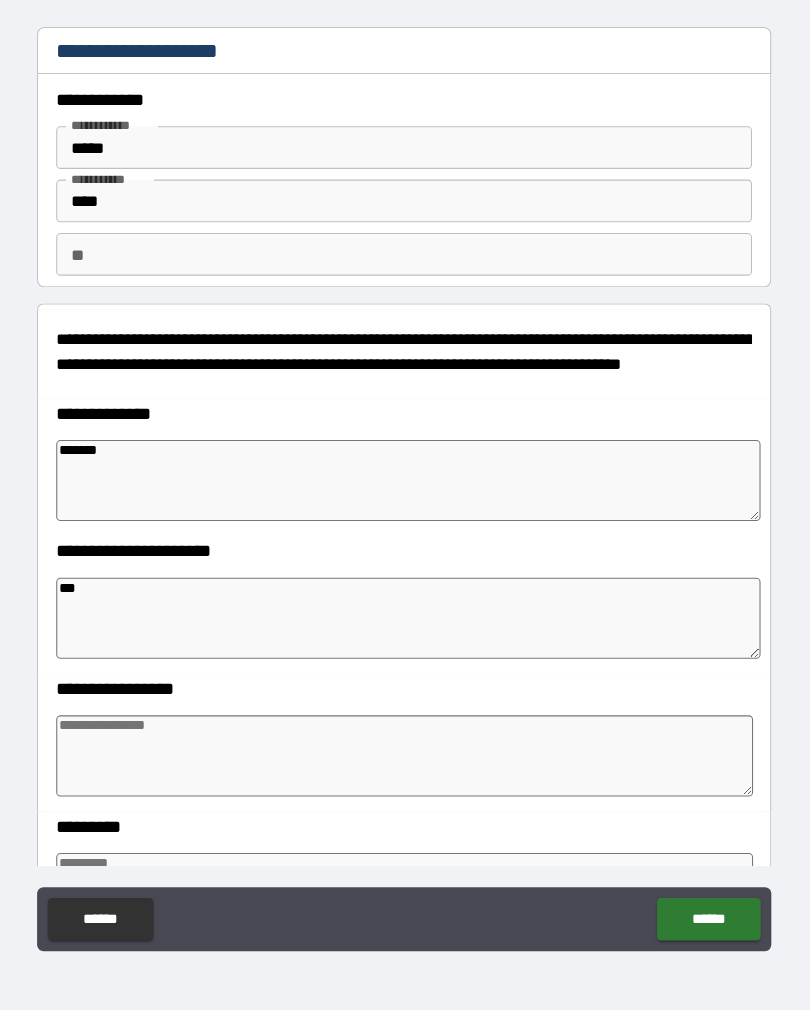 type on "*" 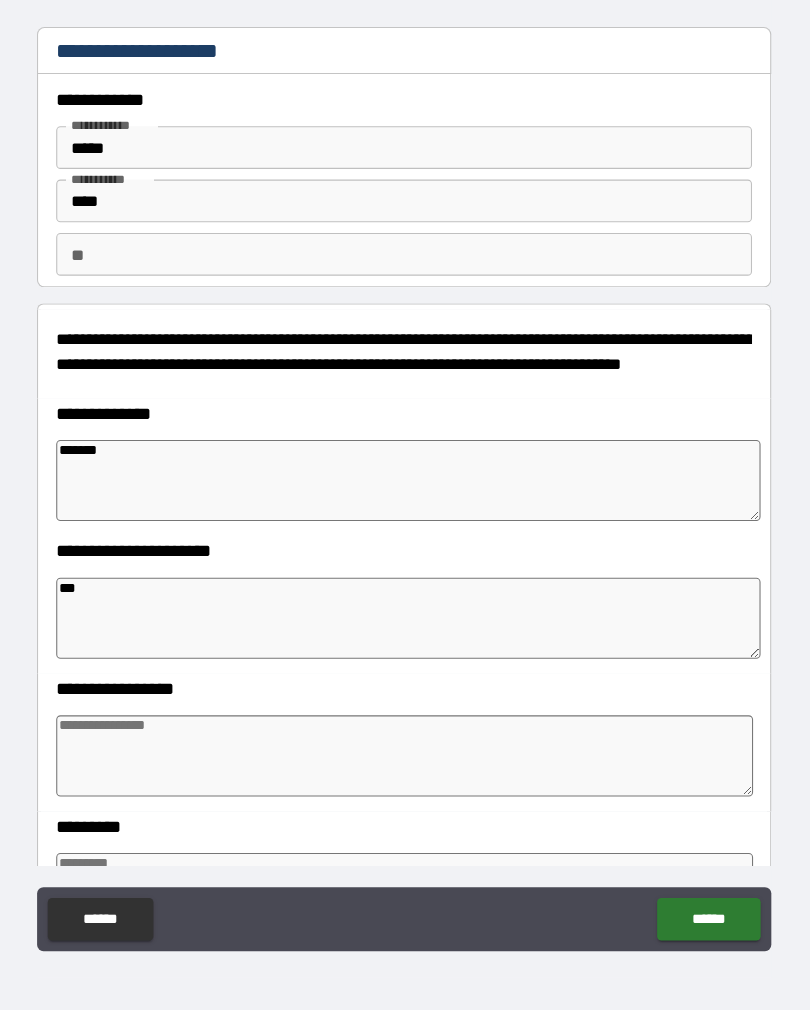 type on "*" 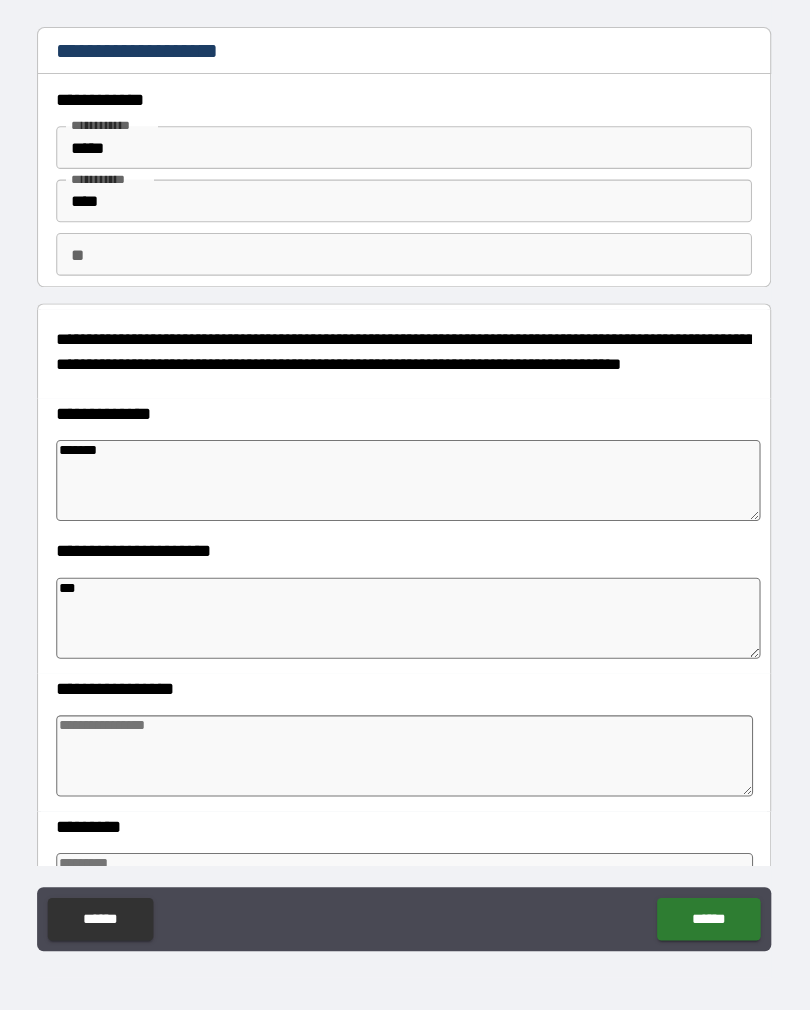 type on "****" 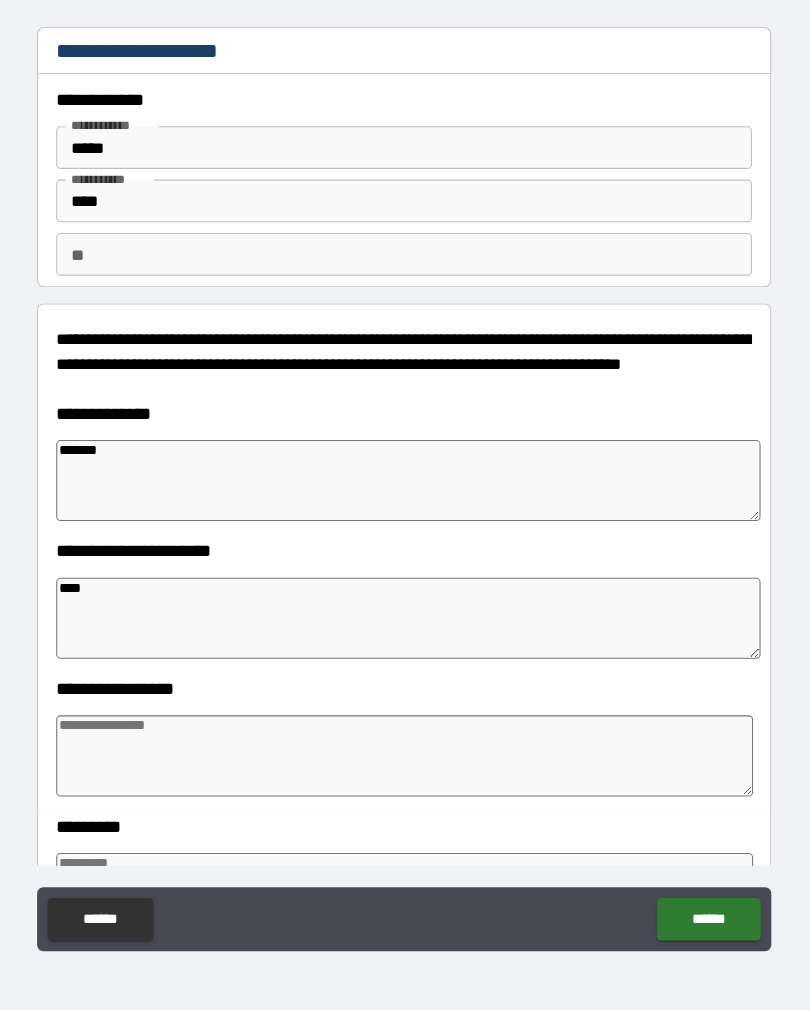 type on "*****" 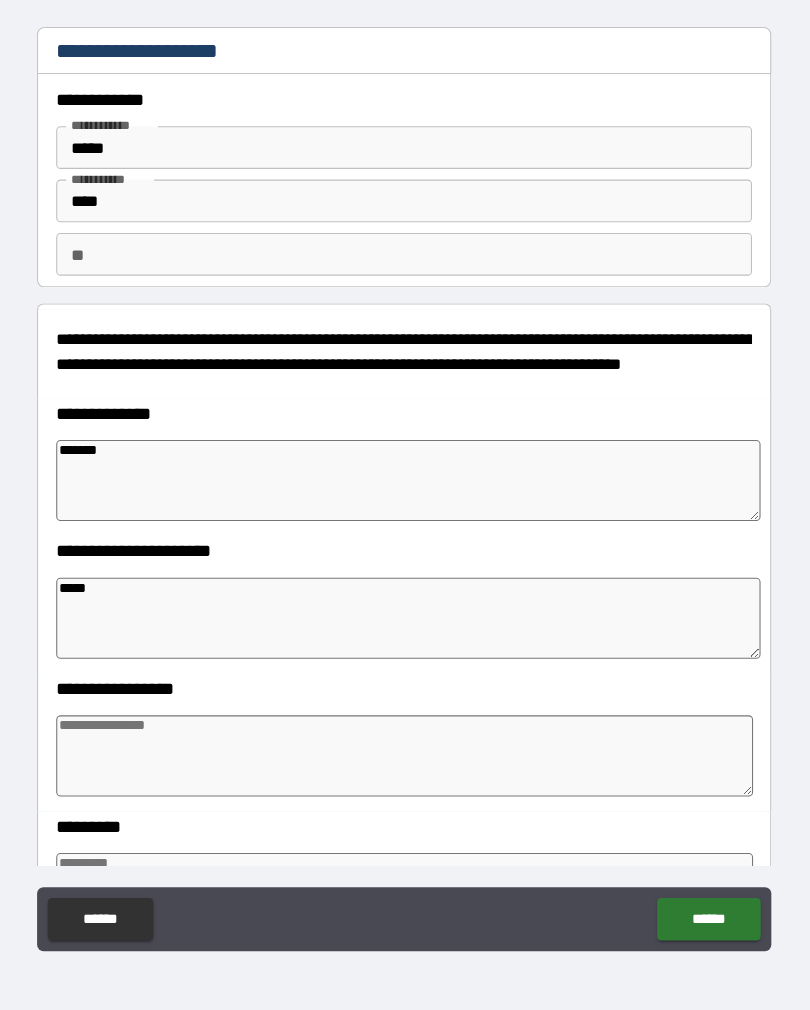 type on "*" 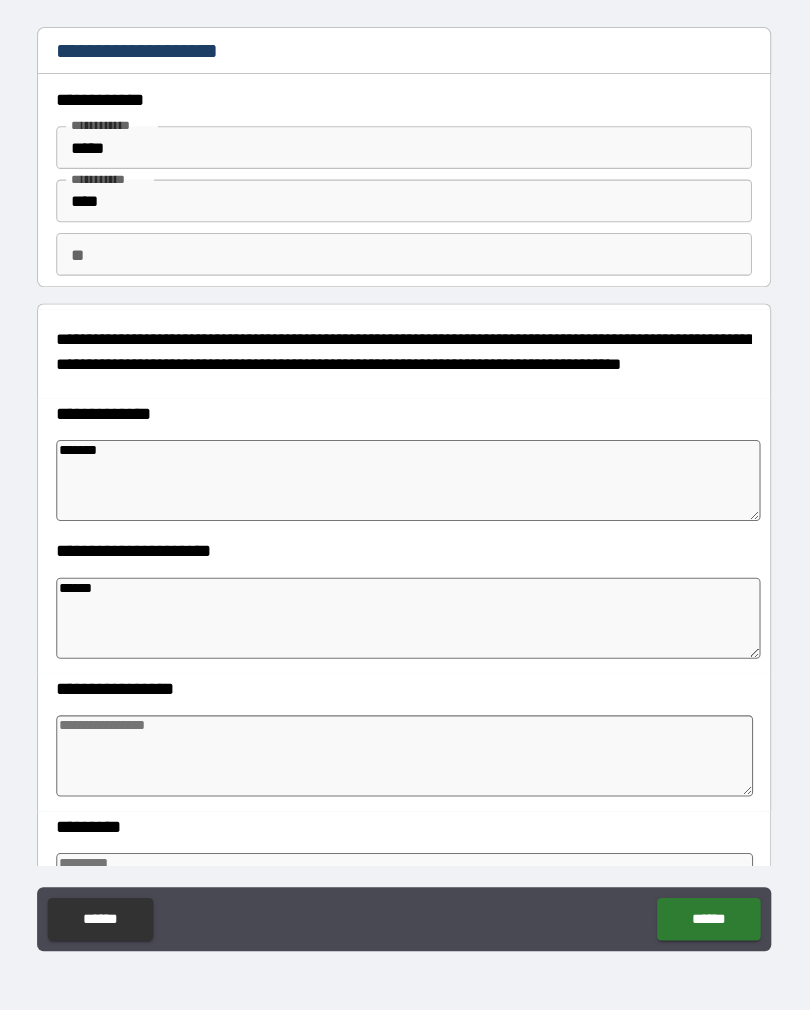 type on "*" 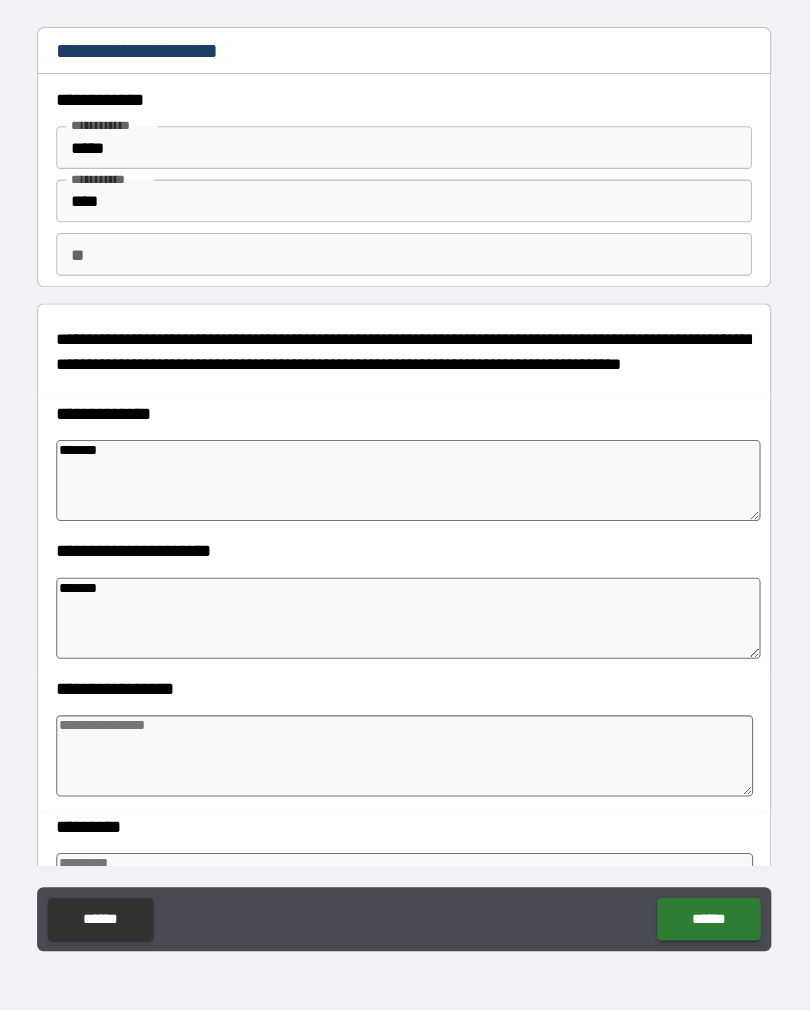 type on "*" 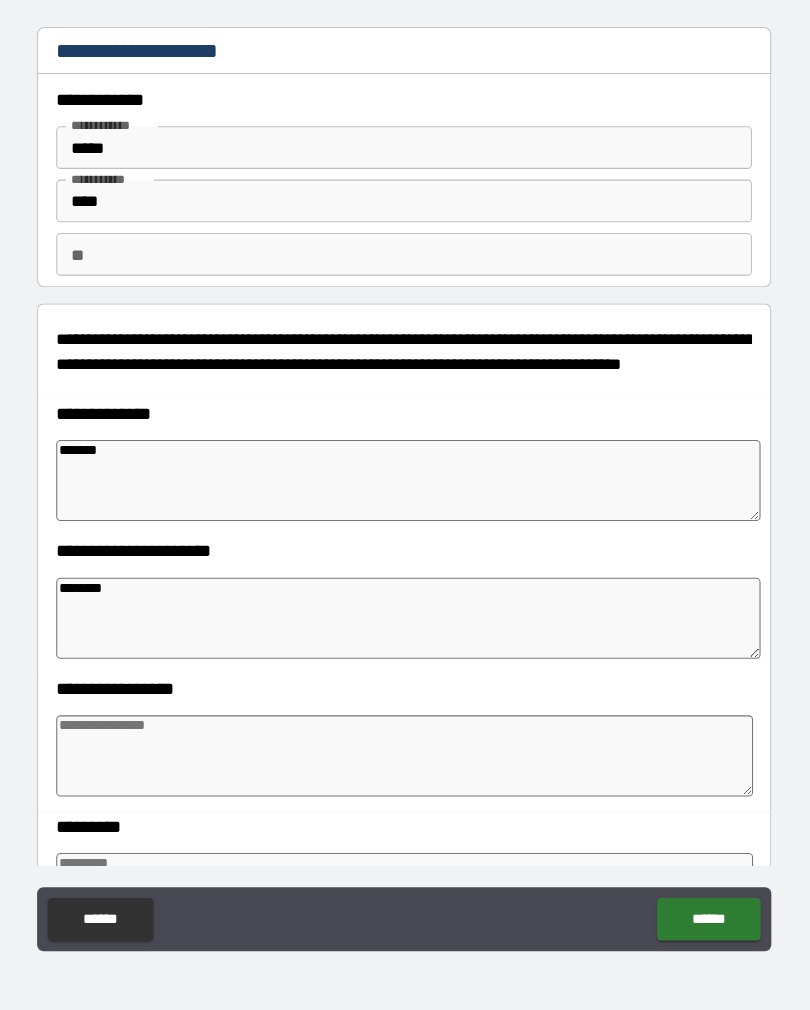 type on "*" 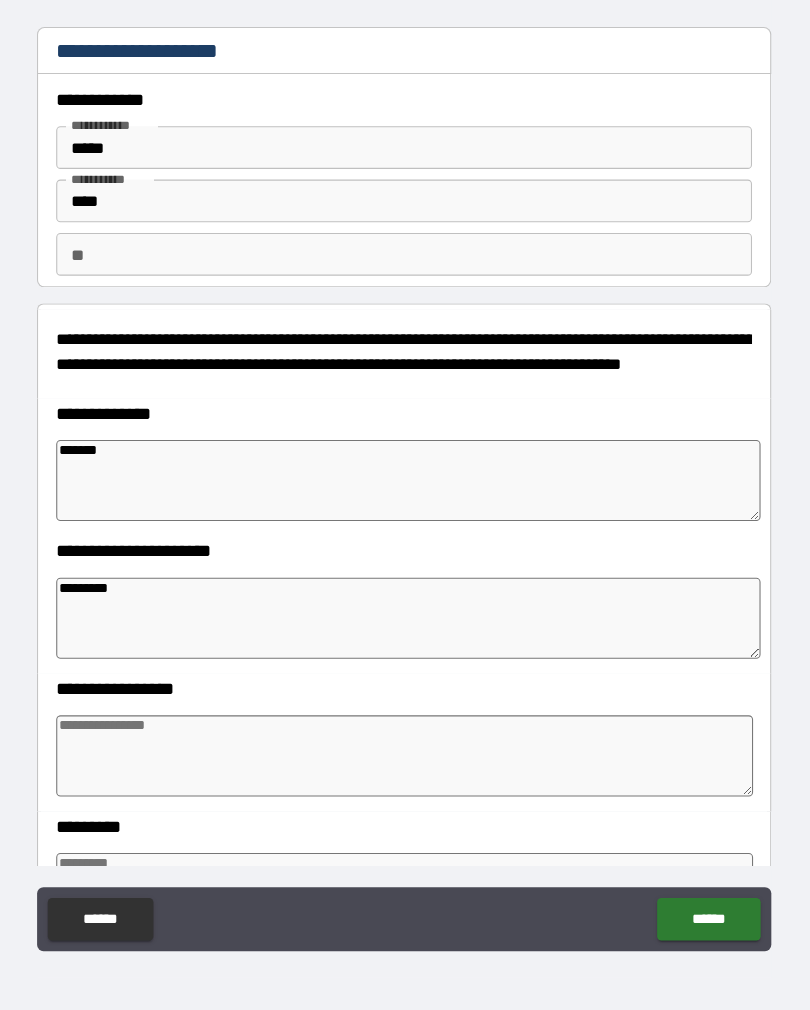 type on "**********" 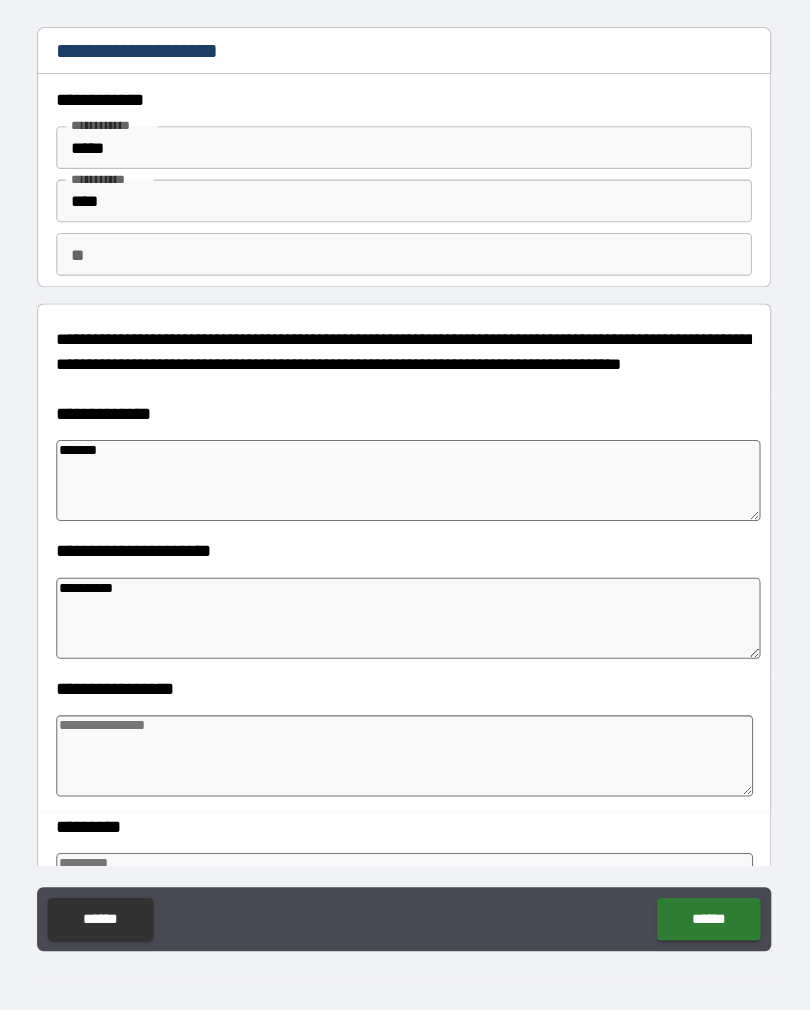 type on "*" 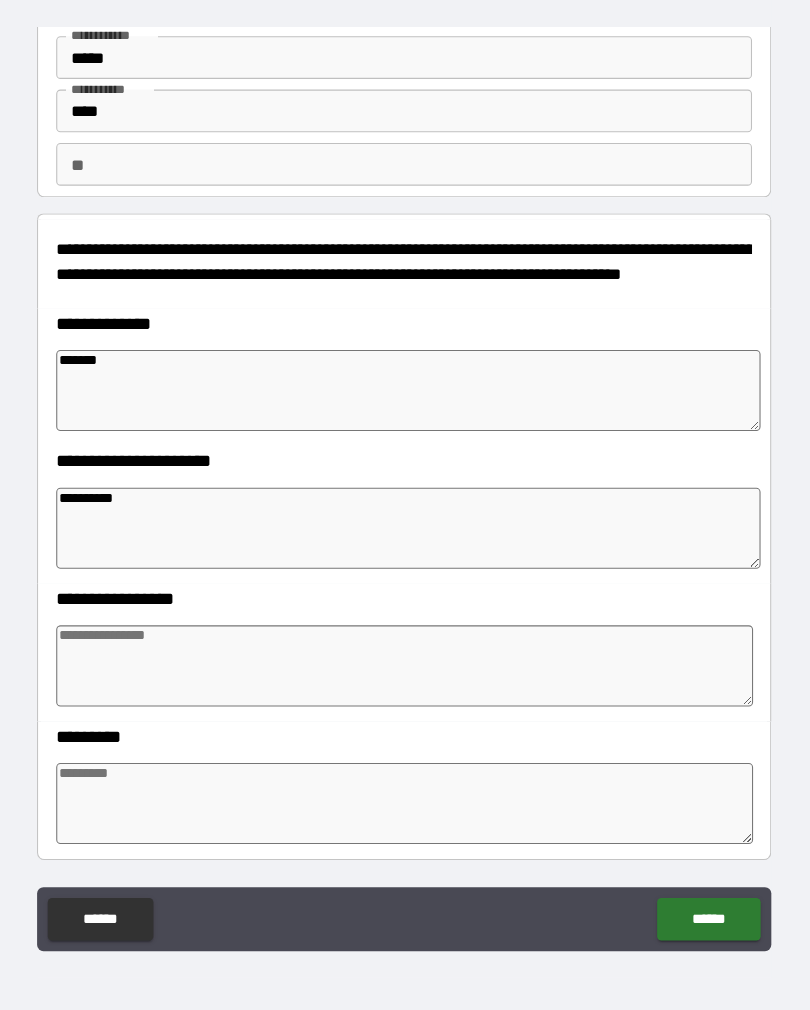 scroll, scrollTop: 86, scrollLeft: 0, axis: vertical 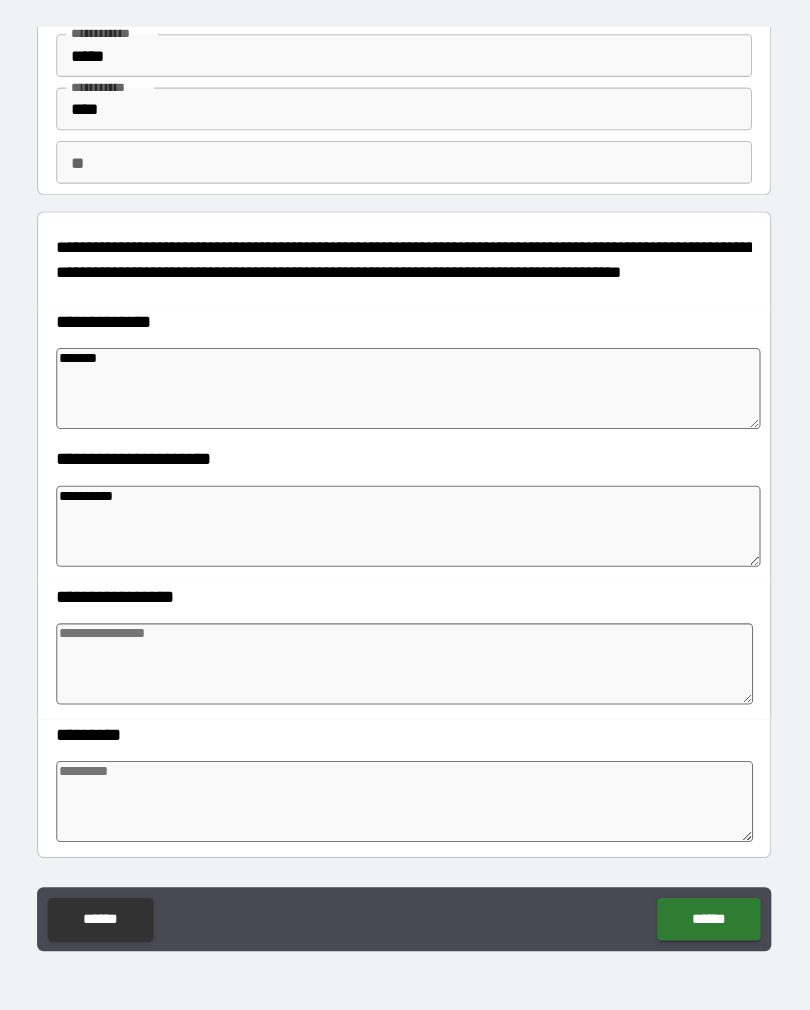 type on "**********" 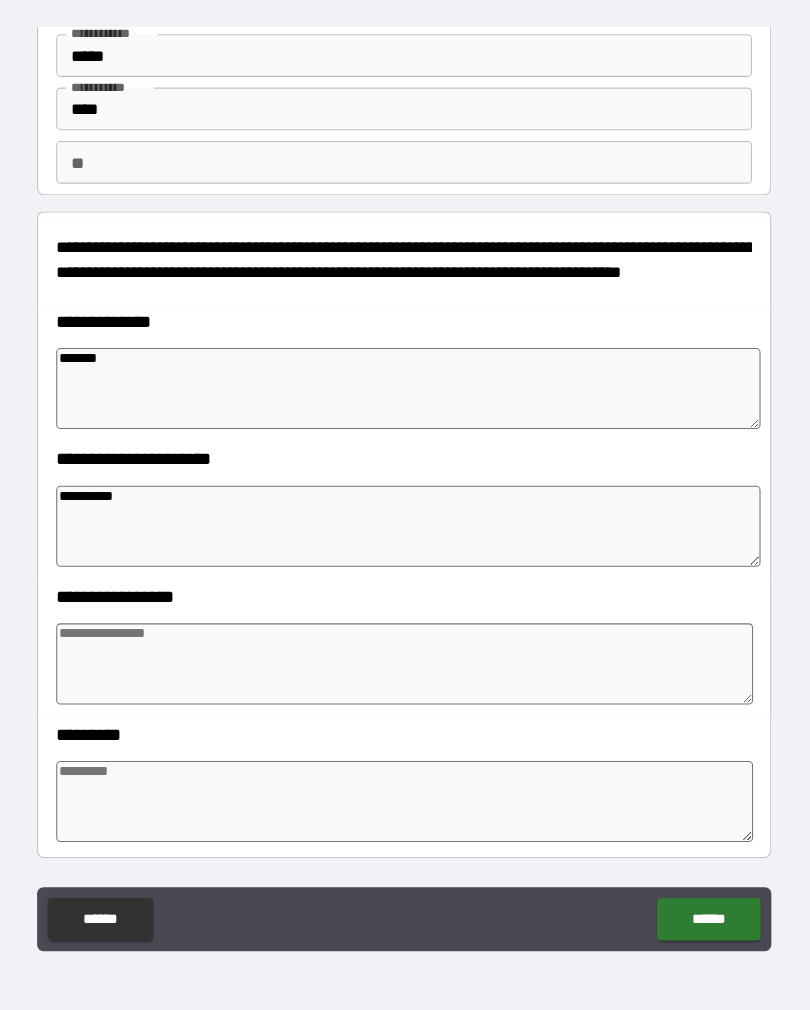 type on "*" 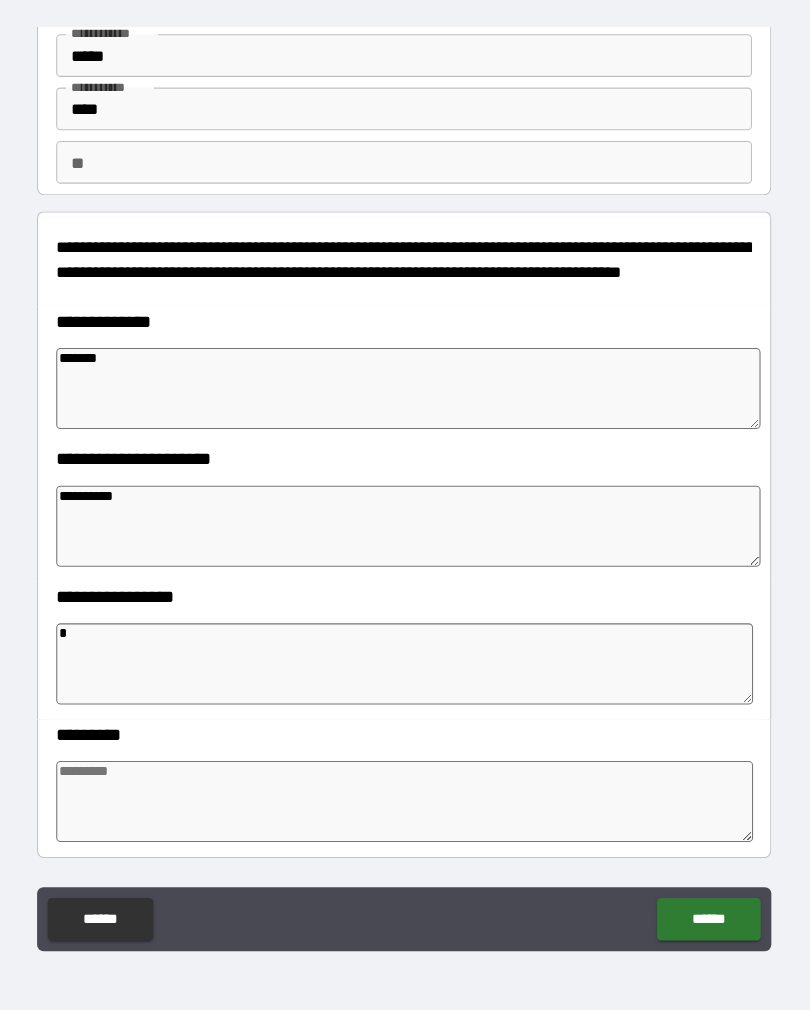type on "*" 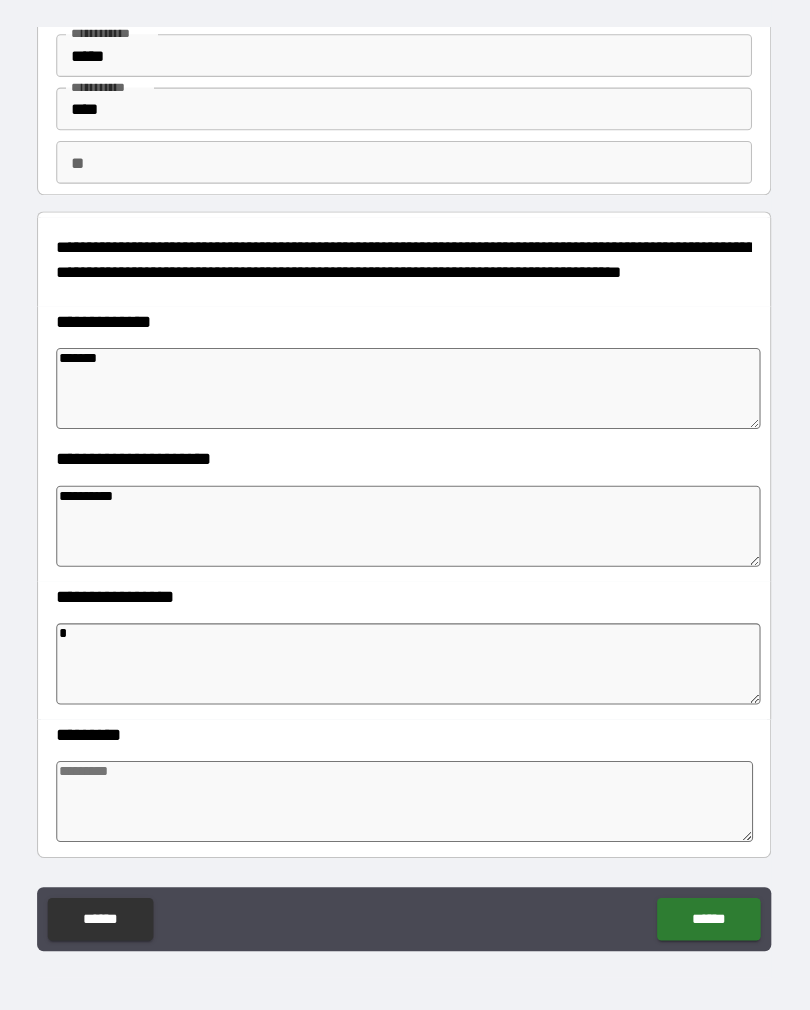 type on "*" 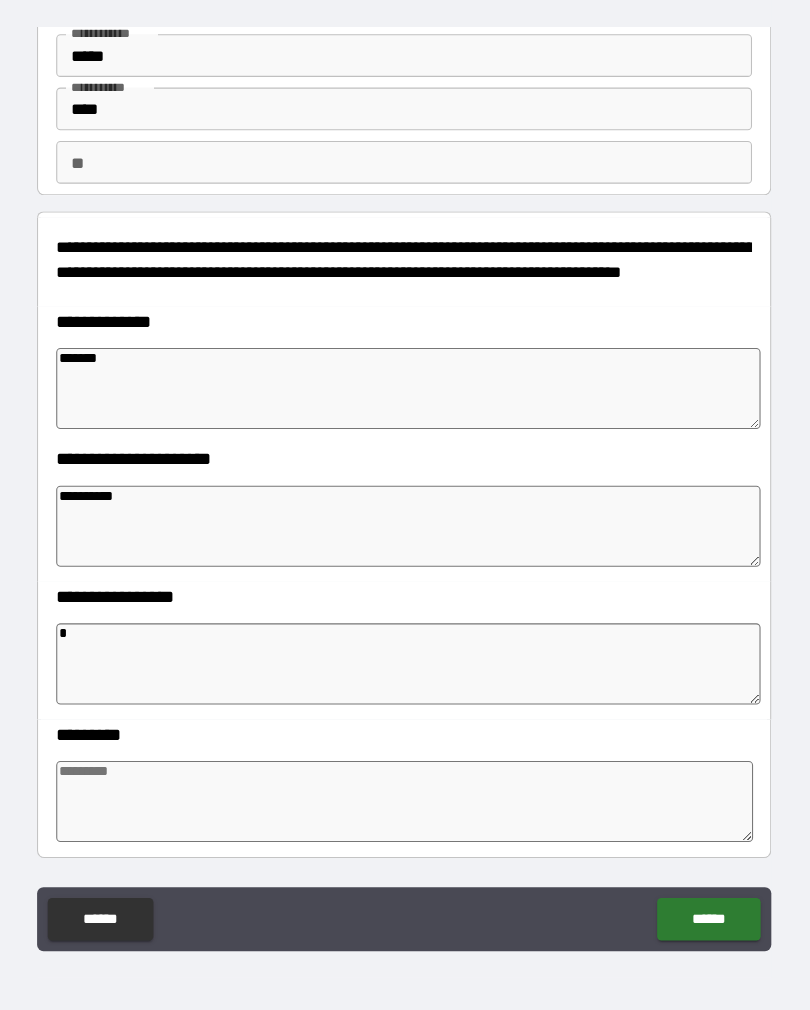 type on "*" 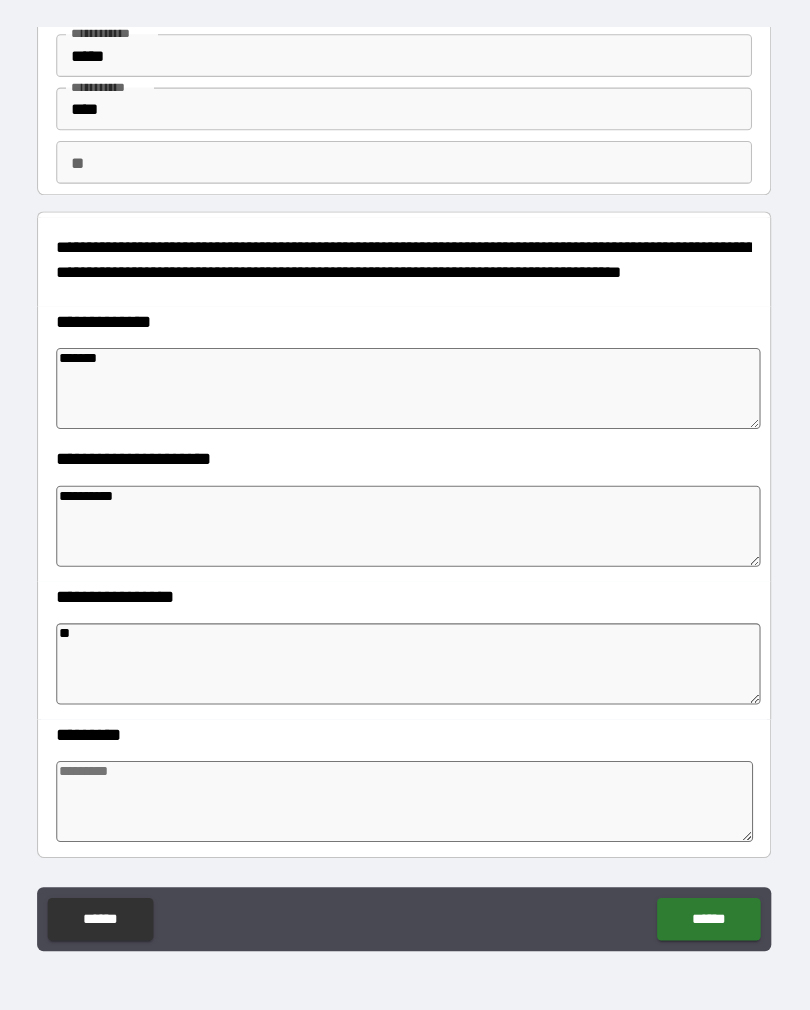 type on "*" 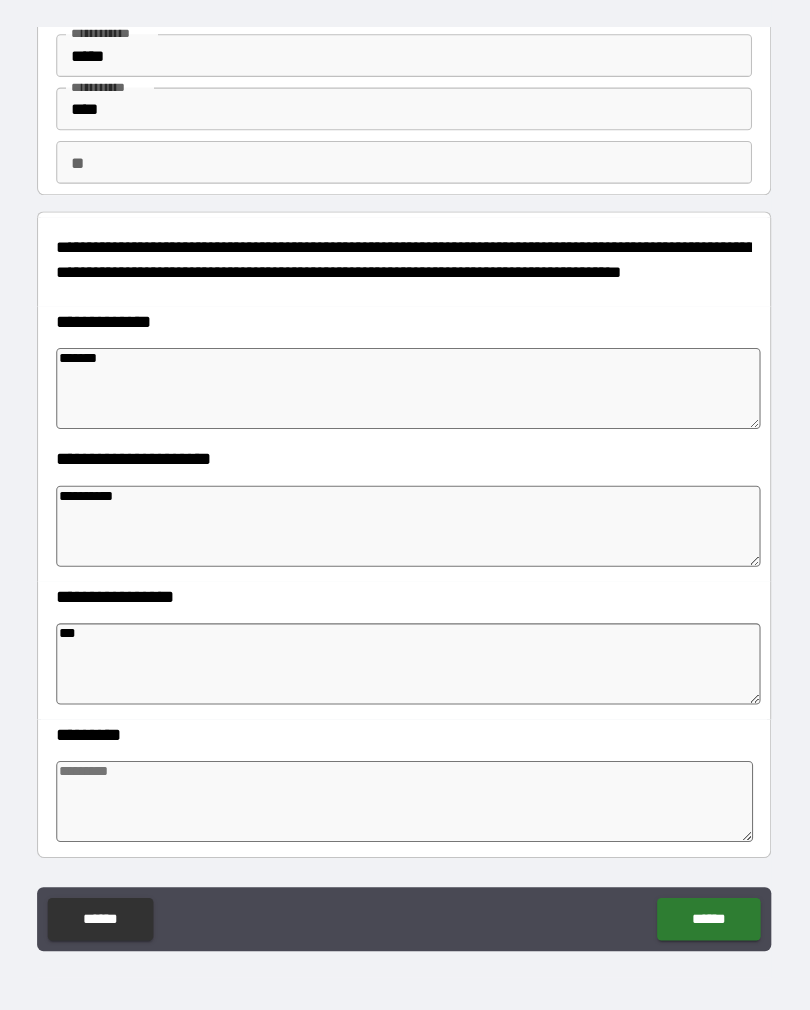 type on "*" 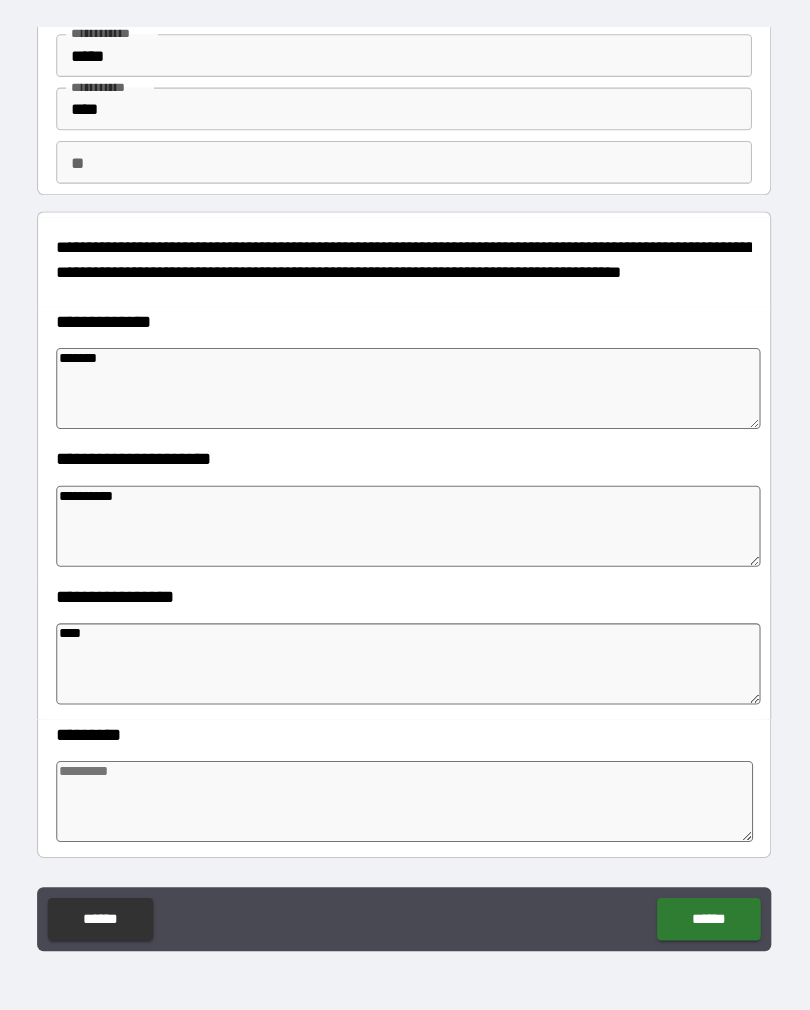 type on "*" 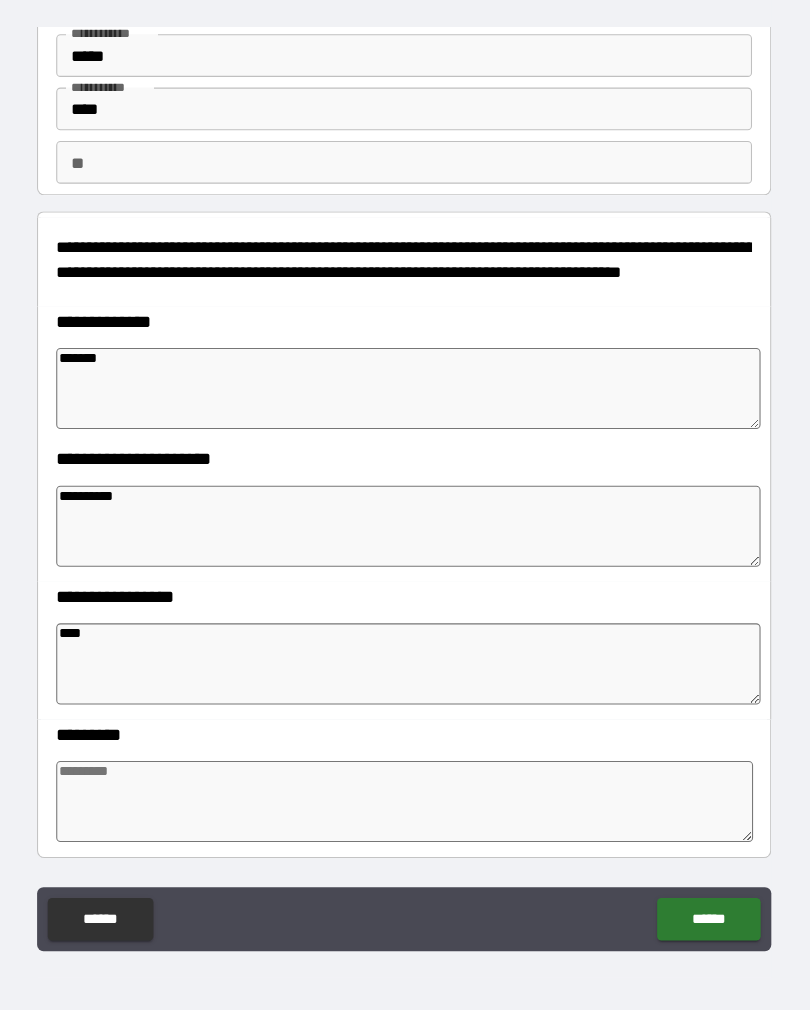 type on "*" 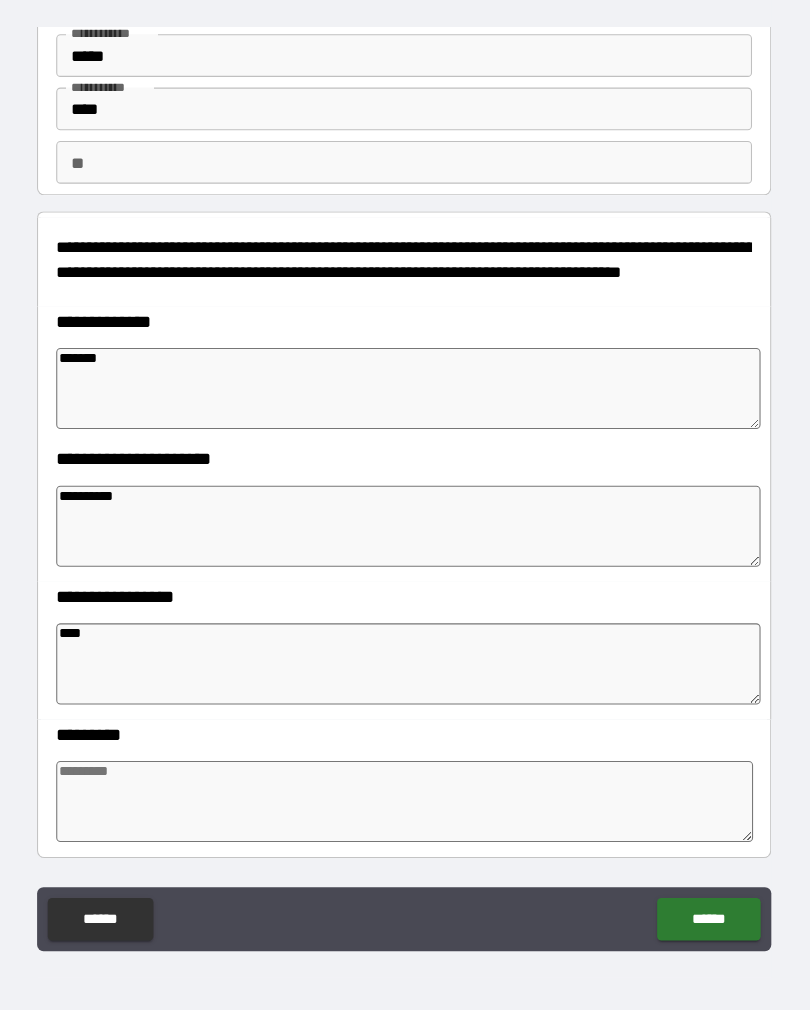 type on "*" 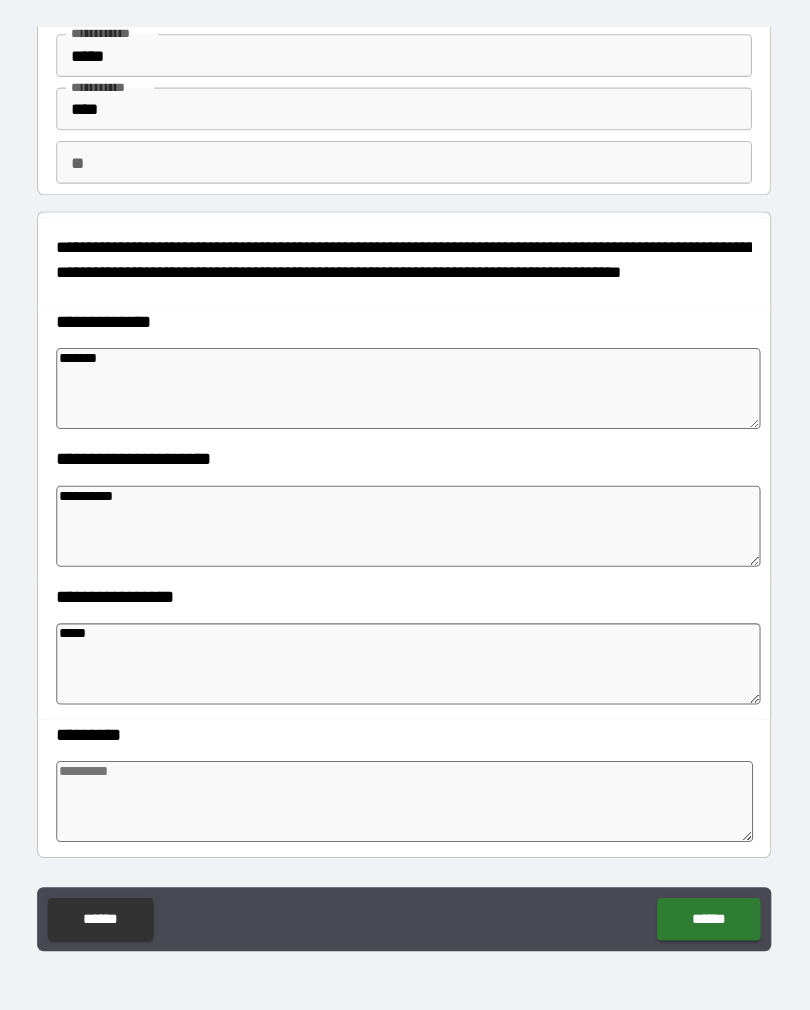 type on "******" 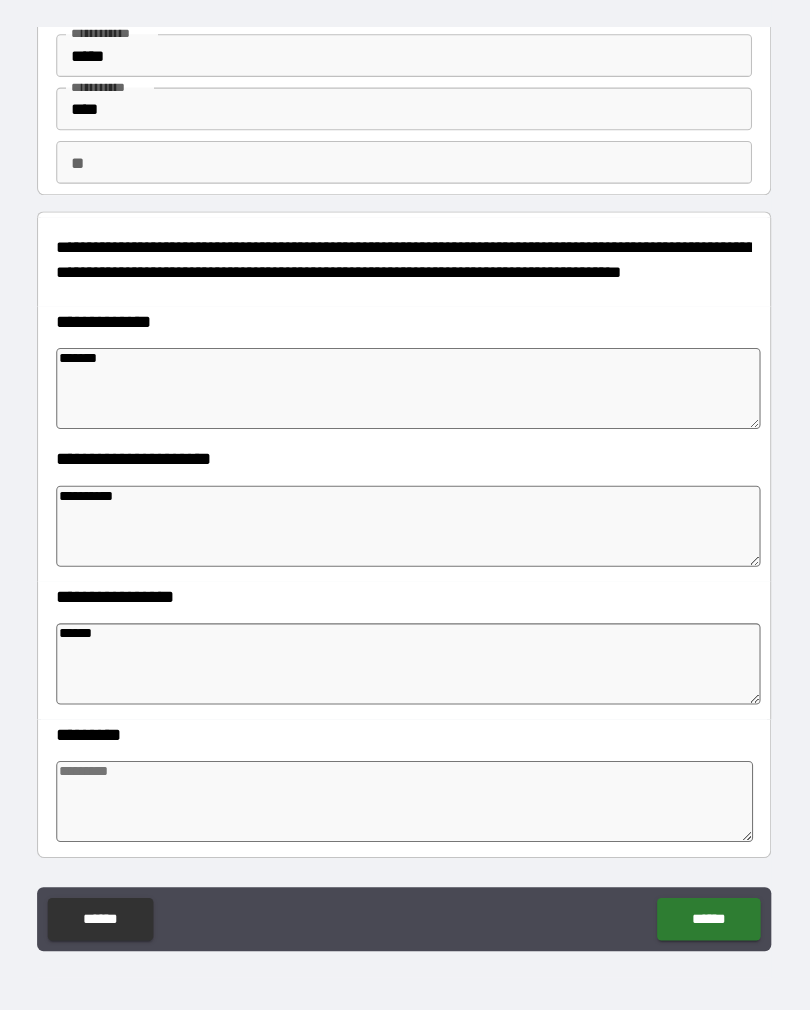 type on "*" 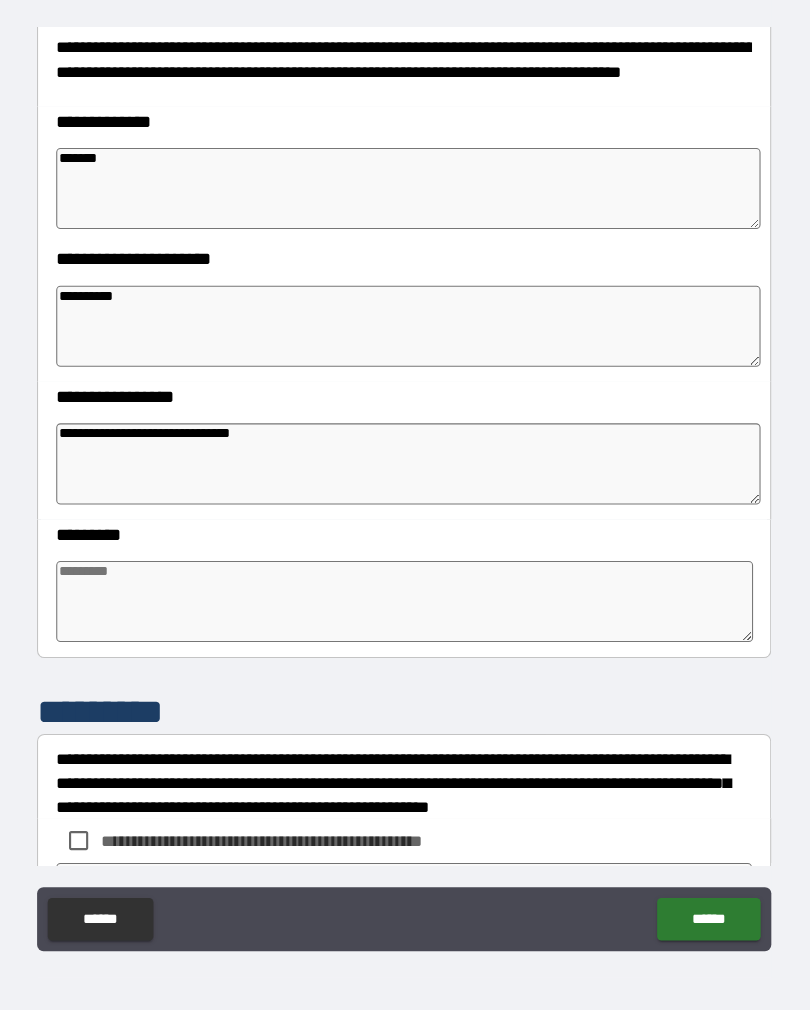 scroll, scrollTop: 290, scrollLeft: 0, axis: vertical 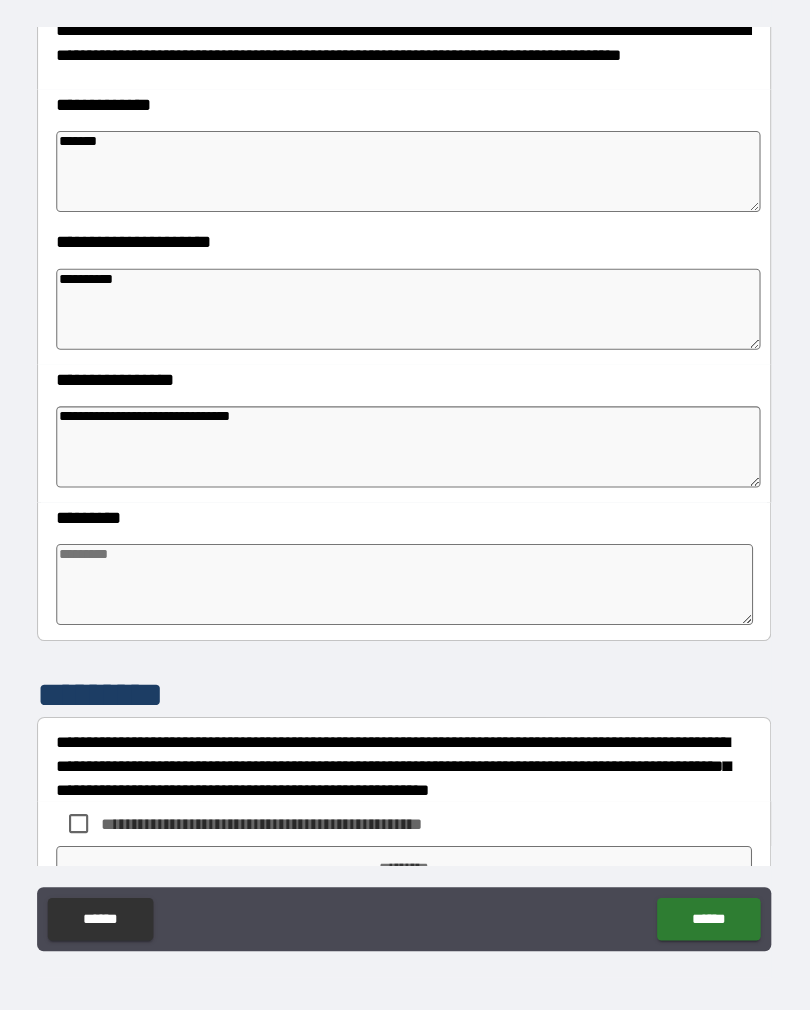click at bounding box center (405, 581) 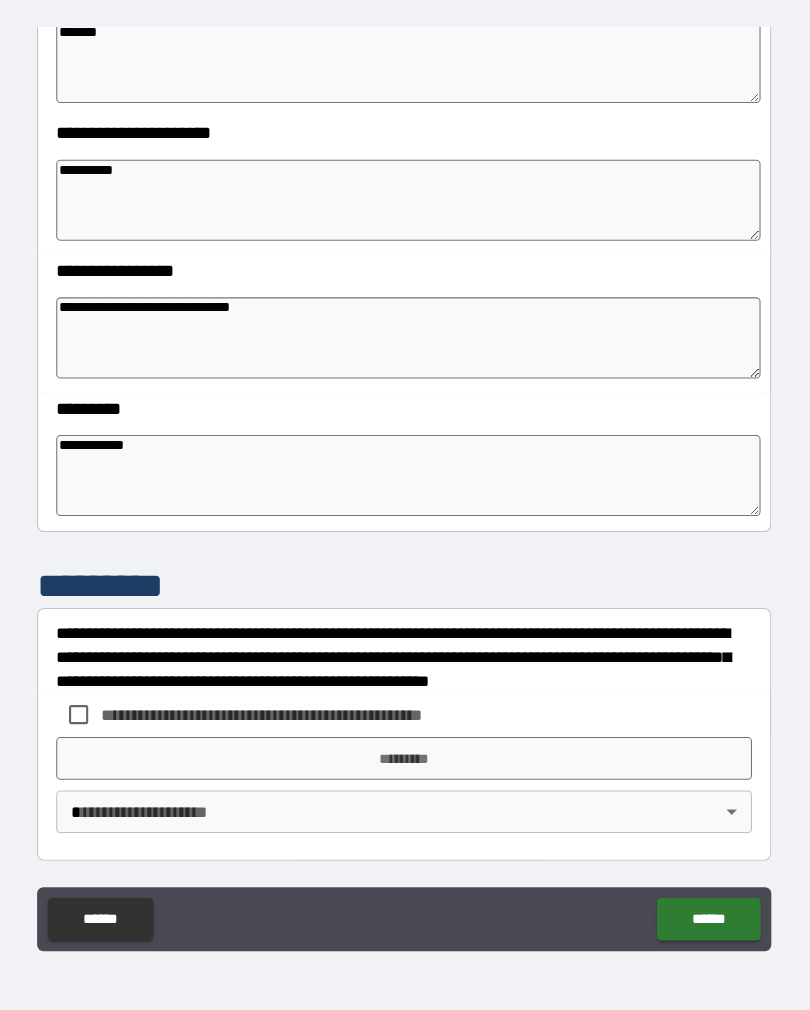 scroll, scrollTop: 392, scrollLeft: 0, axis: vertical 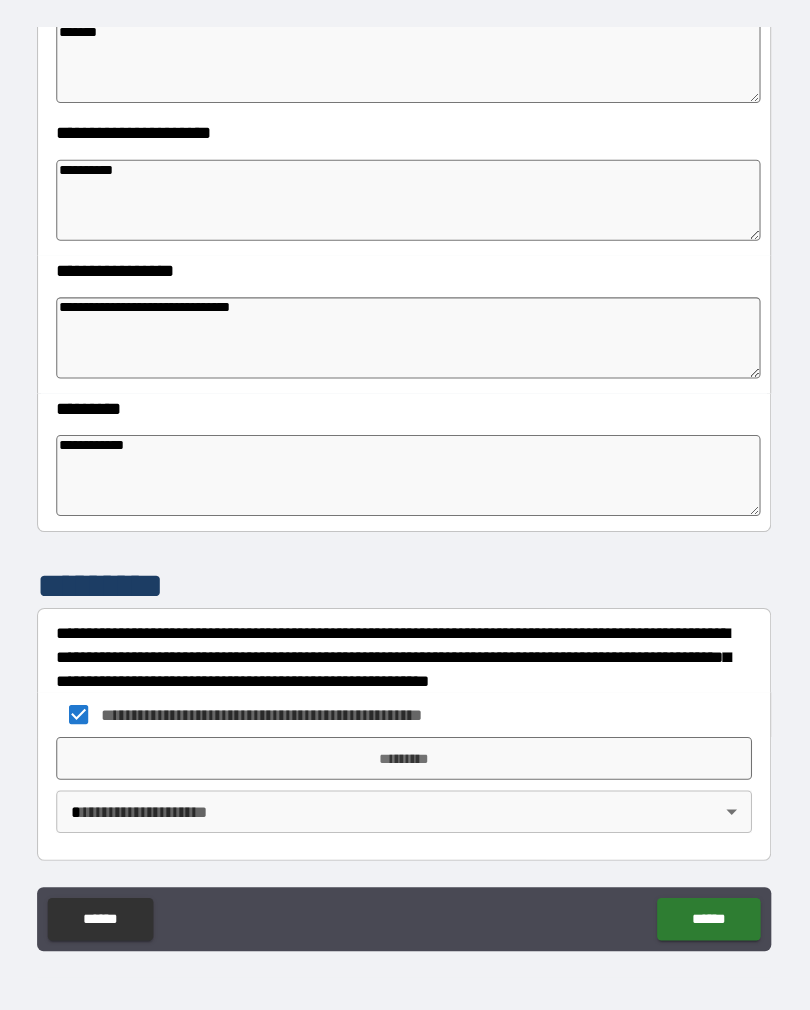 click on "*********" at bounding box center (405, 744) 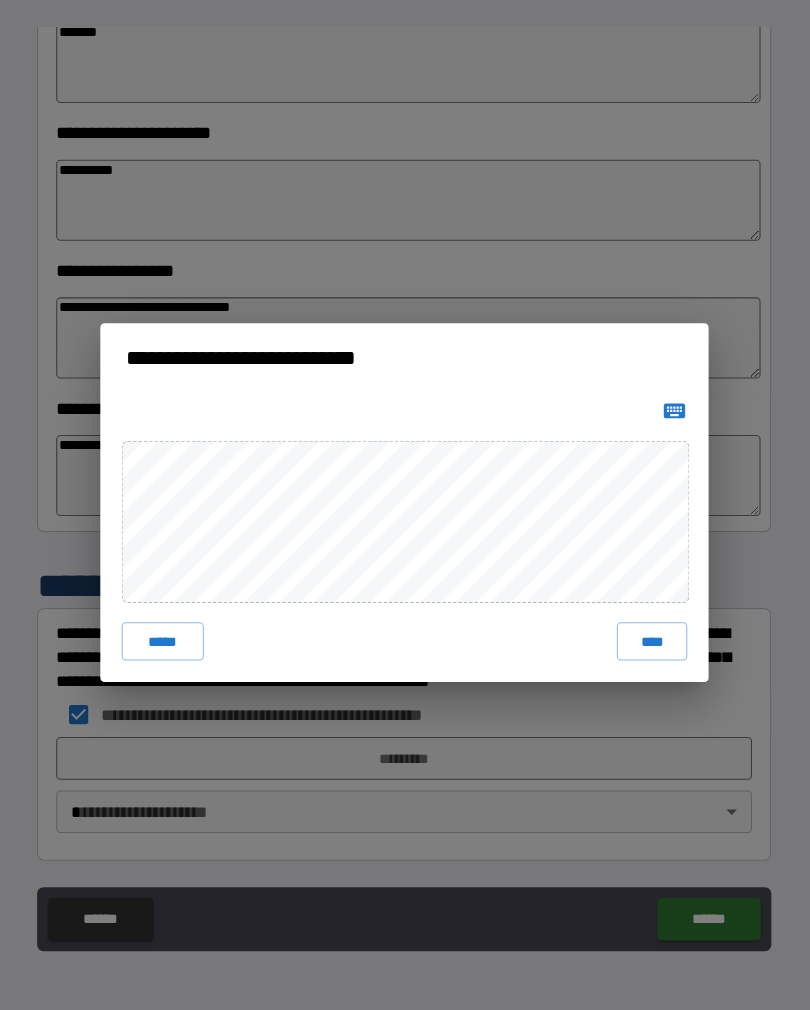 click on "****" at bounding box center (637, 635) 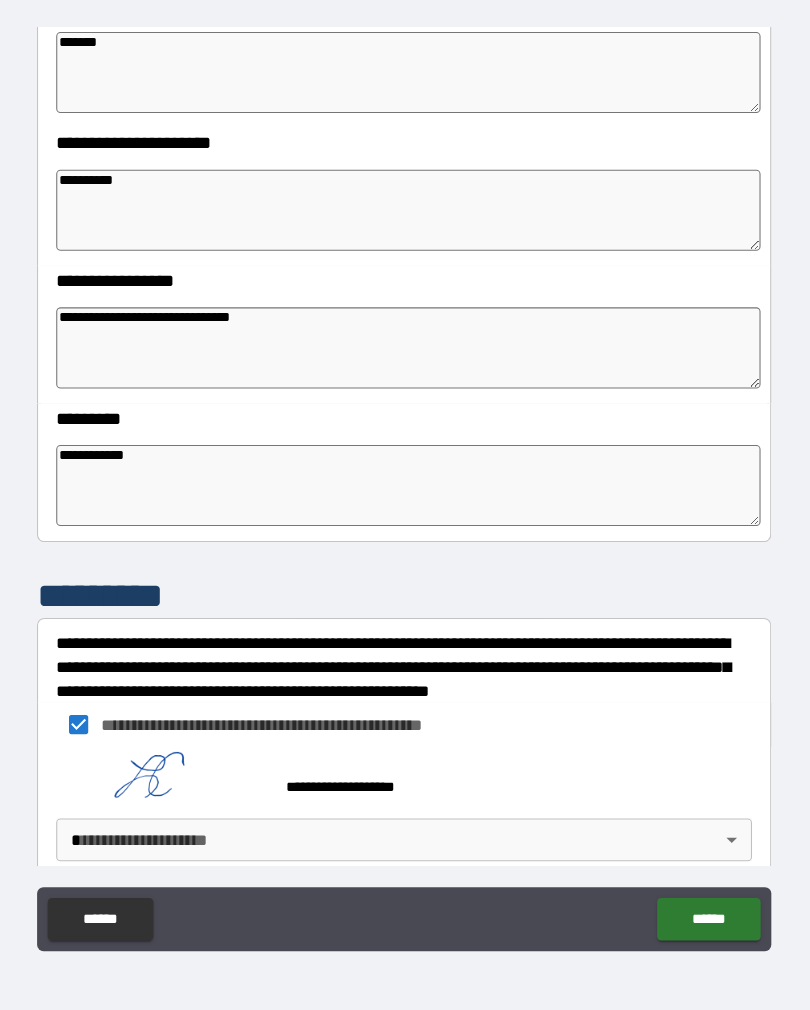 click on "[FIRST] [LAST] [CITY] [STATE] [ZIP] [STREET] [NUMBER] [APT] [COUNTRY] [PHONE] [EMAIL]" at bounding box center [405, 489] 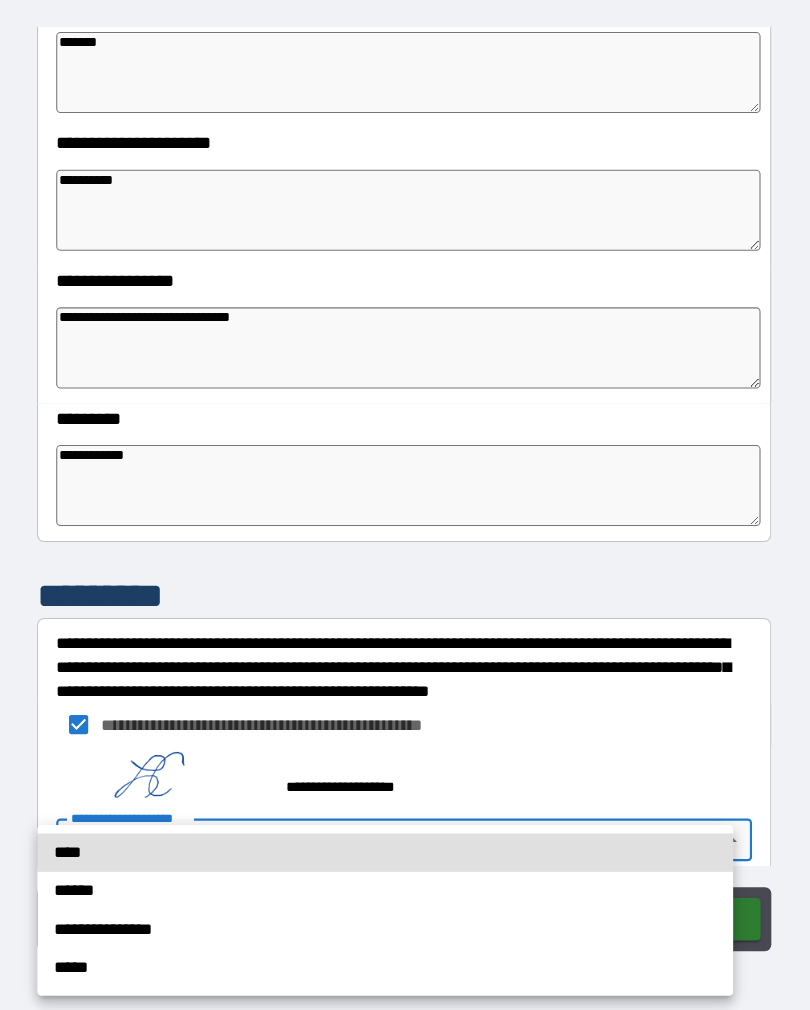 click on "****" at bounding box center [387, 833] 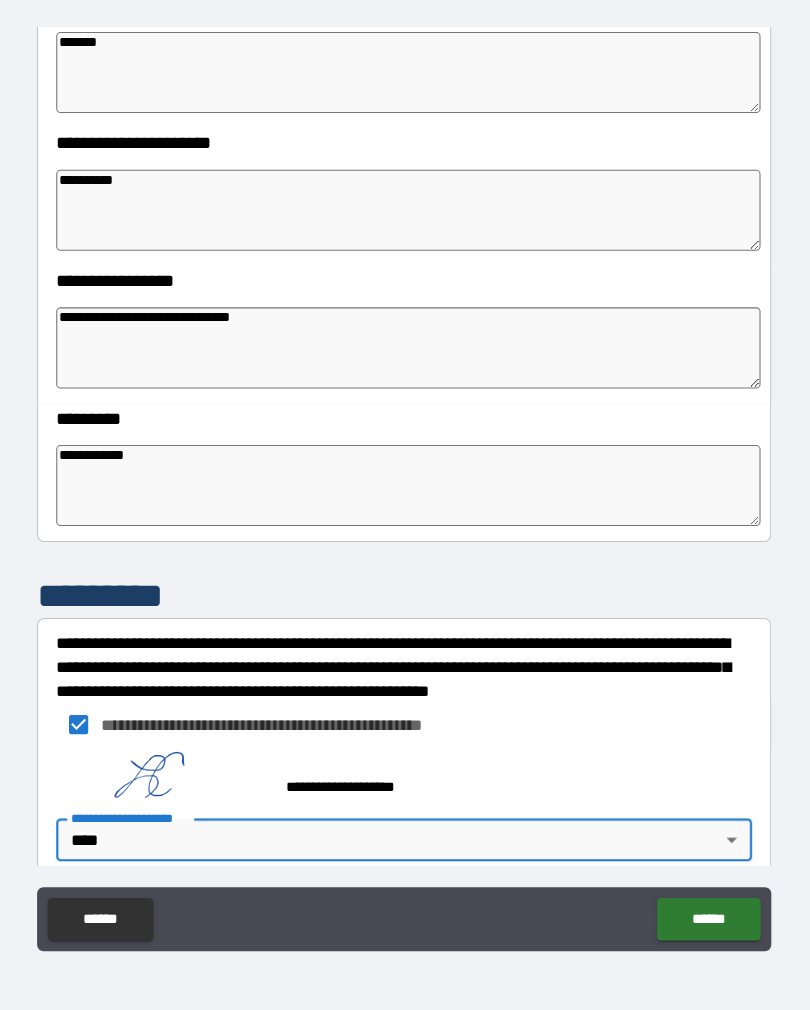 click on "******" at bounding box center (690, 895) 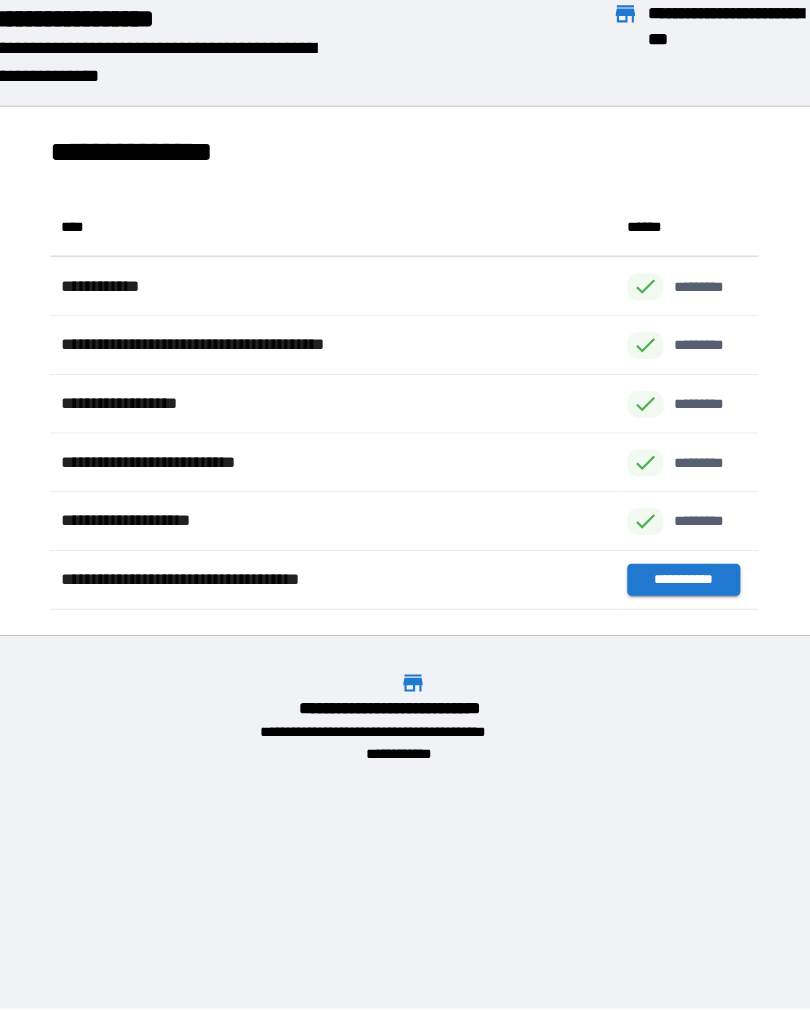 scroll, scrollTop: 1, scrollLeft: 1, axis: both 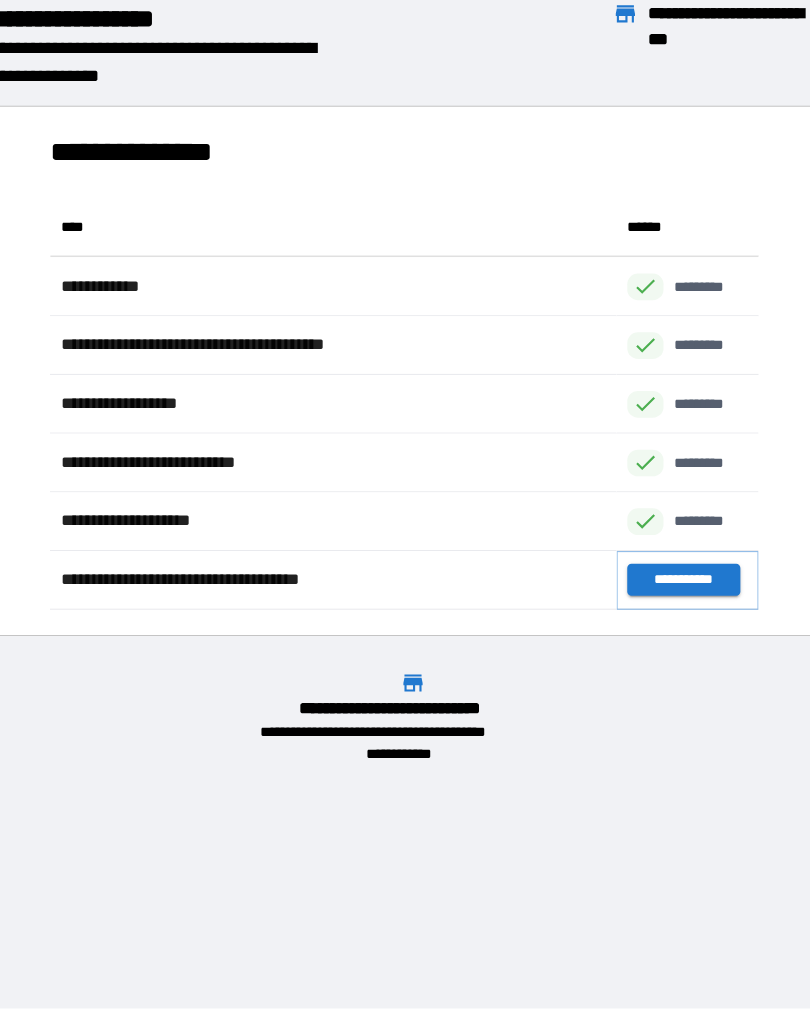 click on "**********" at bounding box center [666, 577] 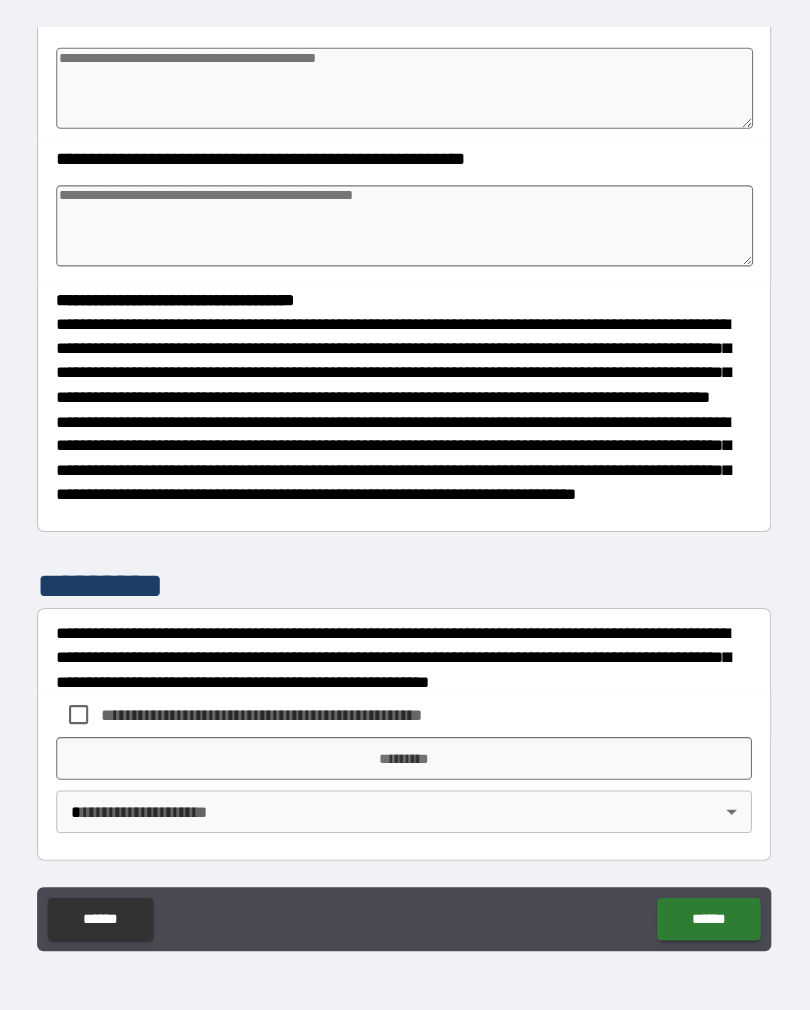 scroll, scrollTop: 370, scrollLeft: 0, axis: vertical 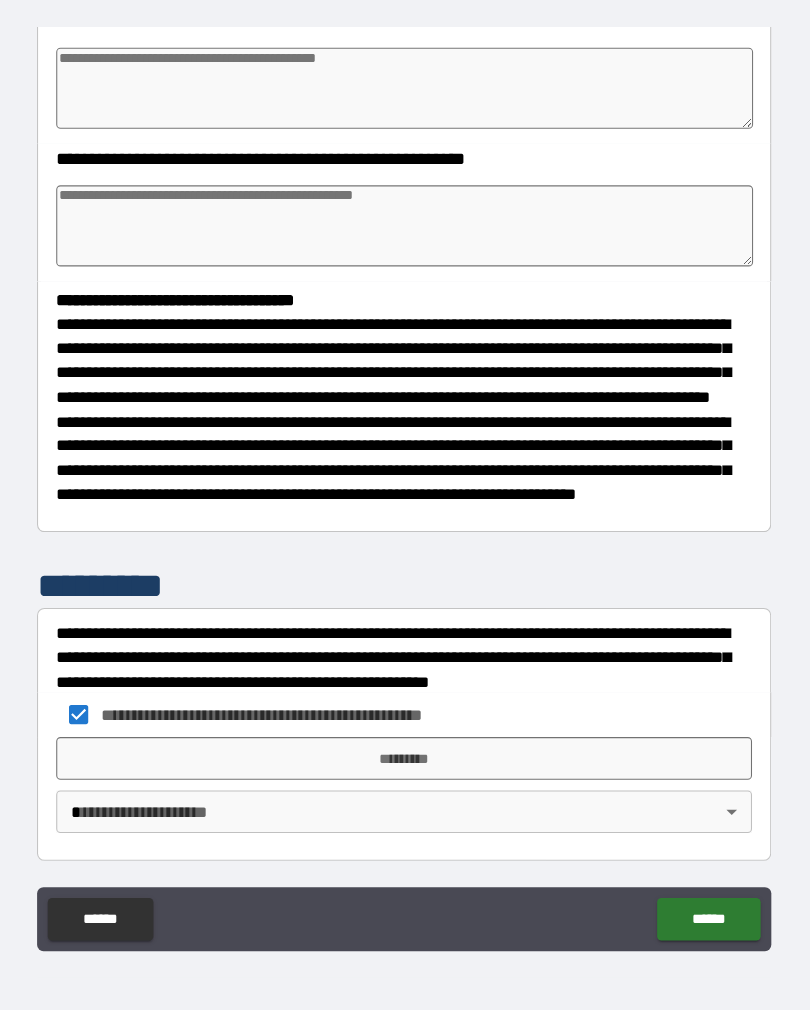 click on "*********" at bounding box center [405, 744] 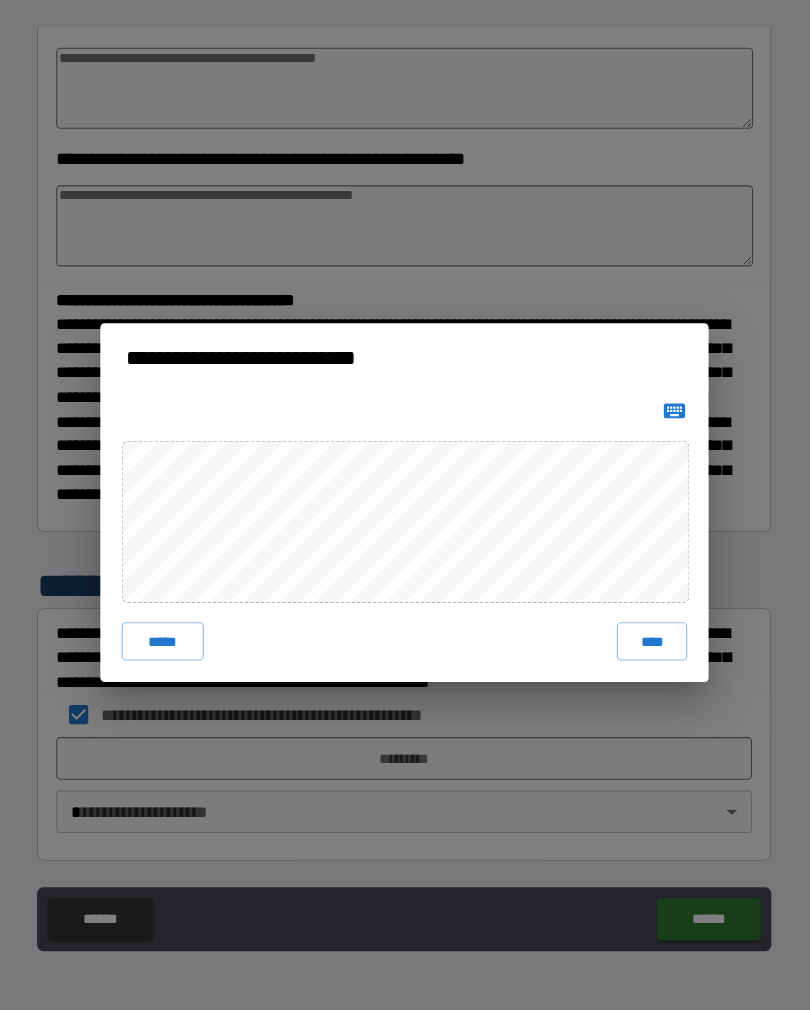 click on "****" at bounding box center [637, 635] 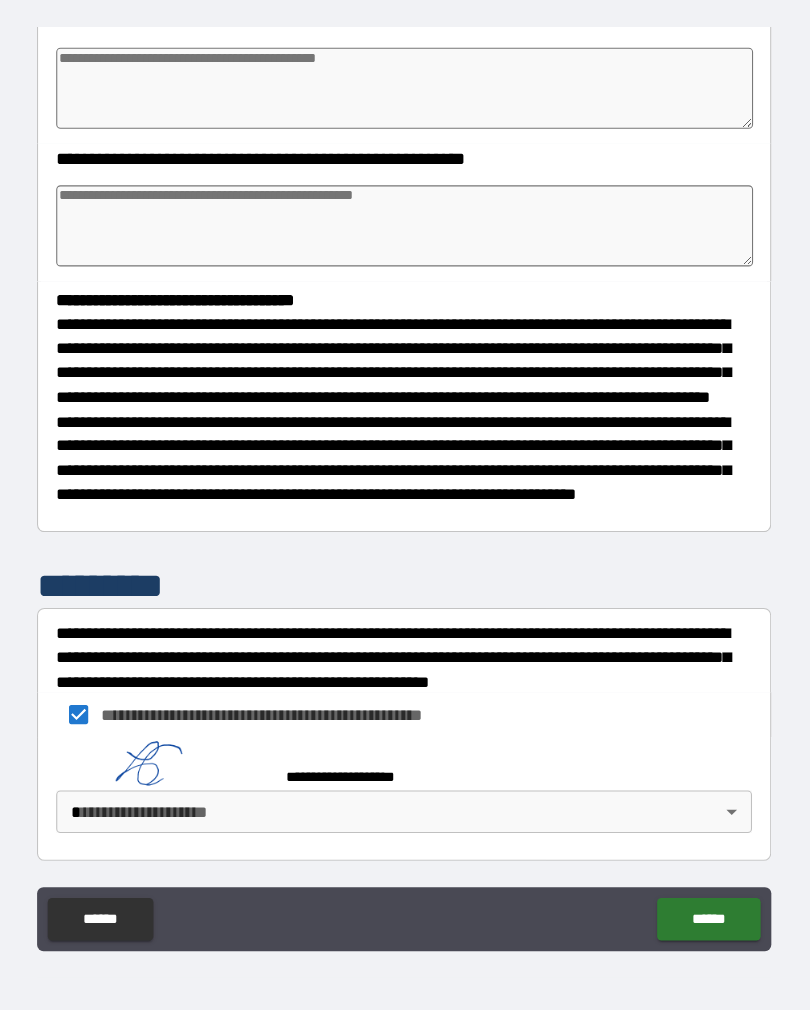 scroll, scrollTop: 360, scrollLeft: 0, axis: vertical 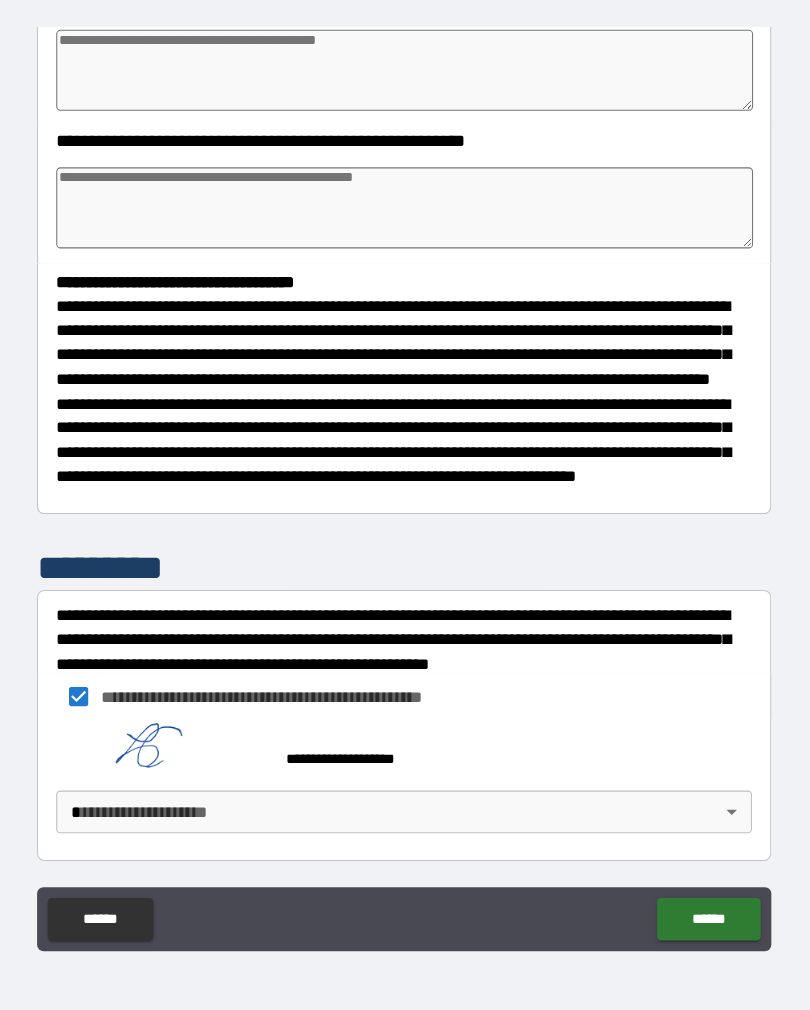 click on "[FIRST] [LAST] [CITY] [STATE] [ZIP] [STREET] [NUMBER] [APT] [COUNTRY] [PHONE] [EMAIL]" at bounding box center (405, 489) 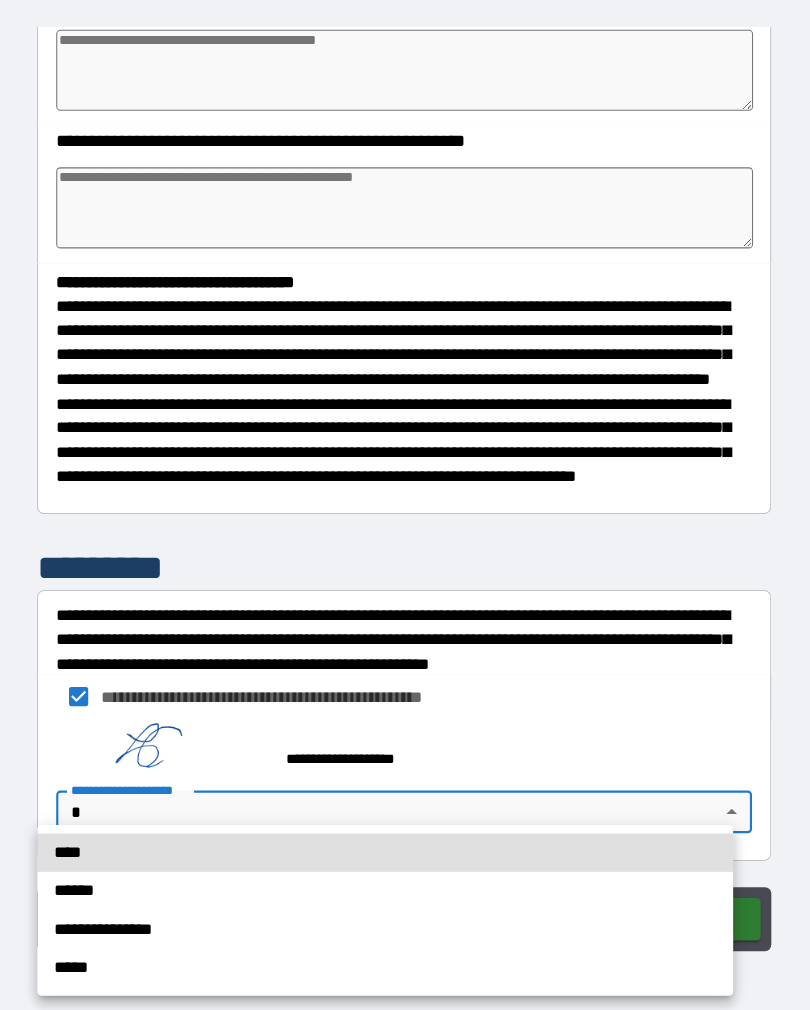 click on "****" at bounding box center [387, 833] 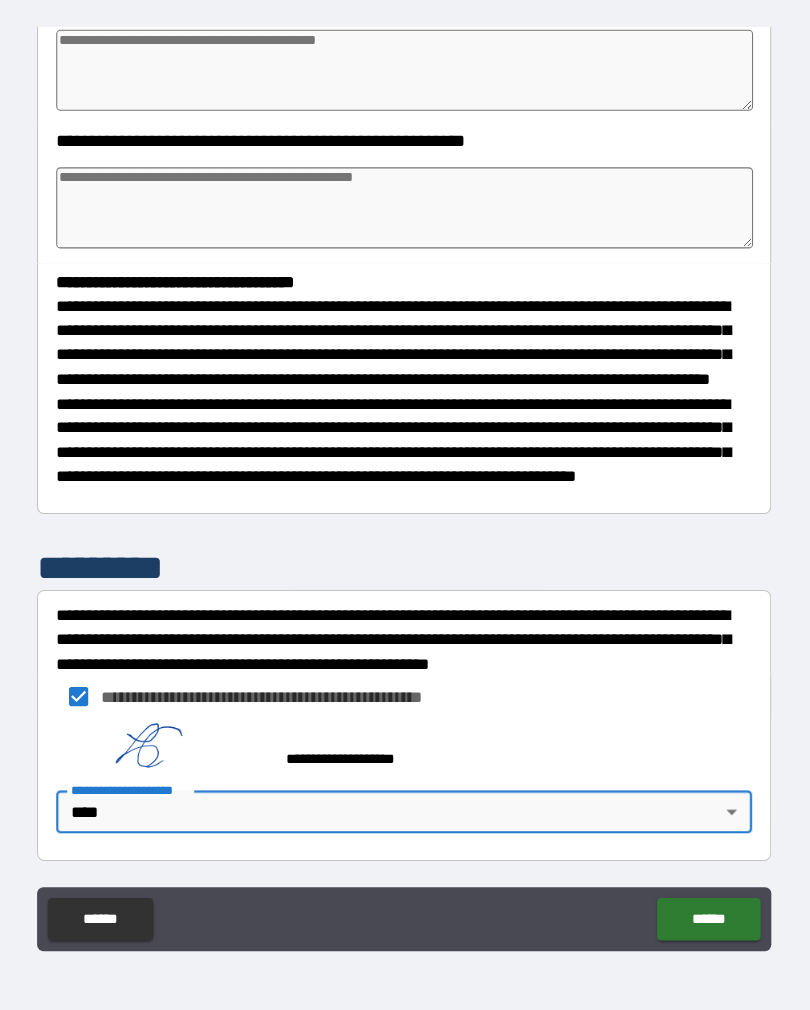 click on "******" at bounding box center (690, 895) 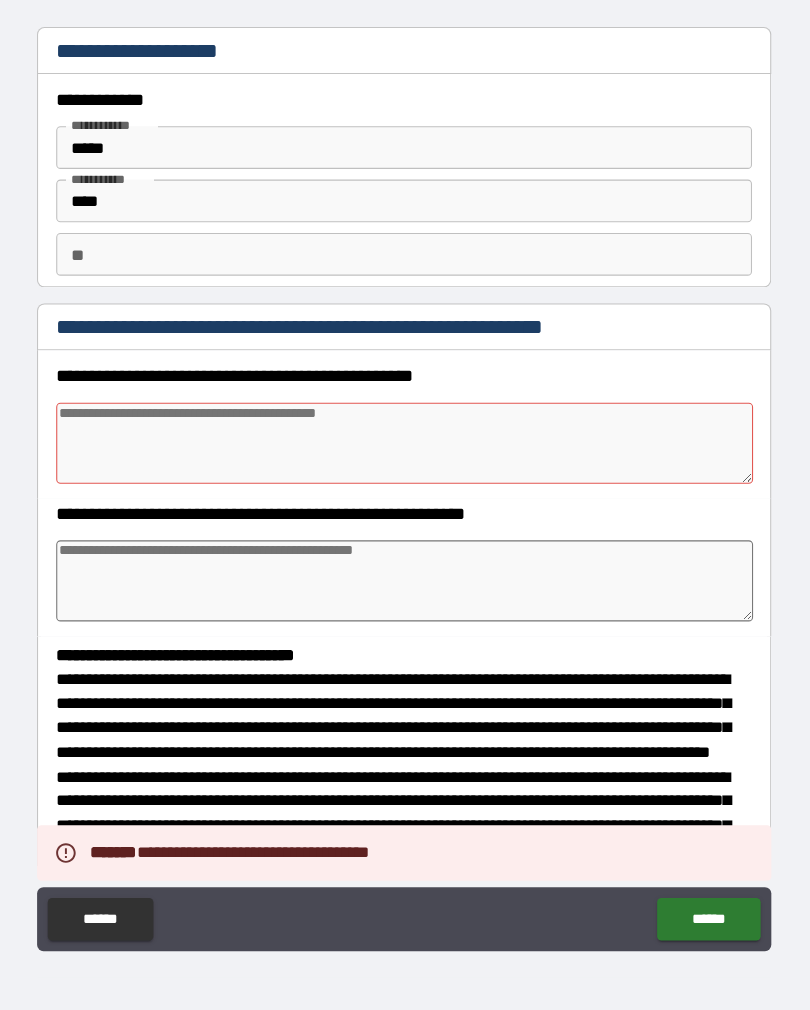 scroll, scrollTop: 0, scrollLeft: 0, axis: both 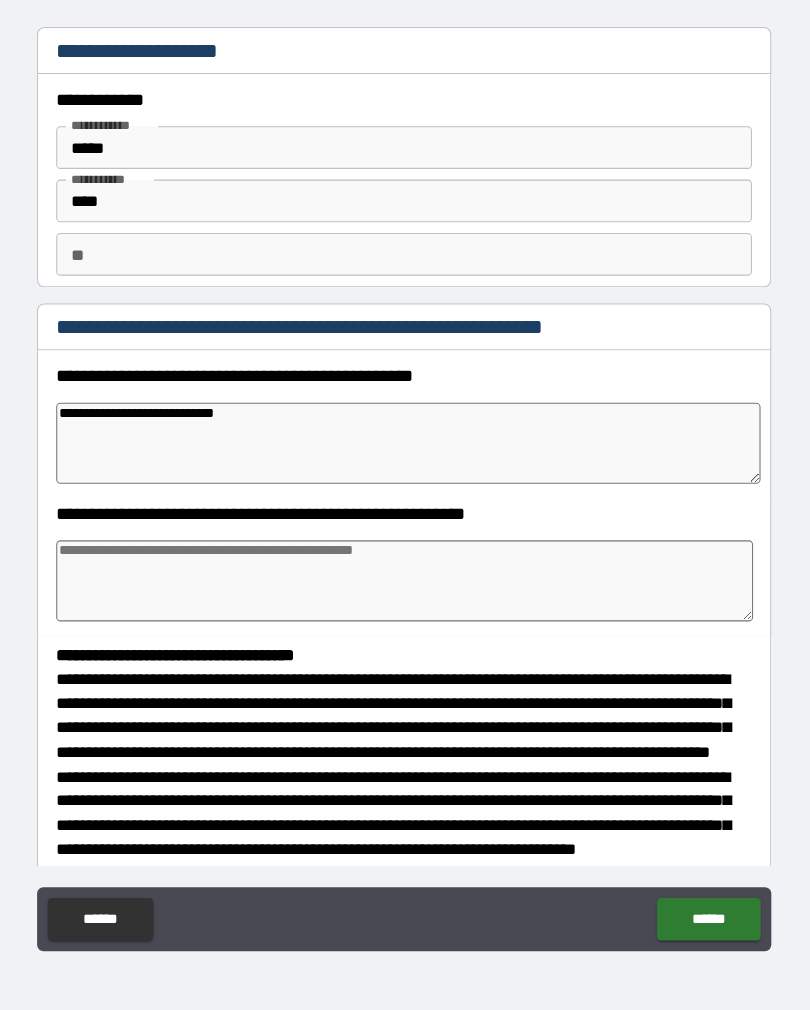 click at bounding box center (405, 578) 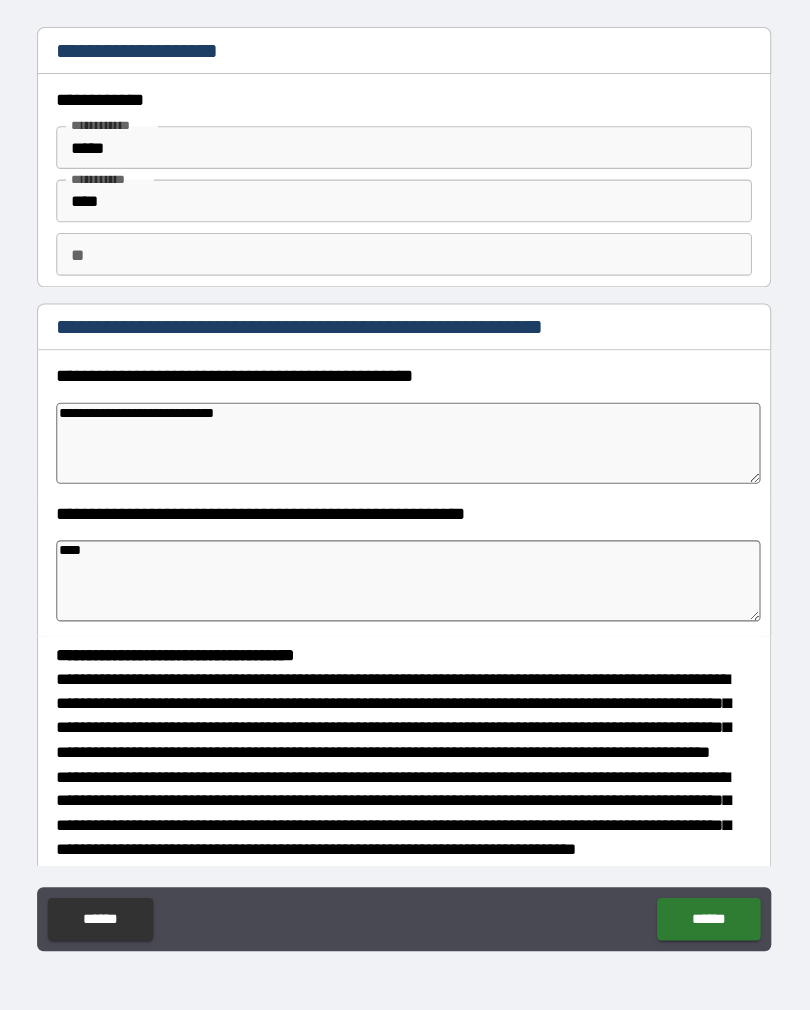 click on "******" at bounding box center (690, 895) 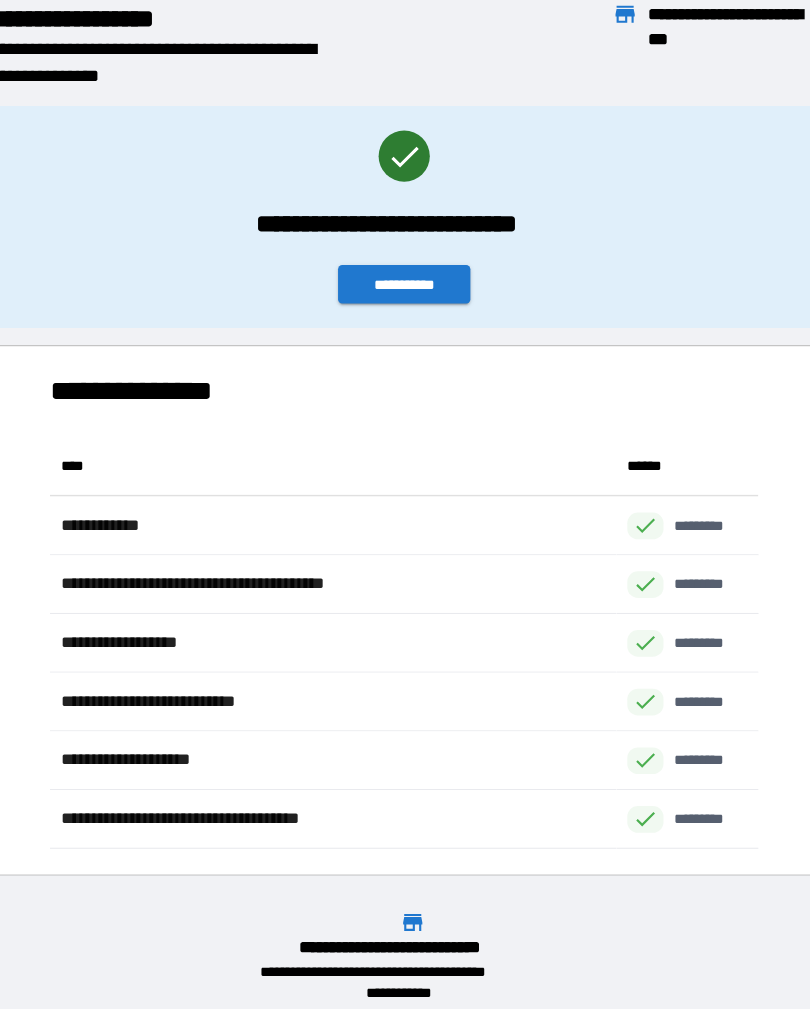 scroll, scrollTop: 386, scrollLeft: 664, axis: both 